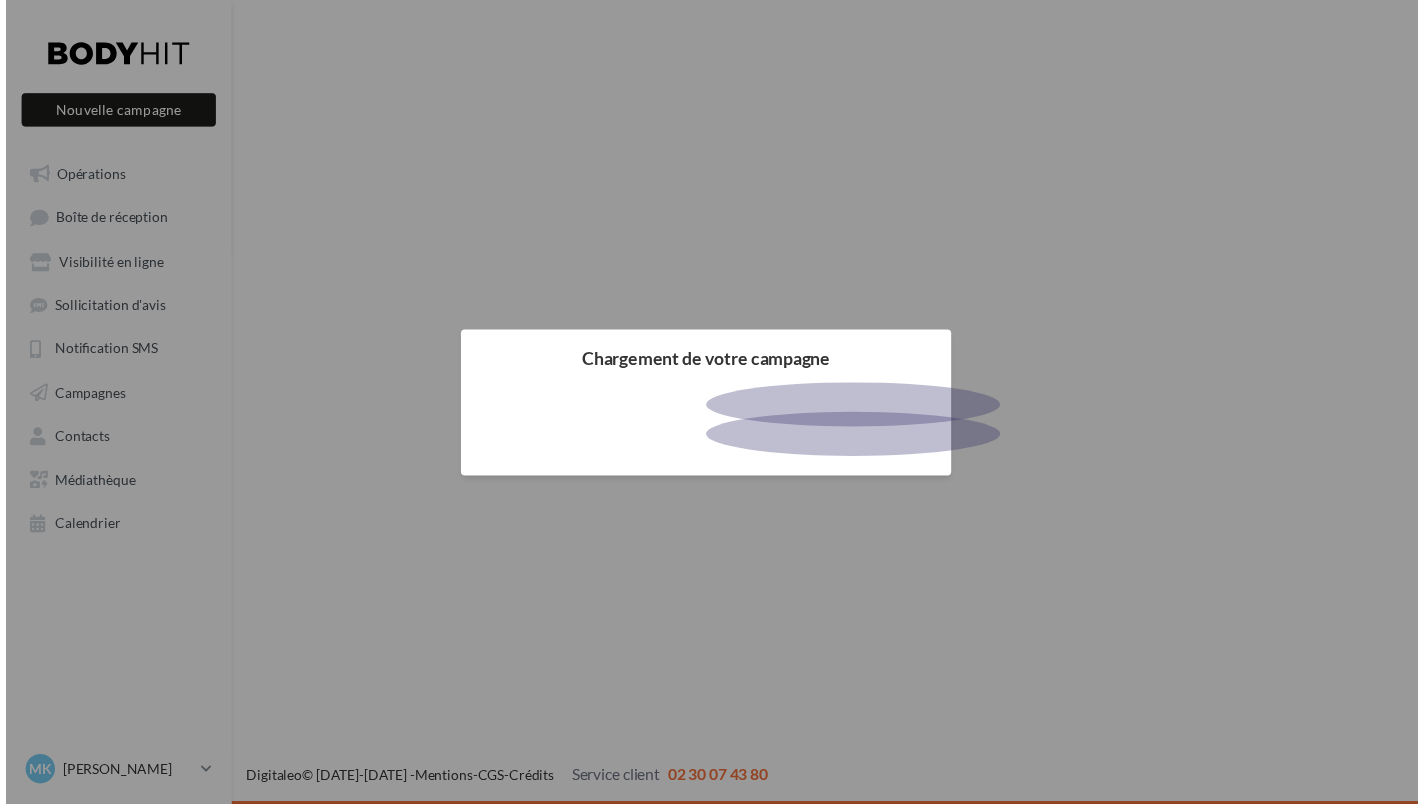 scroll, scrollTop: 0, scrollLeft: 0, axis: both 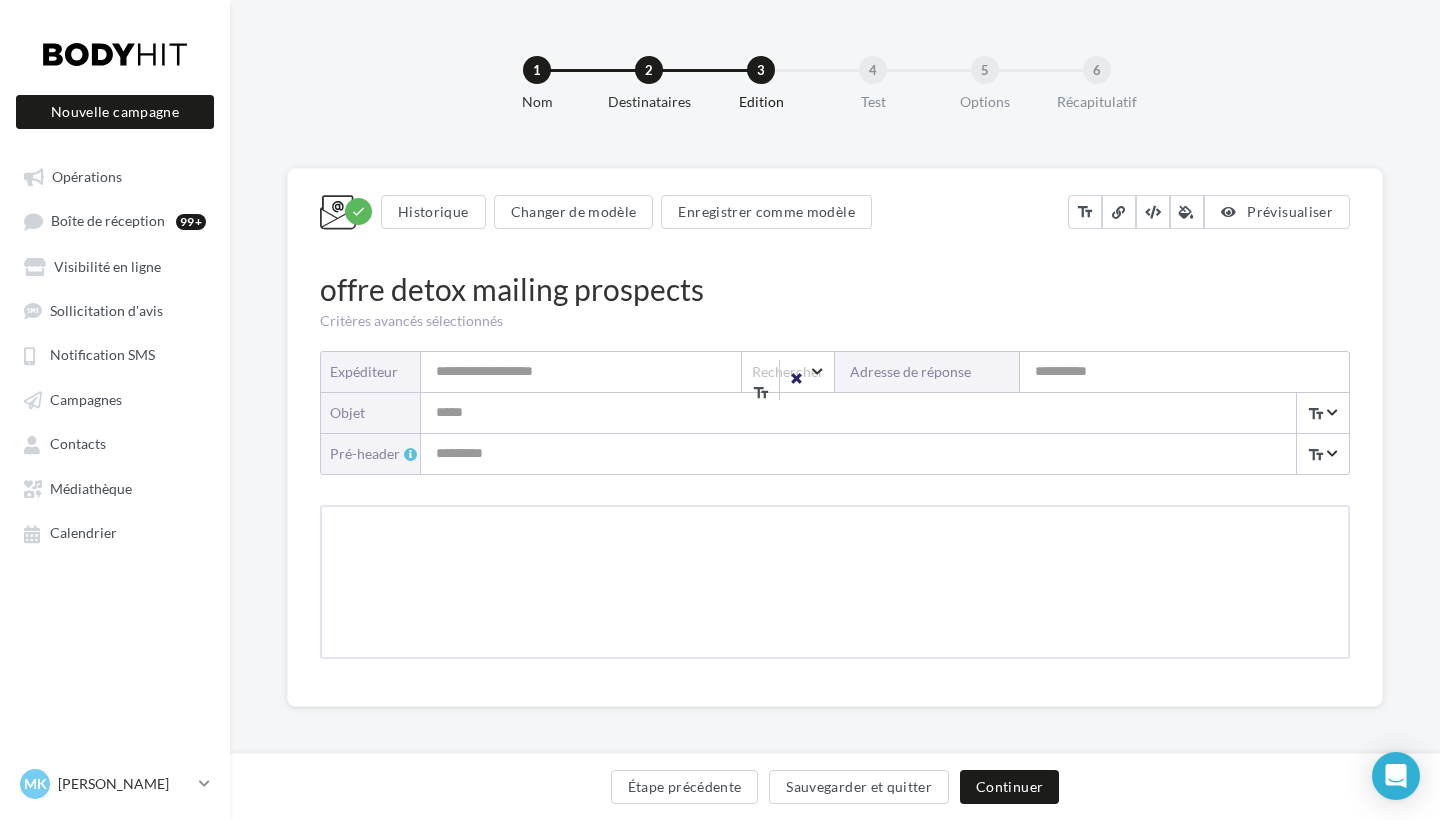 type on "**********" 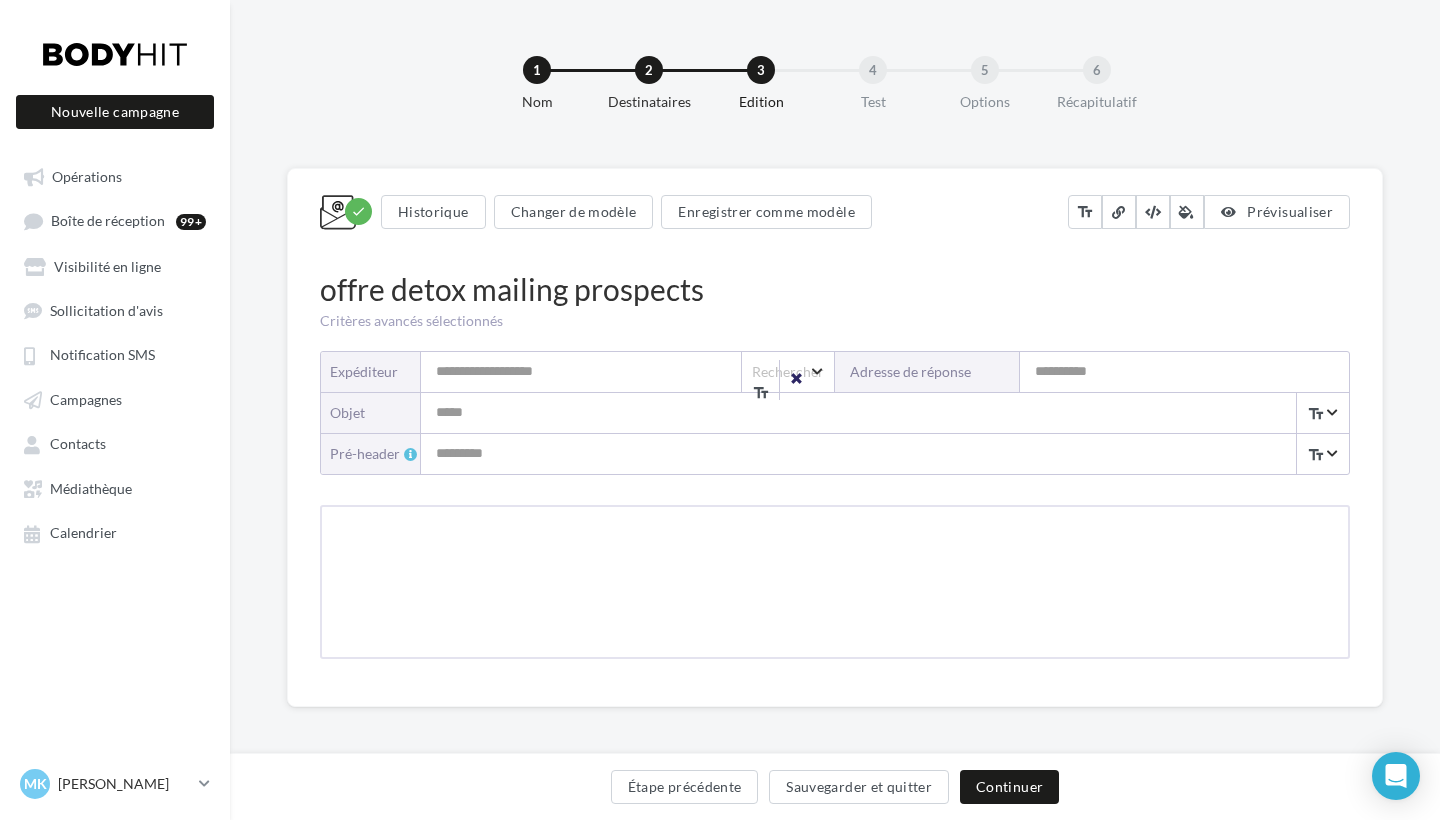 type on "**********" 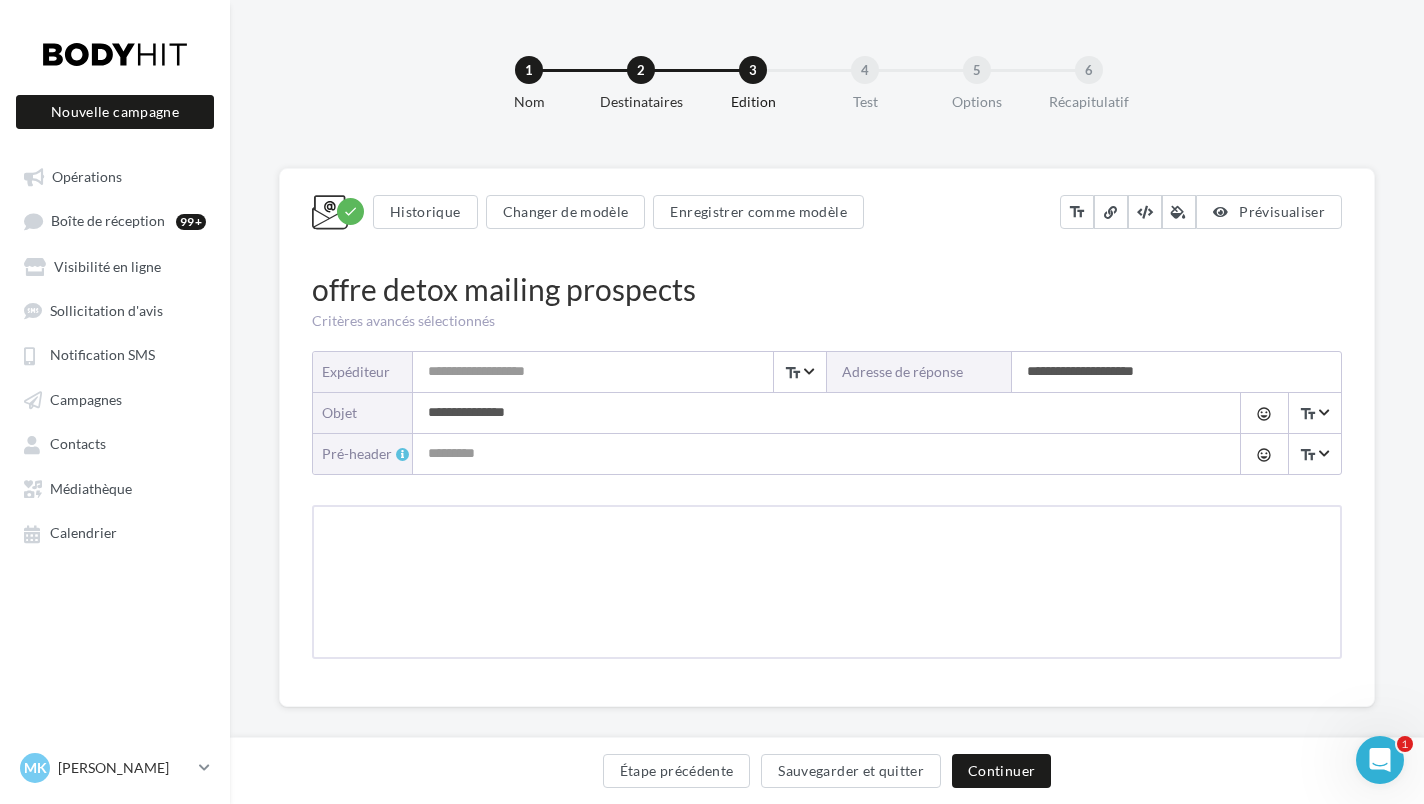 scroll, scrollTop: 0, scrollLeft: 0, axis: both 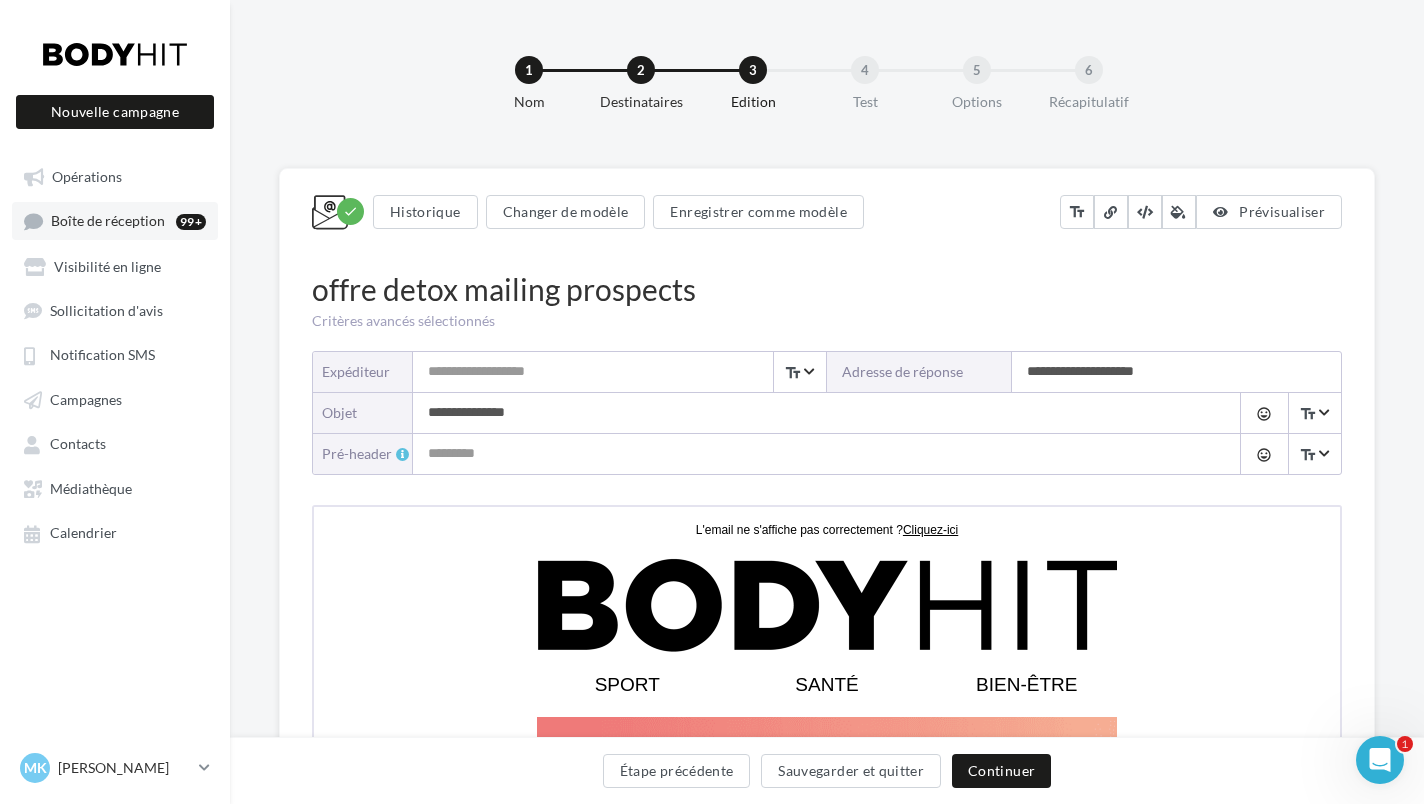 click on "Boîte de réception" at bounding box center [108, 221] 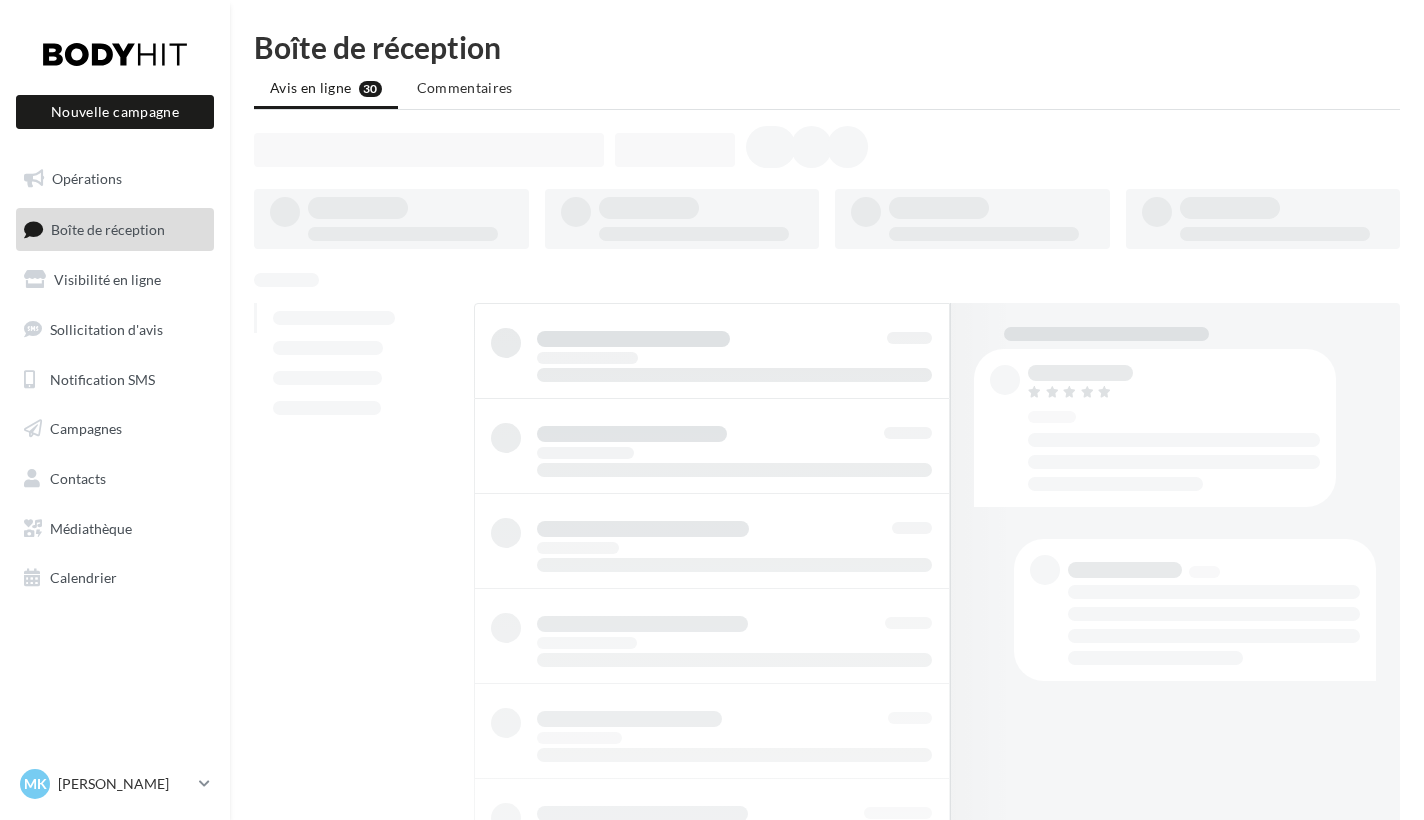 scroll, scrollTop: 0, scrollLeft: 0, axis: both 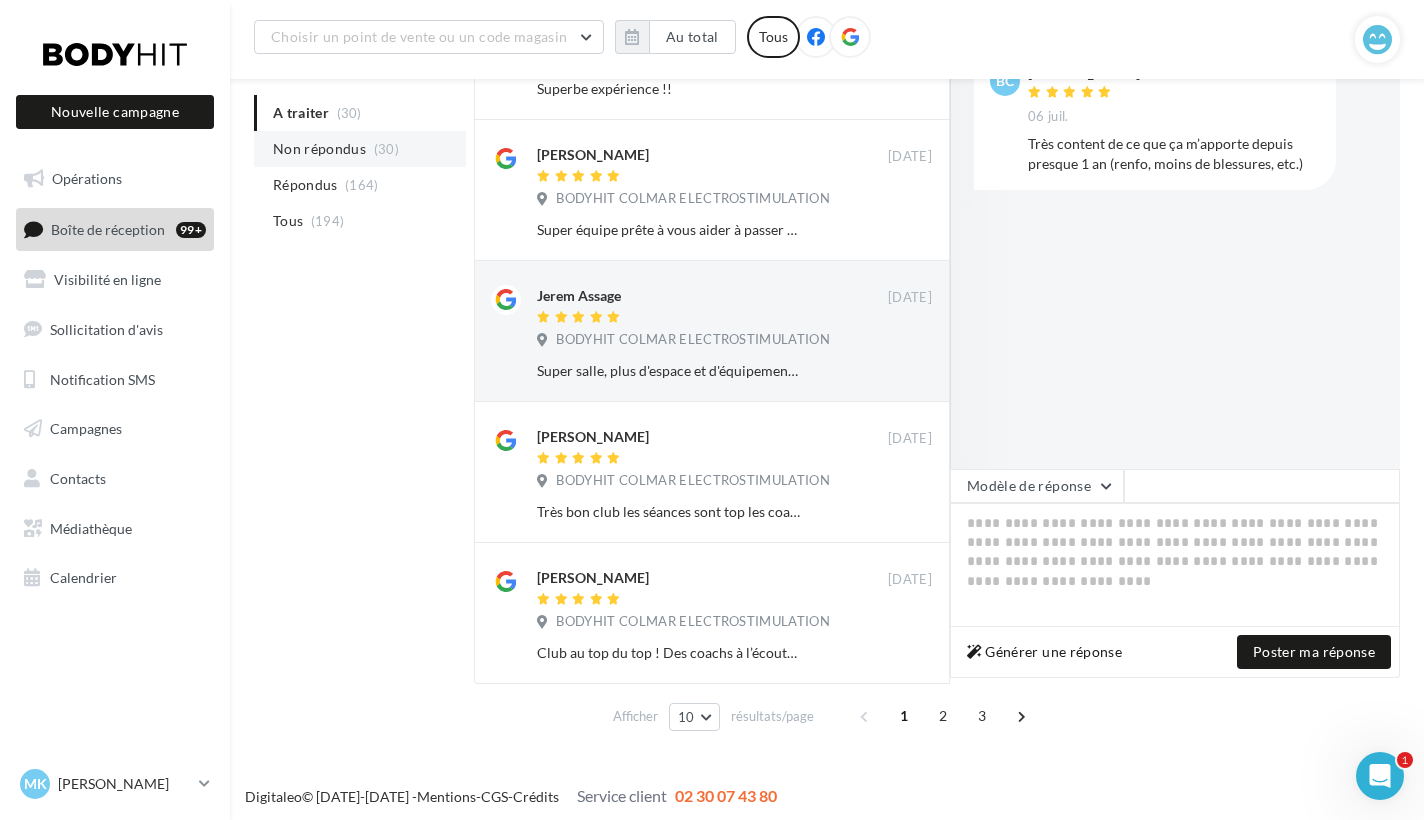 click on "Non répondus
(30)" at bounding box center [360, 149] 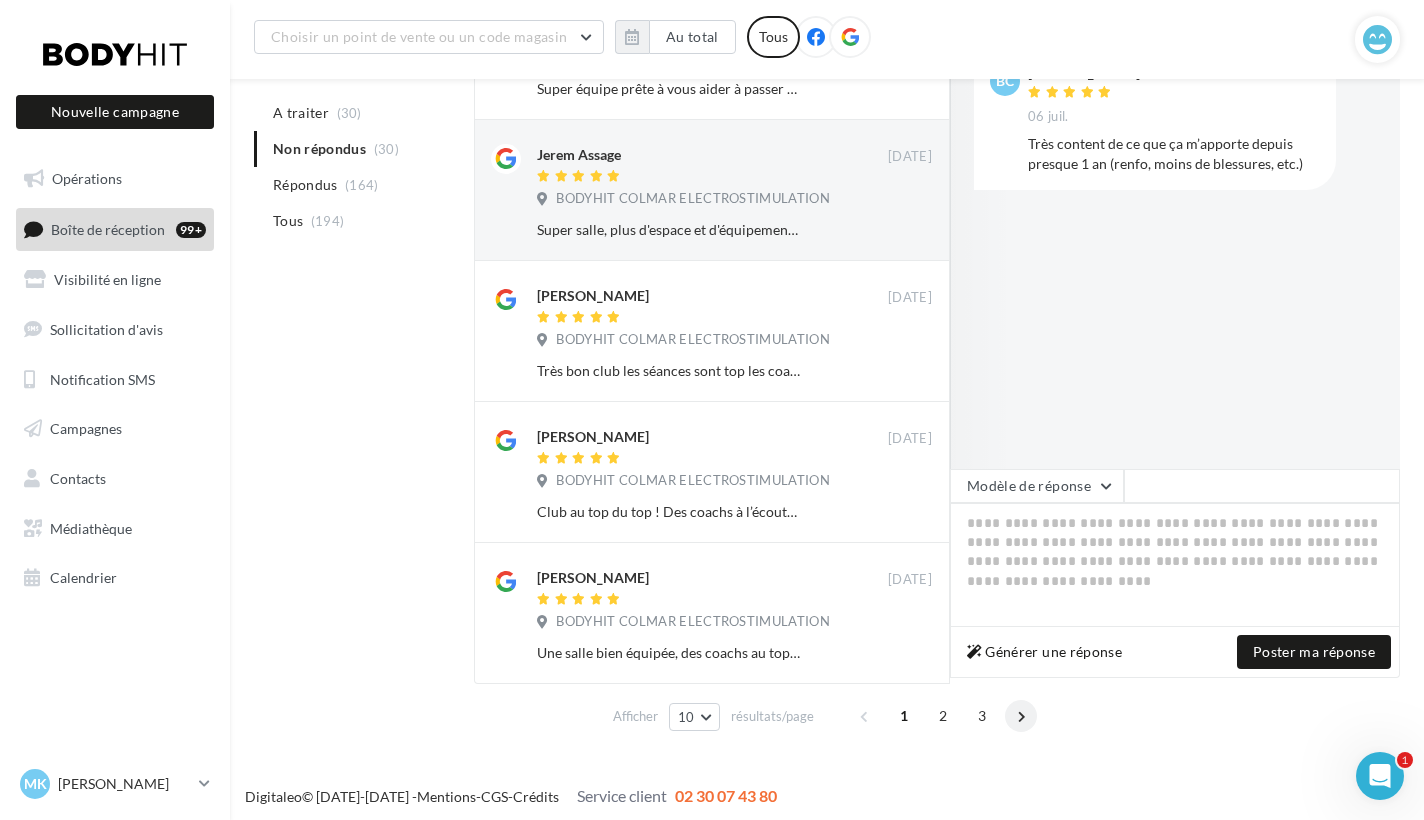 click at bounding box center [1021, 716] 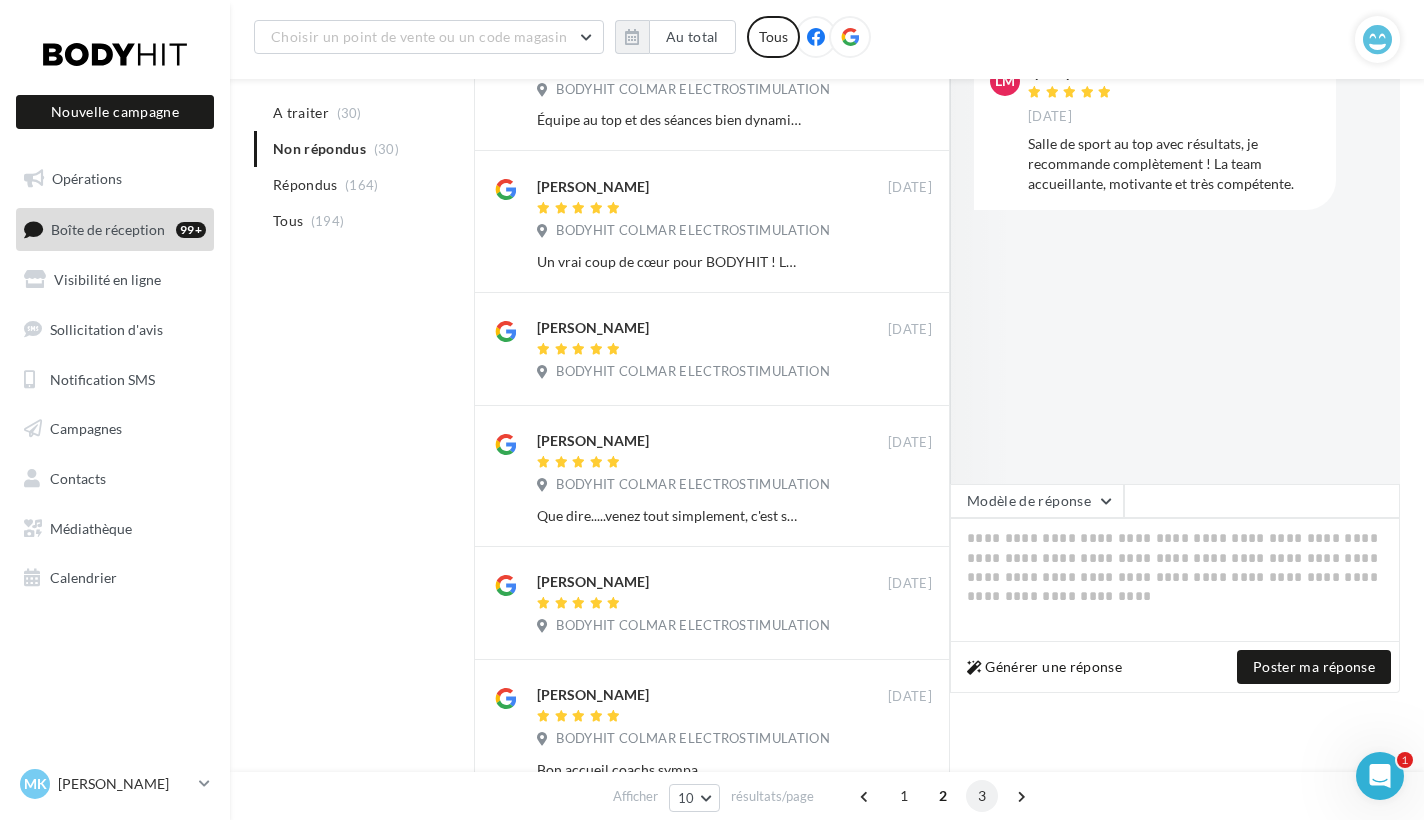 click on "3" at bounding box center (982, 796) 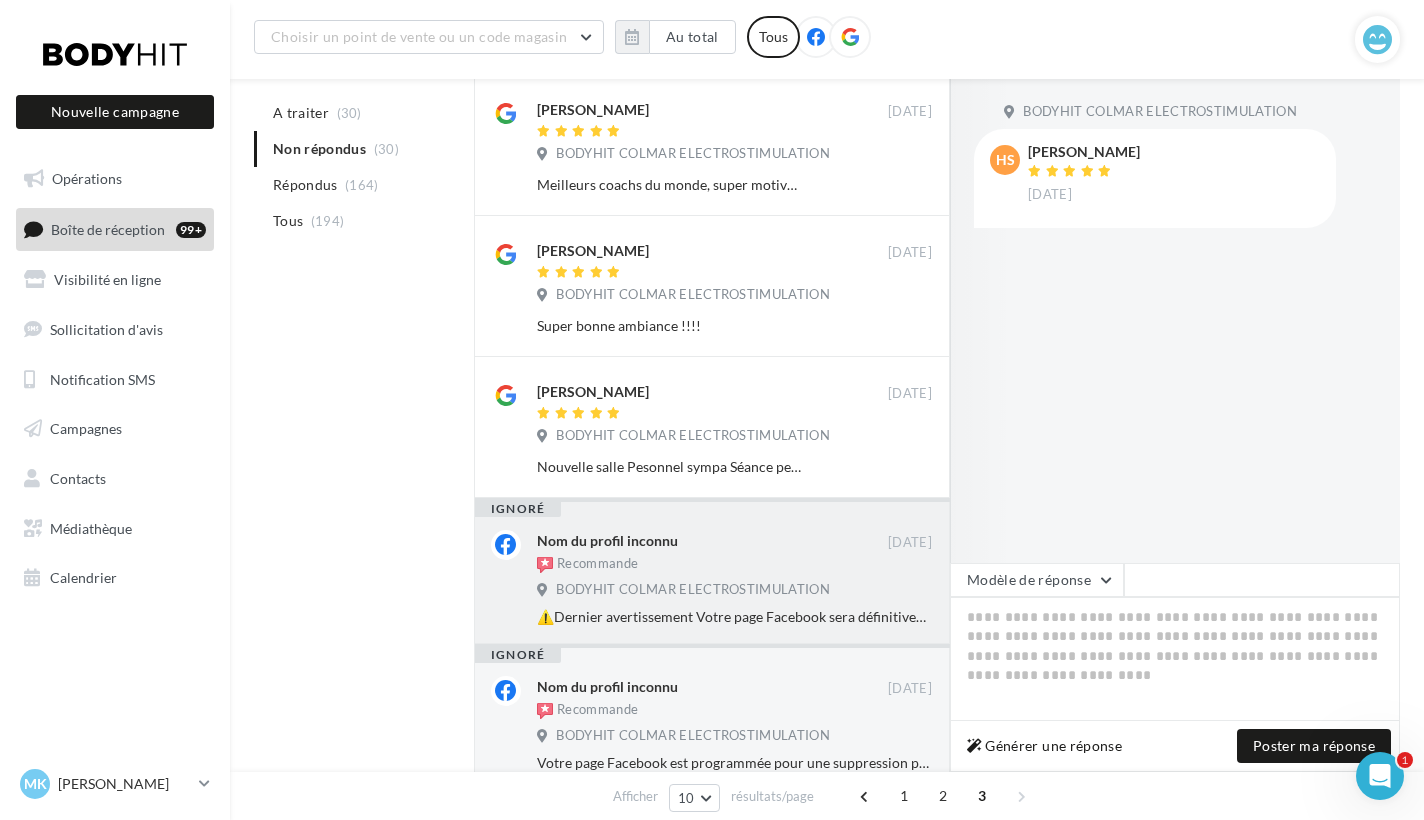 scroll, scrollTop: 802, scrollLeft: 0, axis: vertical 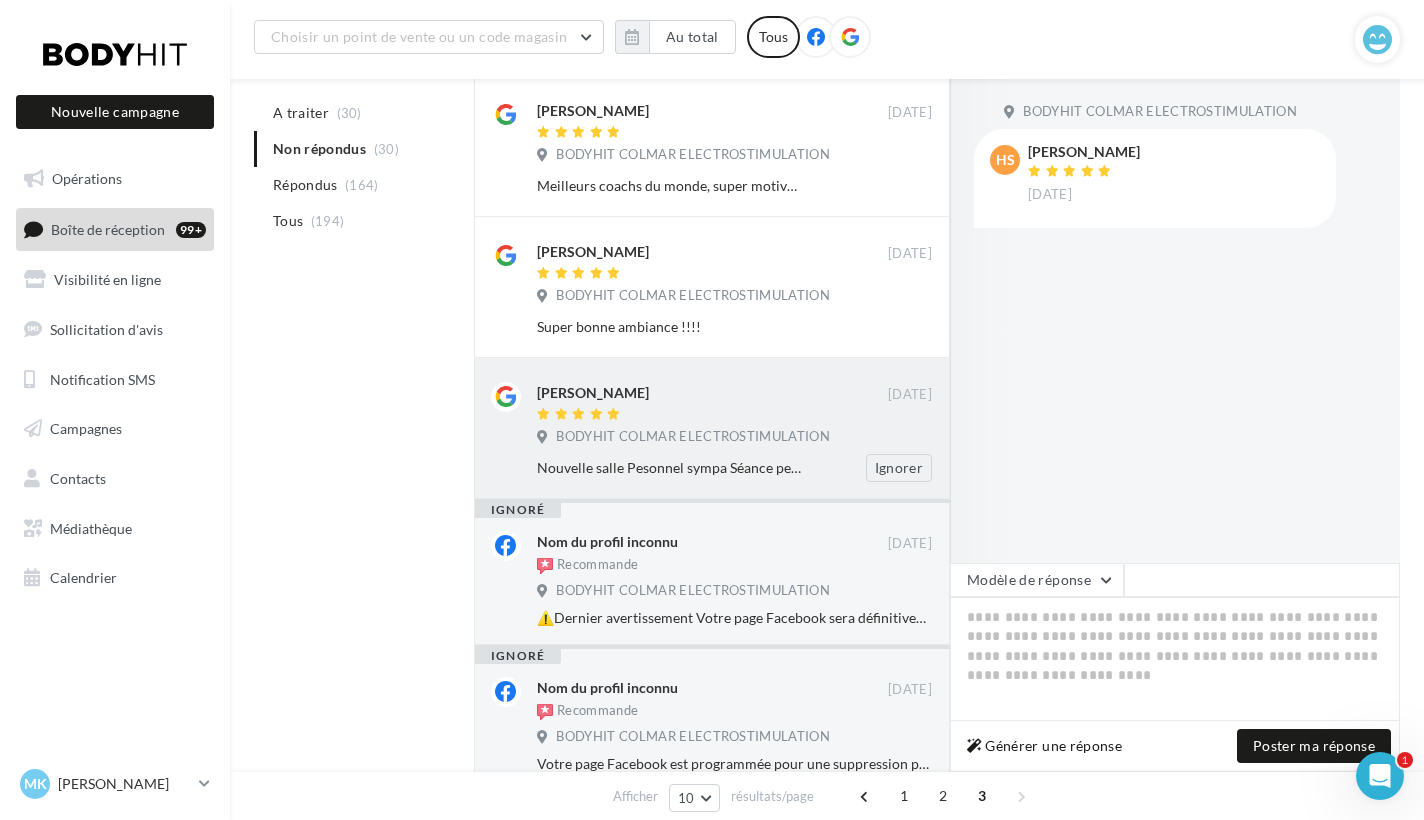 click at bounding box center (712, 415) 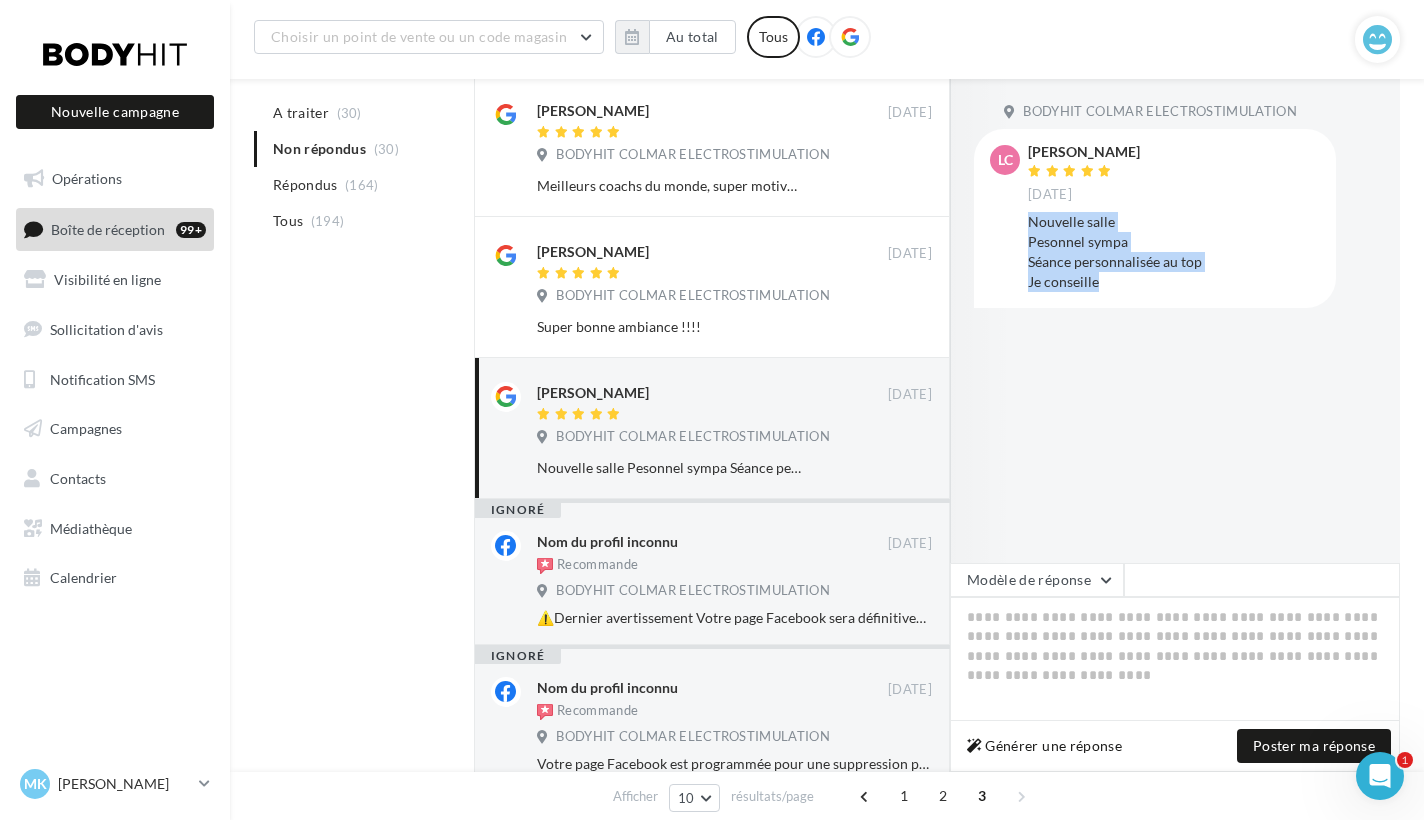 drag, startPoint x: 1148, startPoint y: 280, endPoint x: 1031, endPoint y: 223, distance: 130.14607 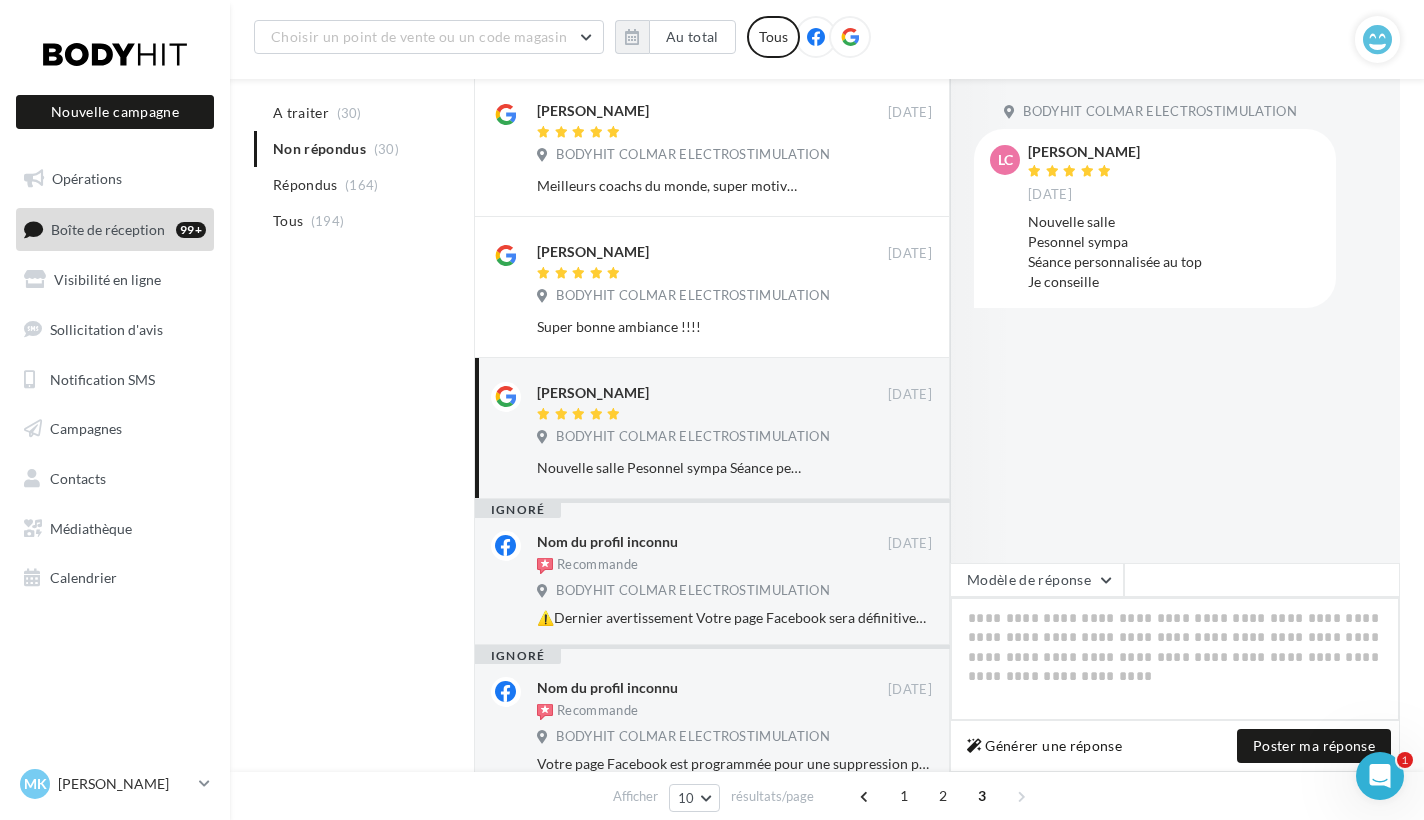 click at bounding box center [1175, 659] 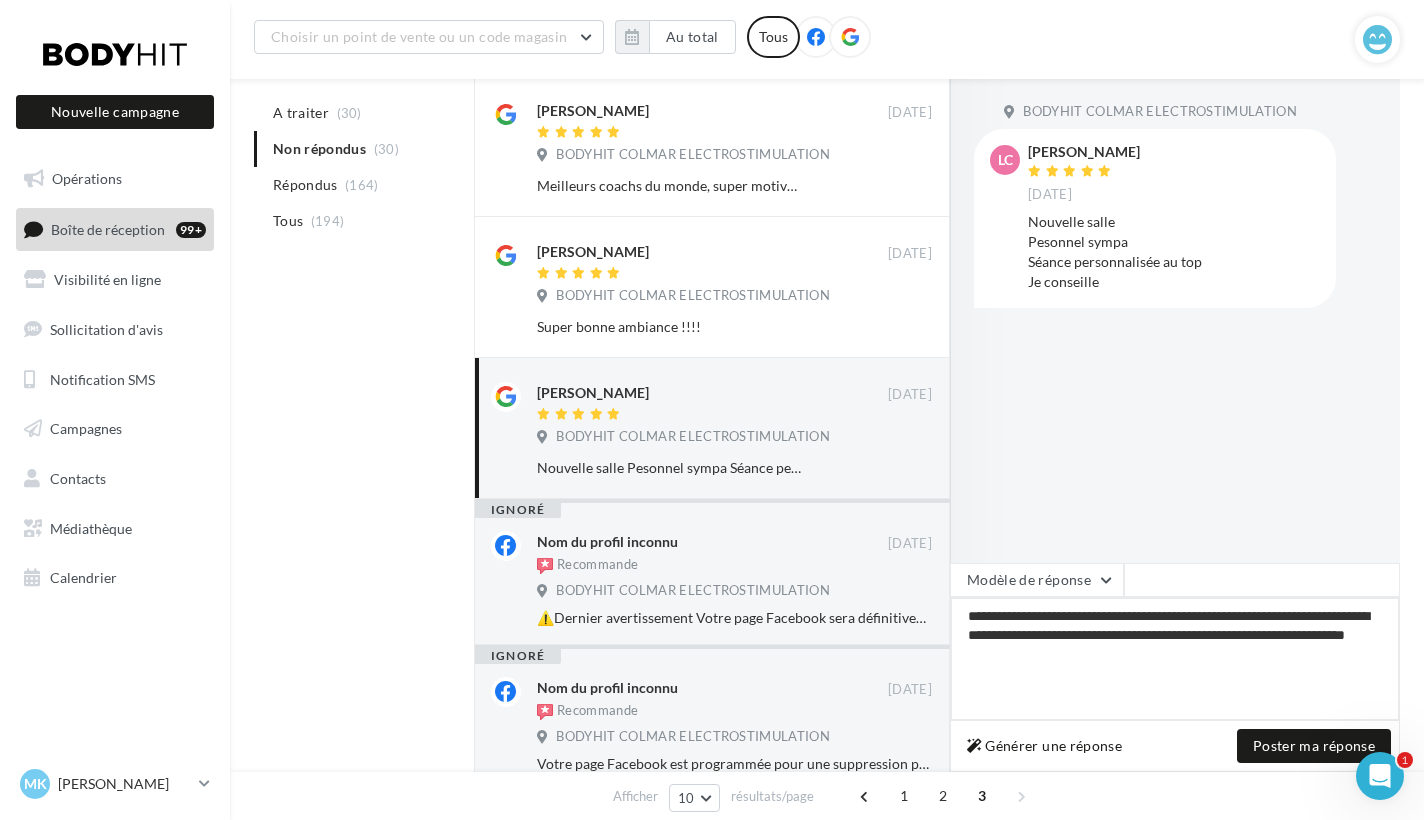 click on "**********" at bounding box center [1175, 659] 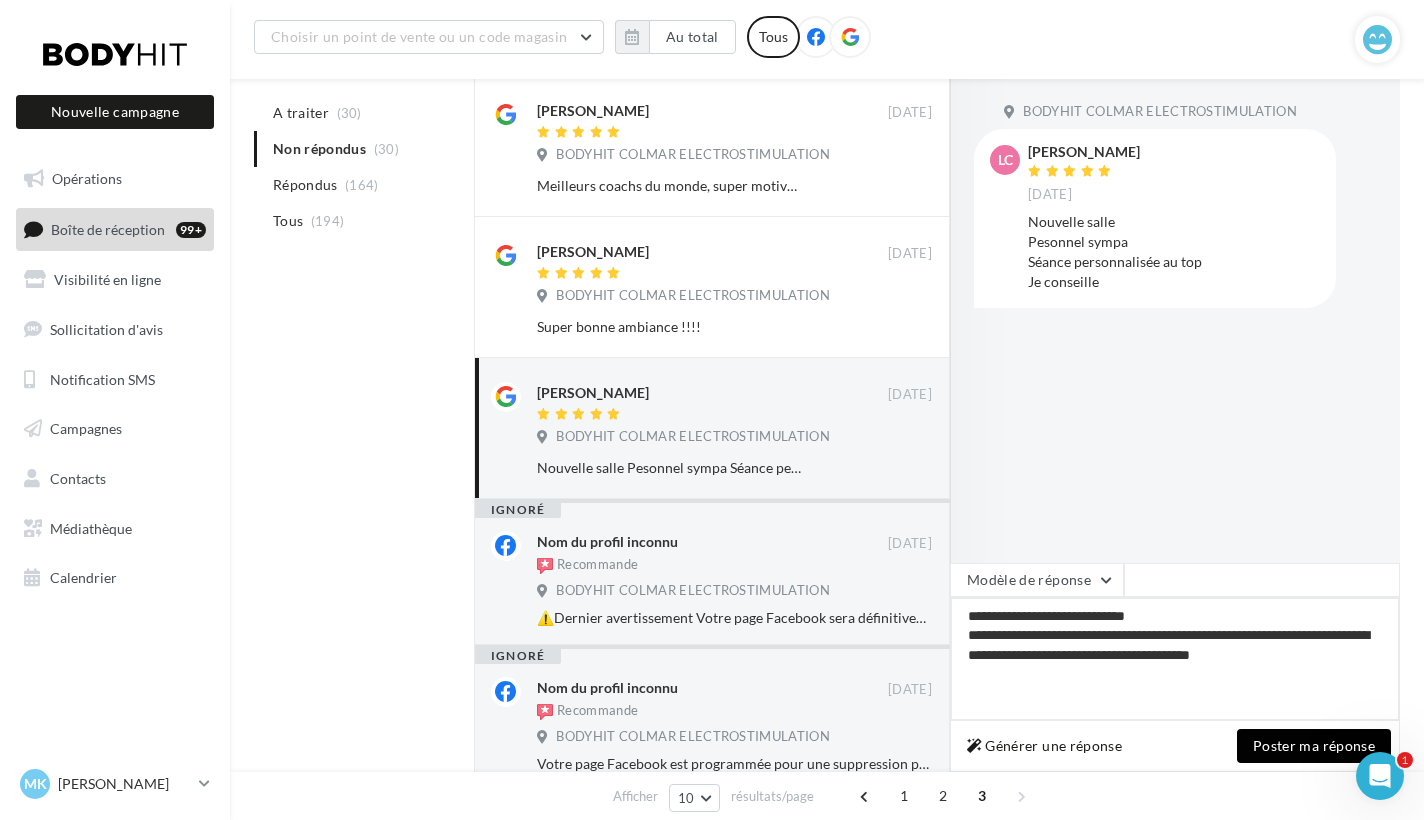 type on "**********" 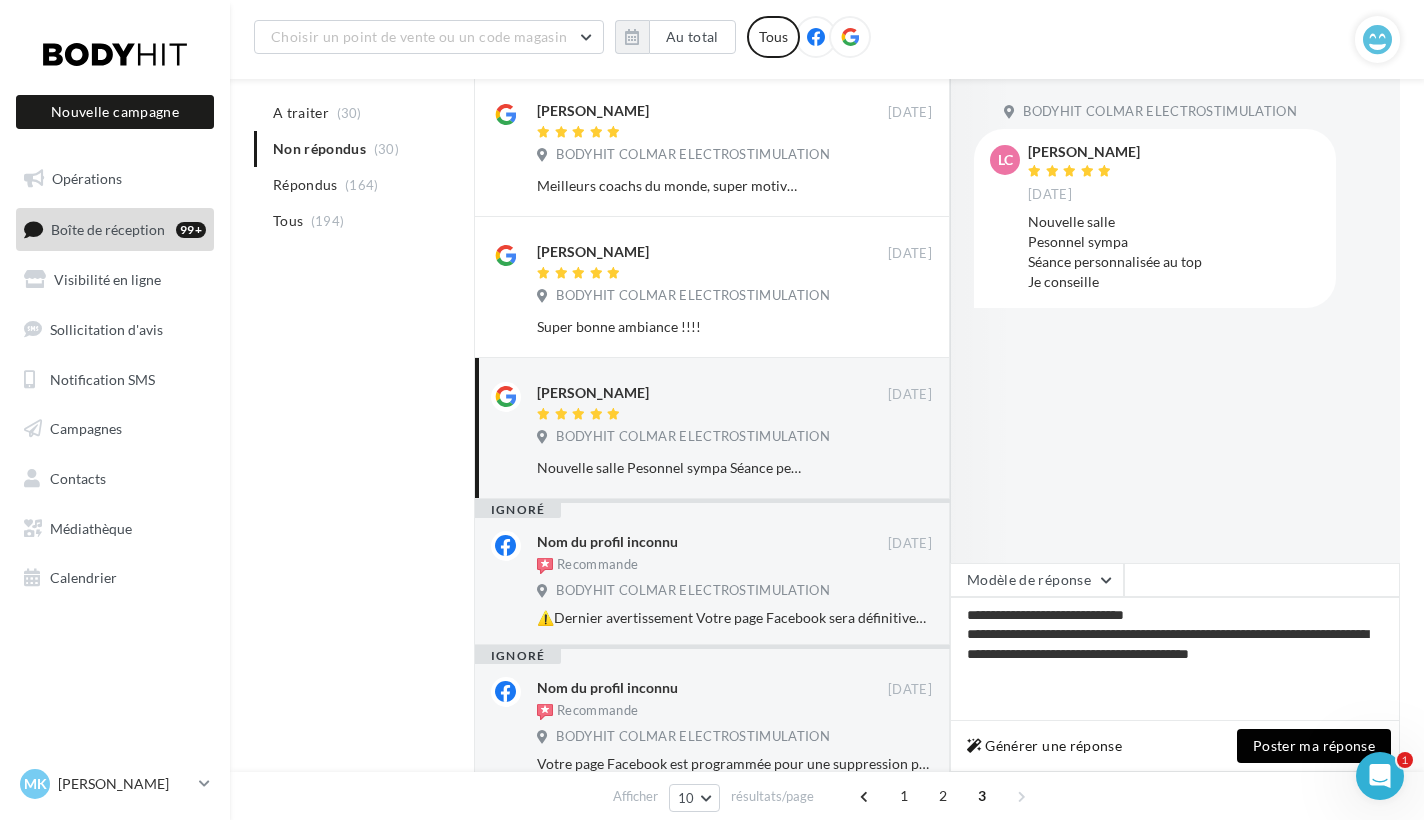 click on "Poster ma réponse" at bounding box center (1314, 746) 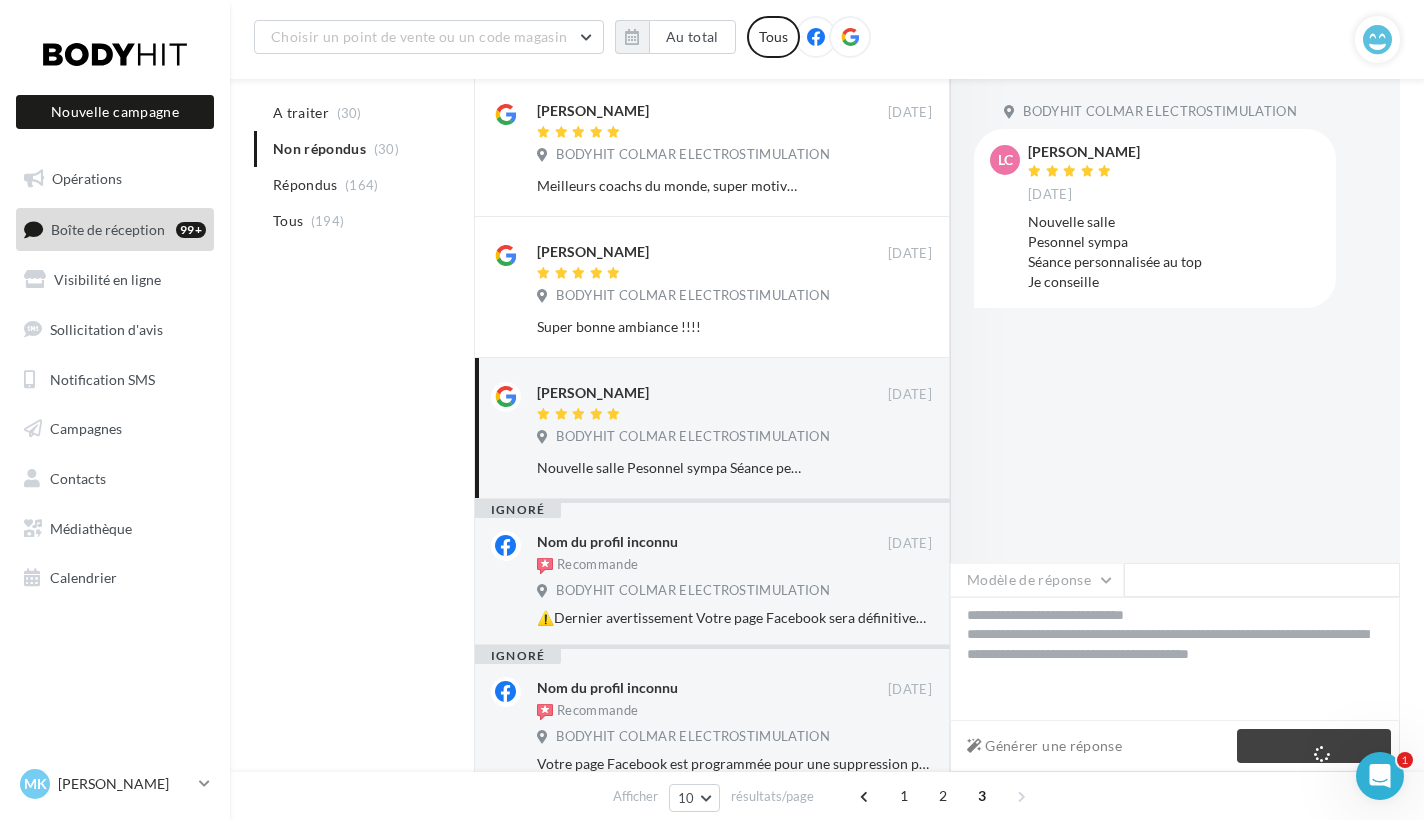 scroll, scrollTop: 613, scrollLeft: 0, axis: vertical 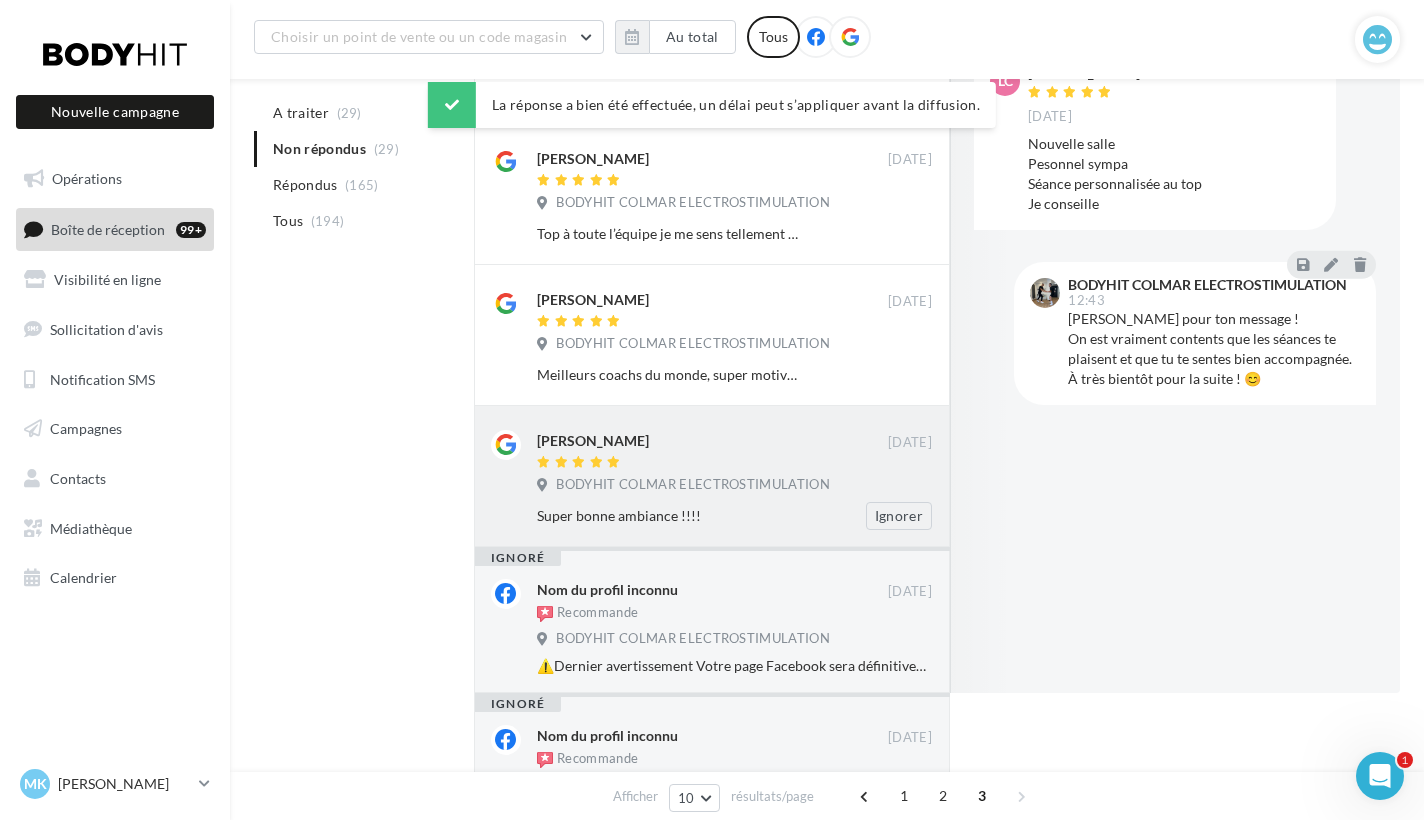 click on "BODYHIT COLMAR ELECTROSTIMULATION" at bounding box center [693, 485] 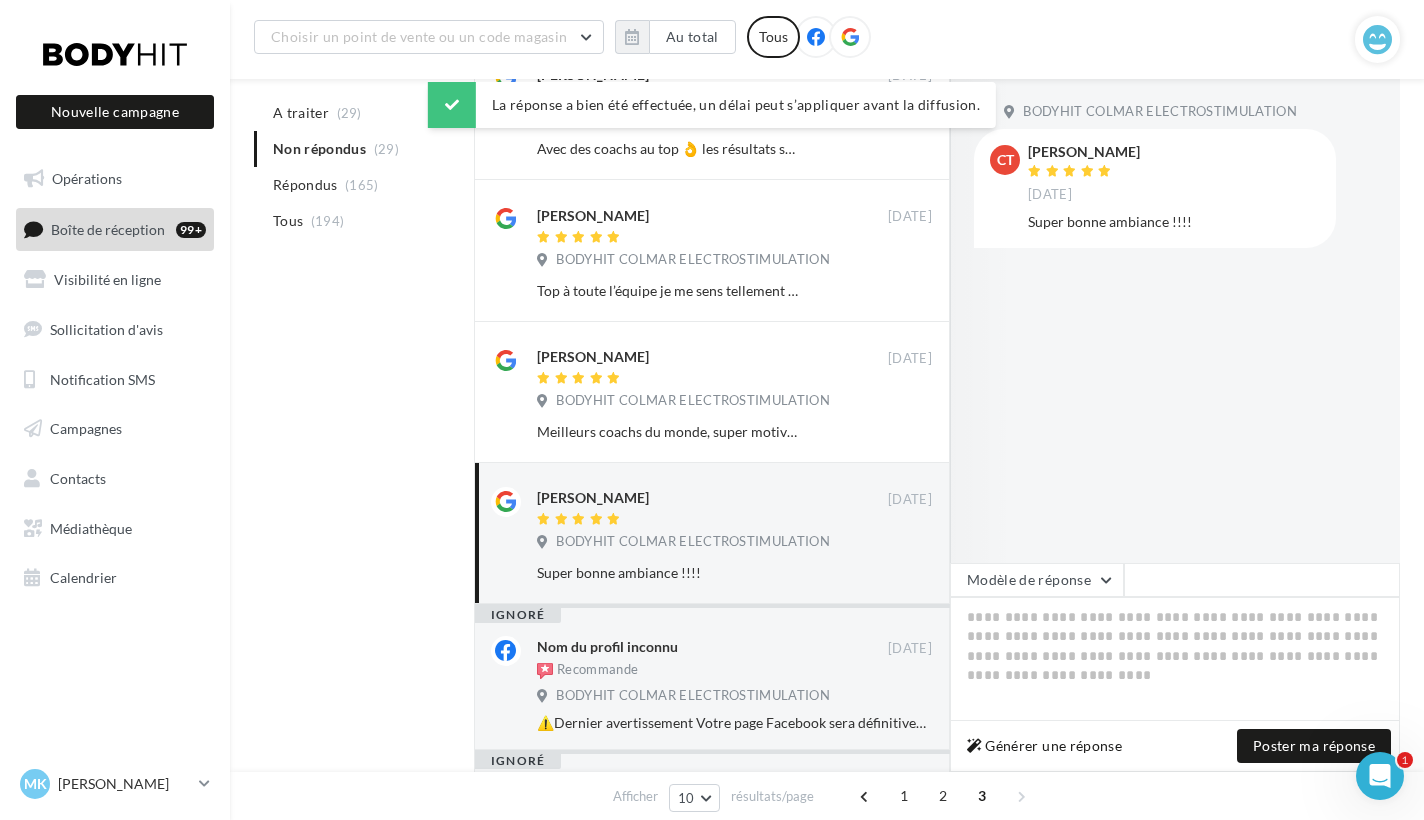 scroll, scrollTop: 525, scrollLeft: 0, axis: vertical 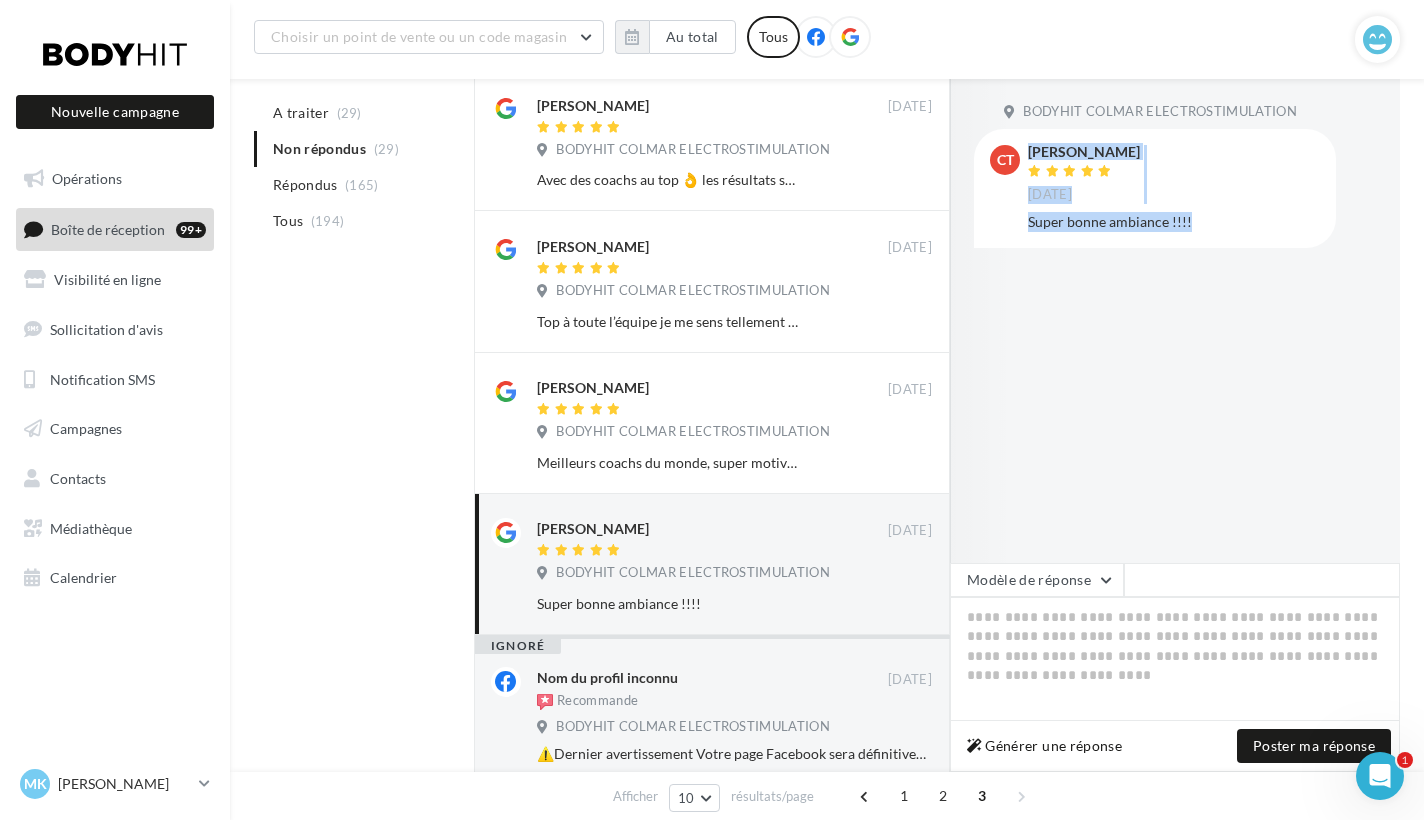 drag, startPoint x: 1191, startPoint y: 221, endPoint x: 1030, endPoint y: 232, distance: 161.37534 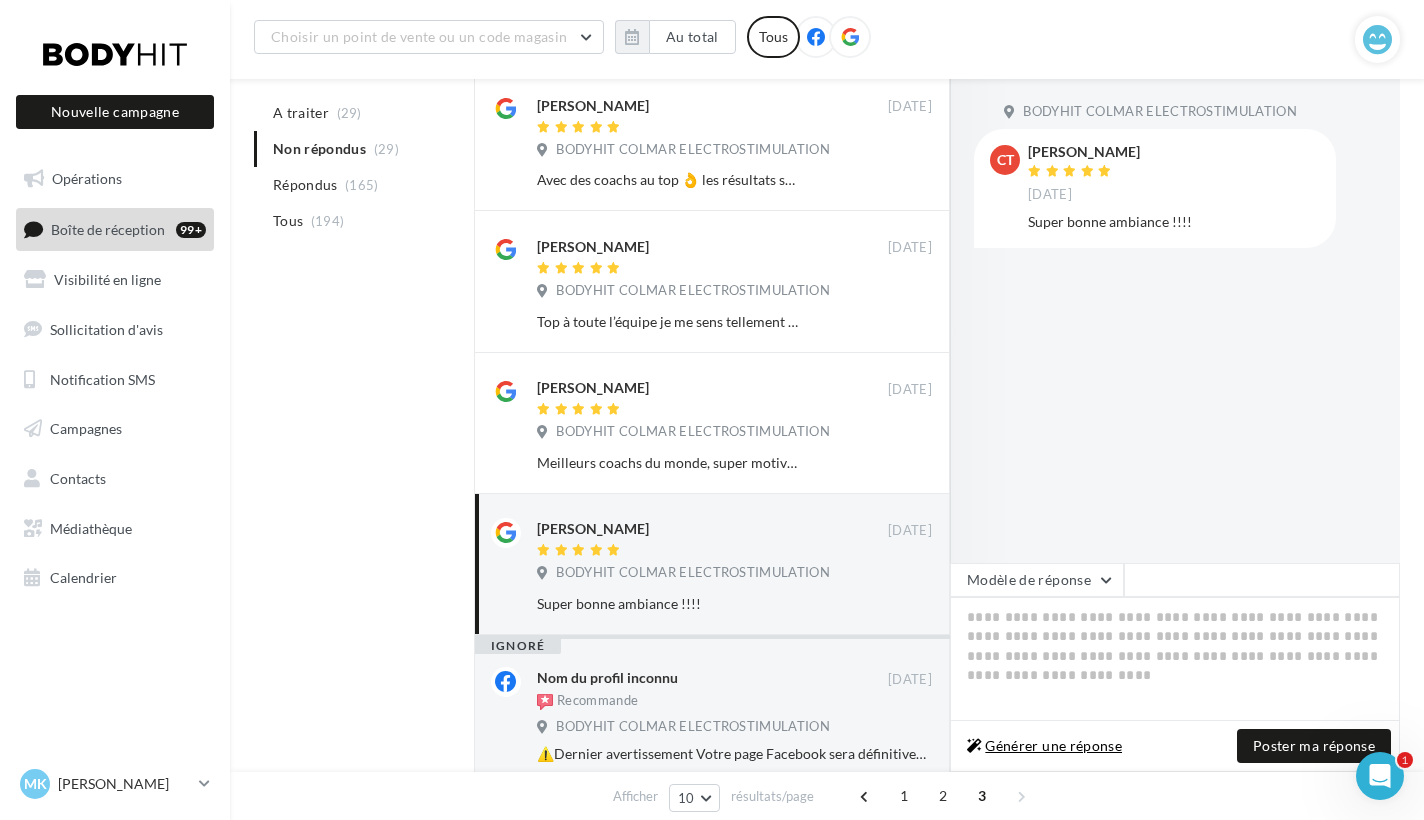 click on "Générer une réponse" at bounding box center [1044, 746] 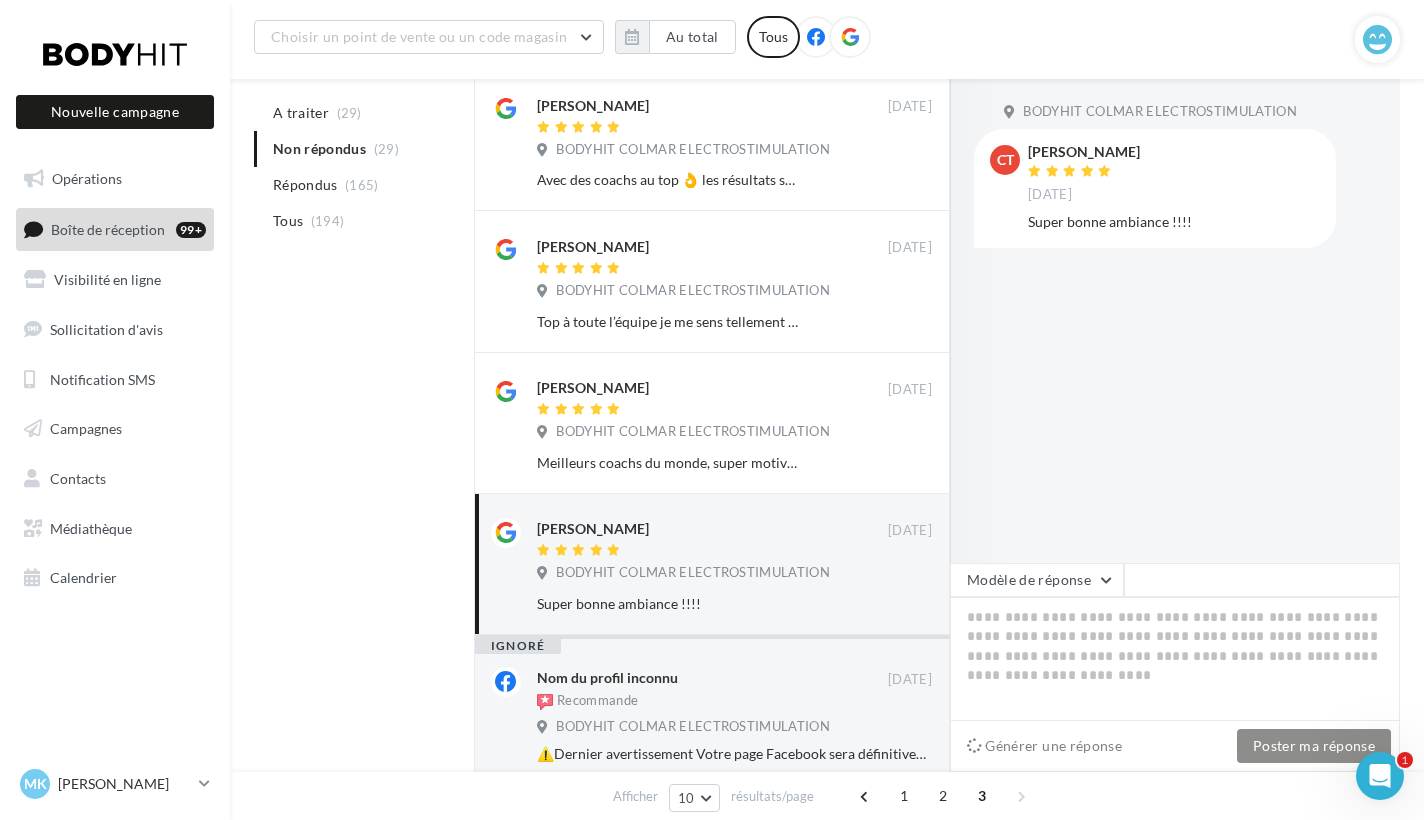 type on "**********" 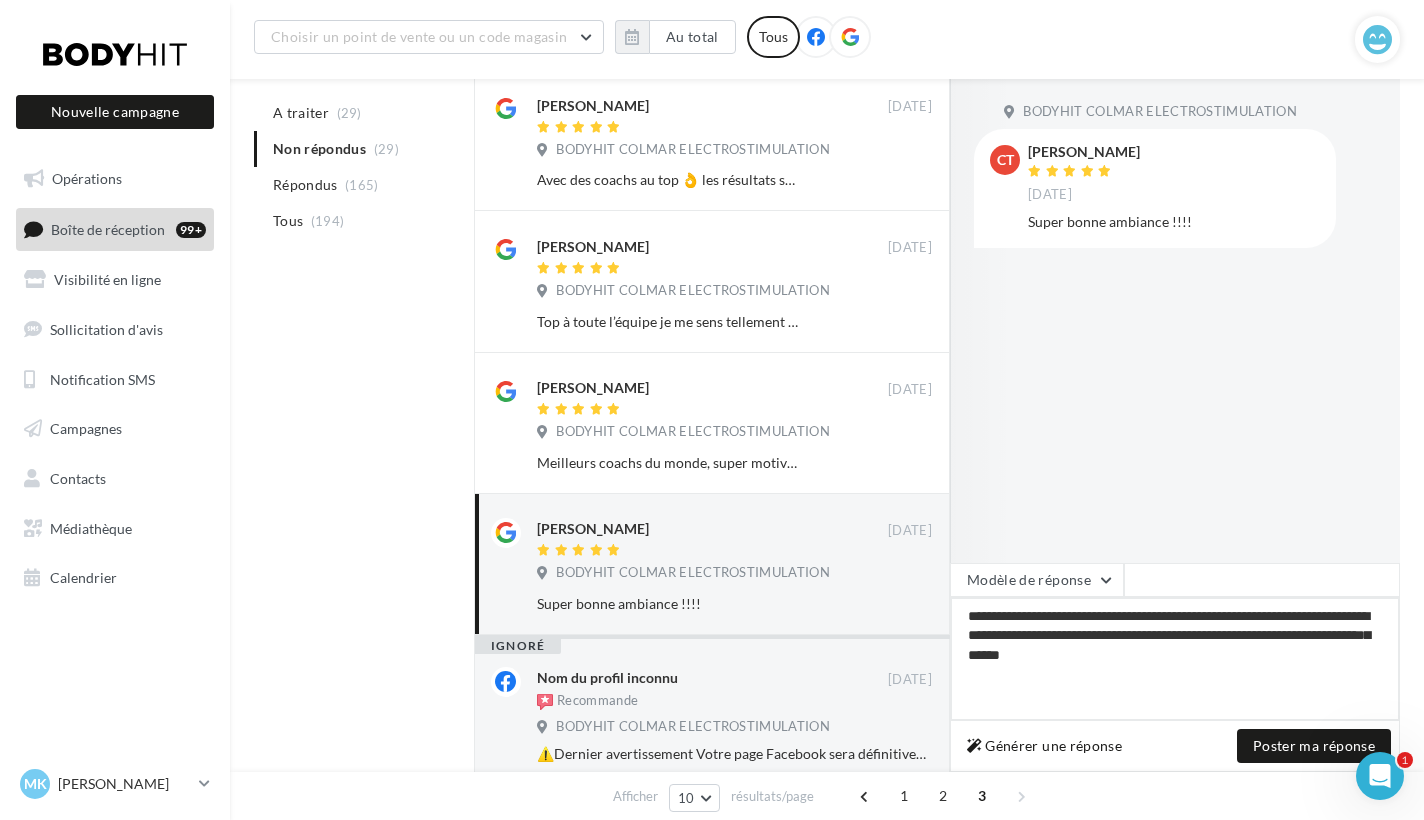 drag, startPoint x: 1264, startPoint y: 661, endPoint x: 951, endPoint y: 613, distance: 316.65912 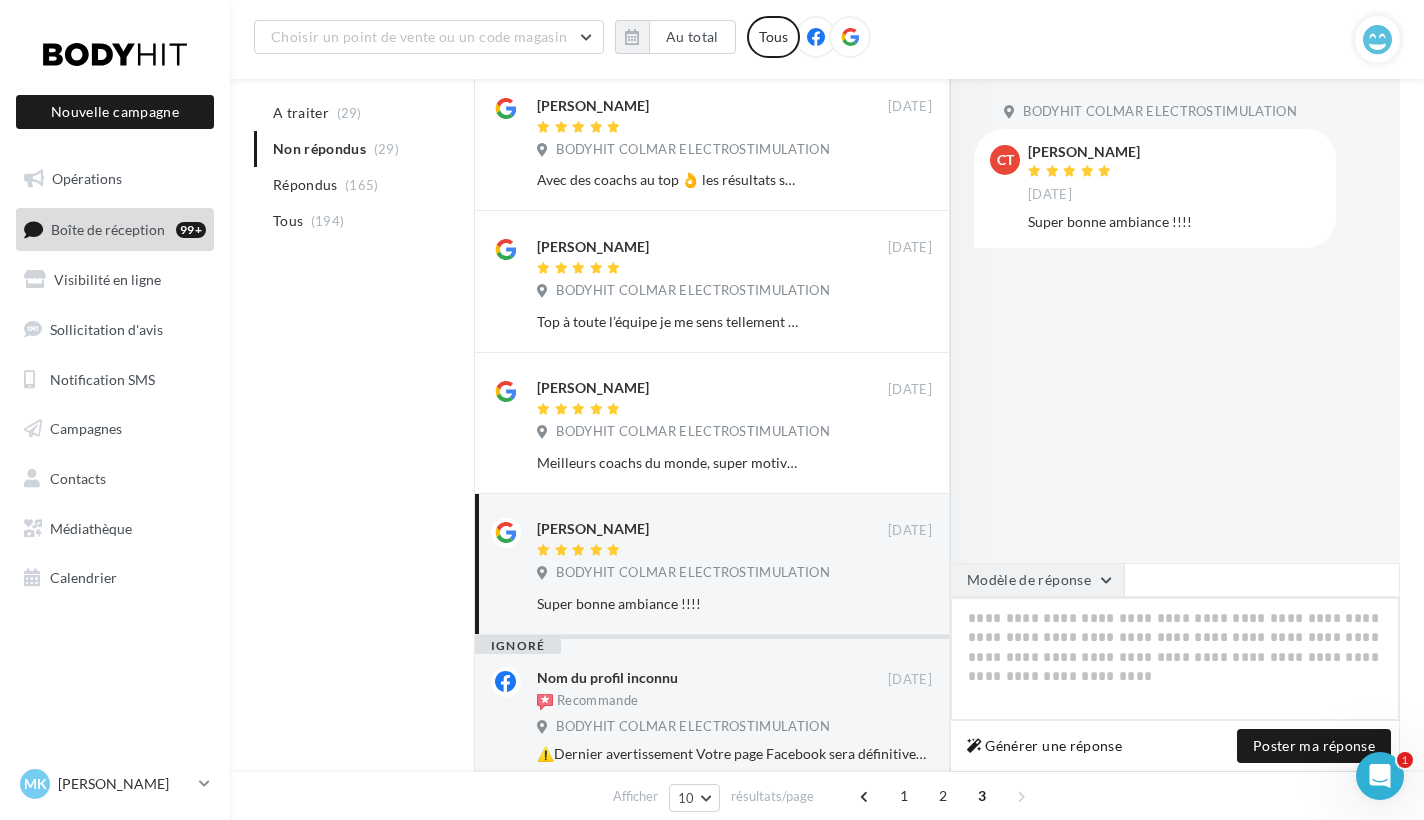 type 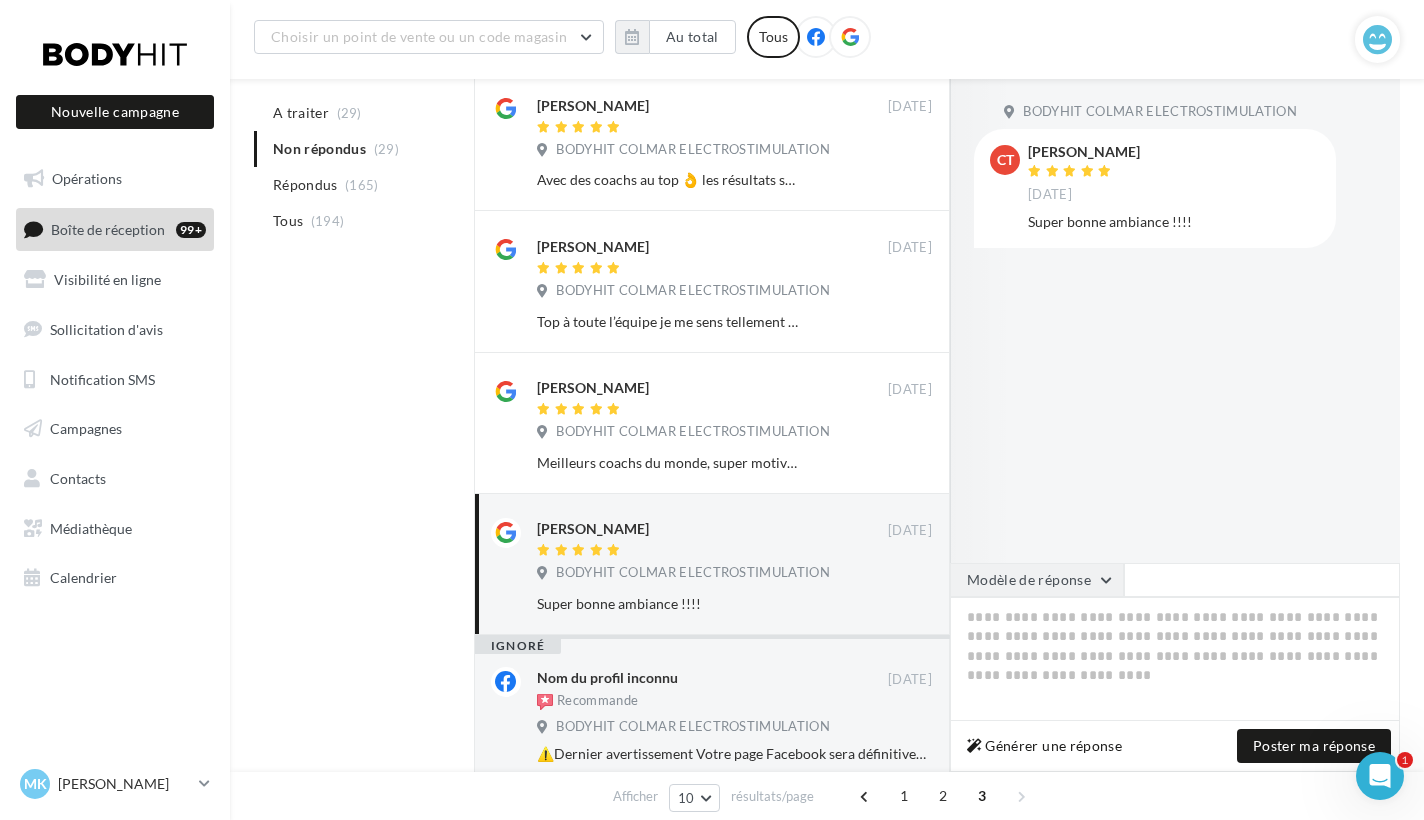 click on "Modèle de réponse" at bounding box center [1037, 580] 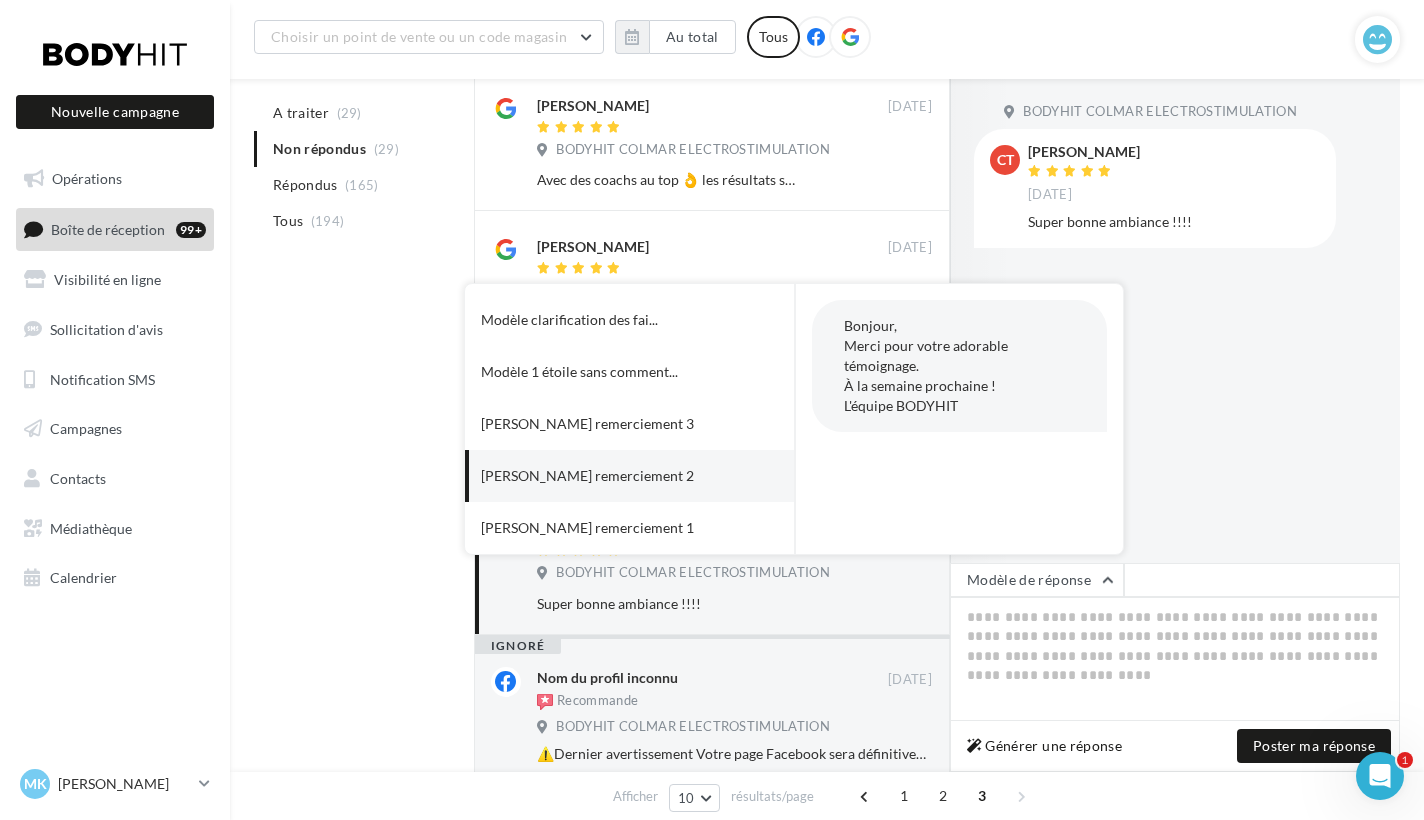 scroll, scrollTop: 42, scrollLeft: 0, axis: vertical 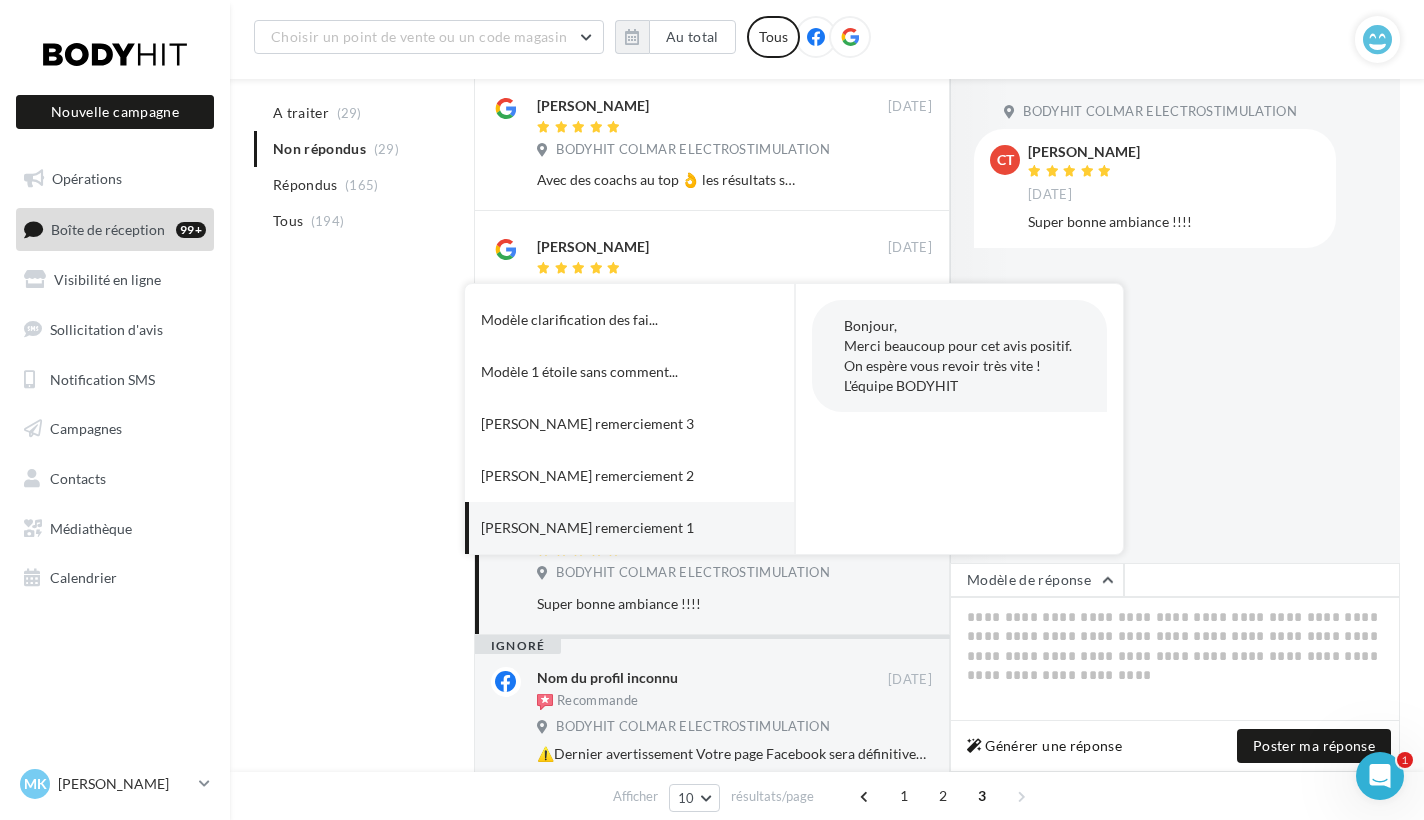 click on "[PERSON_NAME] remerciement 1" at bounding box center (587, 528) 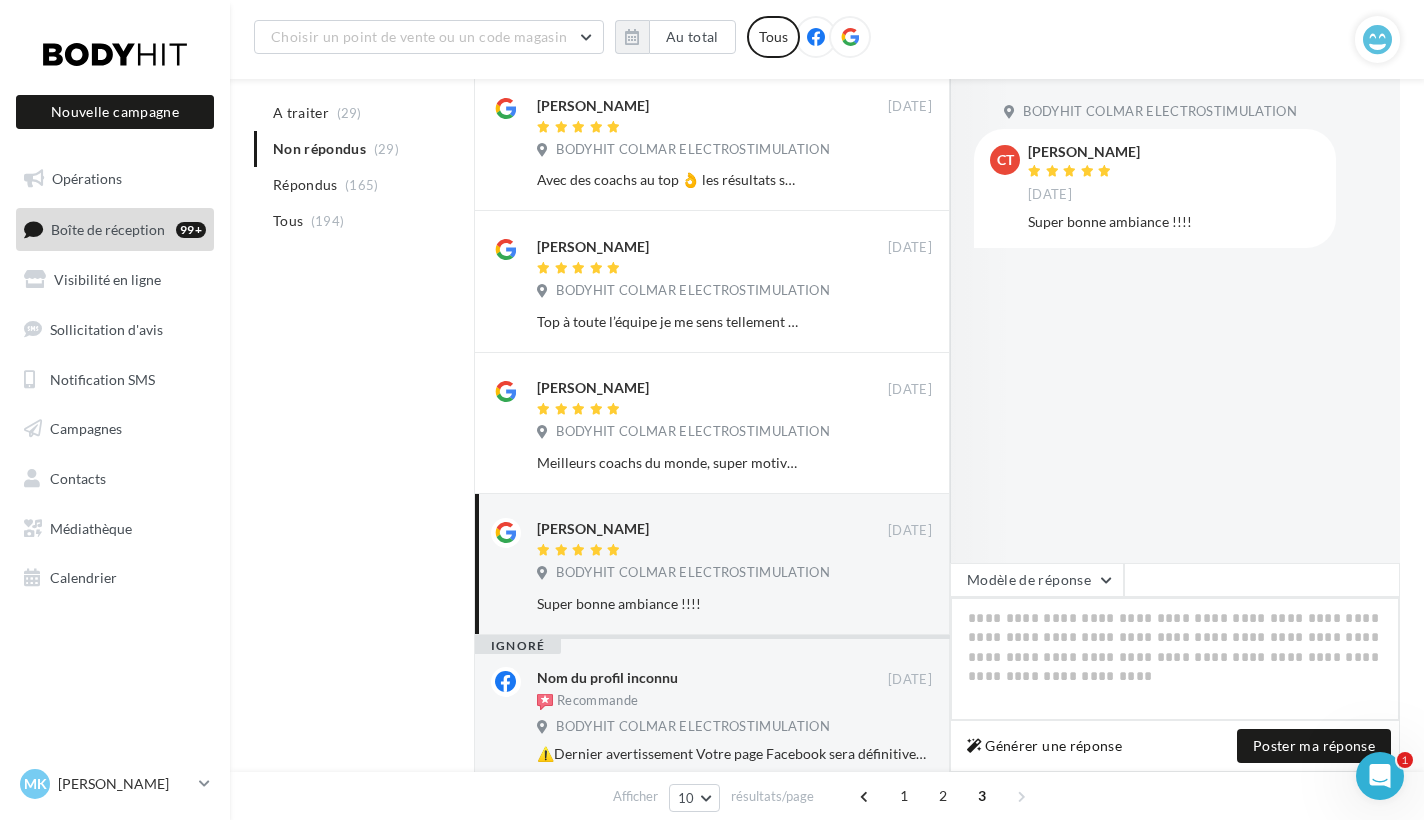 type on "**********" 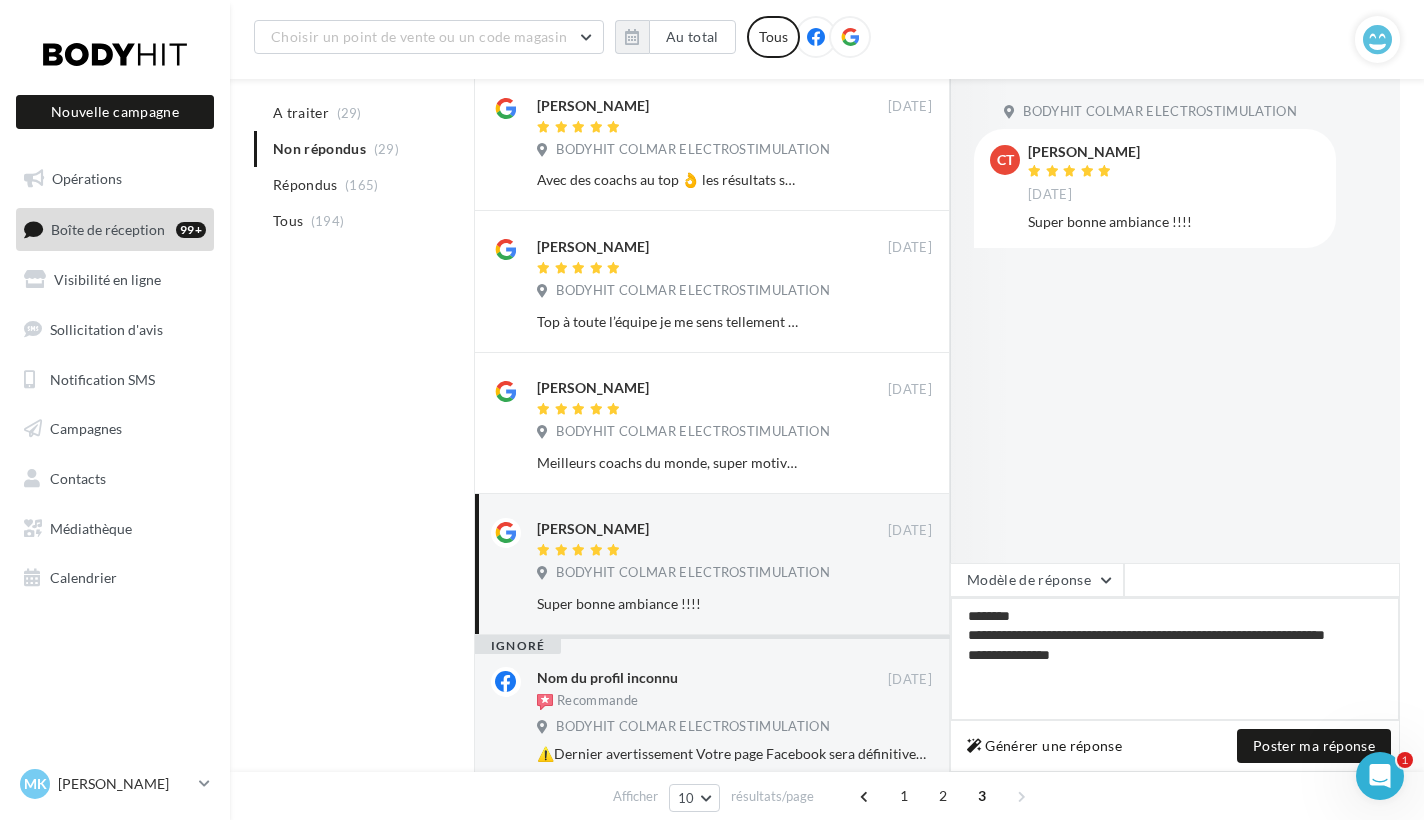 drag, startPoint x: 1097, startPoint y: 680, endPoint x: 1191, endPoint y: 627, distance: 107.912 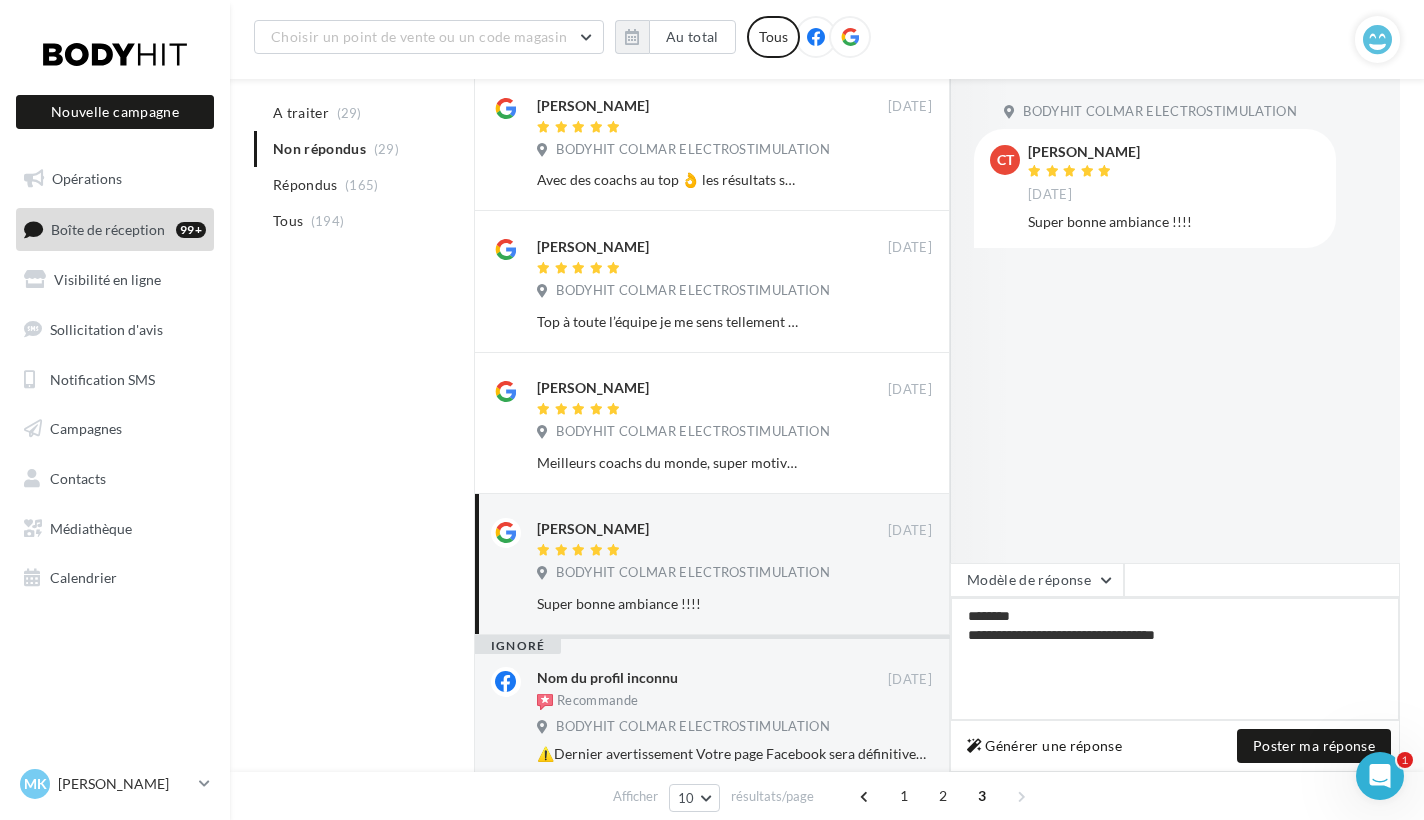 type on "**********" 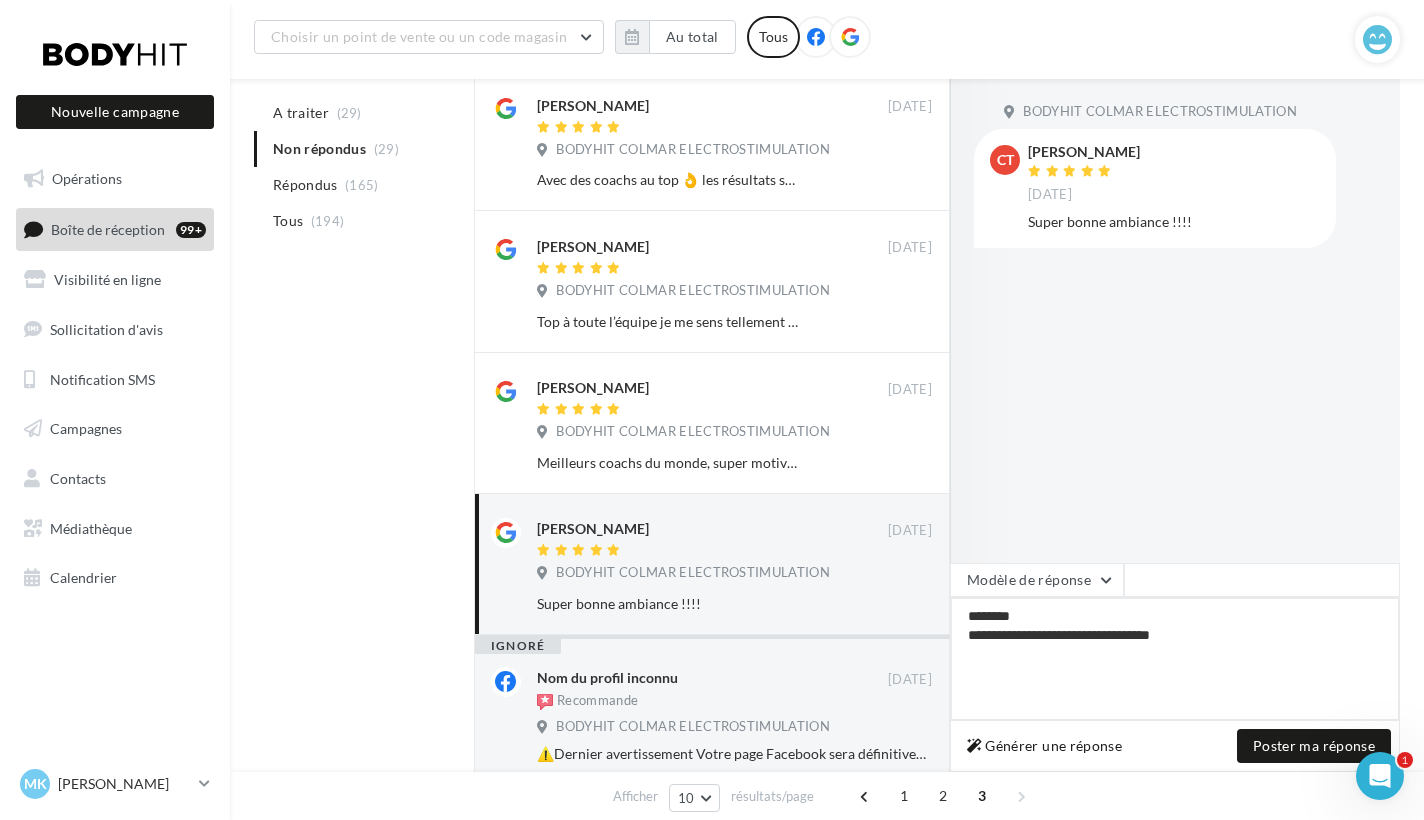 type on "**********" 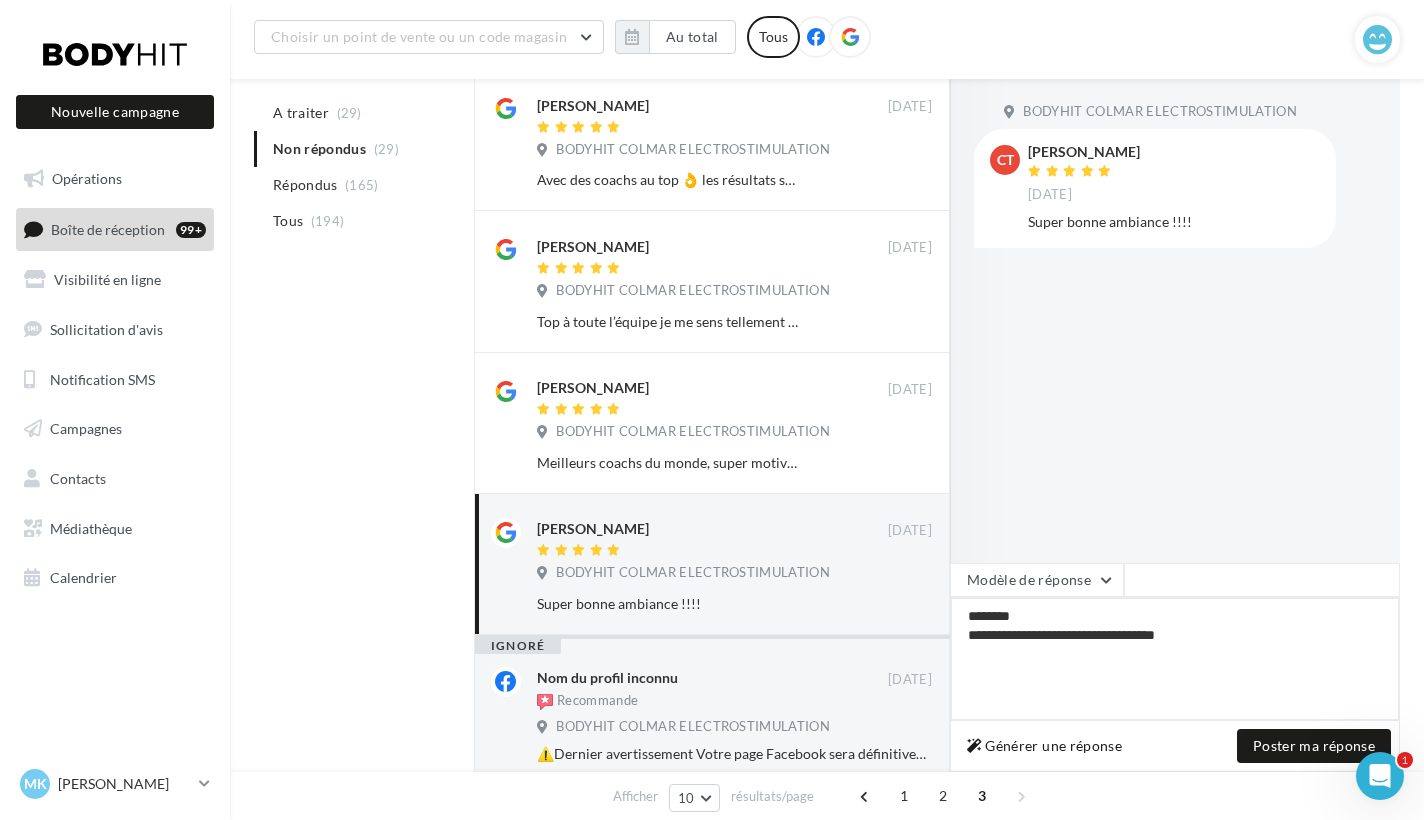 type on "**********" 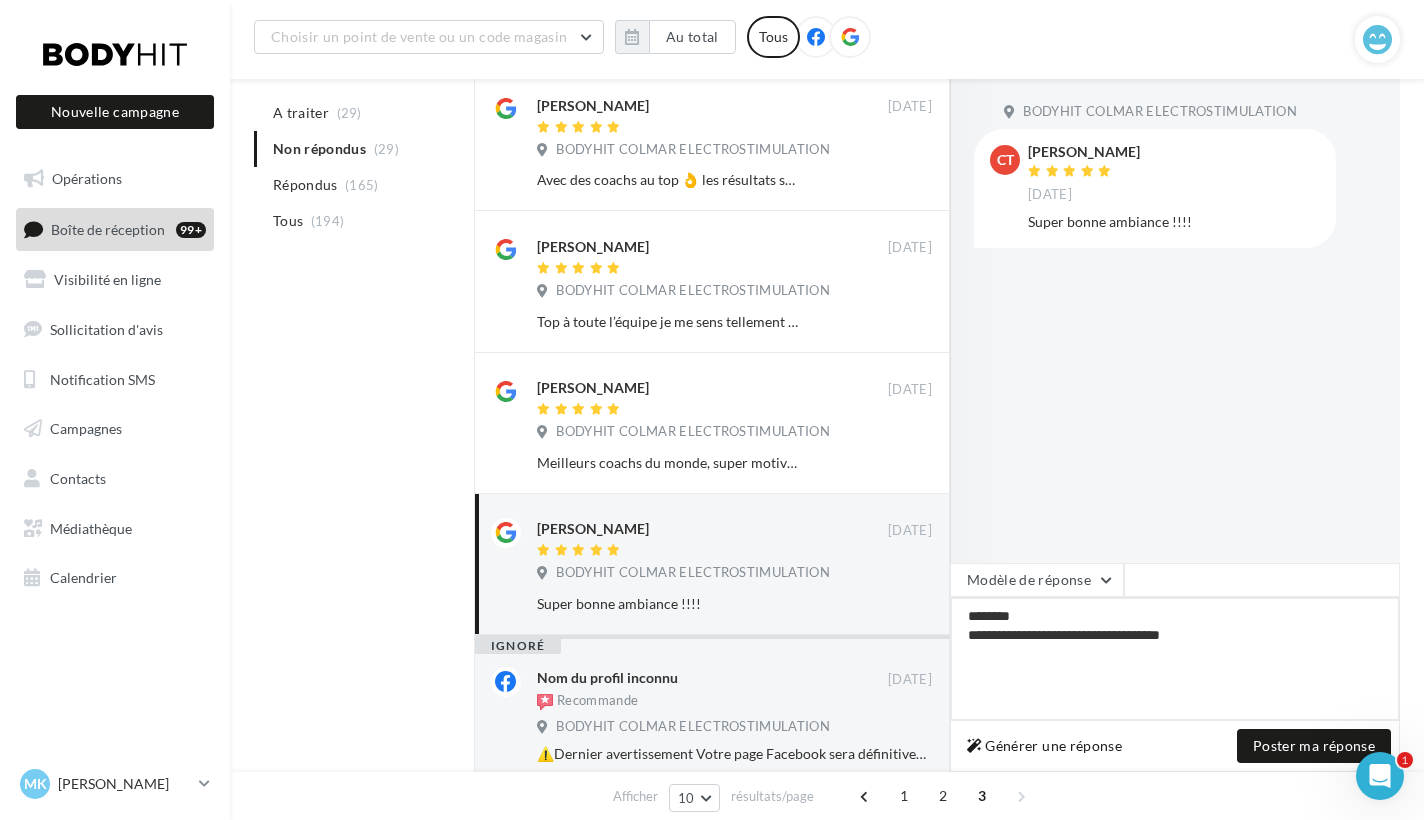 type on "**********" 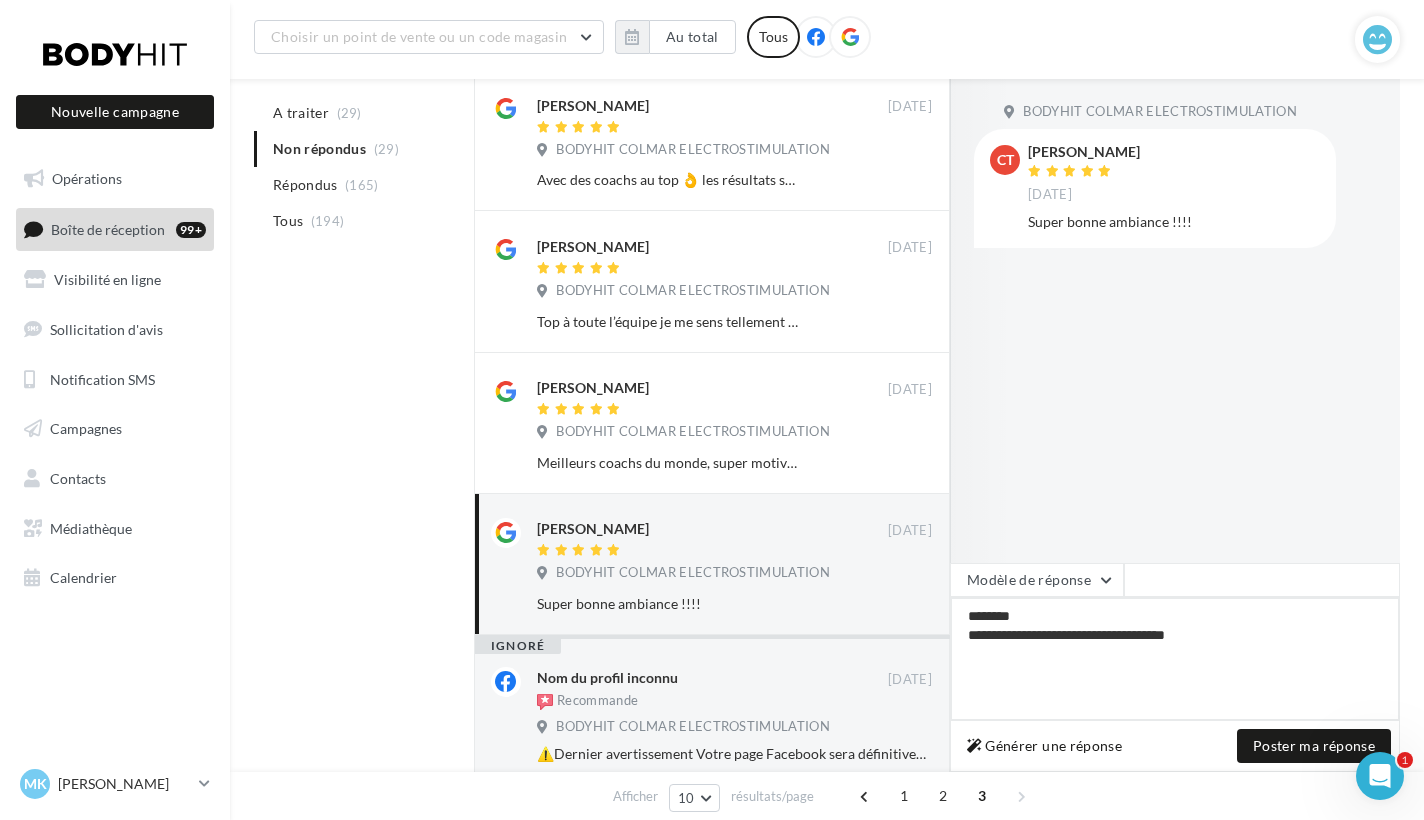 drag, startPoint x: 1017, startPoint y: 615, endPoint x: 959, endPoint y: 615, distance: 58 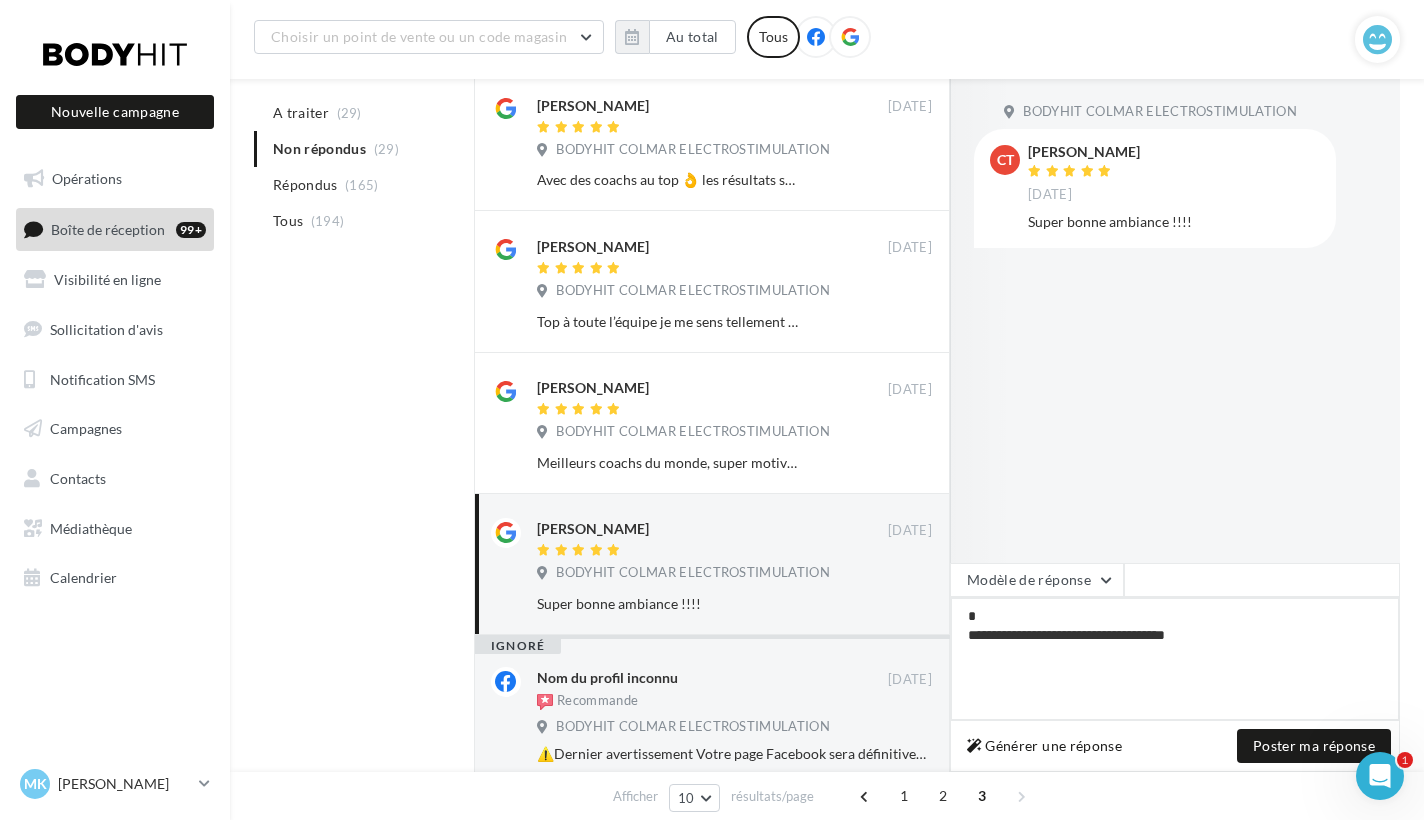 type on "**********" 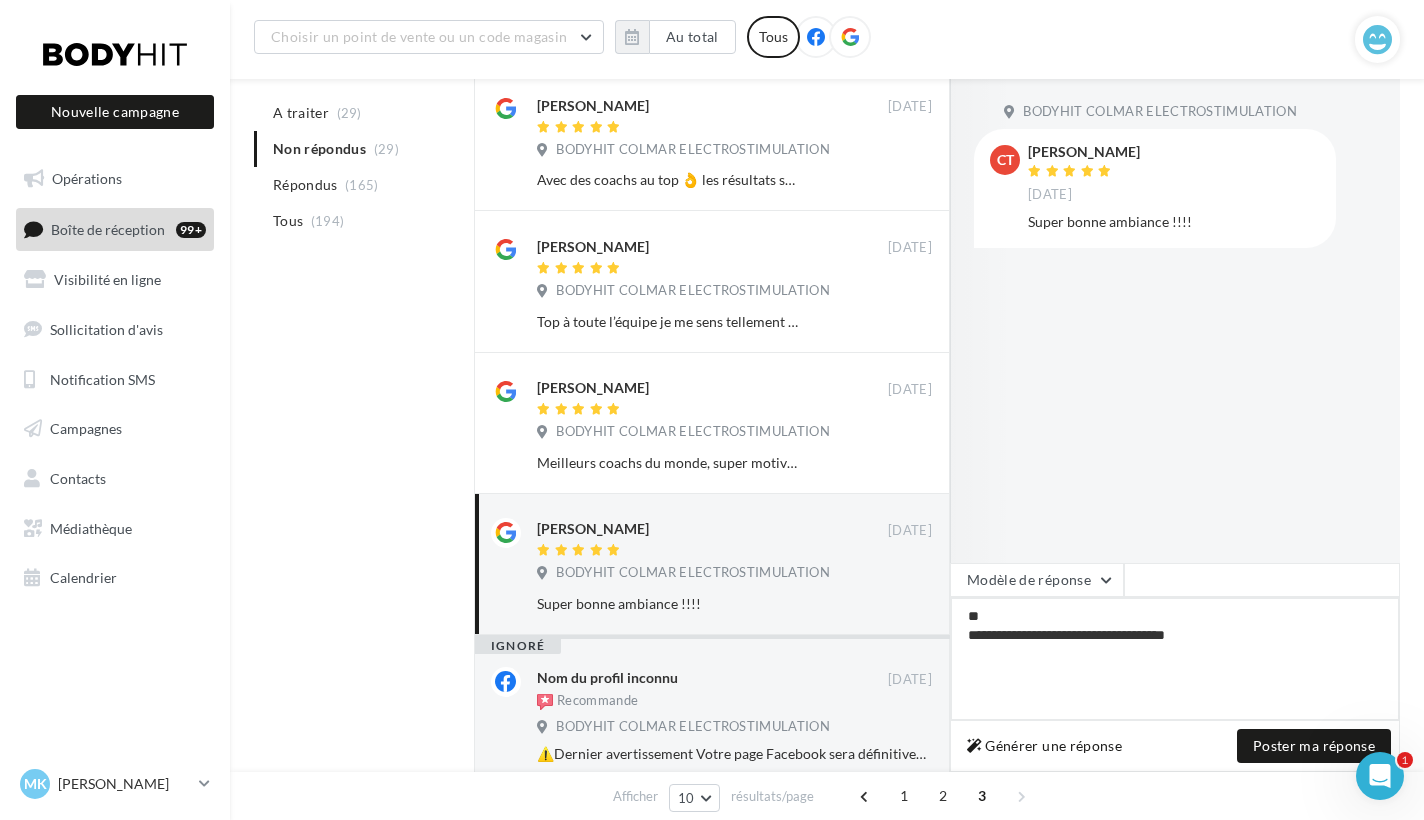 type on "**********" 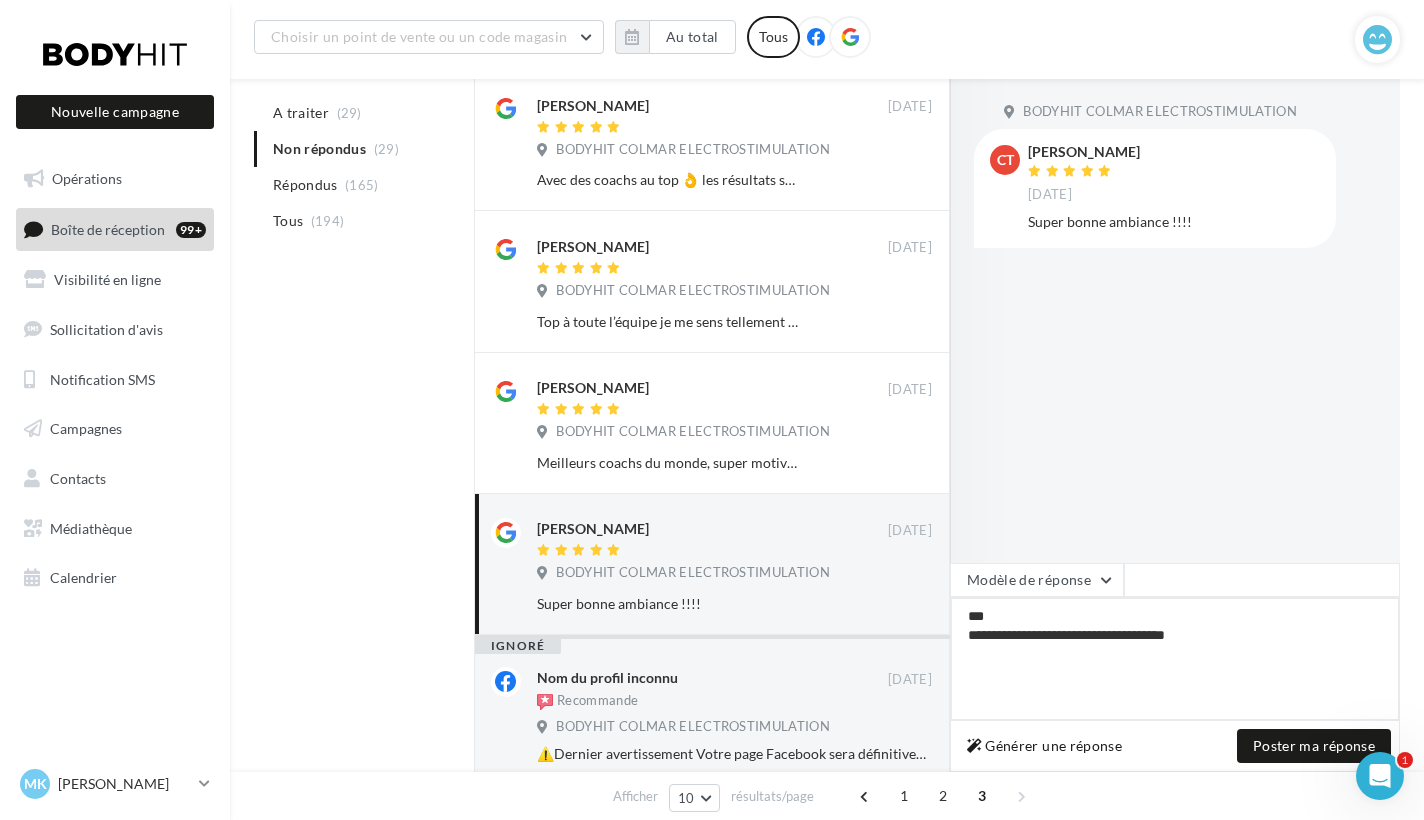 type on "**********" 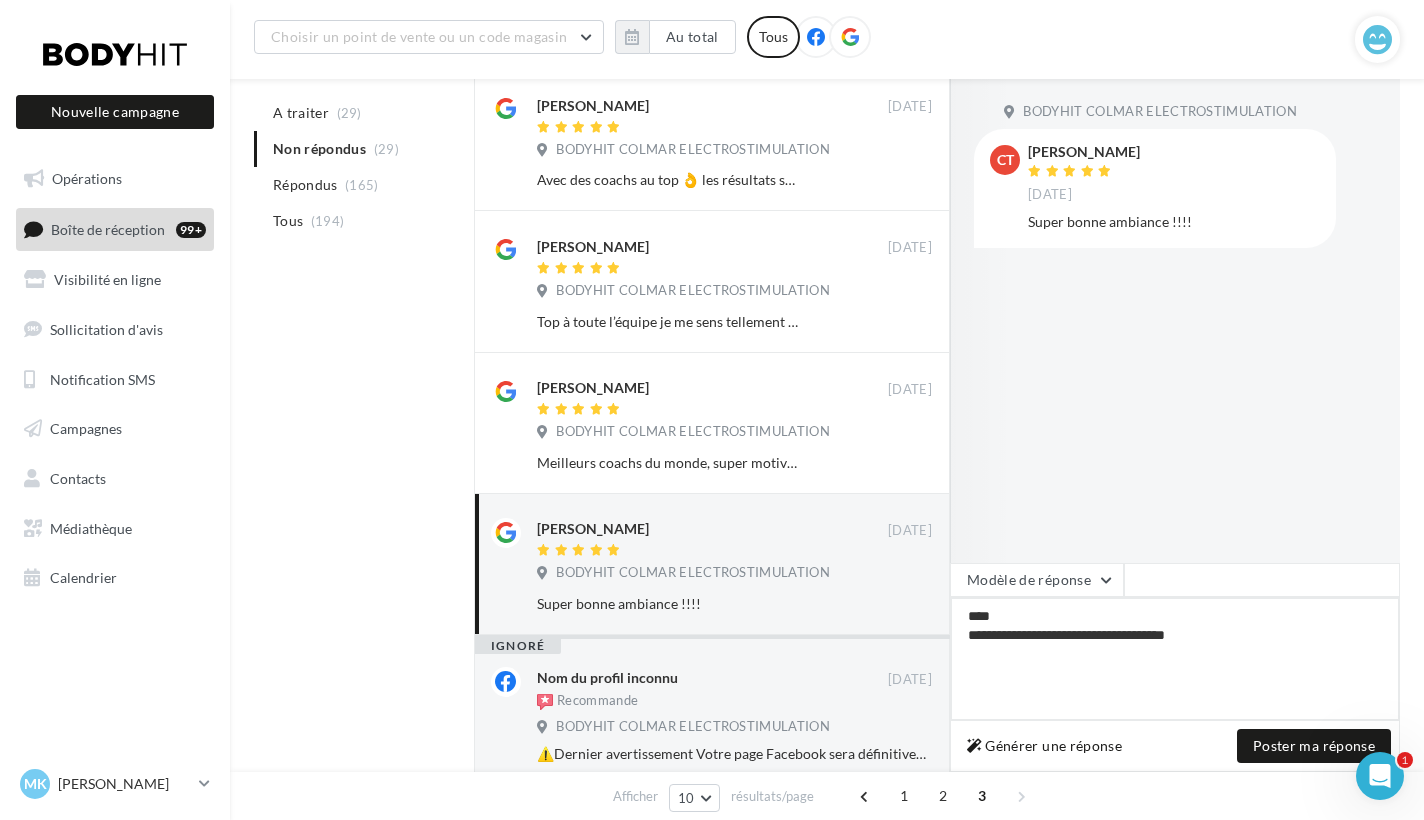 type on "**********" 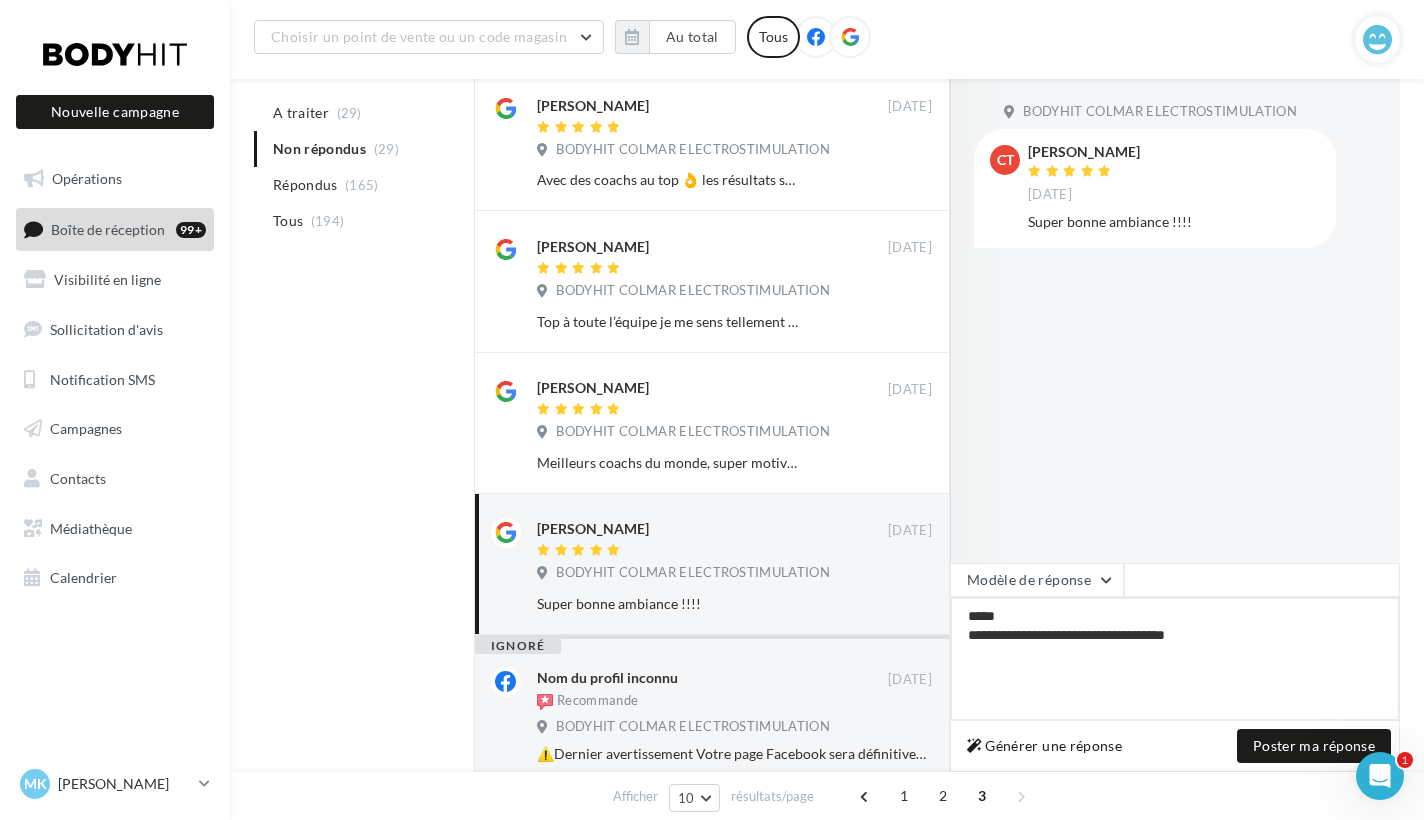 type on "**********" 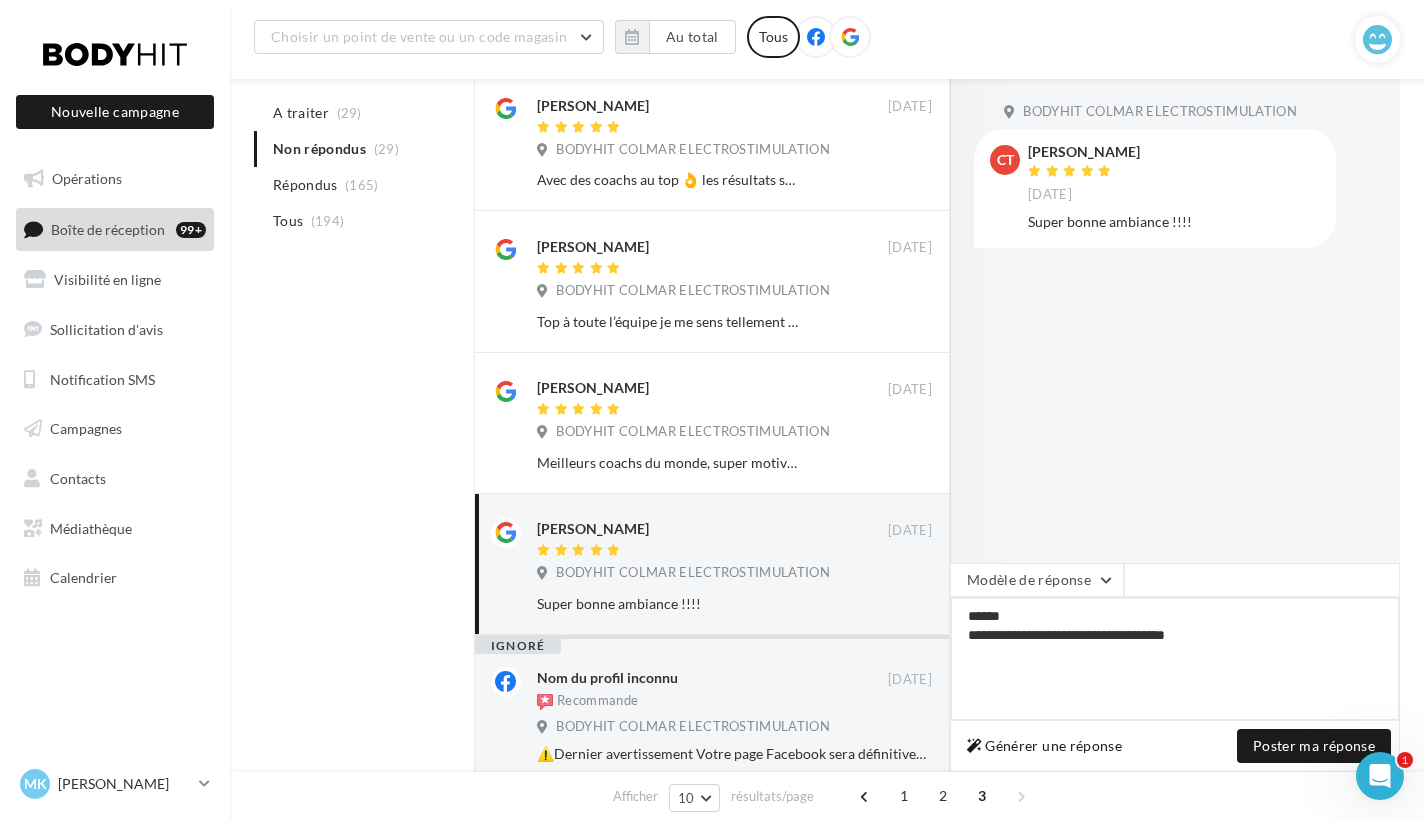 type on "**********" 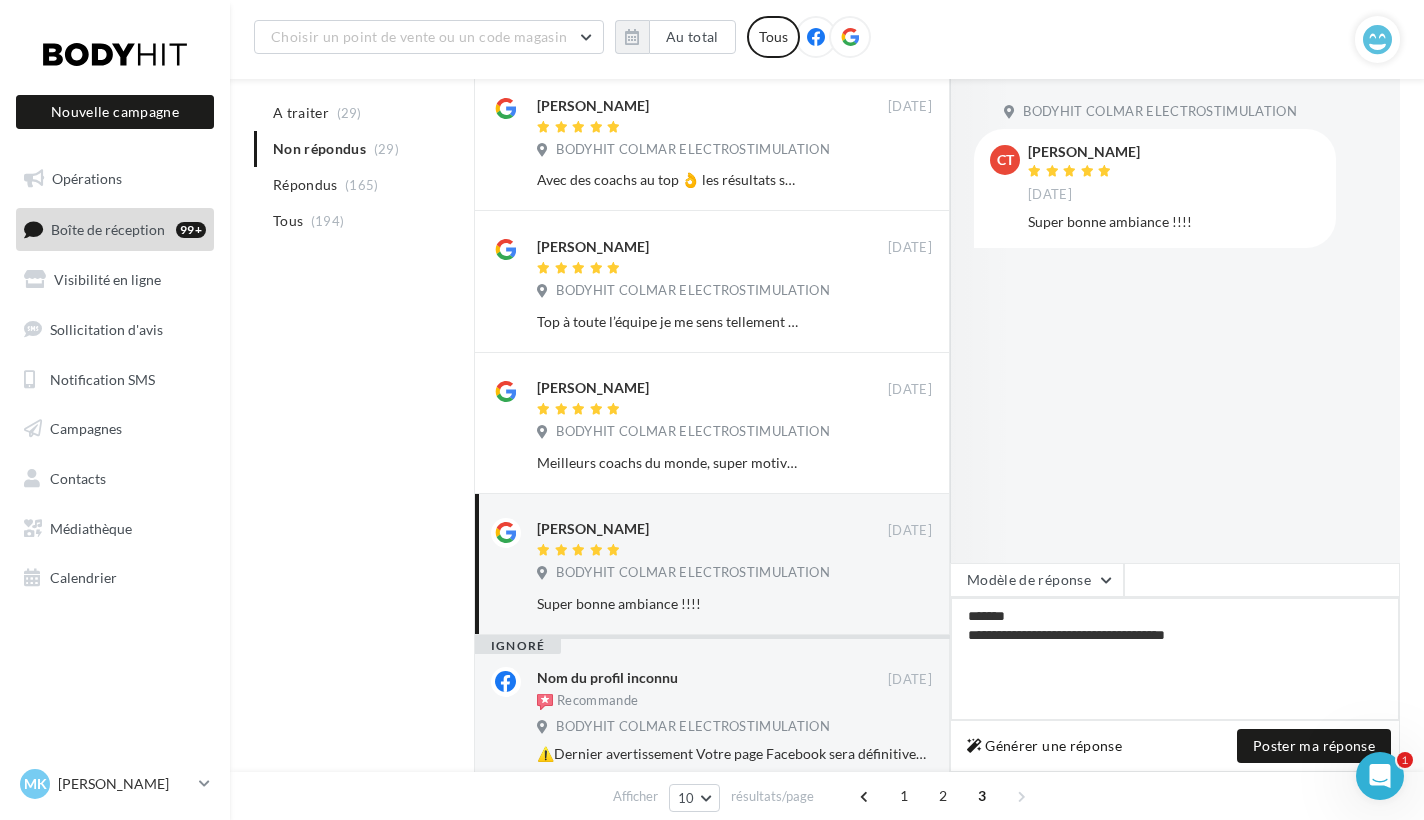 type on "**********" 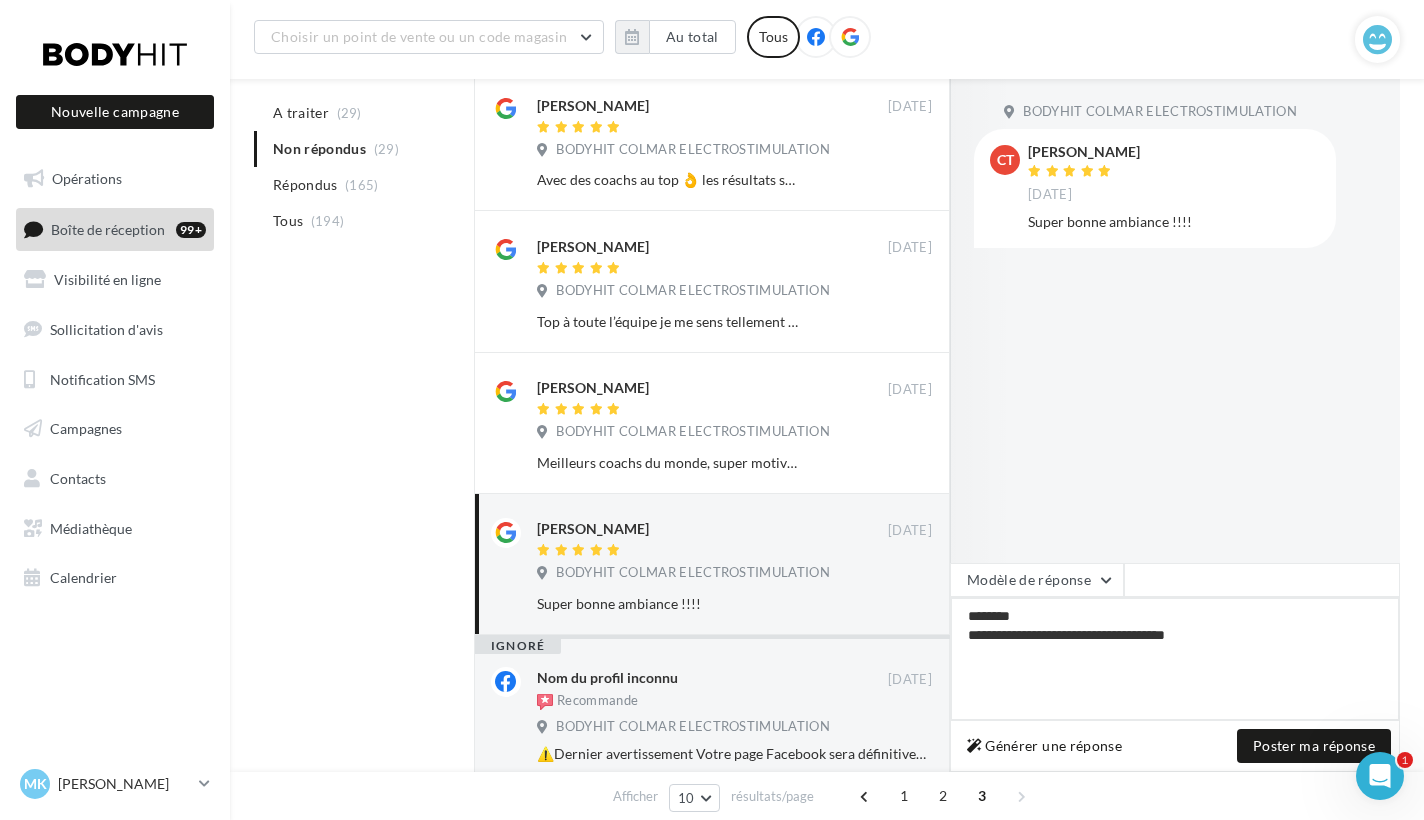 type on "**********" 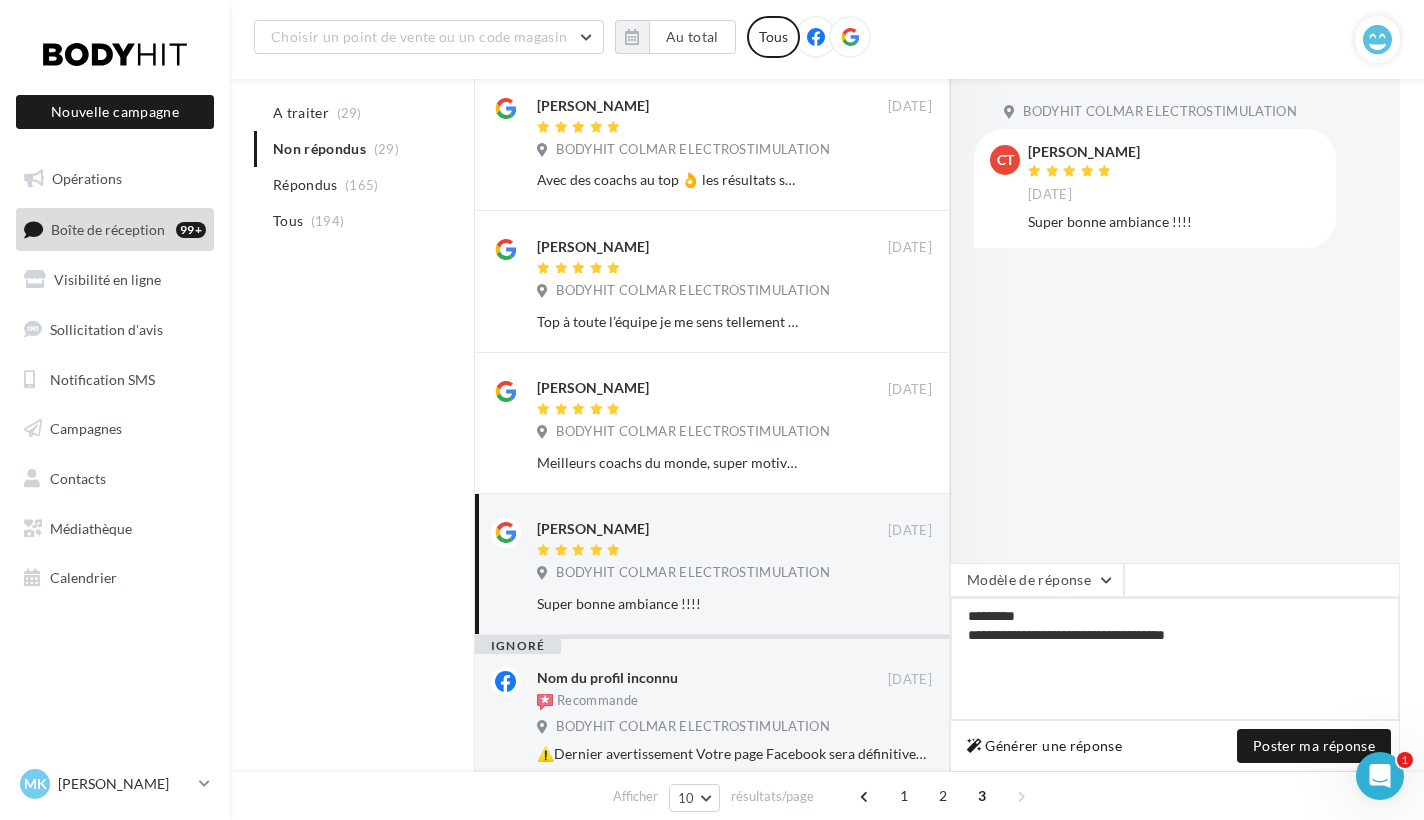 type on "**********" 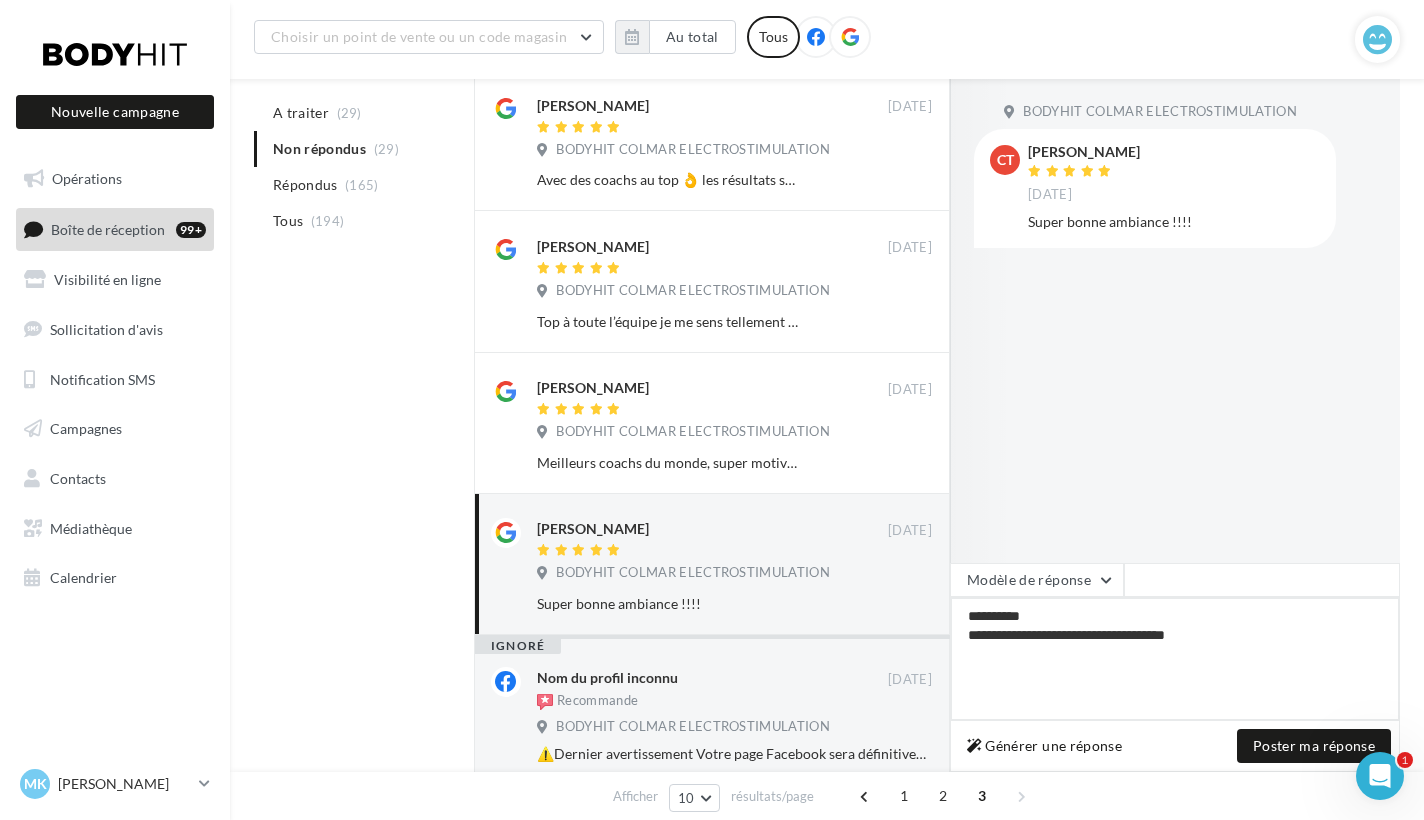 type on "**********" 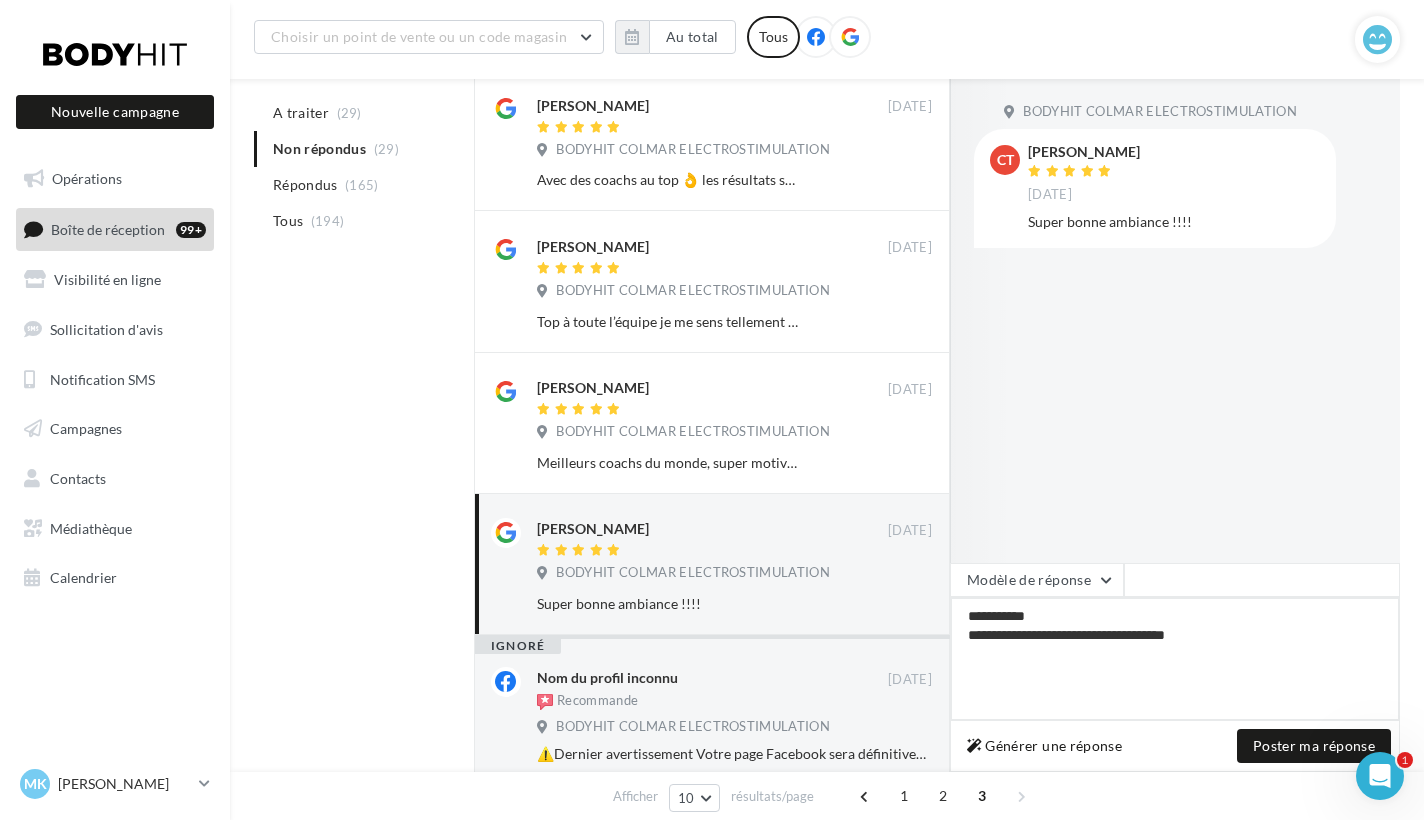 type on "**********" 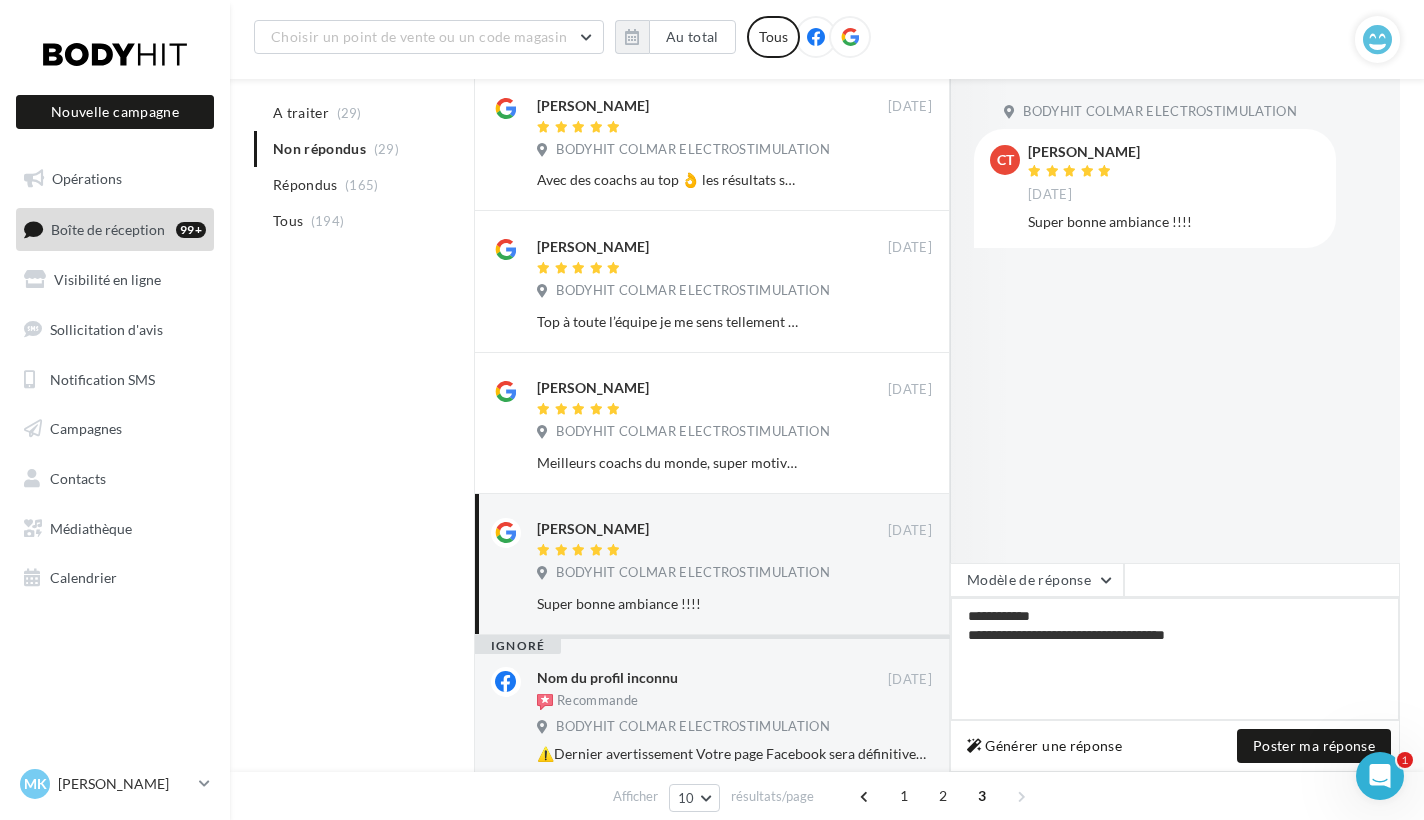 type on "**********" 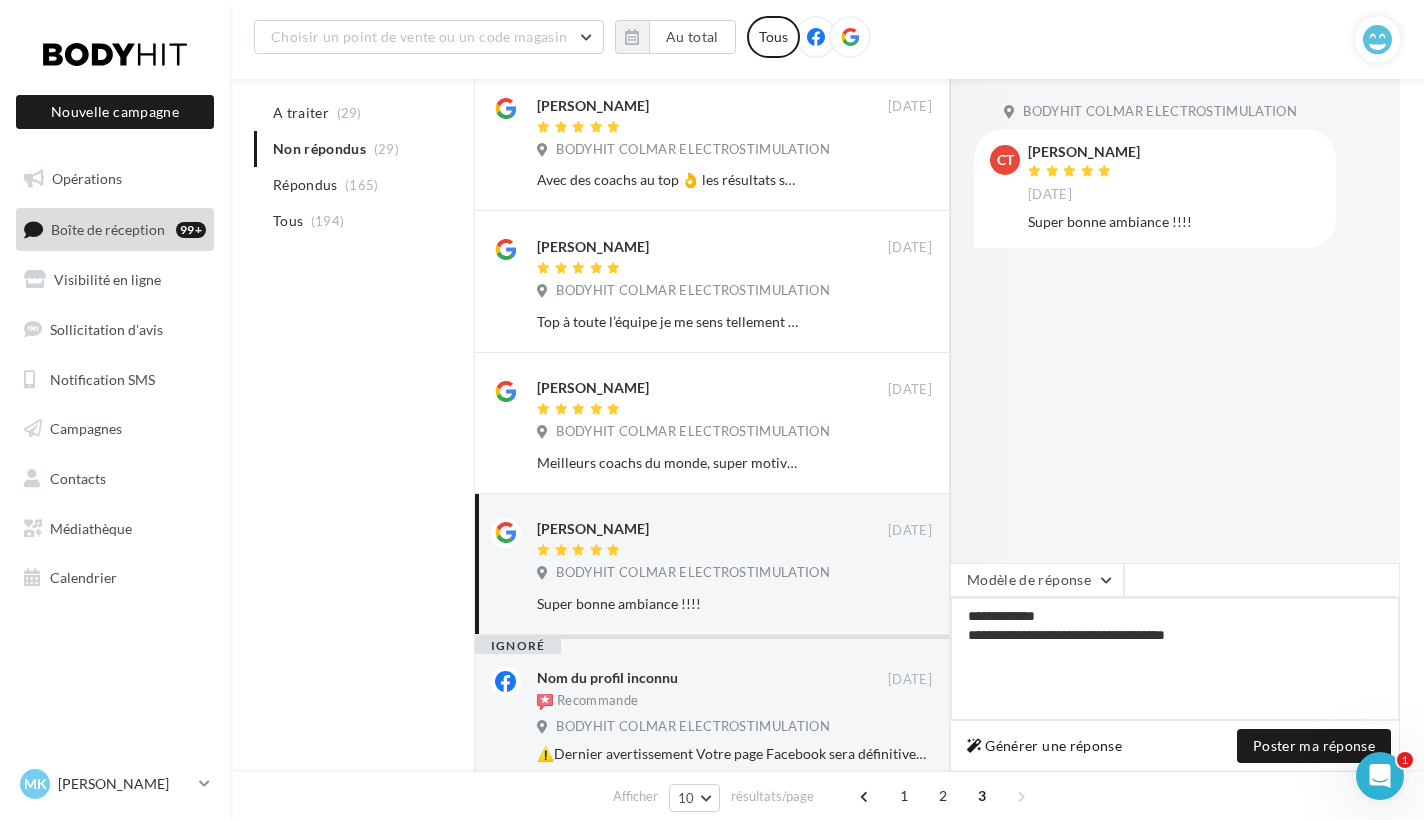 type on "**********" 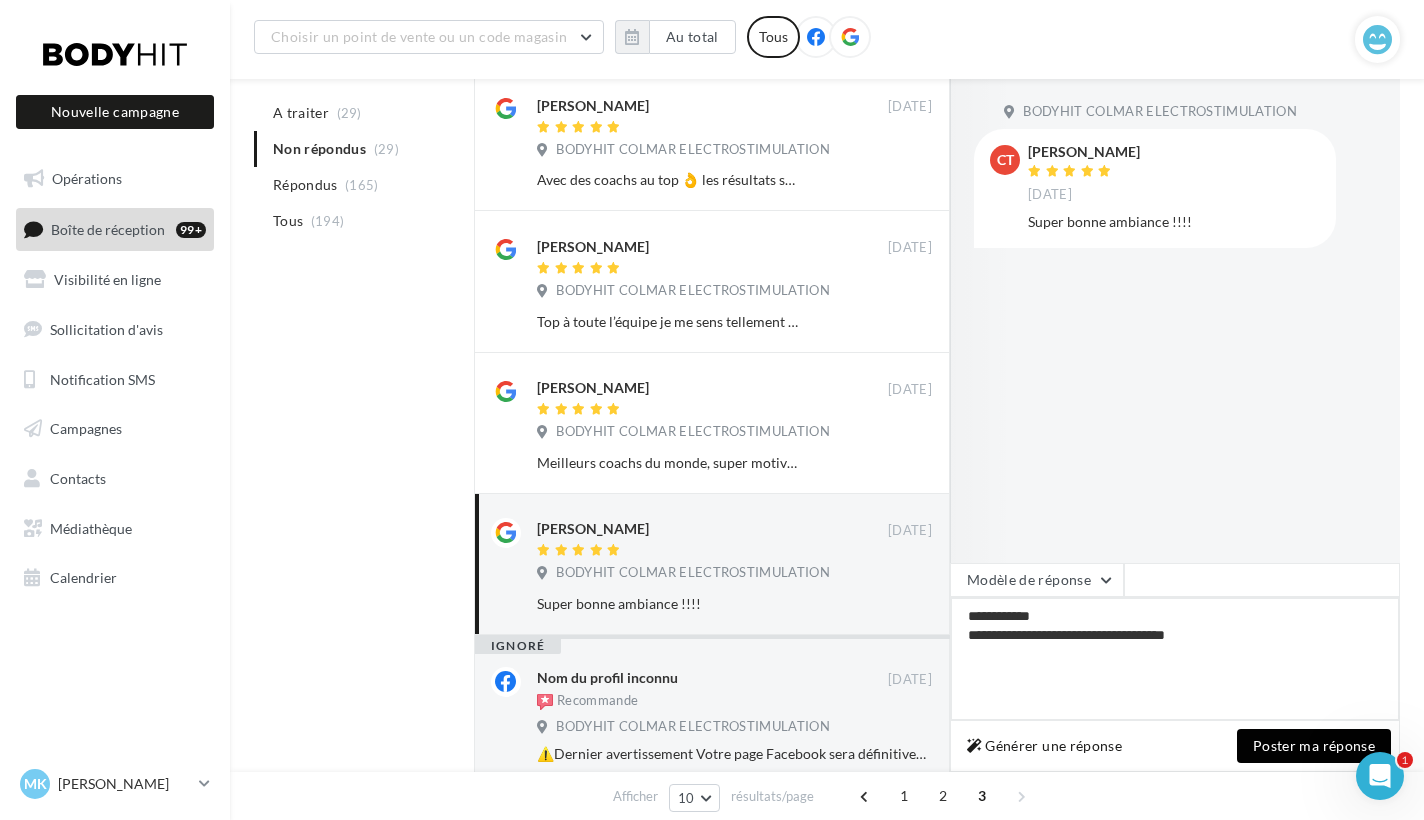 type on "**********" 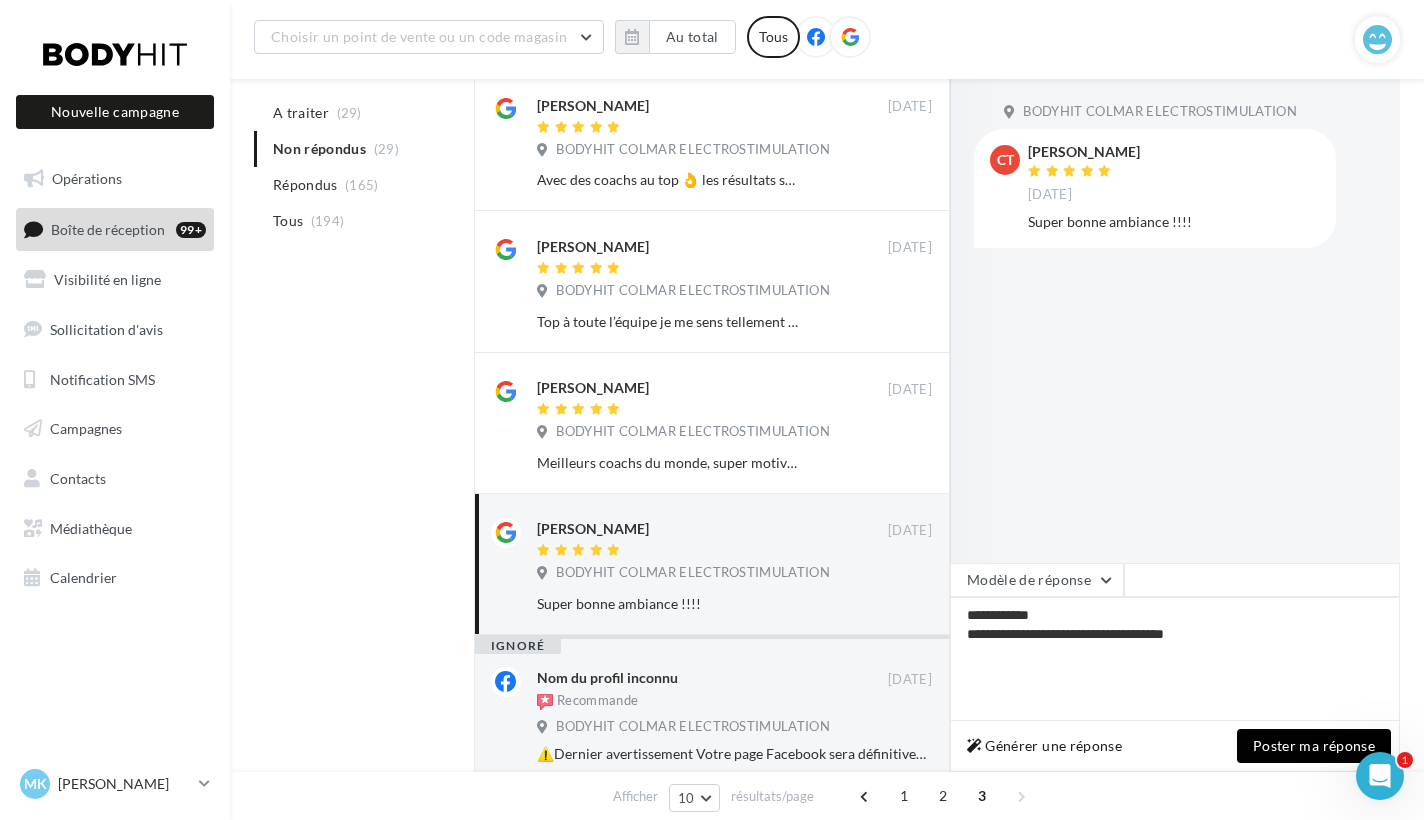 click on "Poster ma réponse" at bounding box center (1314, 746) 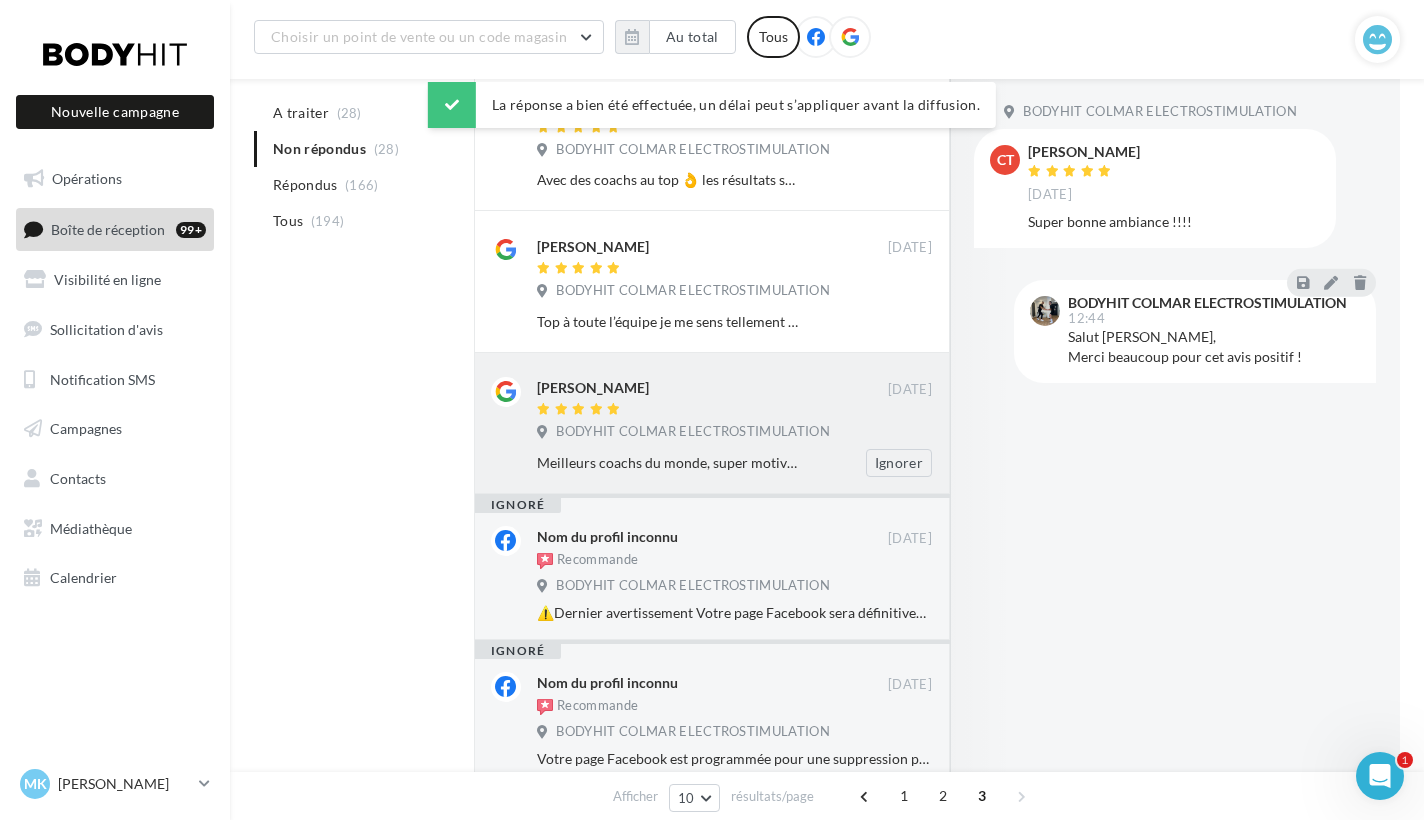 click at bounding box center [712, 410] 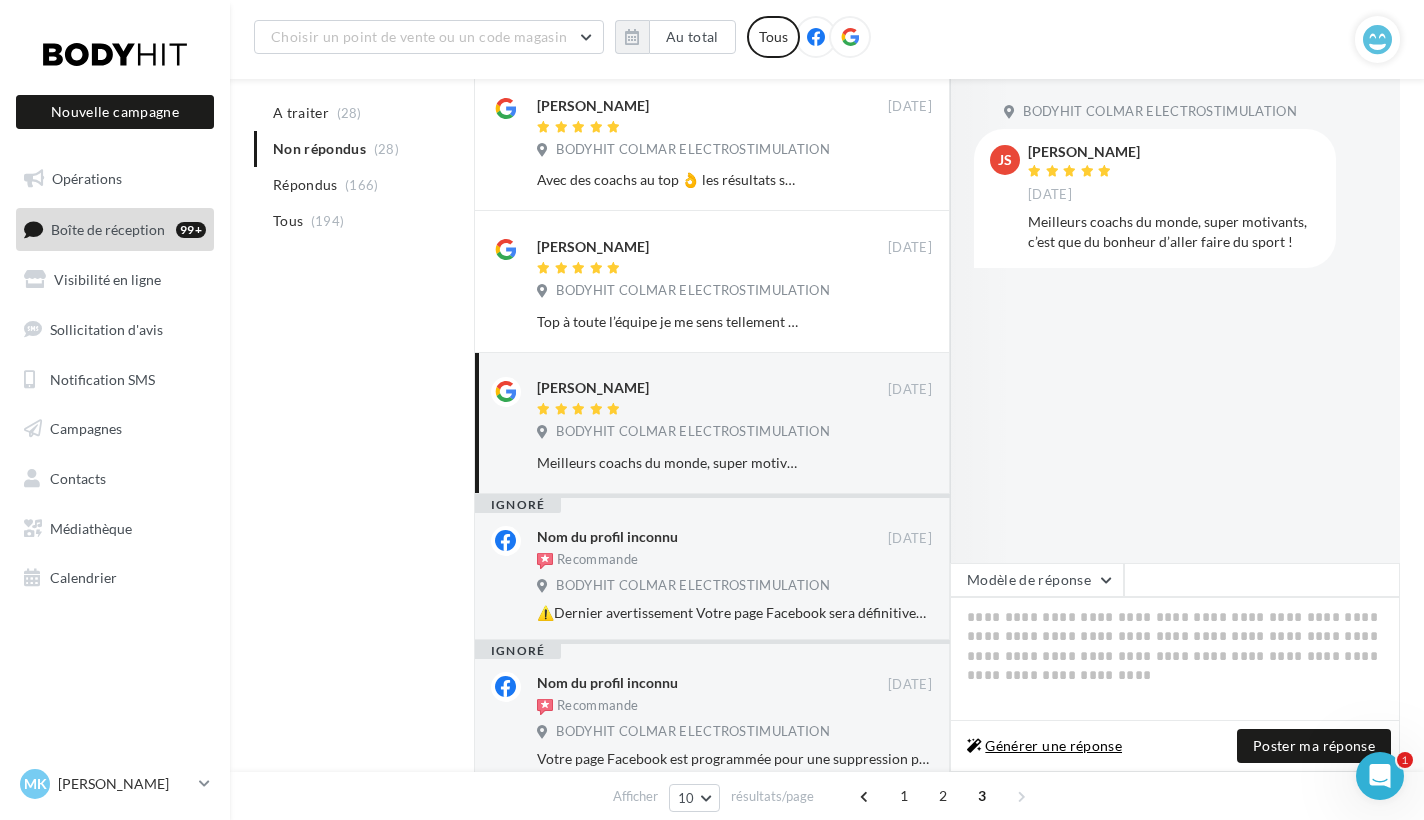 click on "Générer une réponse" at bounding box center [1044, 746] 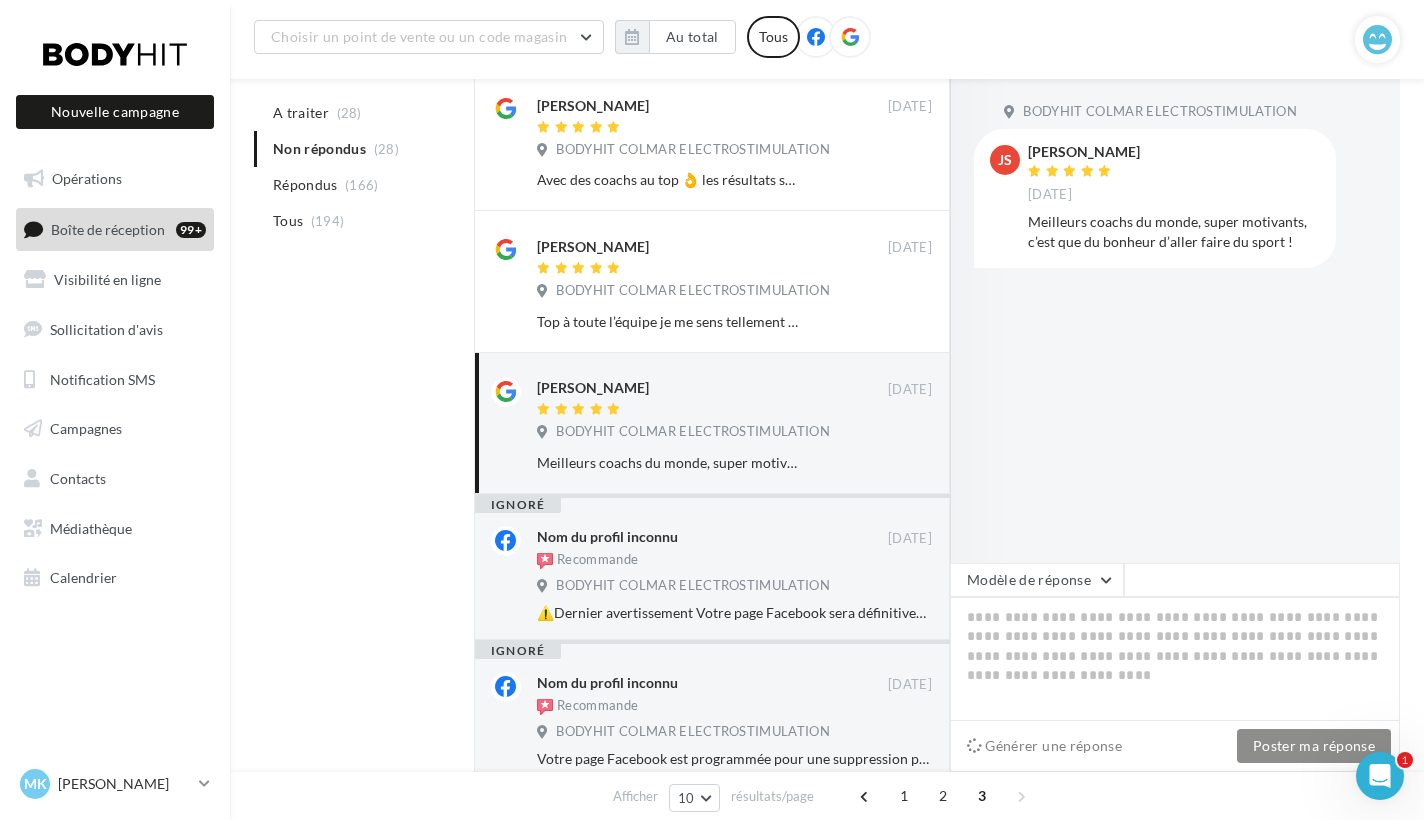 type on "**********" 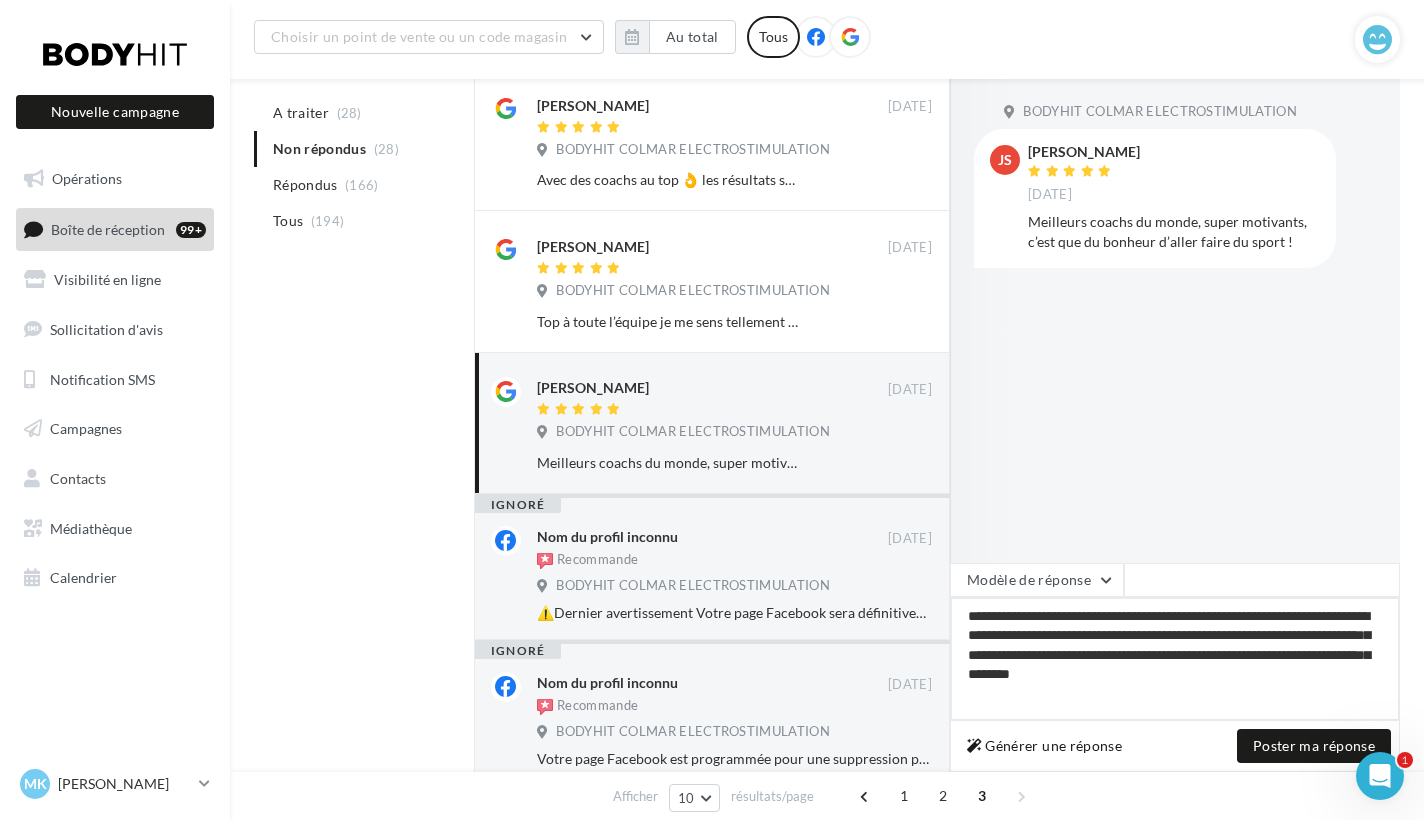 drag, startPoint x: 1076, startPoint y: 694, endPoint x: 968, endPoint y: 612, distance: 135.60236 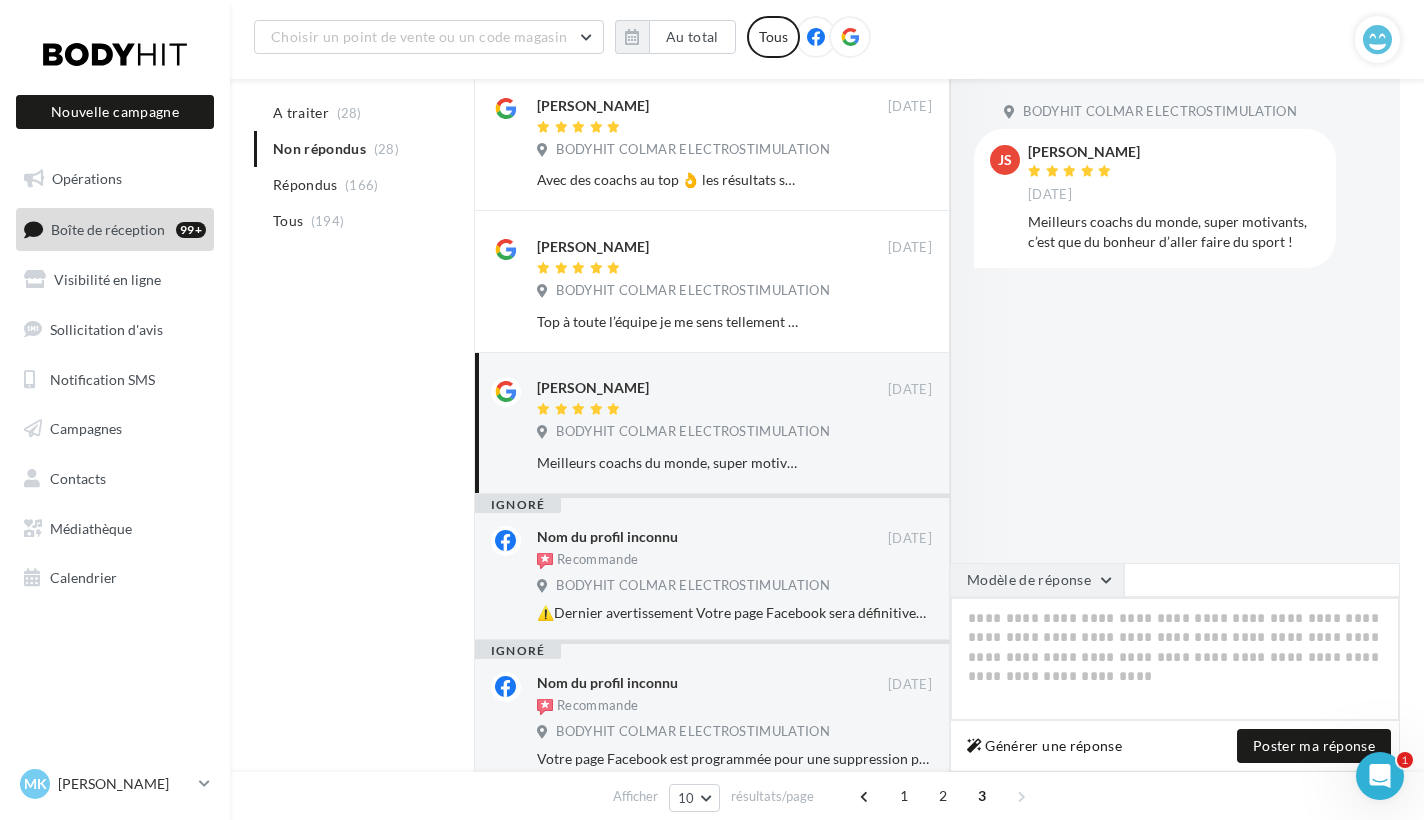 type 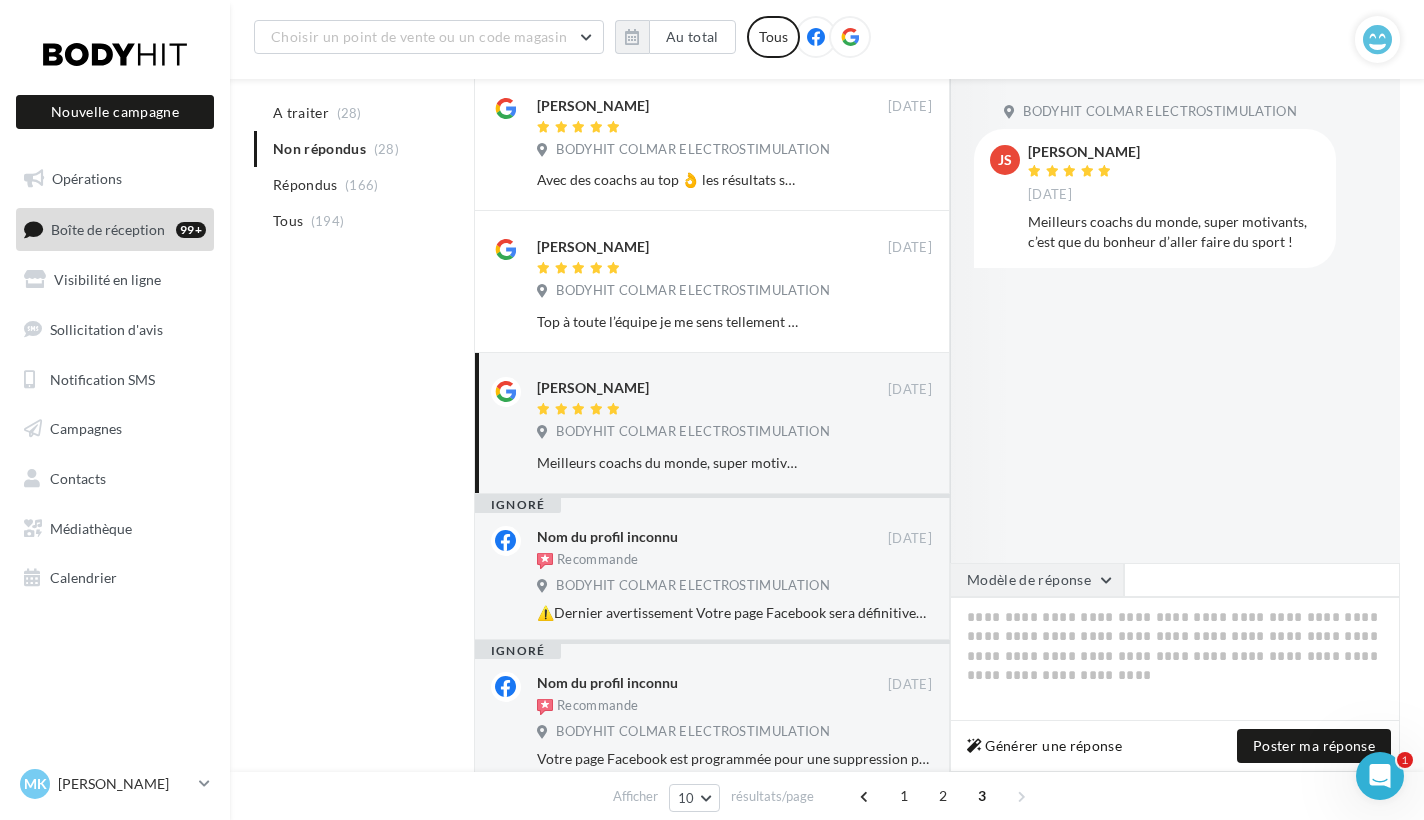 click on "Modèle de réponse" at bounding box center [1037, 580] 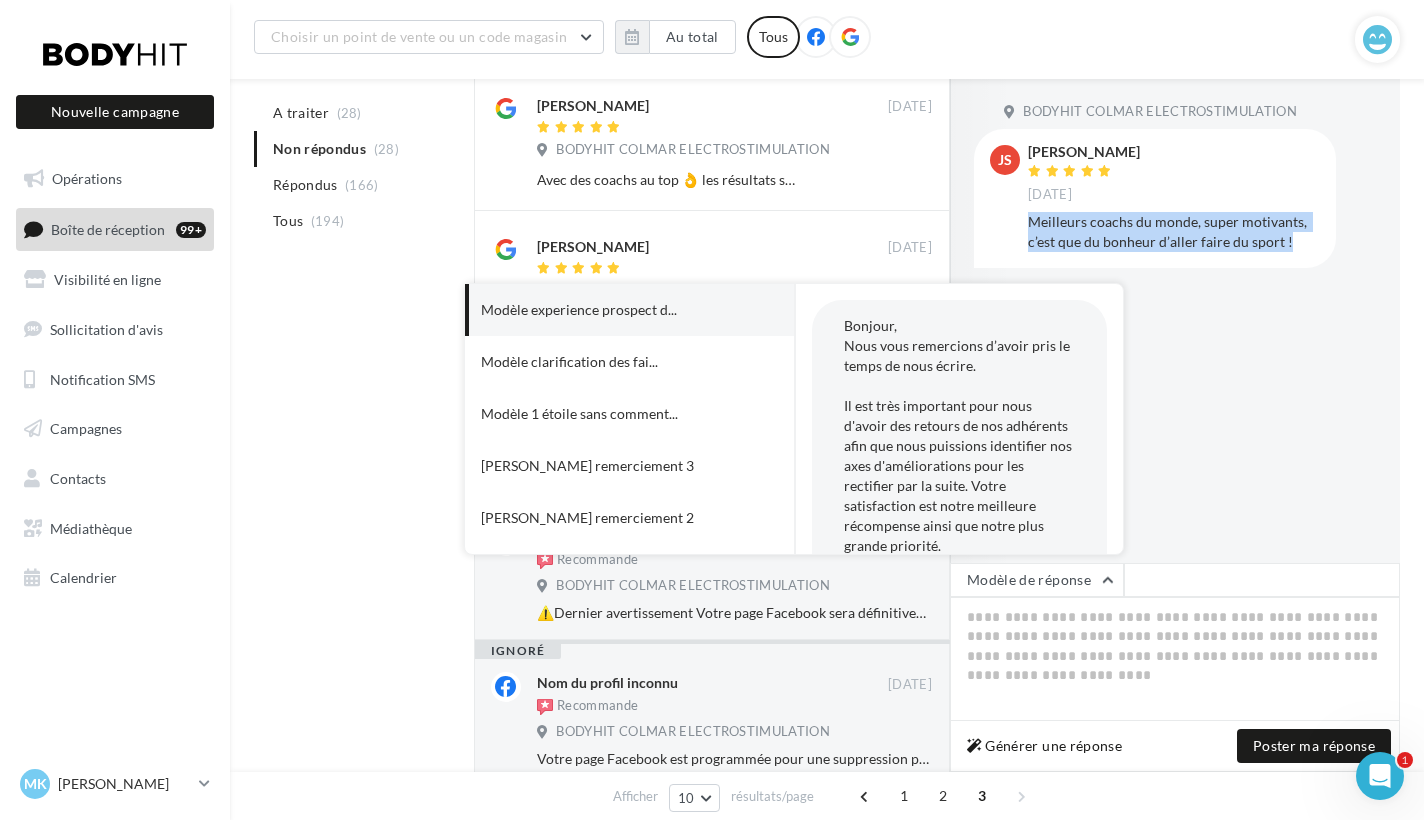 drag, startPoint x: 1297, startPoint y: 239, endPoint x: 1032, endPoint y: 212, distance: 266.37192 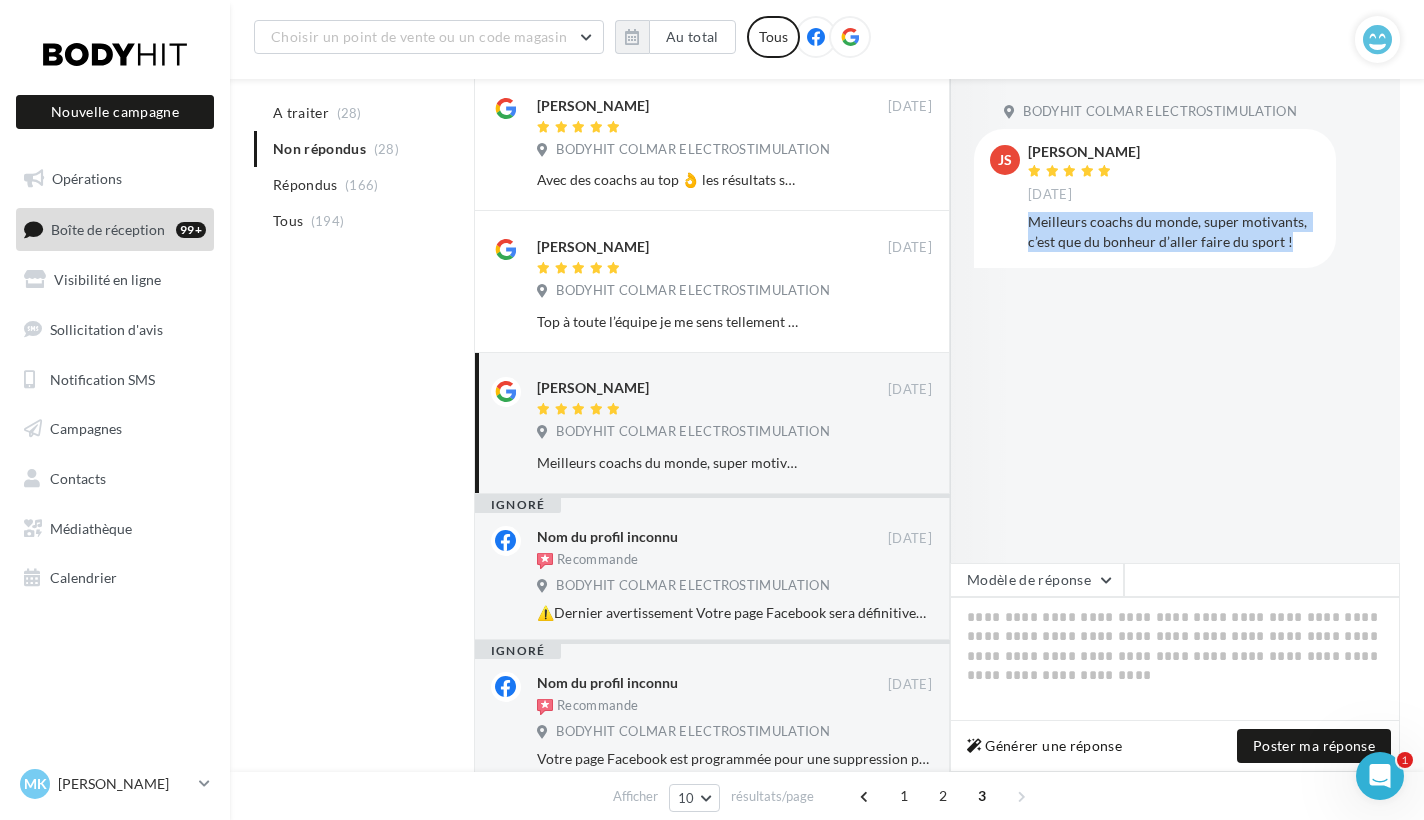 copy on "Meilleurs coachs du monde, super motivants, c’est que du bonheur d’aller faire du sport !" 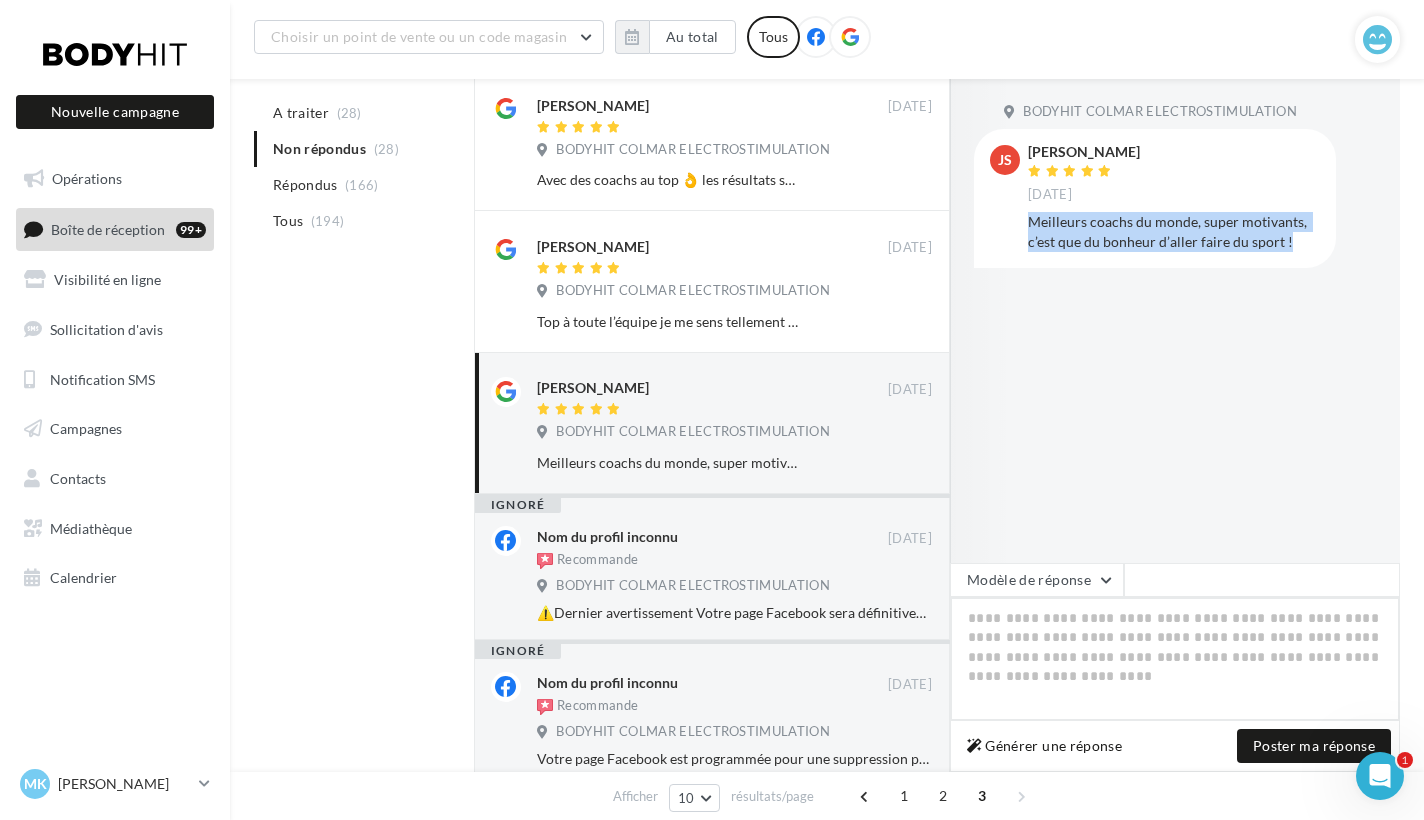 click at bounding box center [1175, 659] 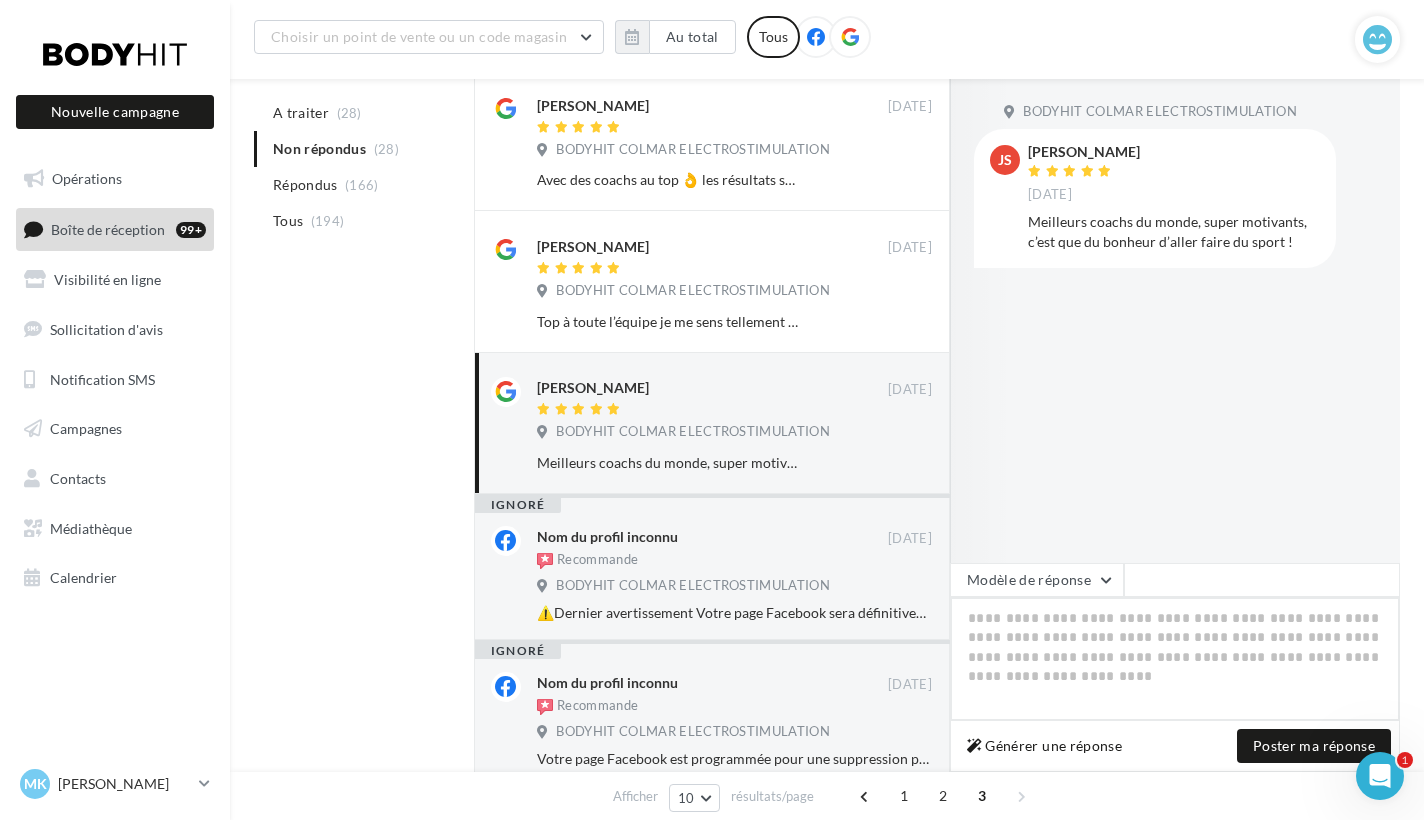 paste on "**********" 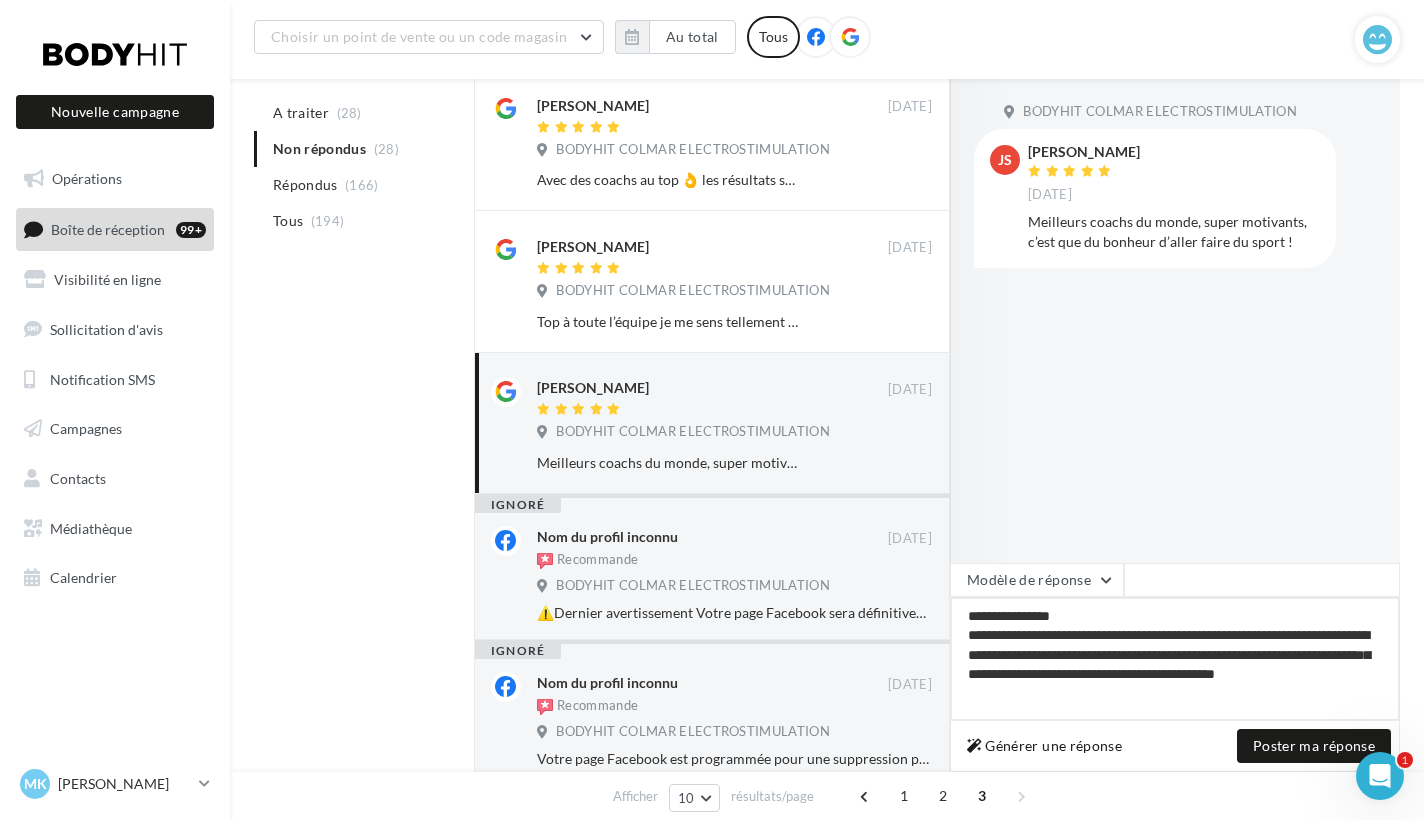 click on "**********" at bounding box center [1175, 659] 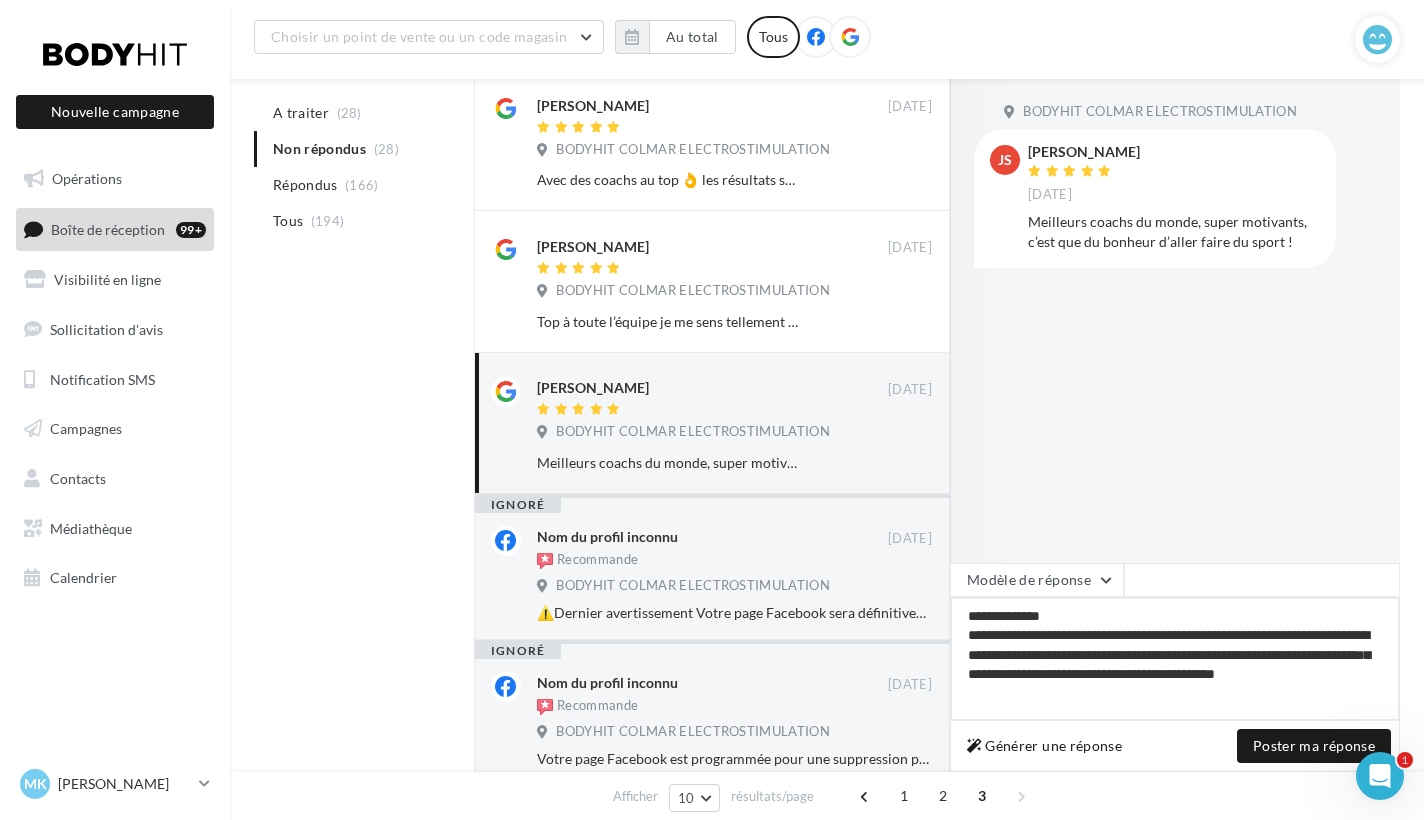type on "**********" 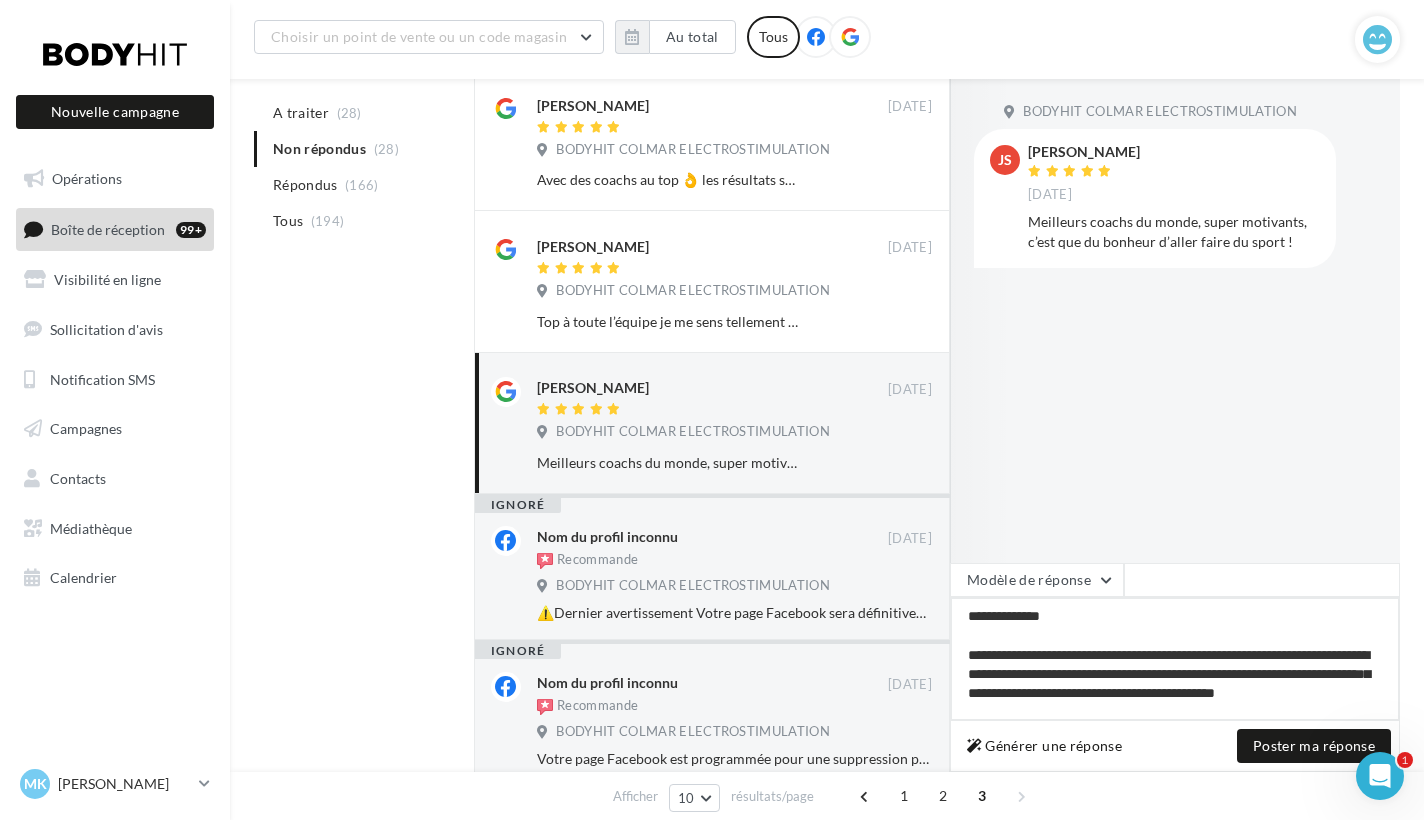 scroll, scrollTop: 10, scrollLeft: 0, axis: vertical 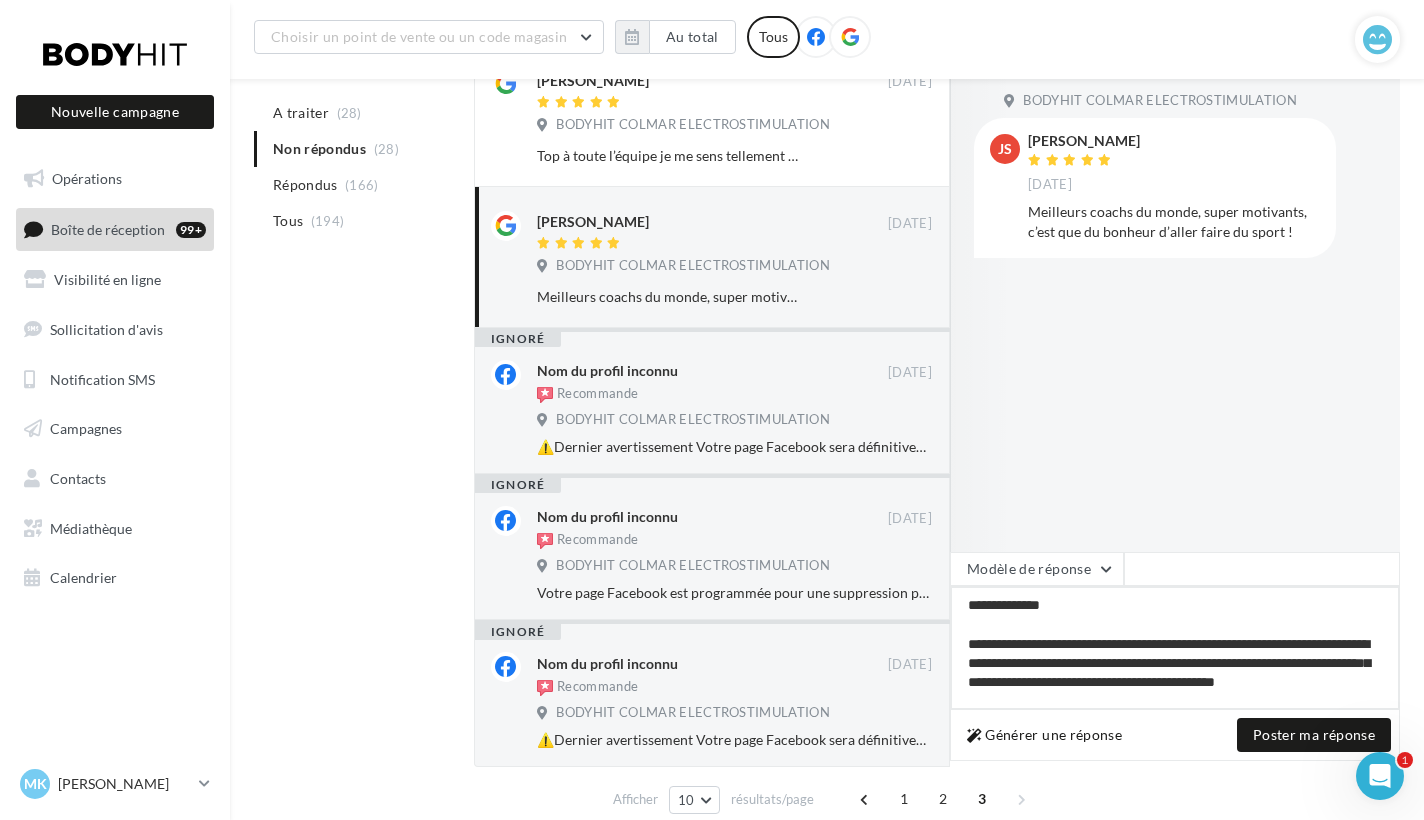 click on "**********" at bounding box center (1175, 648) 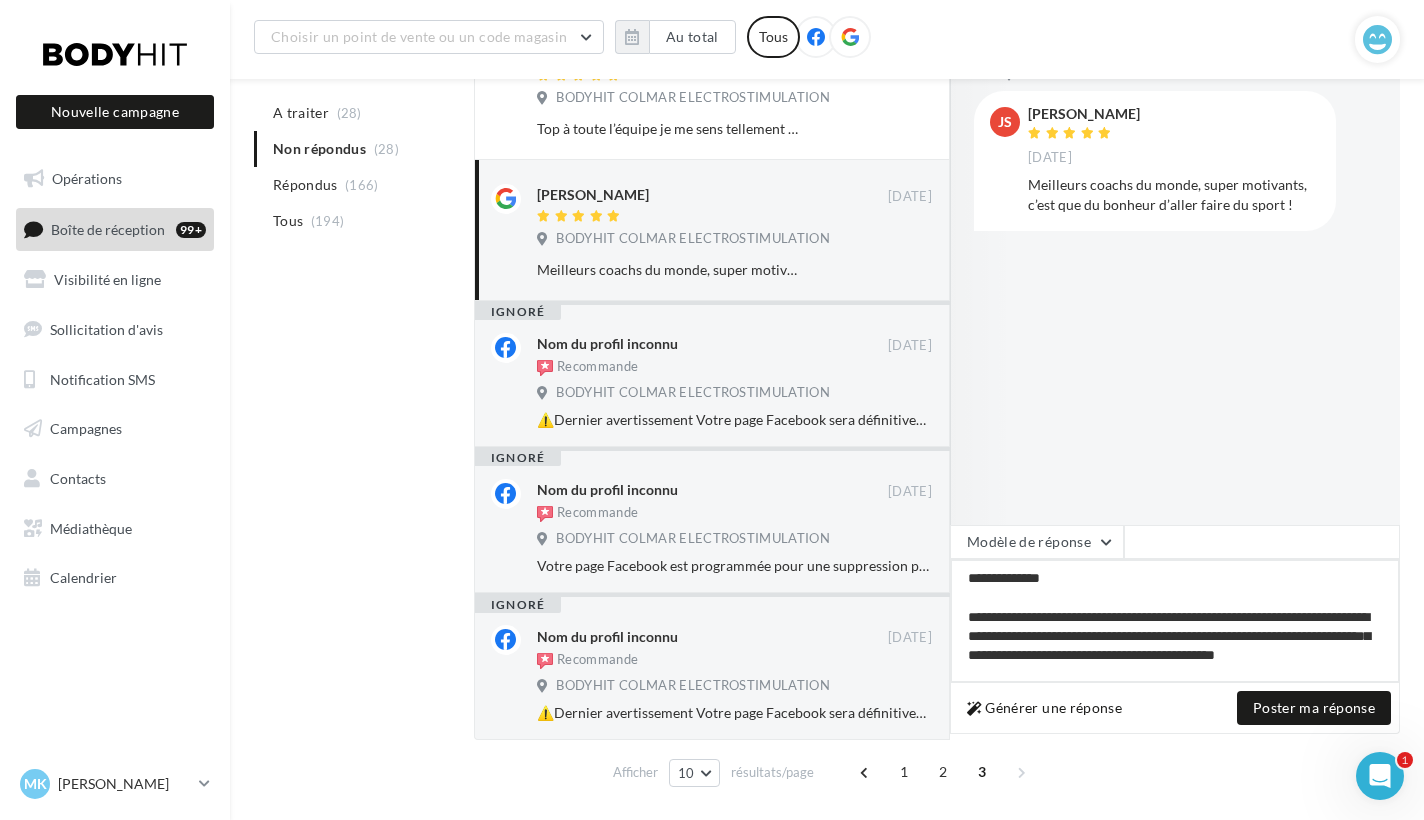 scroll, scrollTop: 721, scrollLeft: 0, axis: vertical 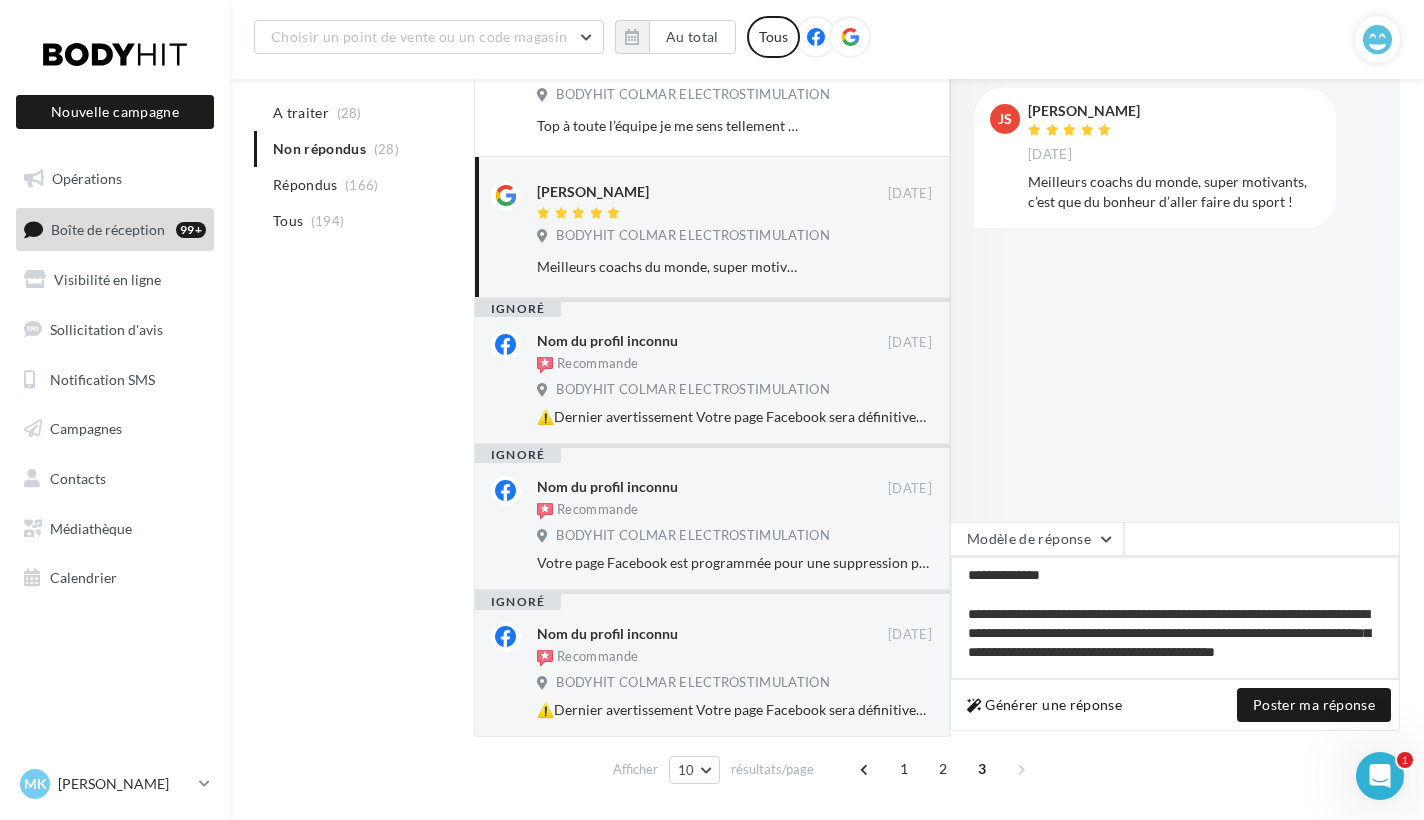 type on "**********" 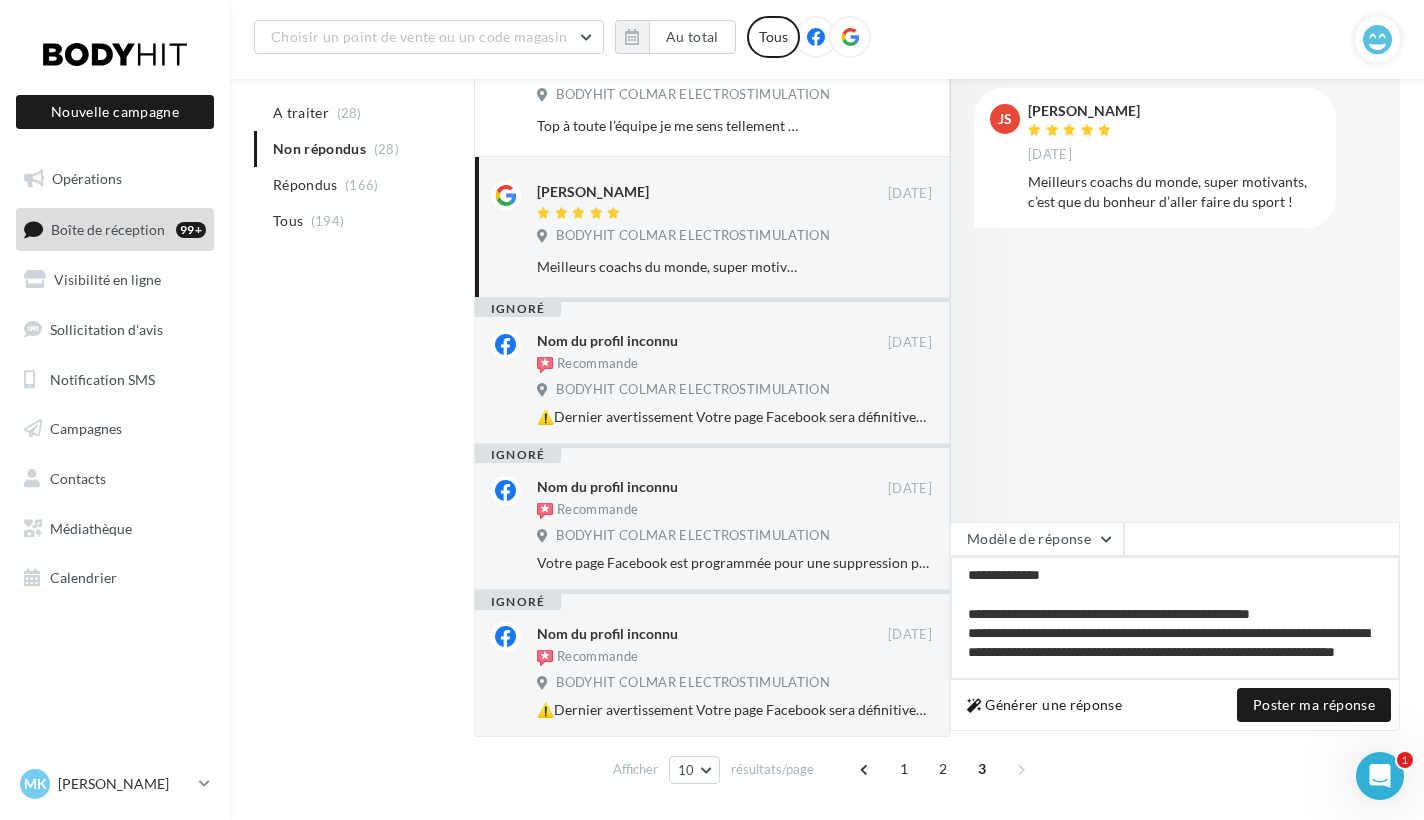 click on "**********" at bounding box center (1175, 618) 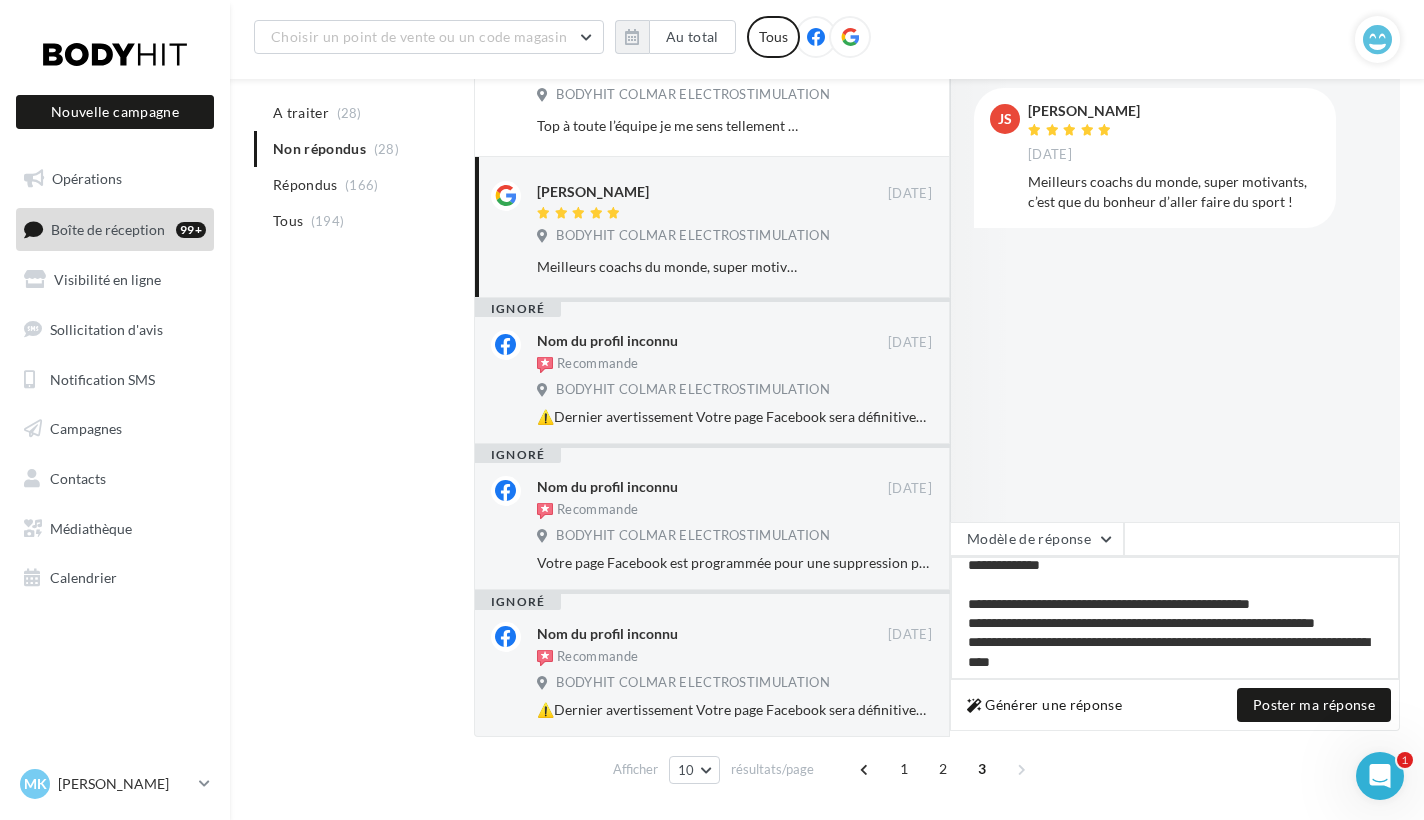 type on "**********" 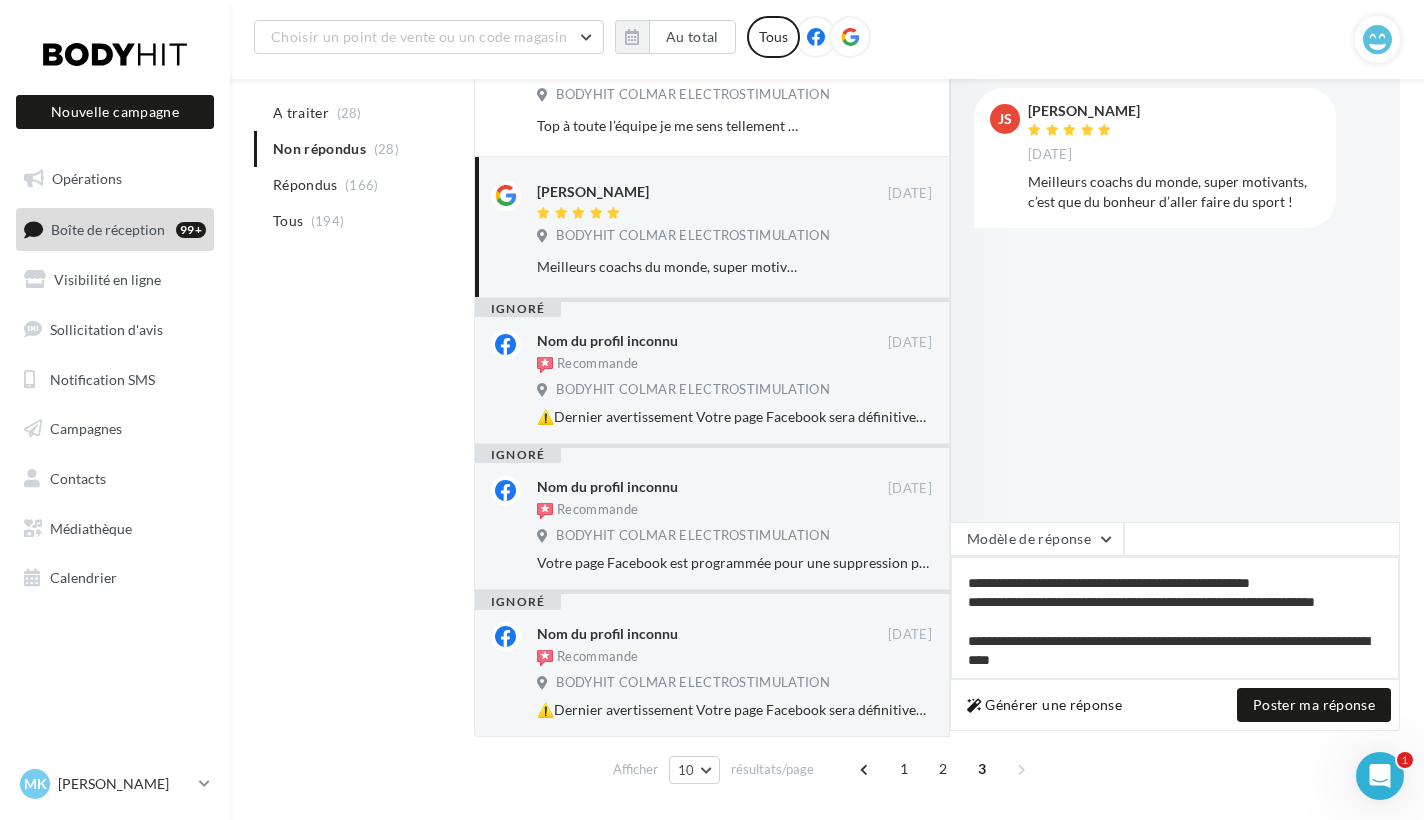scroll, scrollTop: 48, scrollLeft: 0, axis: vertical 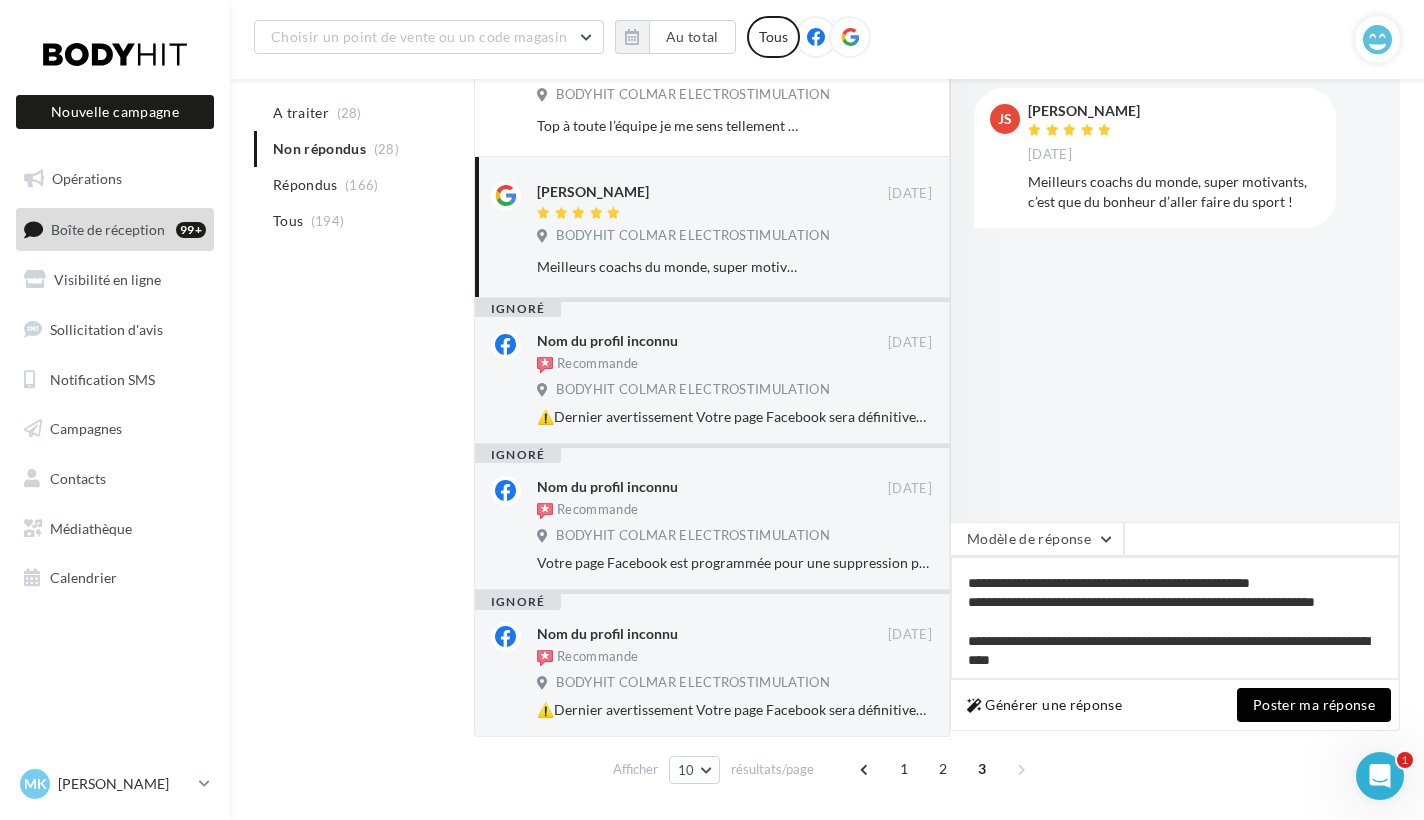 type on "**********" 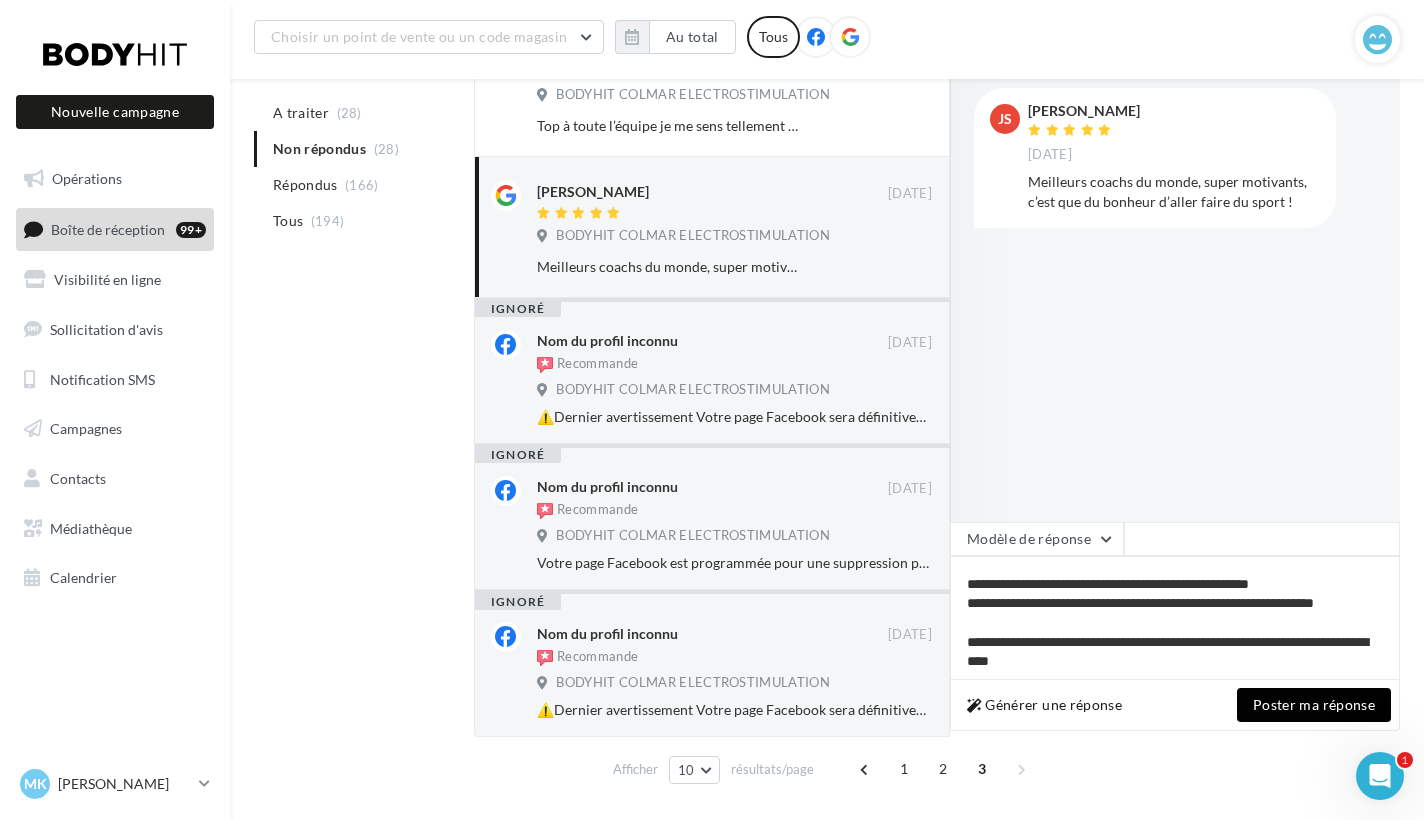 scroll, scrollTop: 46, scrollLeft: 0, axis: vertical 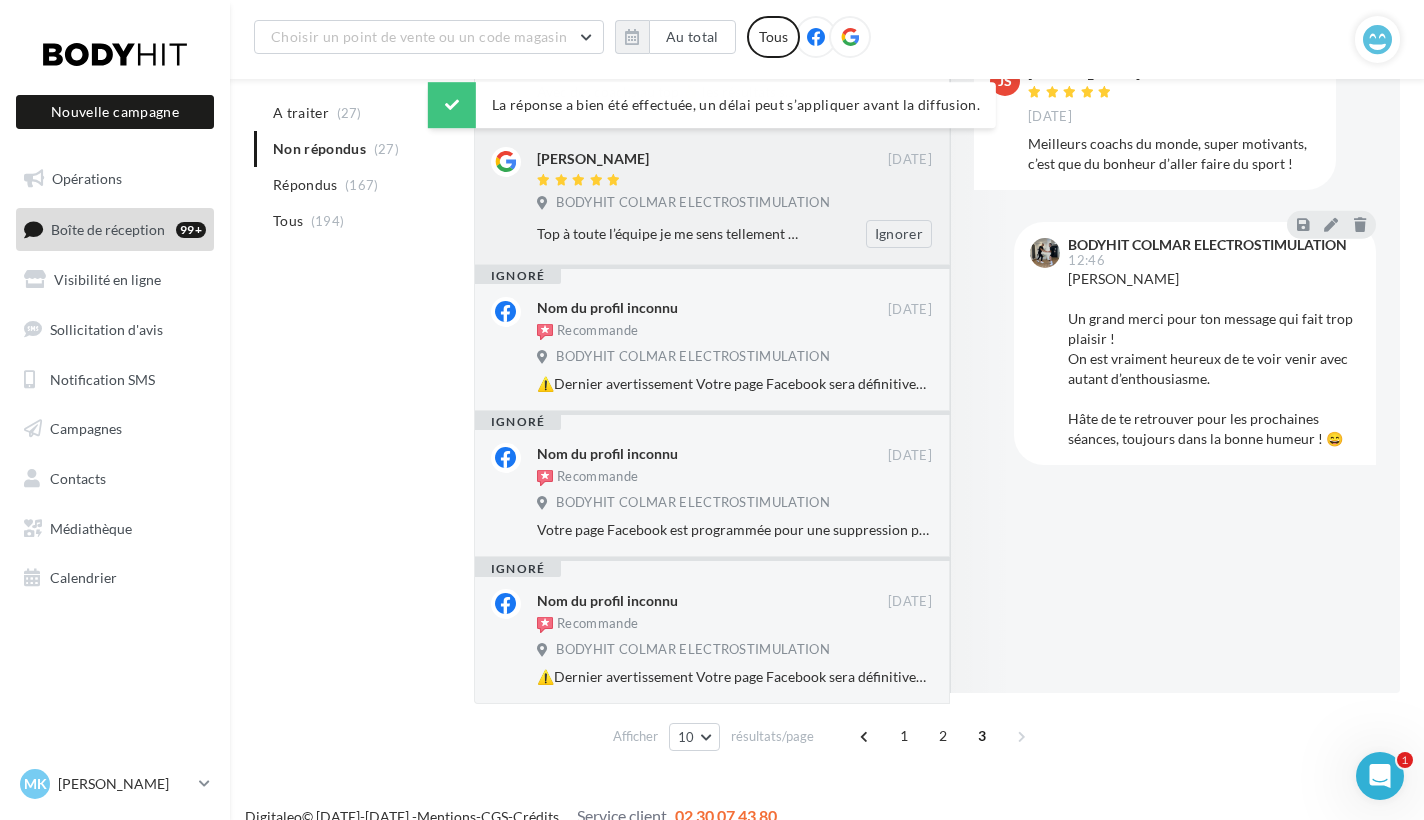 click on "Top à toute l’équipe je me sens tellement bien après une séance
Ignorer" at bounding box center [742, 234] 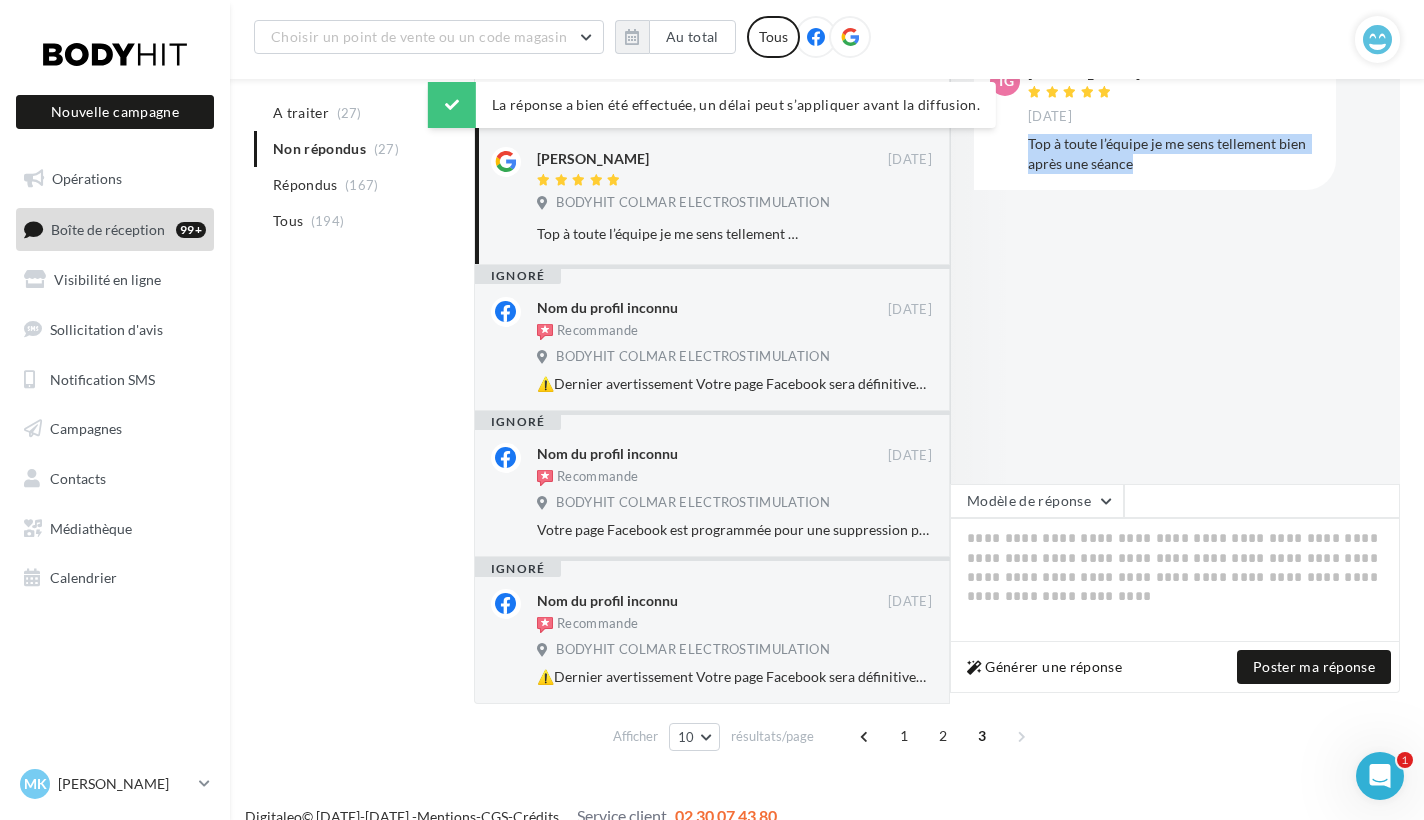 drag, startPoint x: 1153, startPoint y: 169, endPoint x: 1030, endPoint y: 145, distance: 125.31959 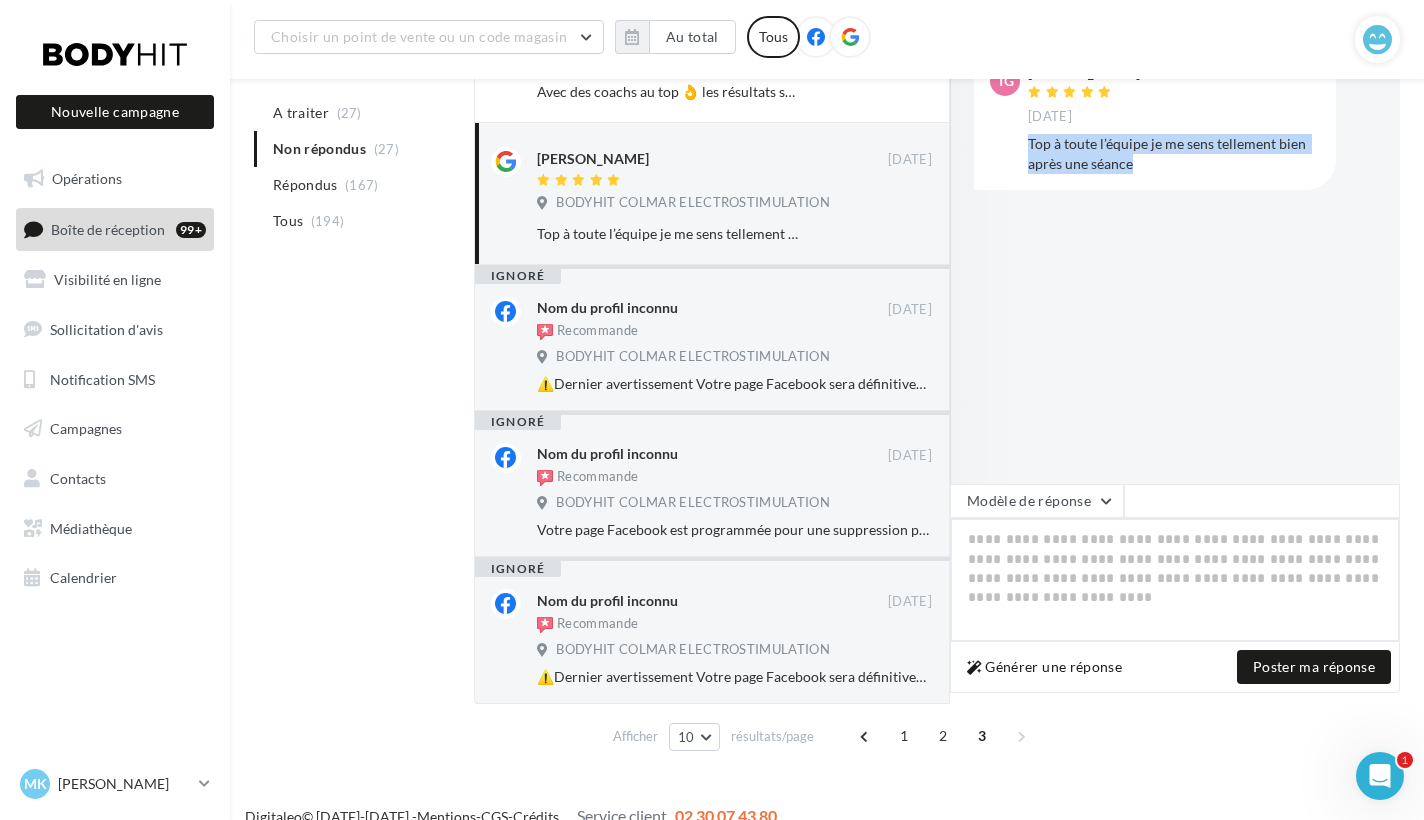 click at bounding box center [1175, 580] 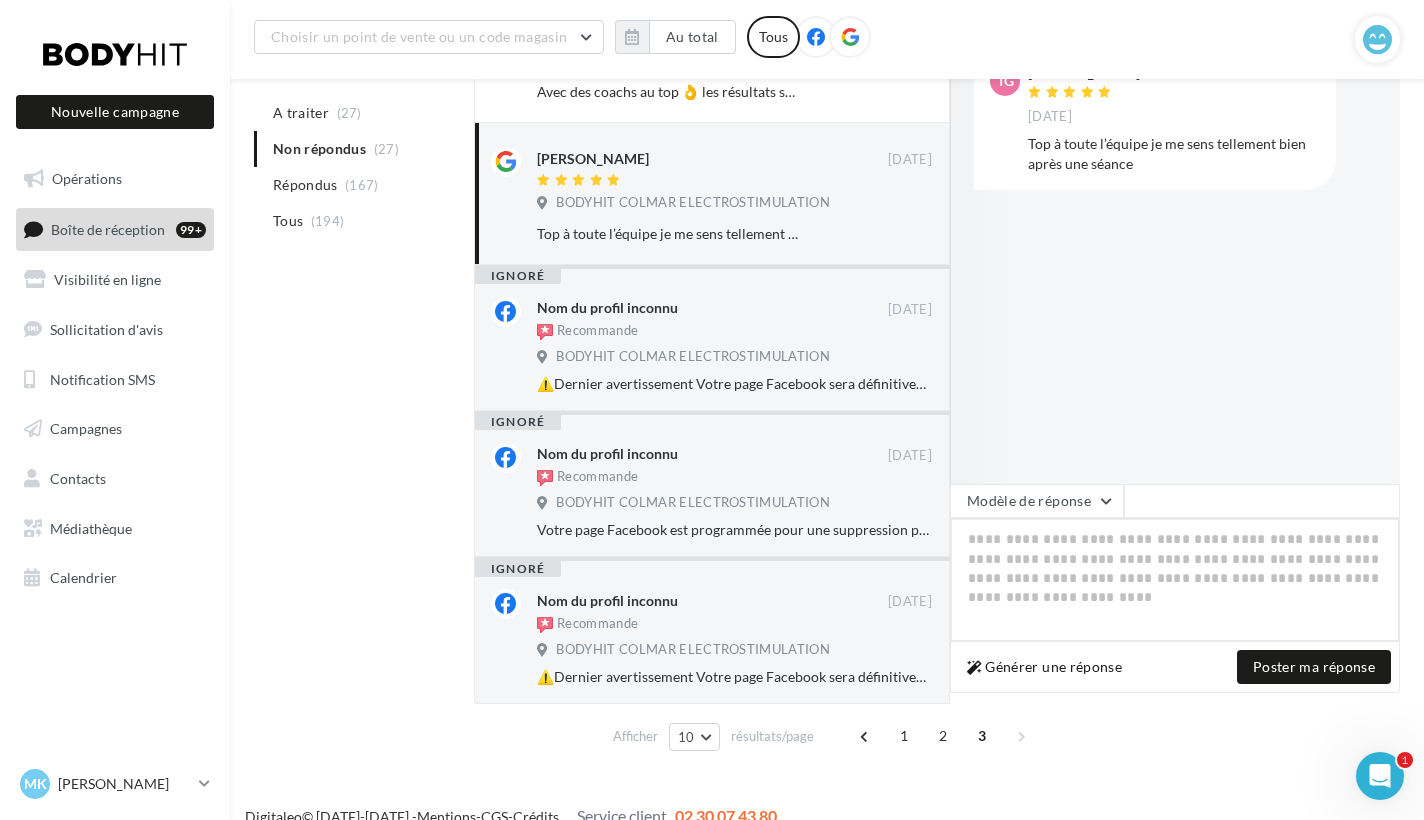 type on "*" 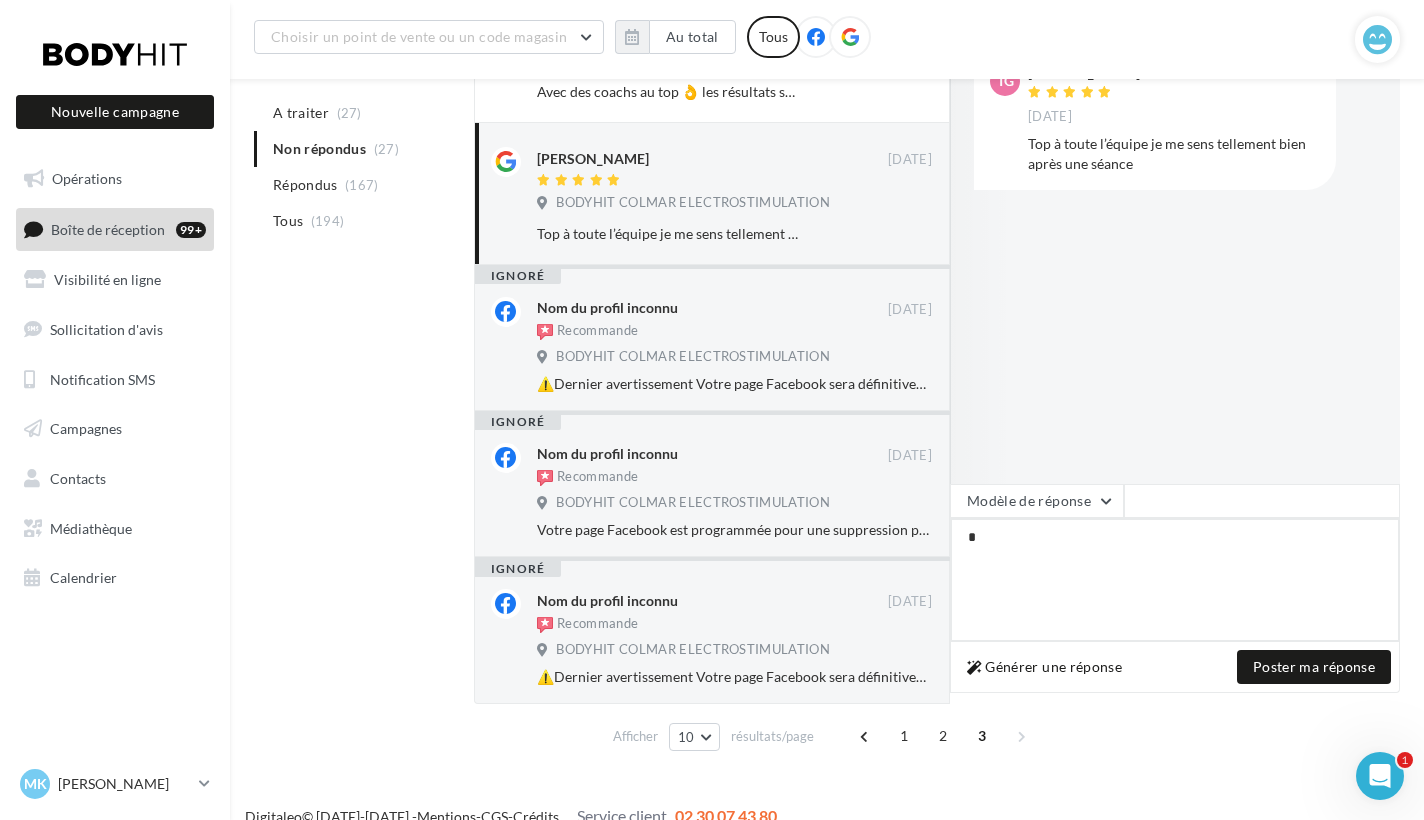 type on "**" 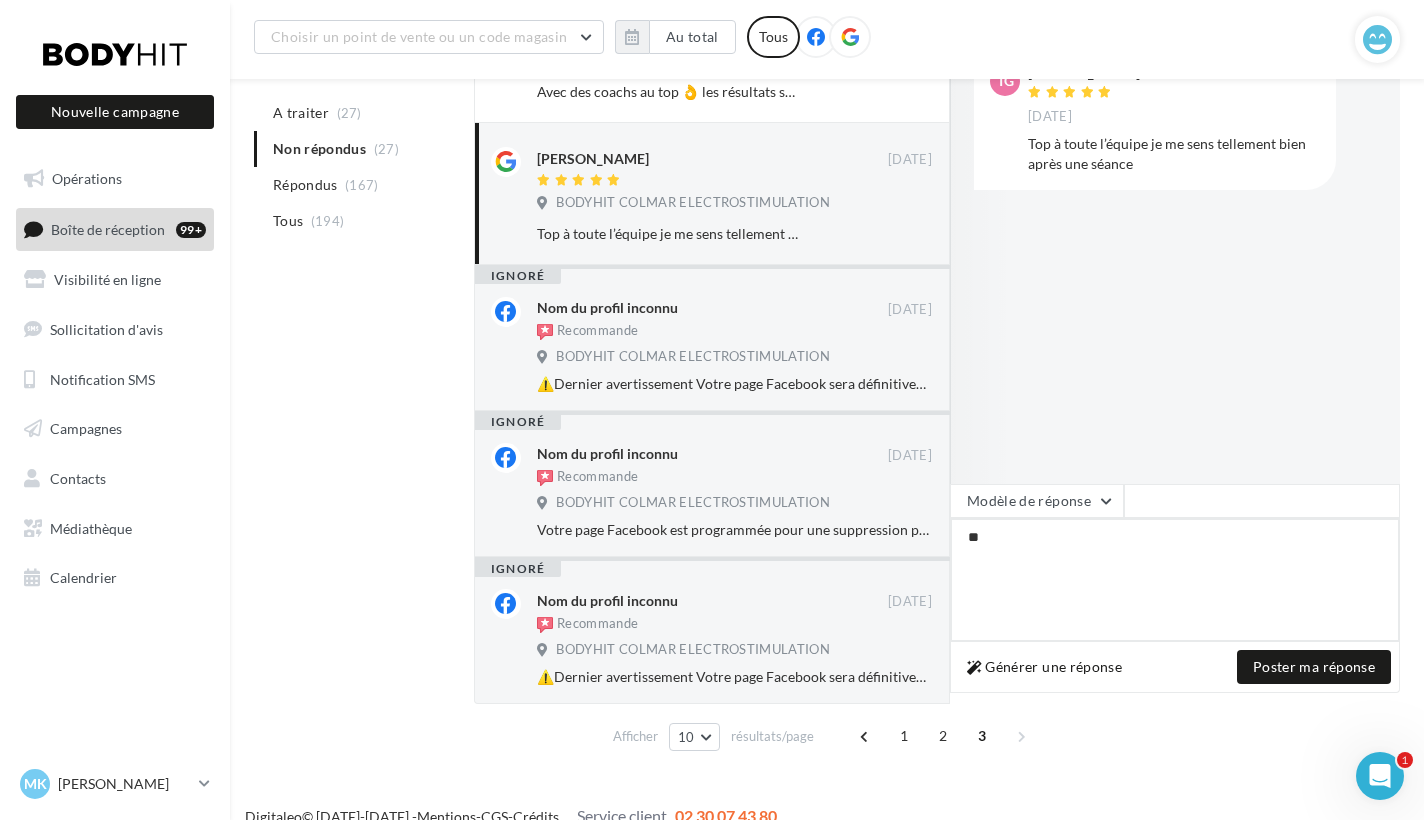 type on "***" 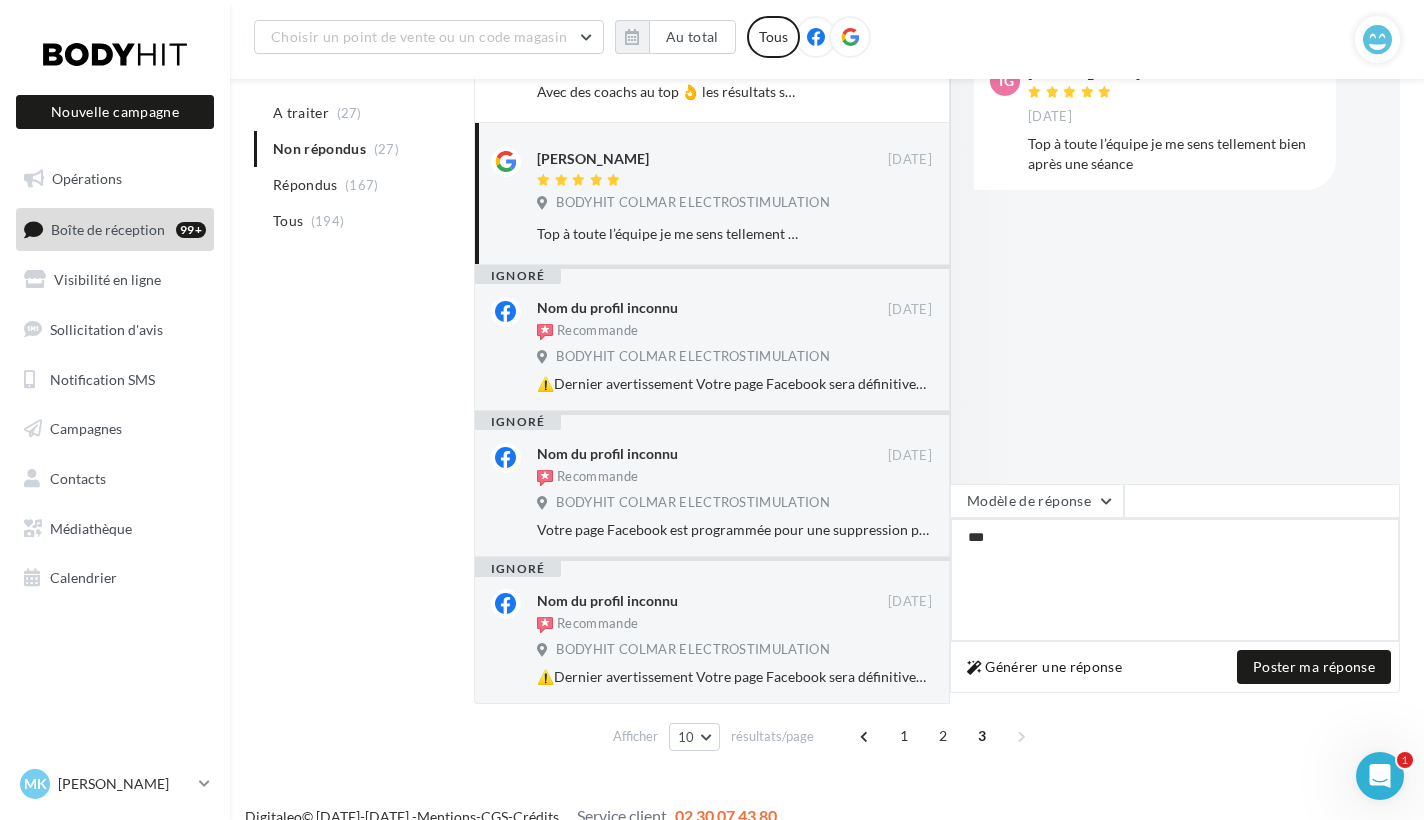 type on "****" 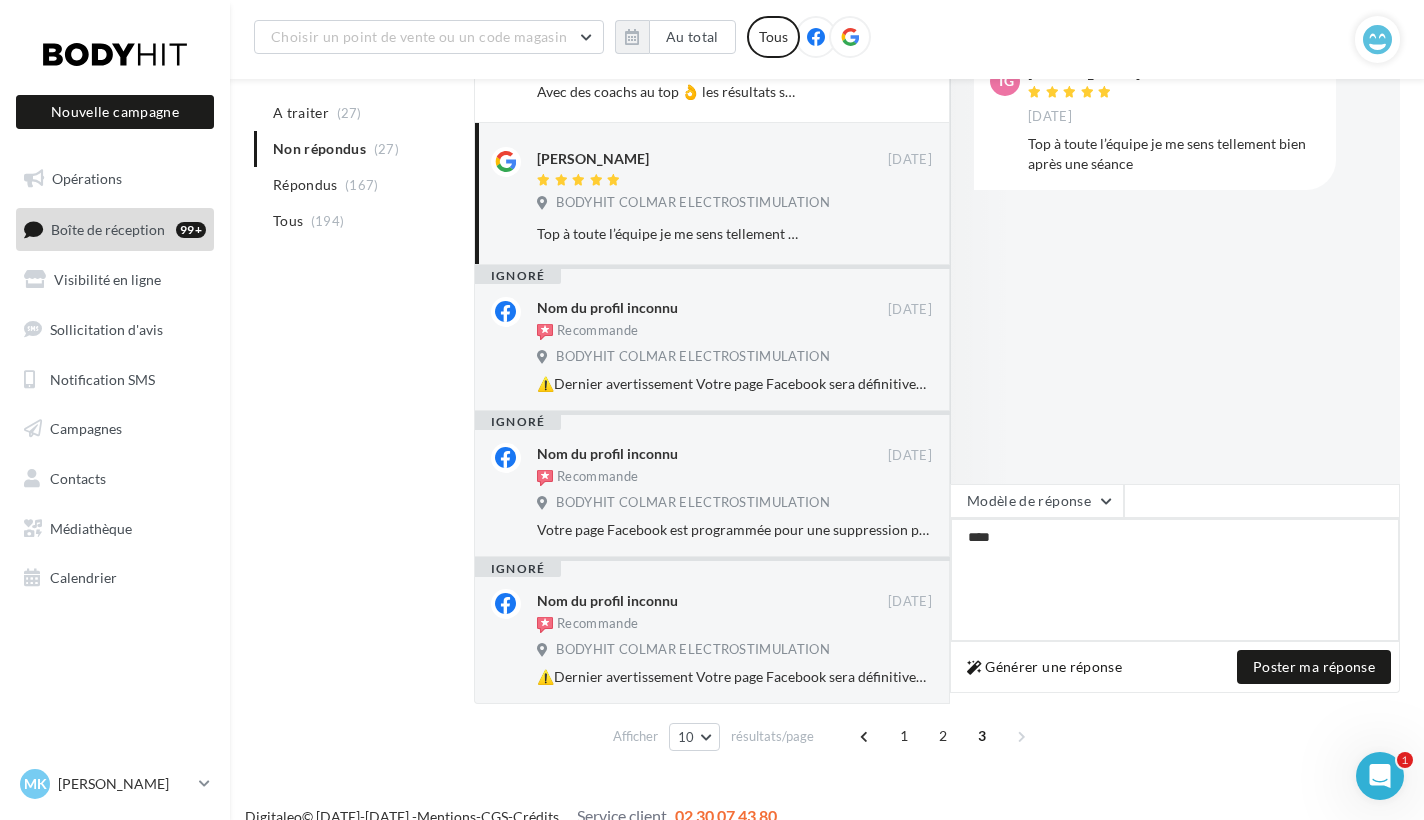type on "*****" 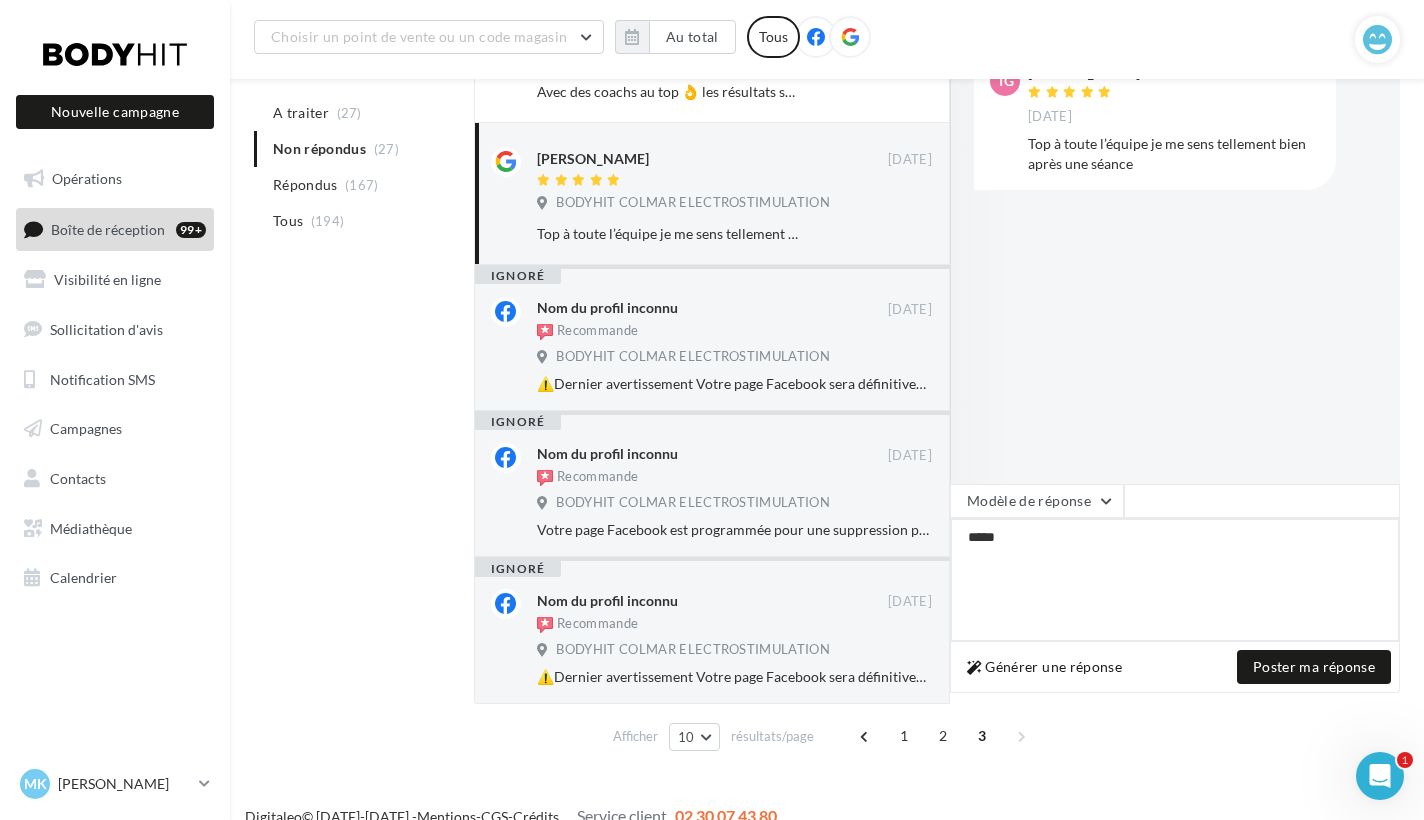 type on "*****" 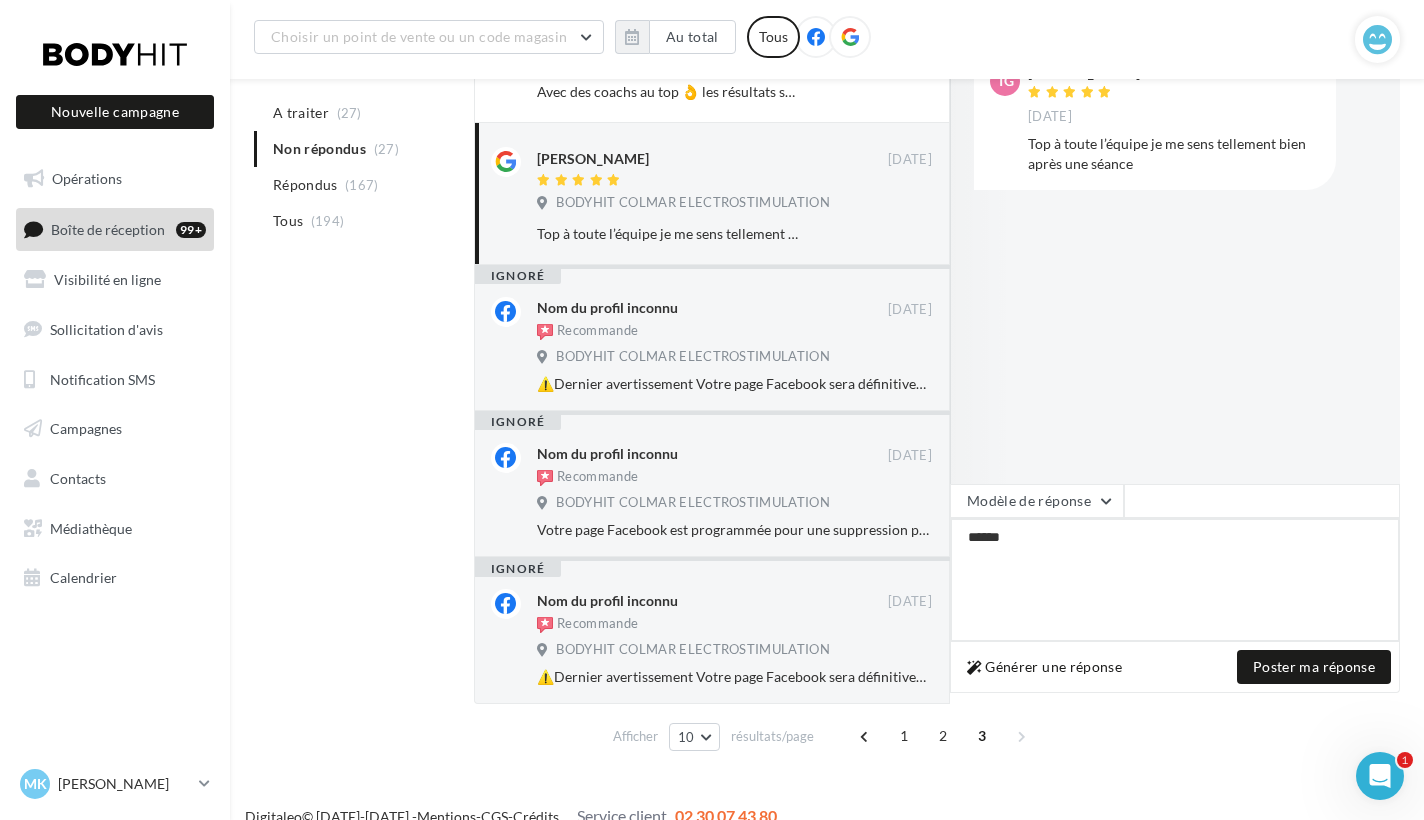 type on "*******" 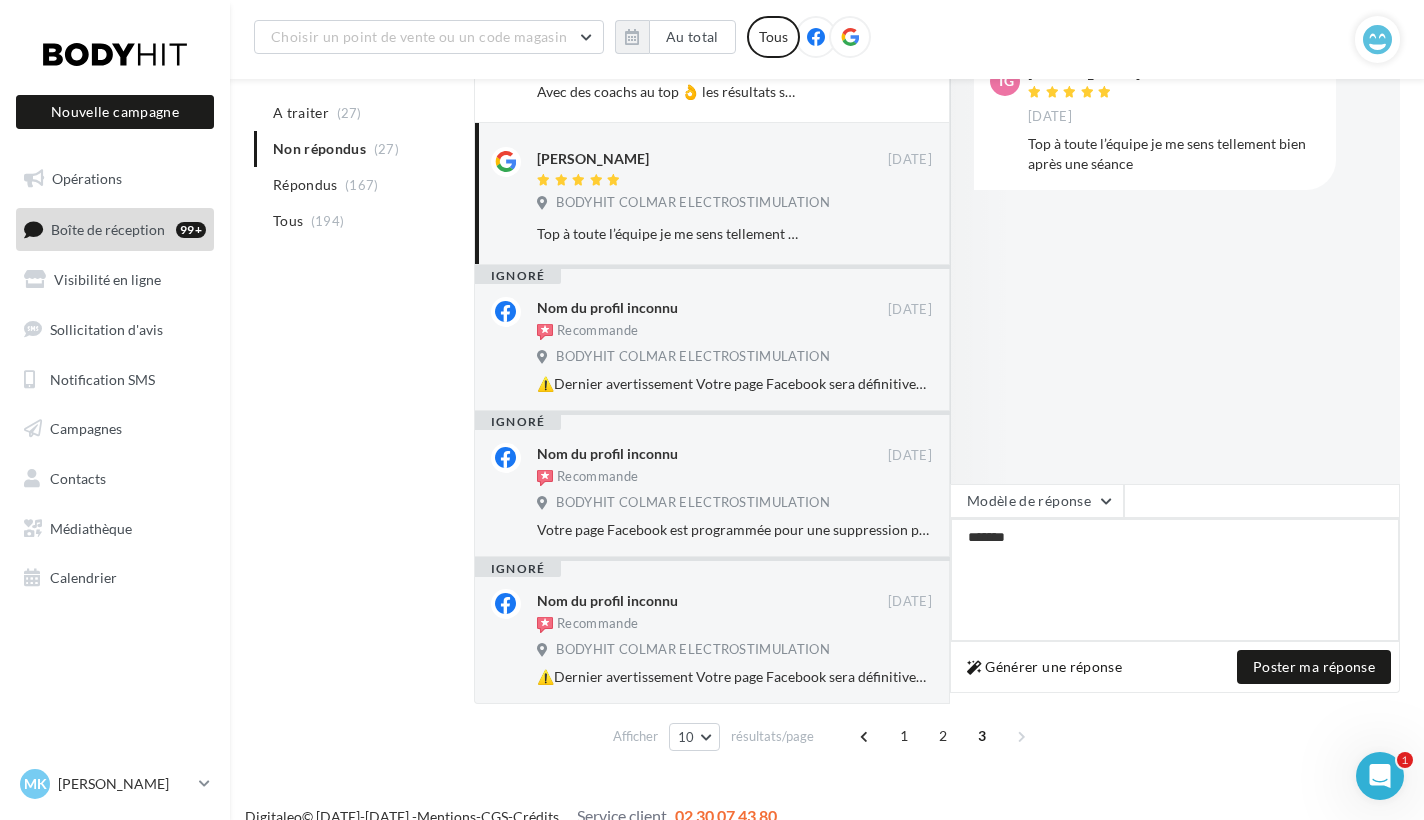 type on "*****" 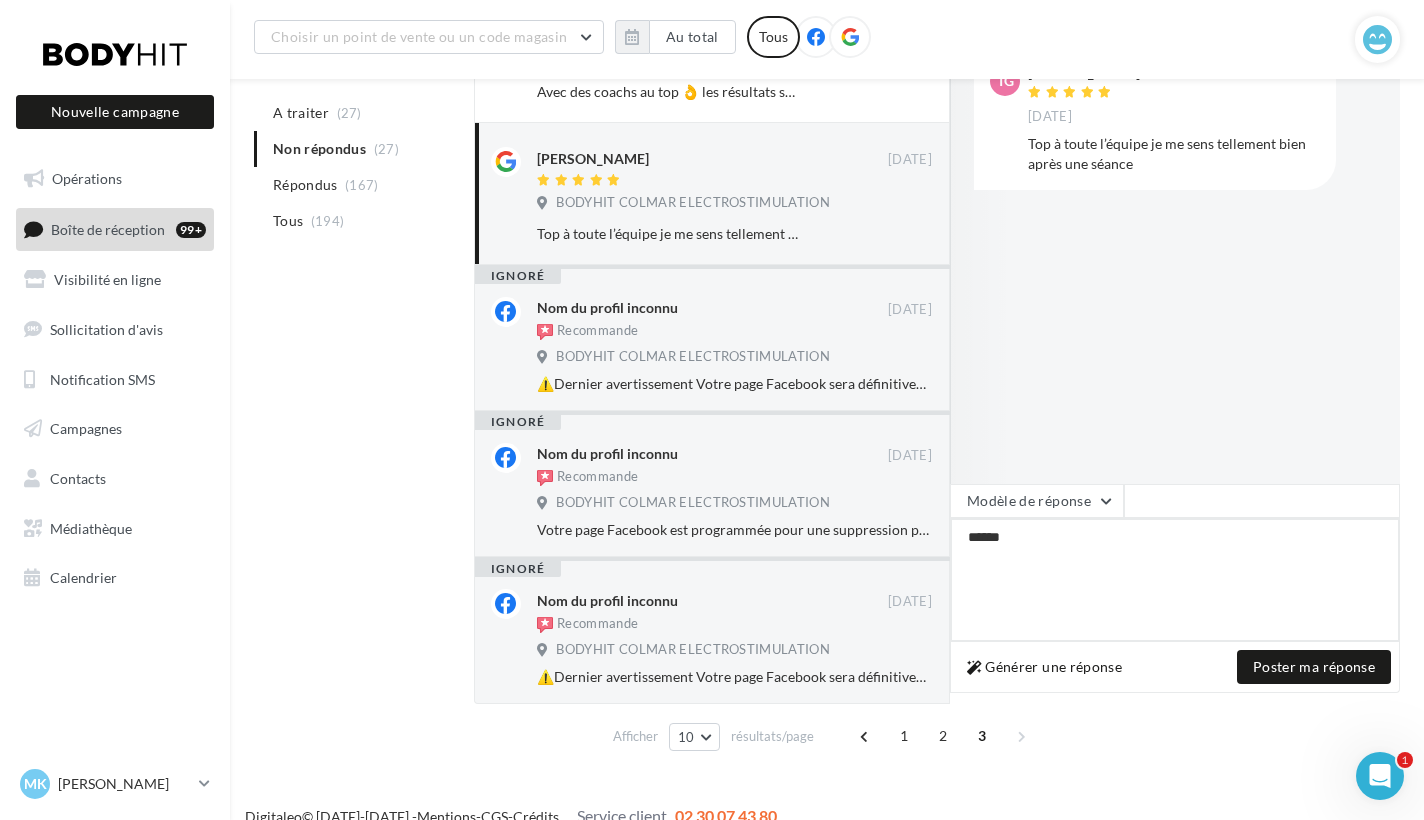 type on "*******" 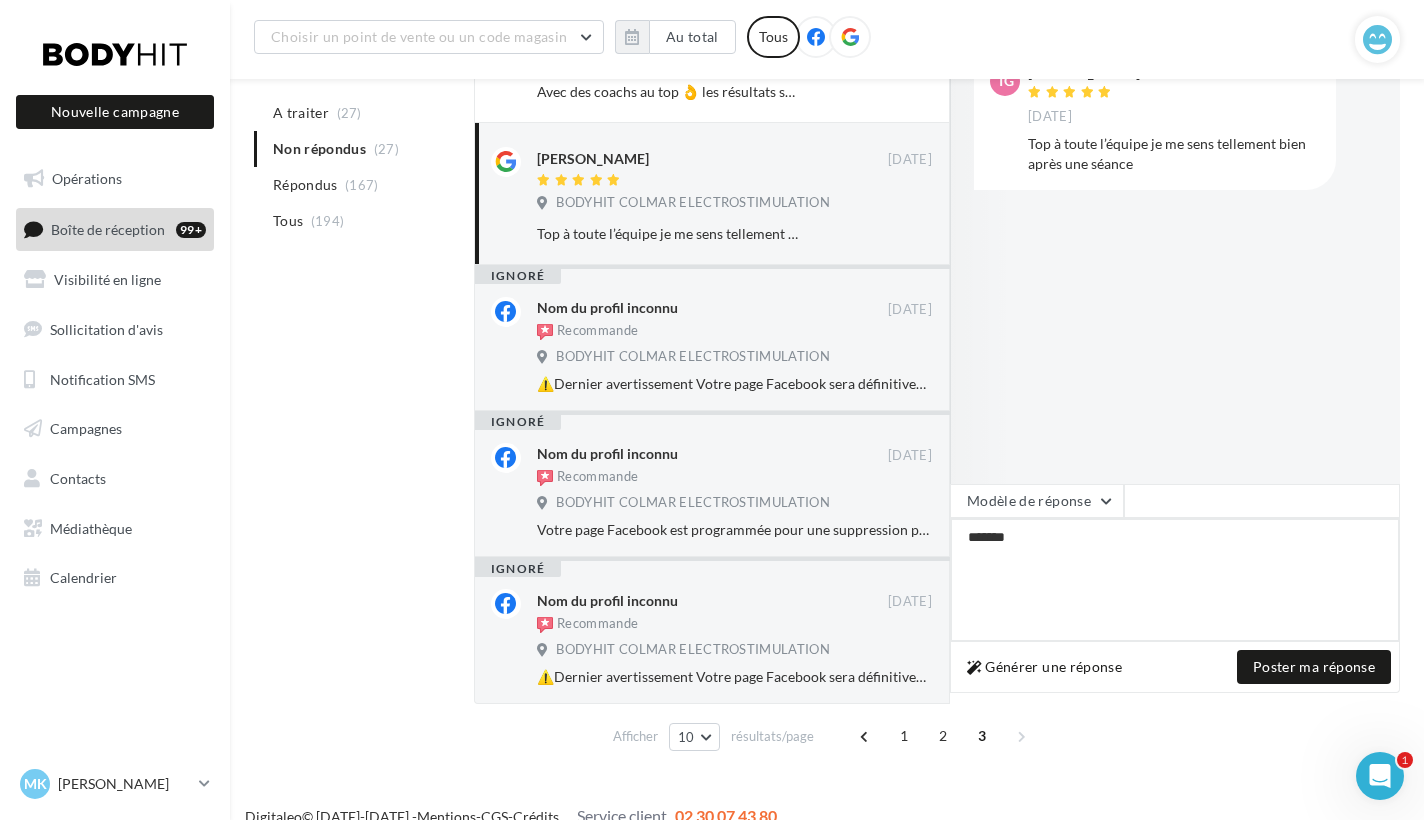 type on "********" 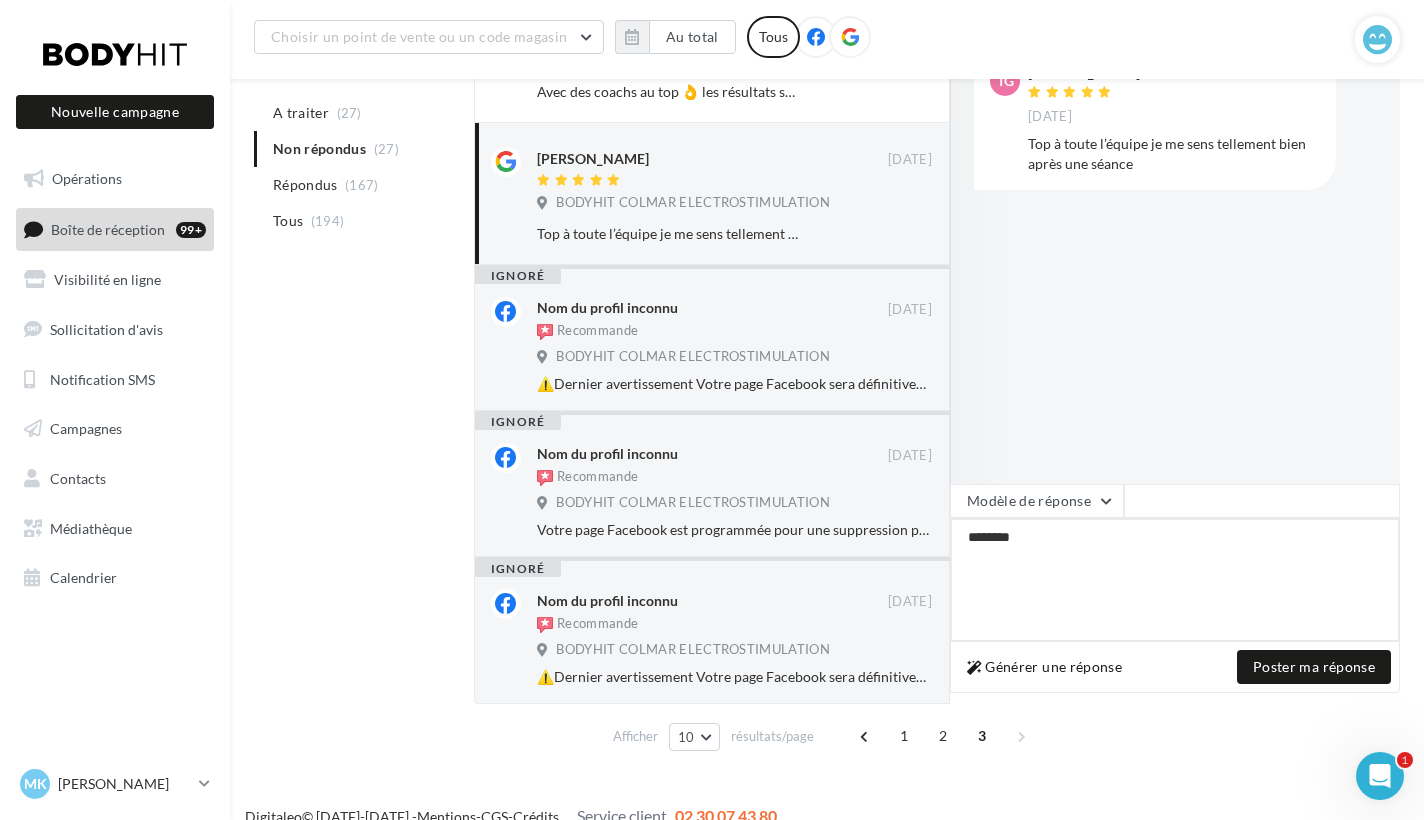 type on "*********" 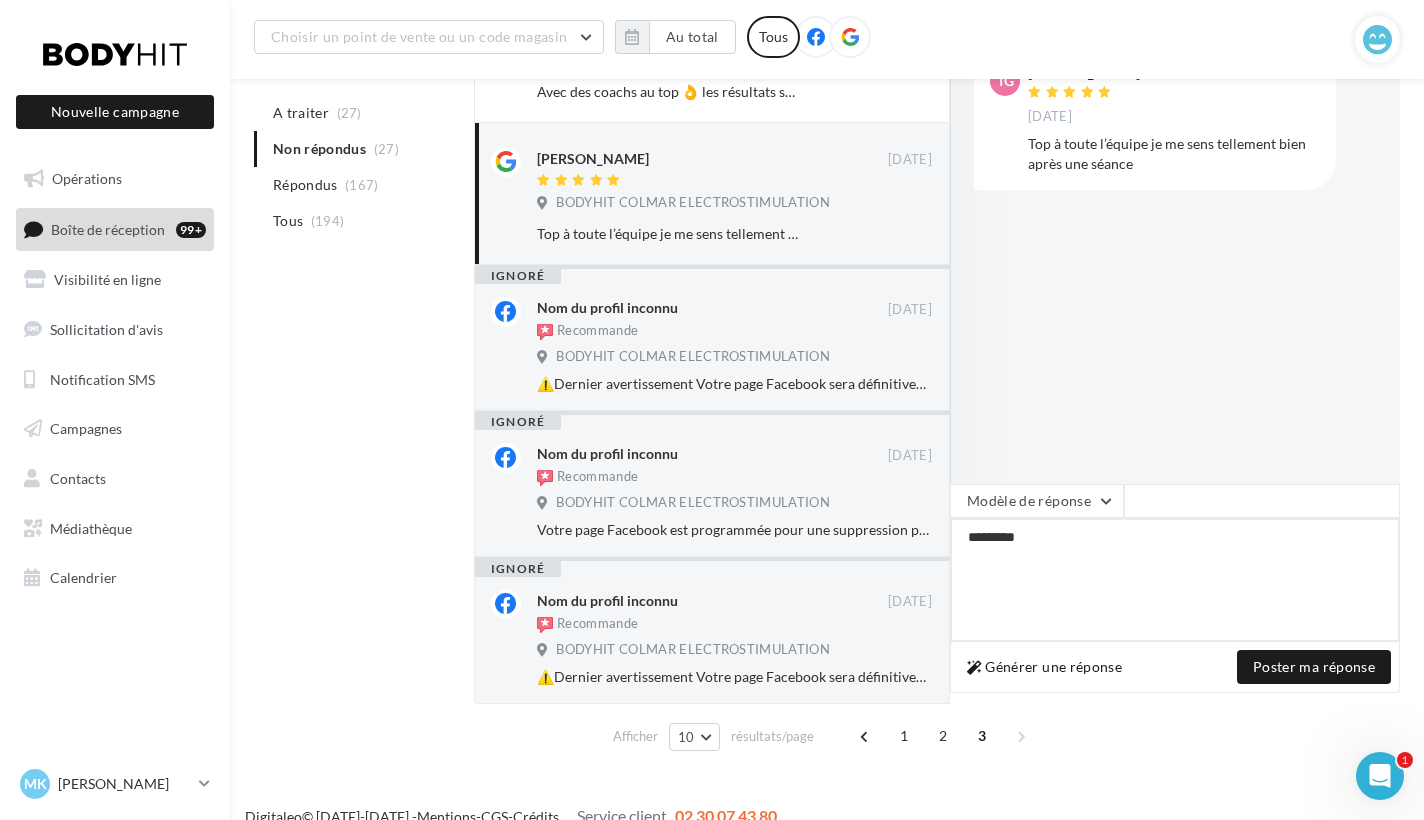 type on "**********" 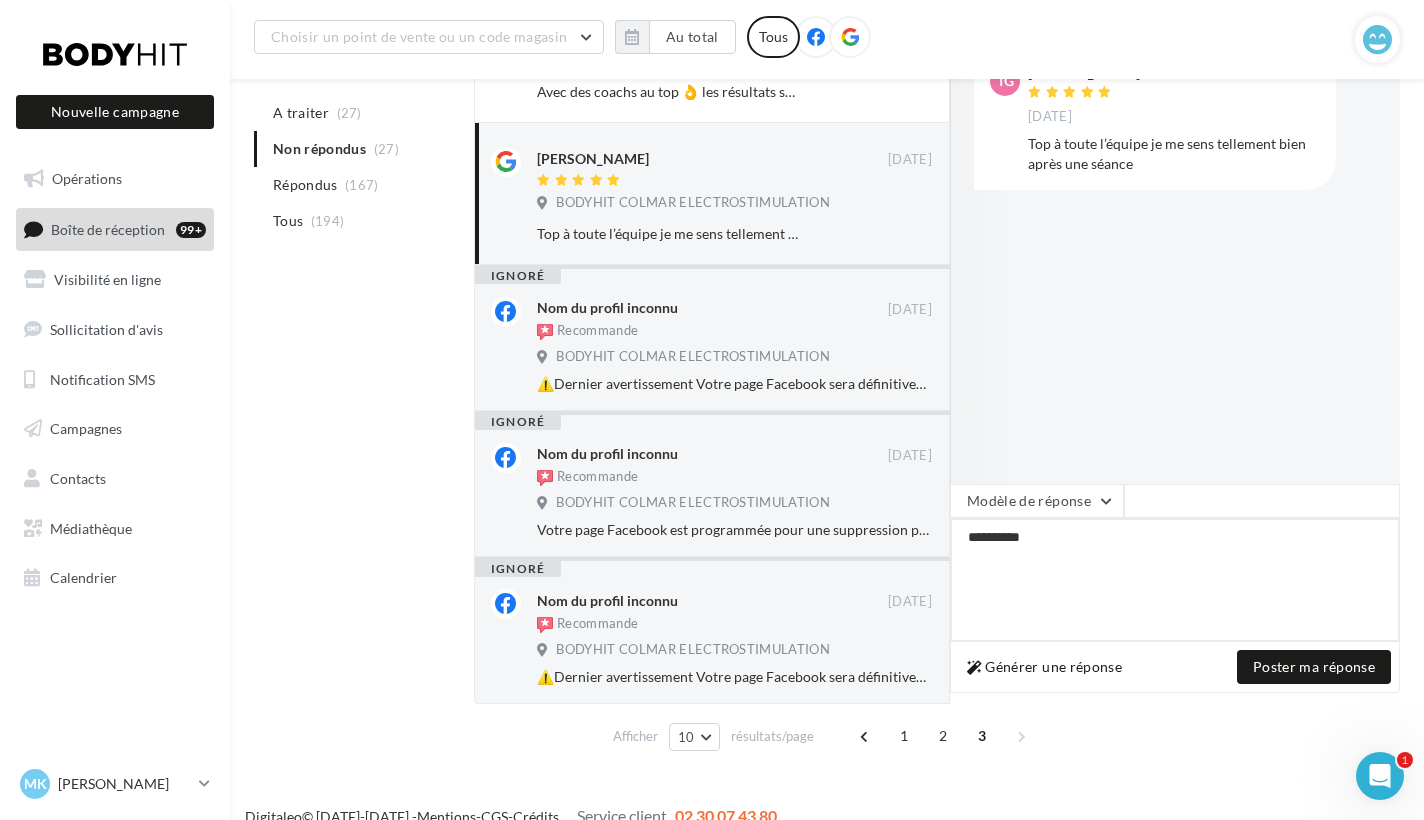 type on "**********" 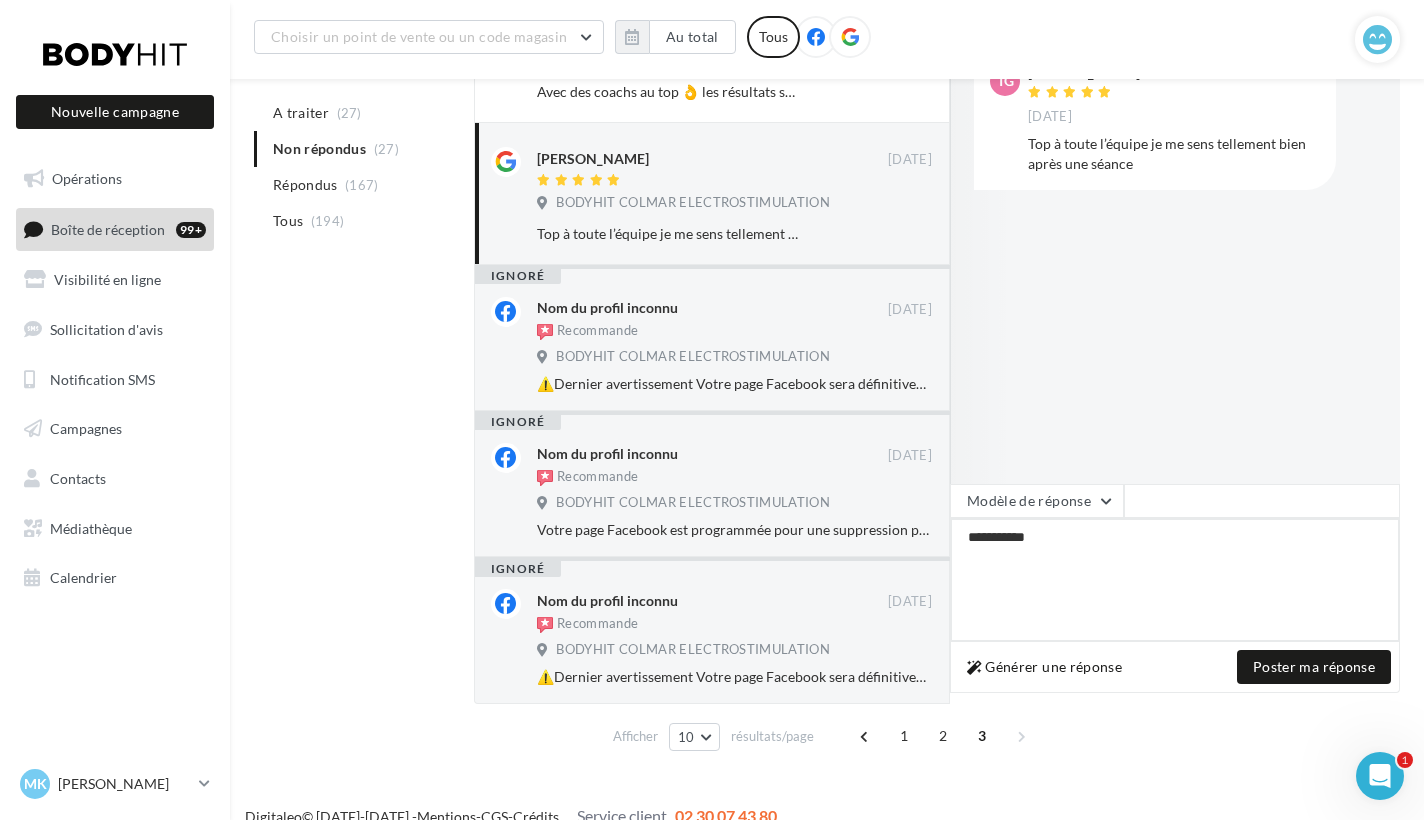 type on "**********" 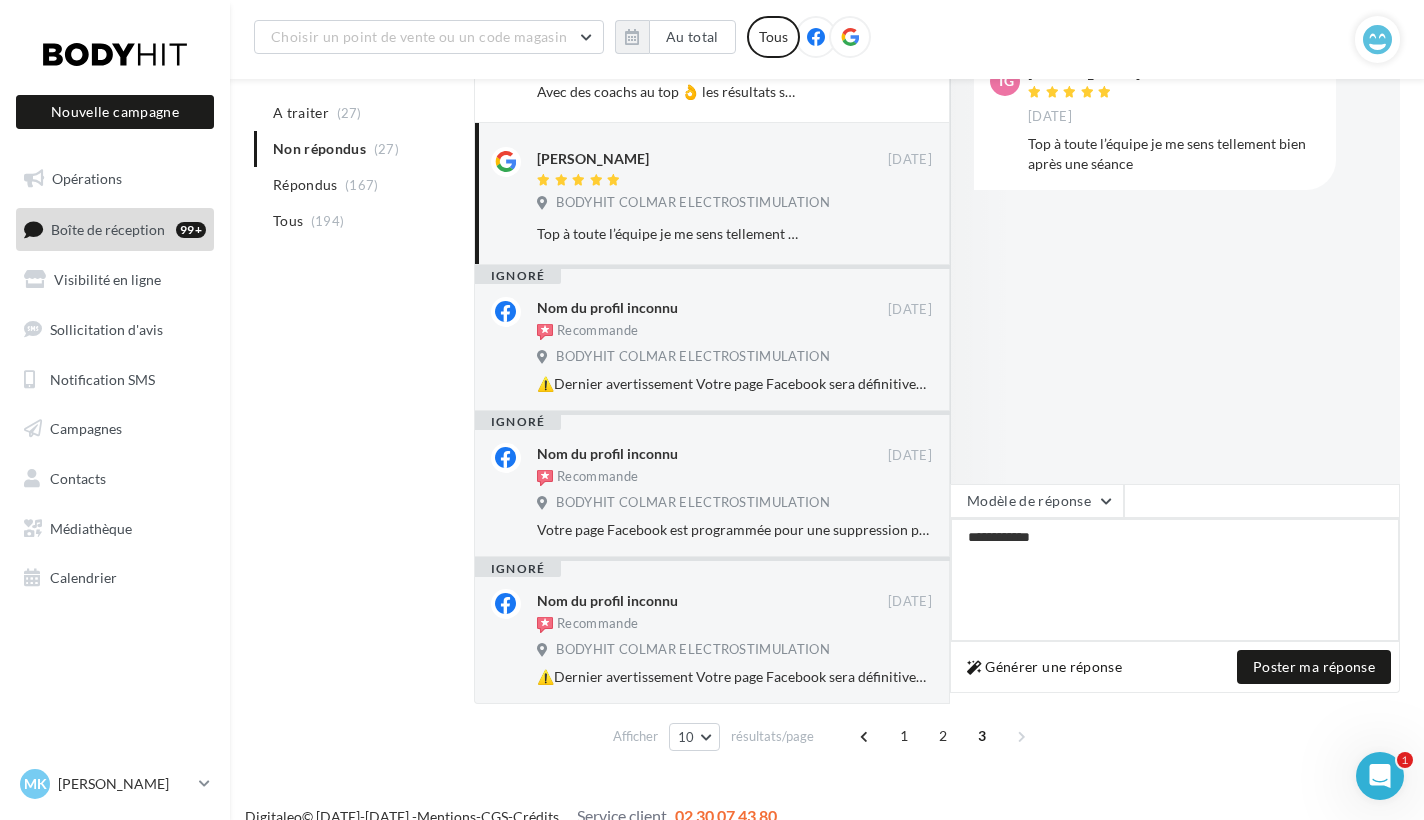 type on "**********" 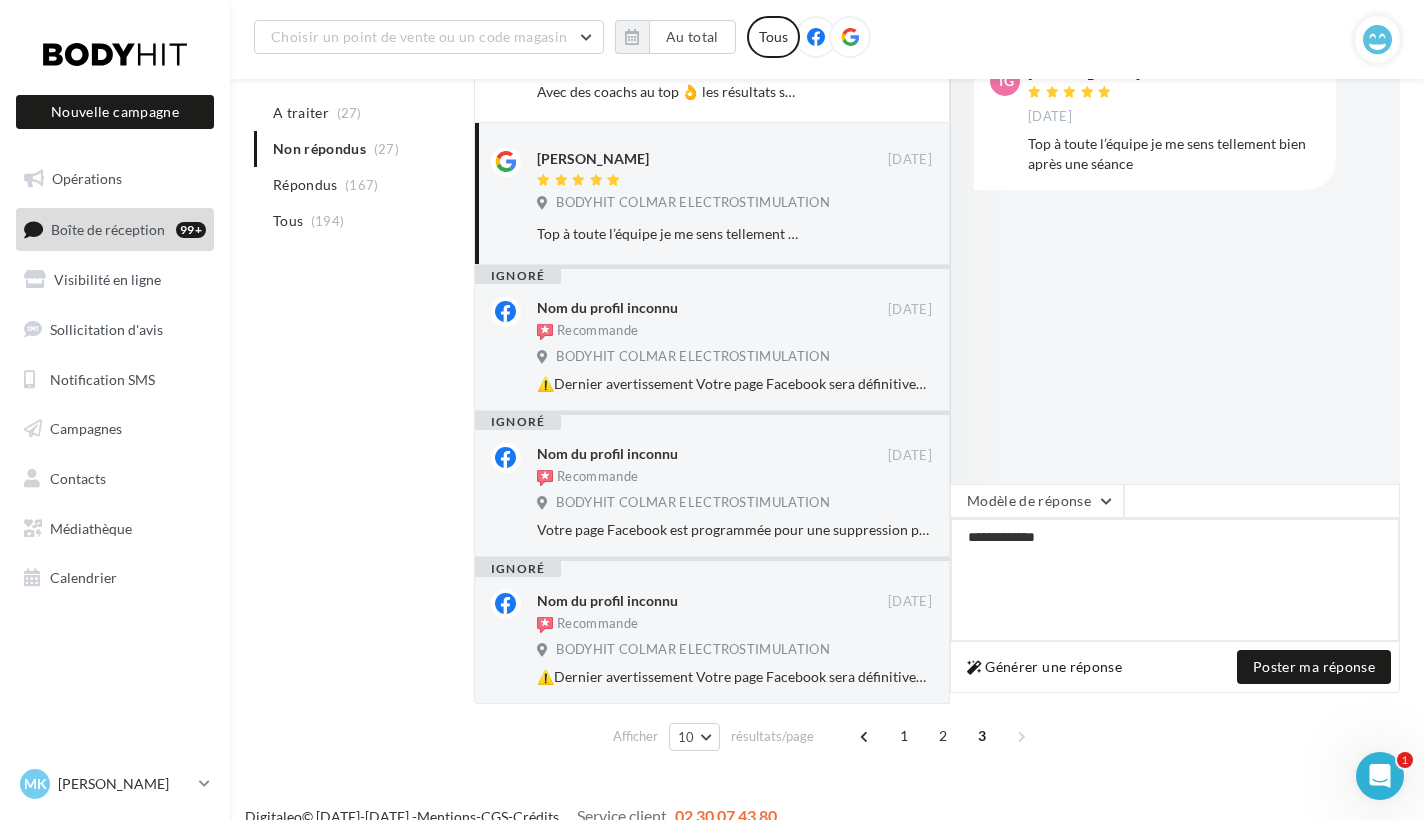 type on "**********" 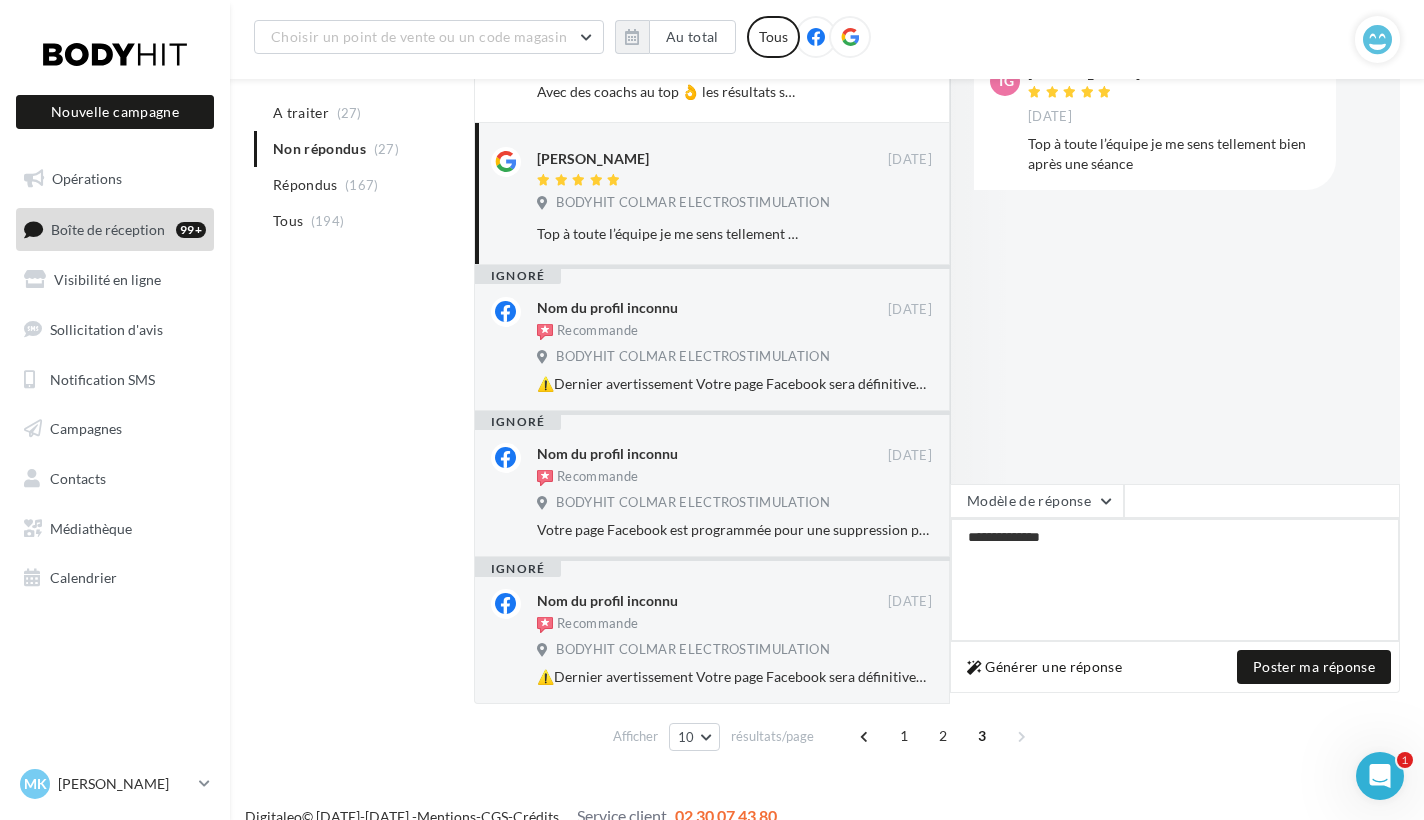 type on "**********" 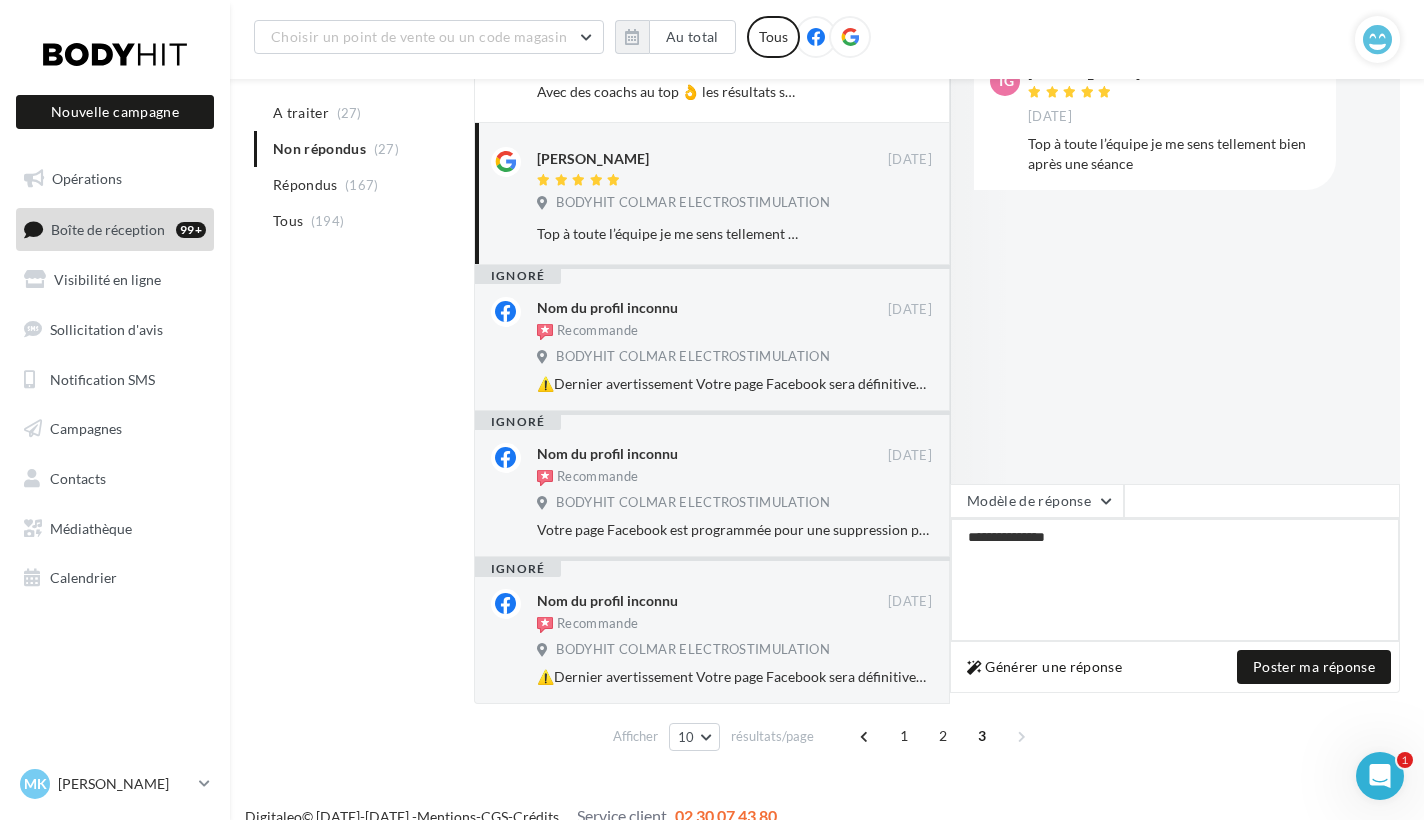 type on "**********" 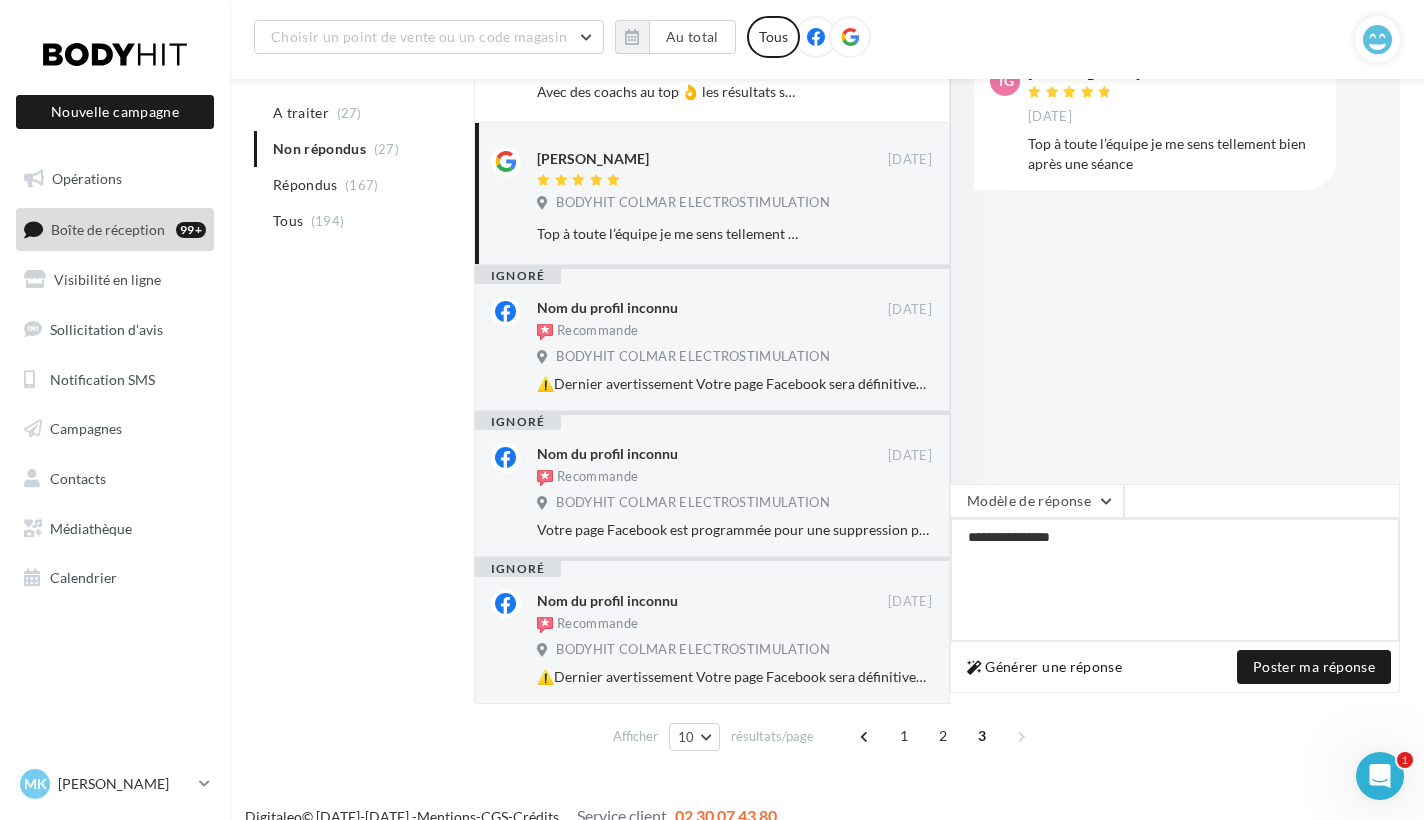 type on "**********" 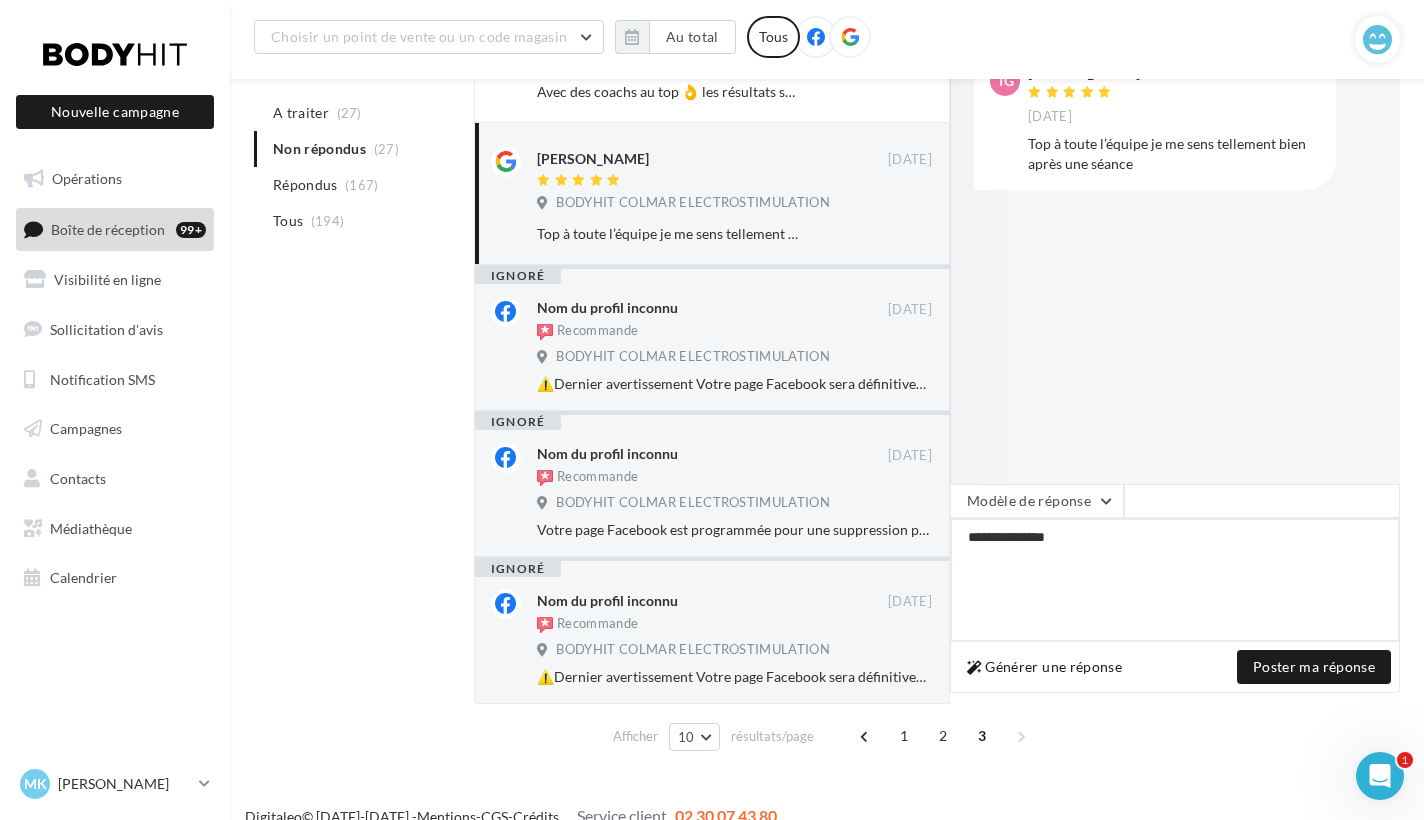 type on "**********" 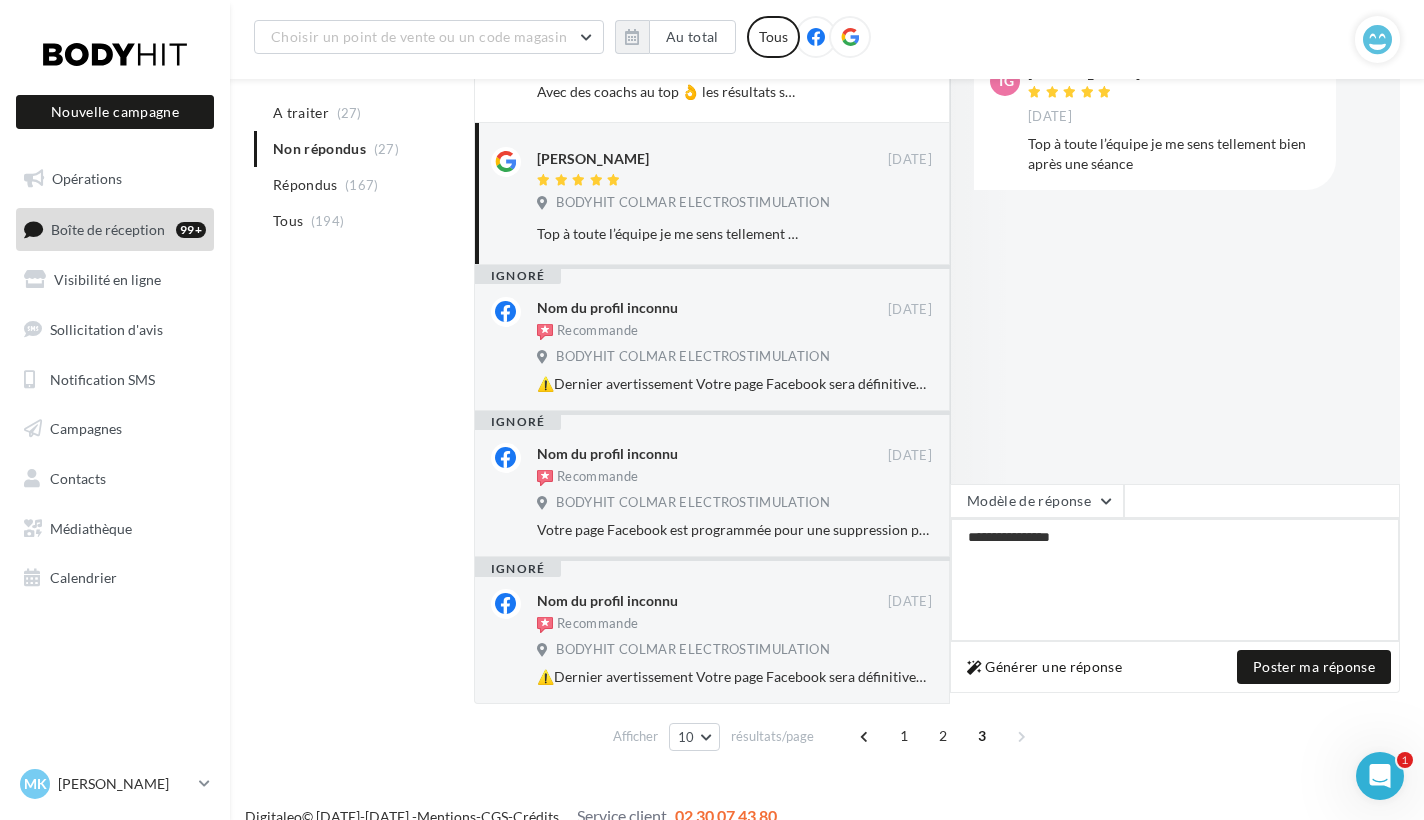 type on "**********" 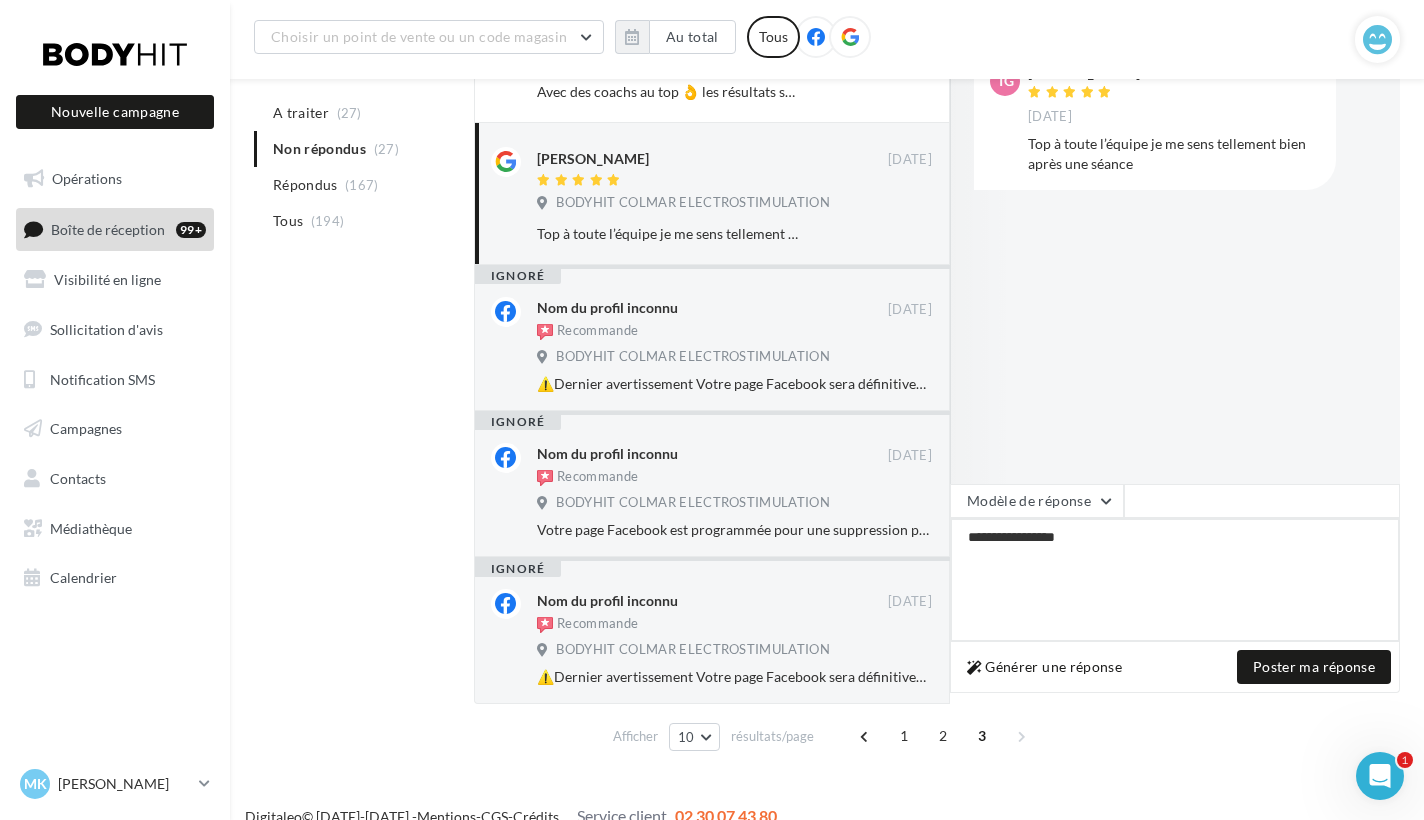 click on "**********" at bounding box center [1175, 580] 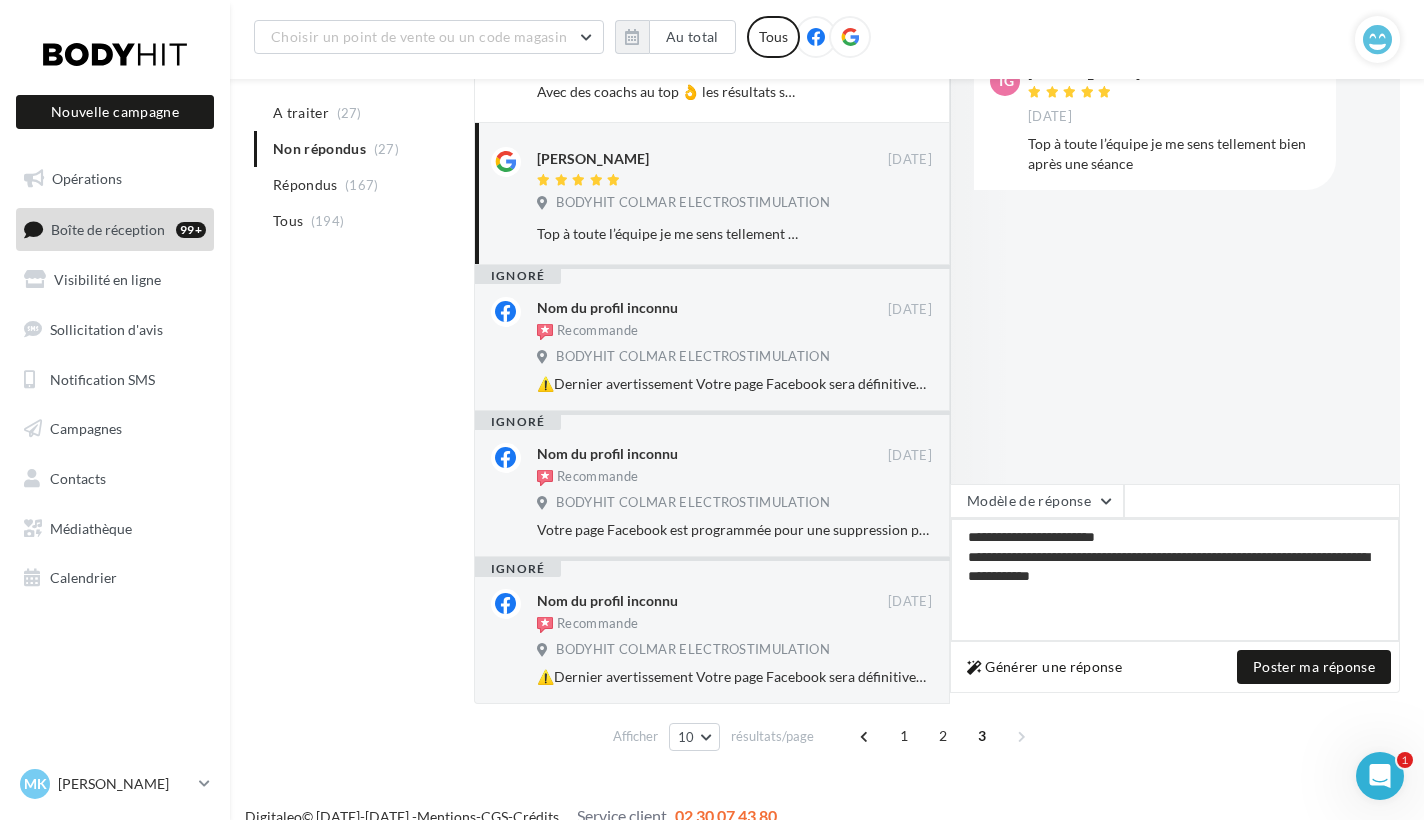 drag, startPoint x: 1123, startPoint y: 534, endPoint x: 1072, endPoint y: 533, distance: 51.009804 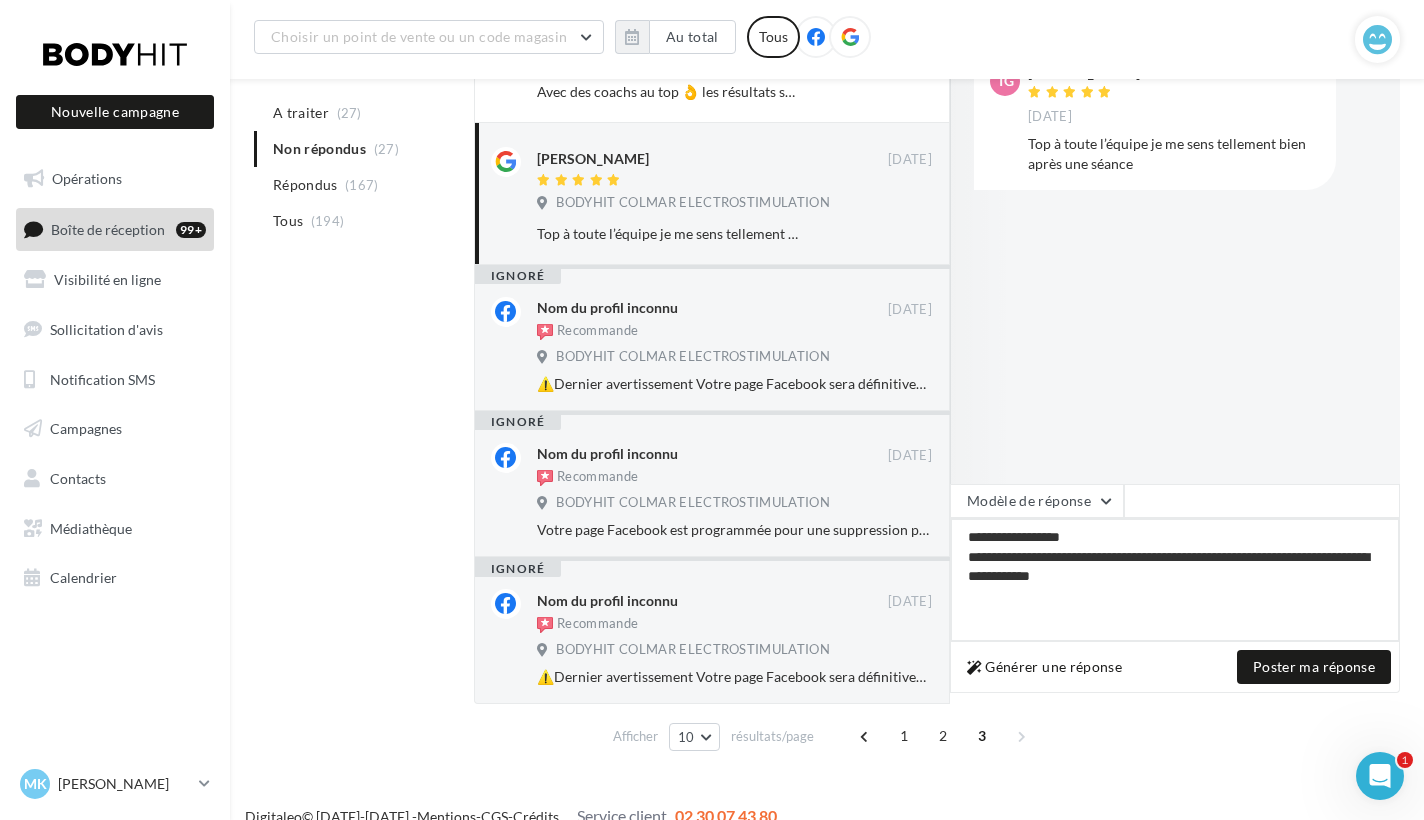 type on "**********" 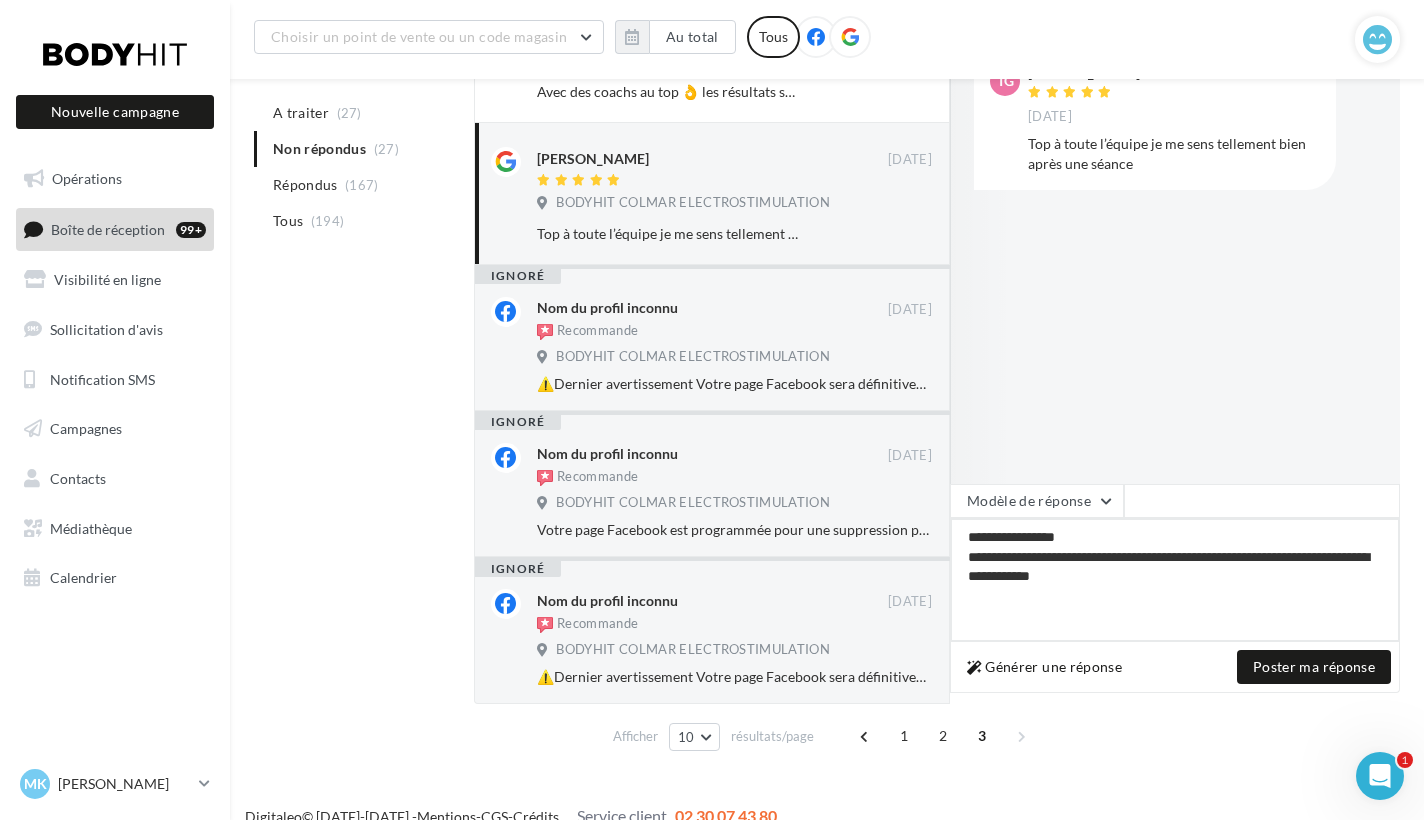 type on "**********" 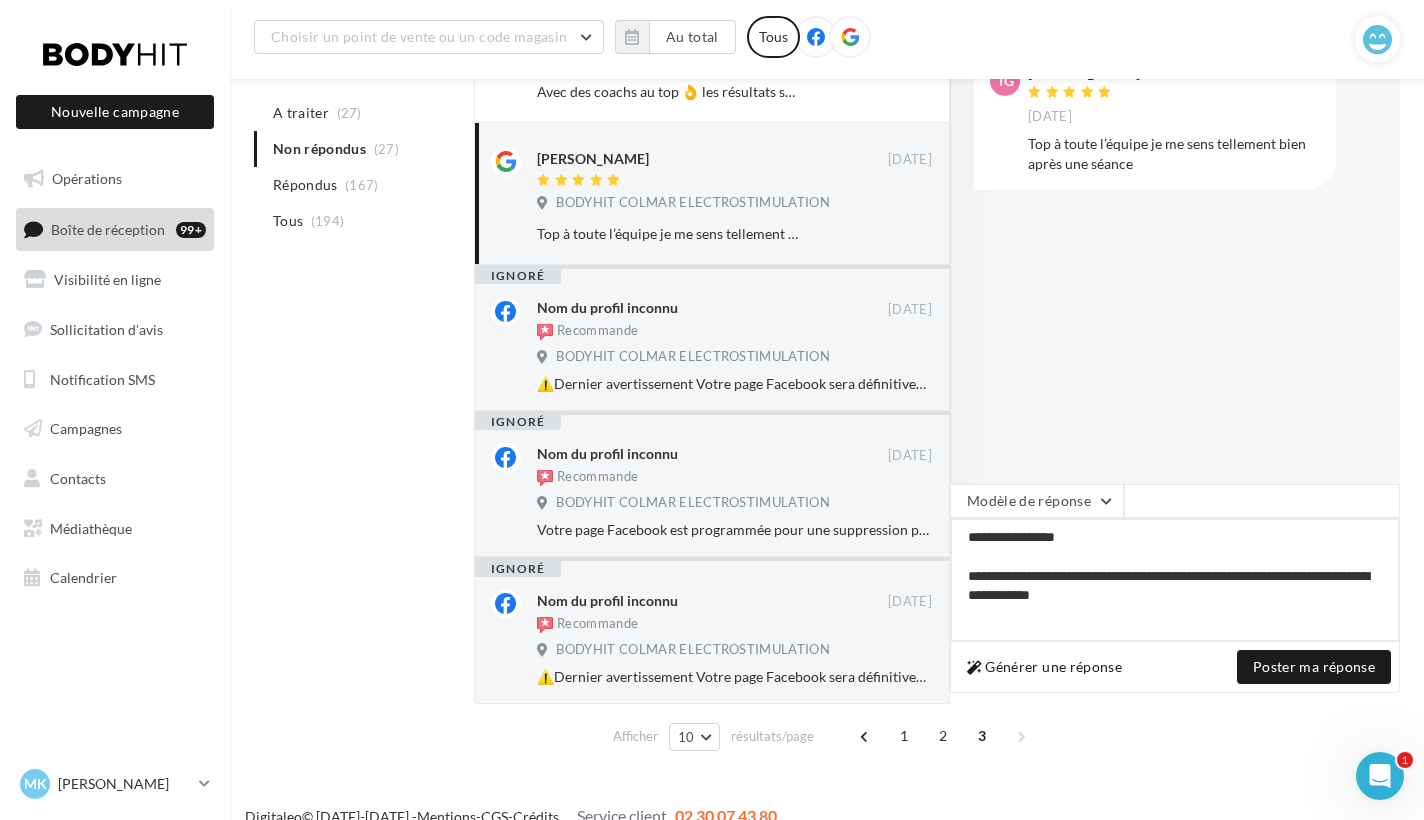 click on "**********" at bounding box center [1175, 580] 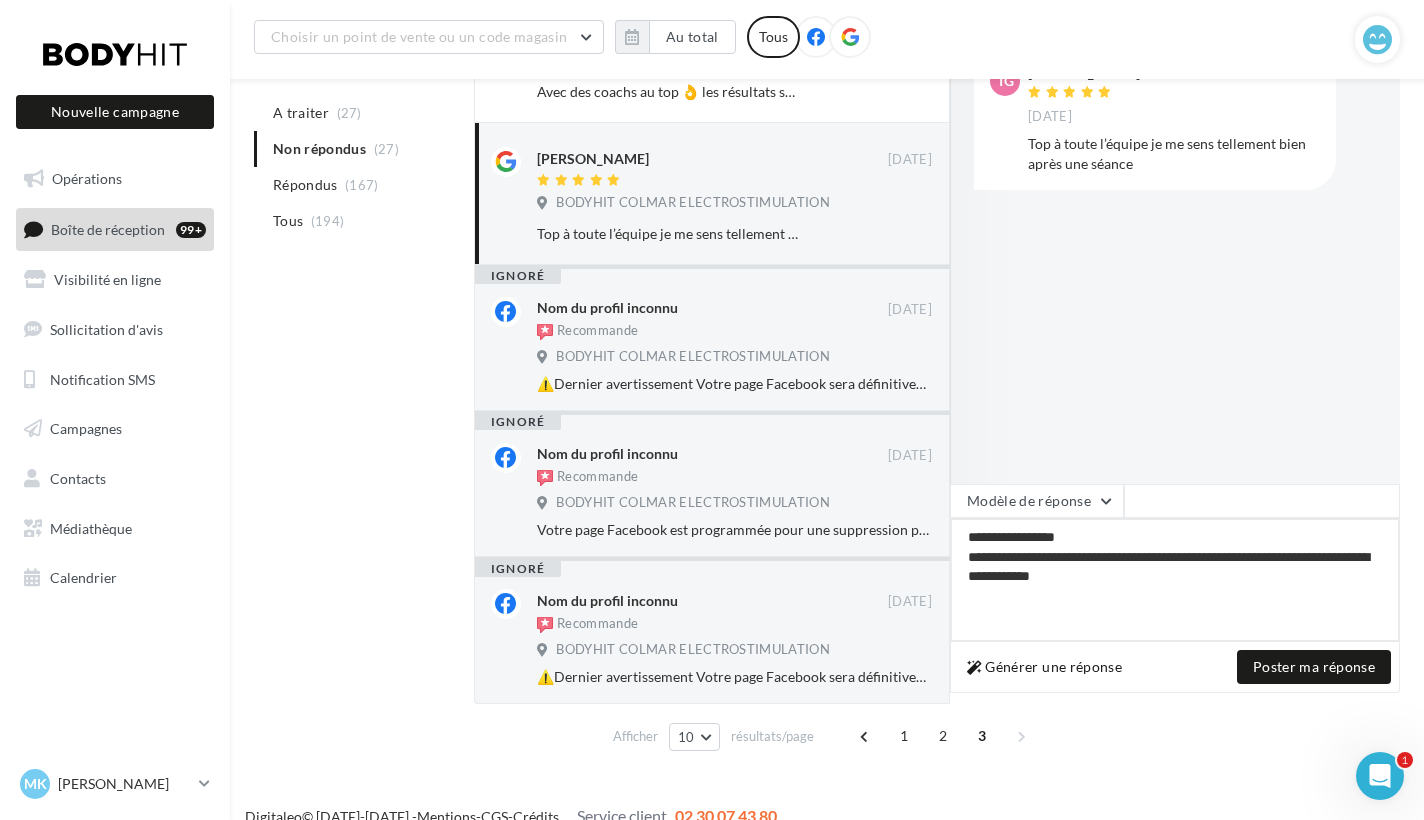 type on "**********" 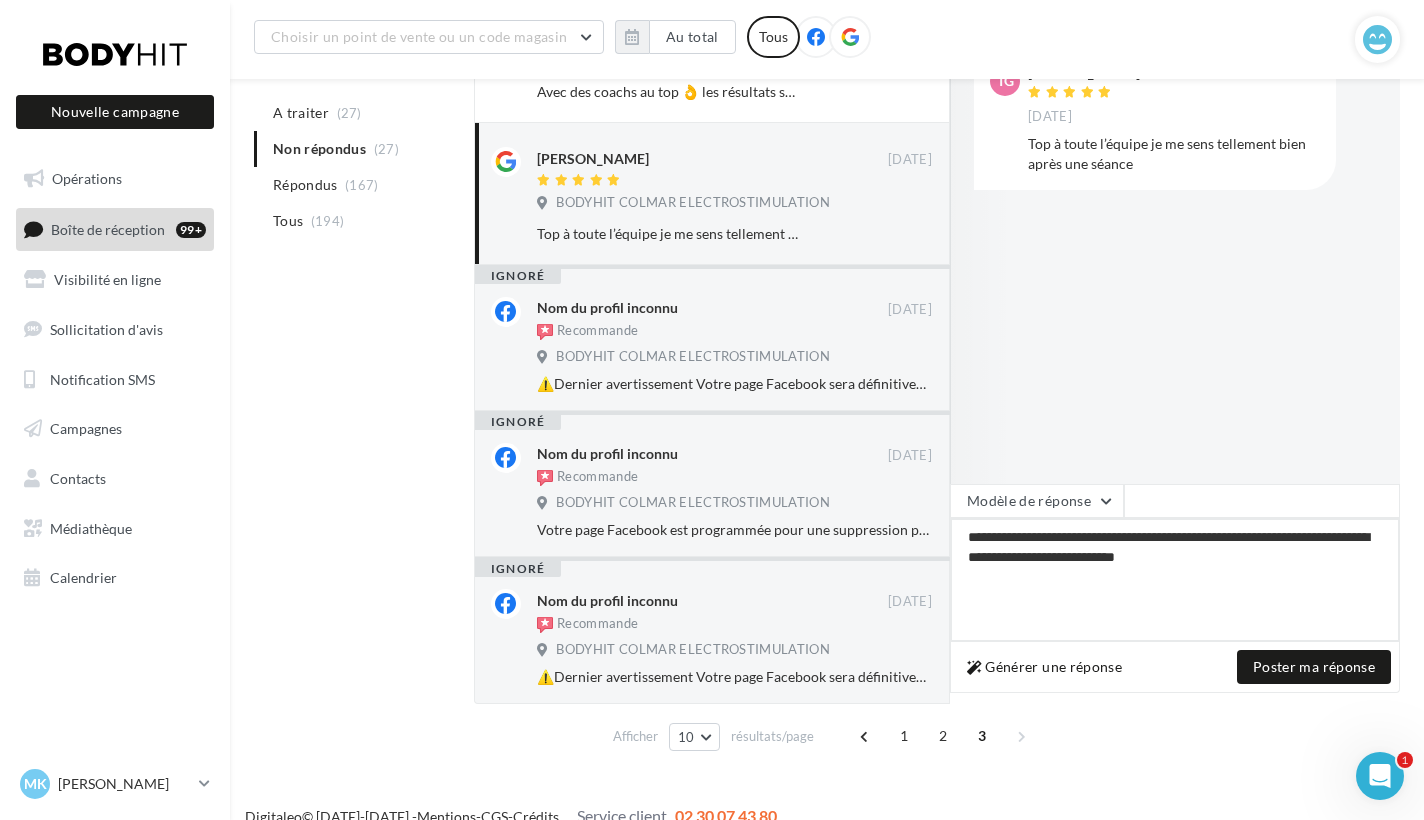 type on "**********" 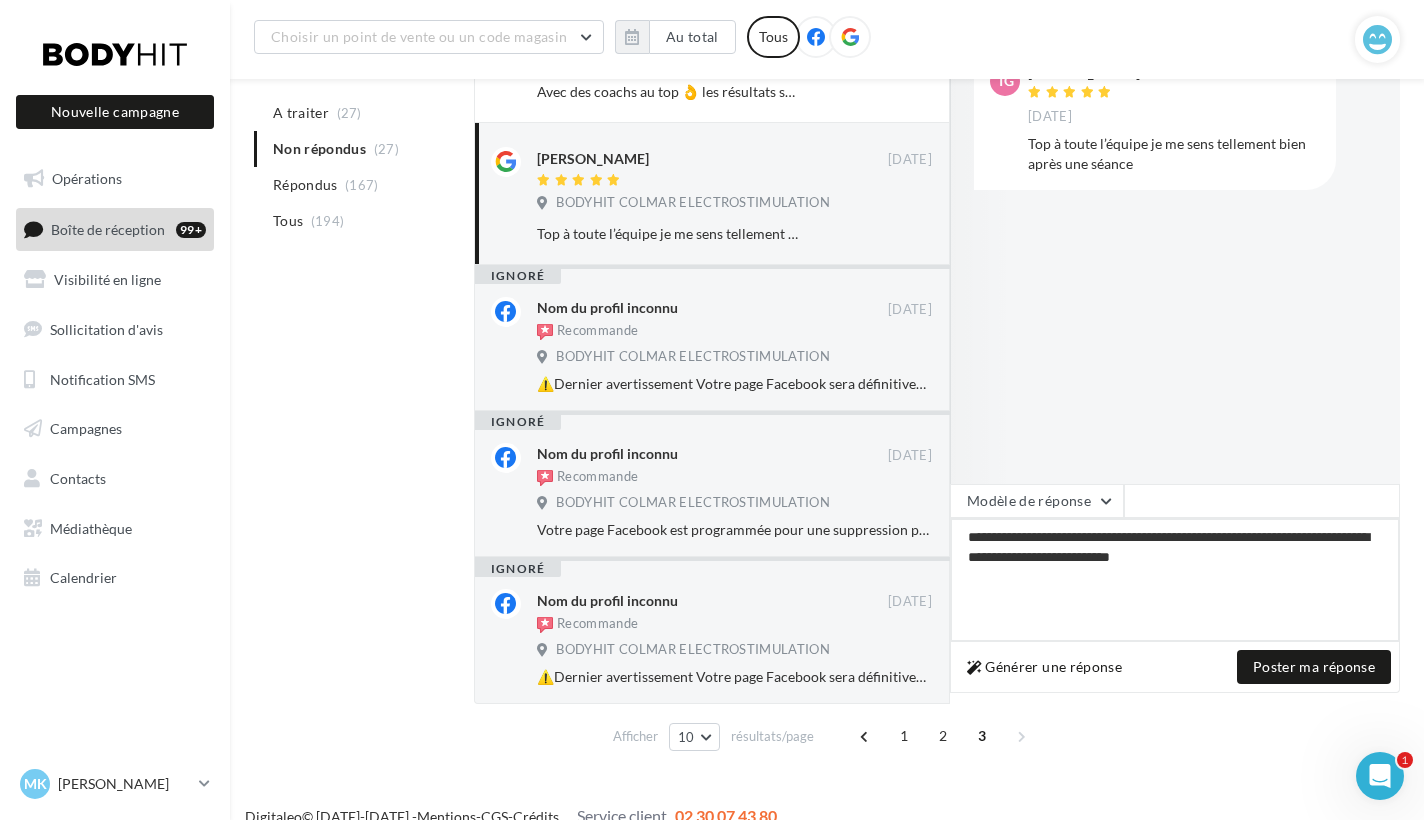 type on "**********" 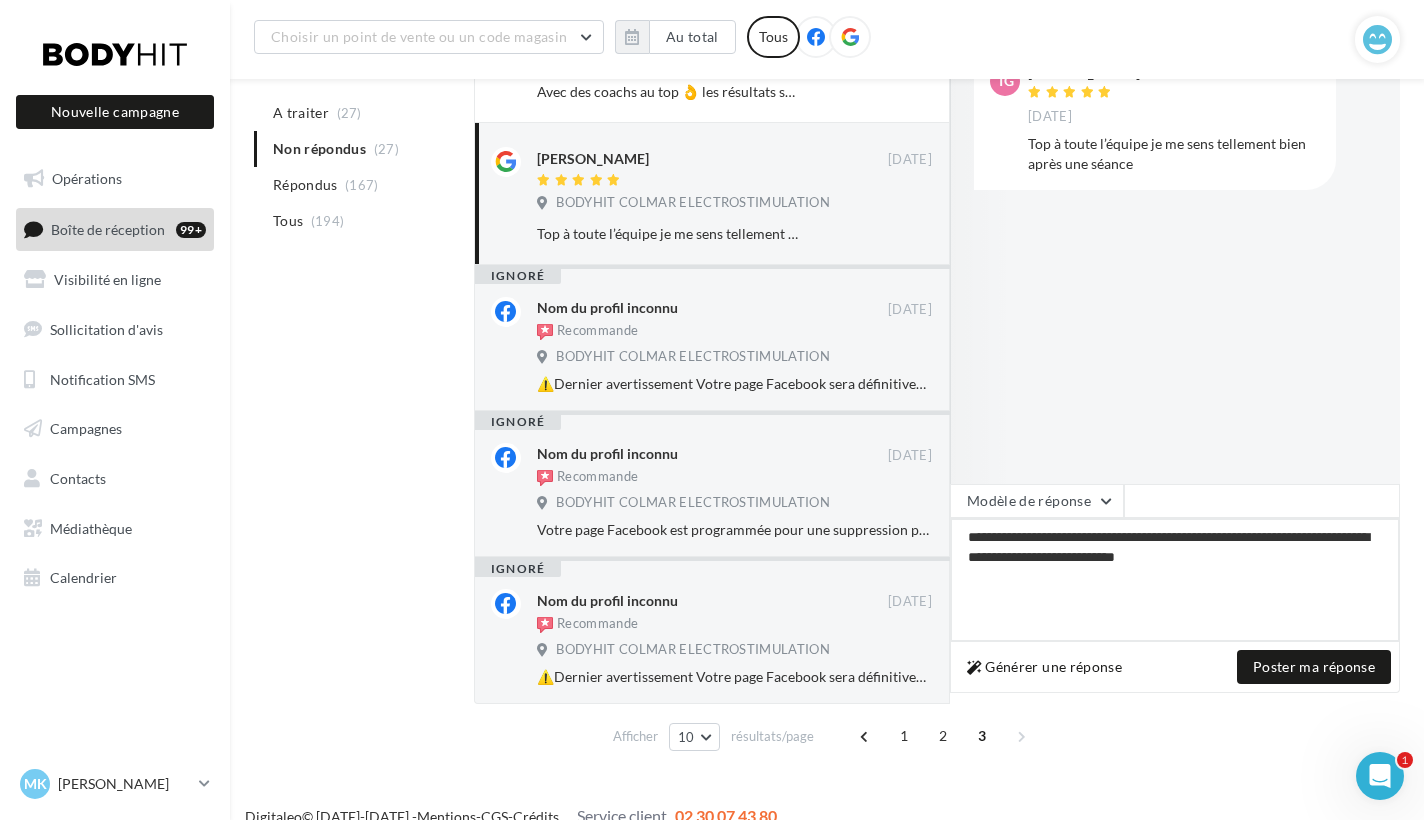 click on "**********" at bounding box center [1175, 580] 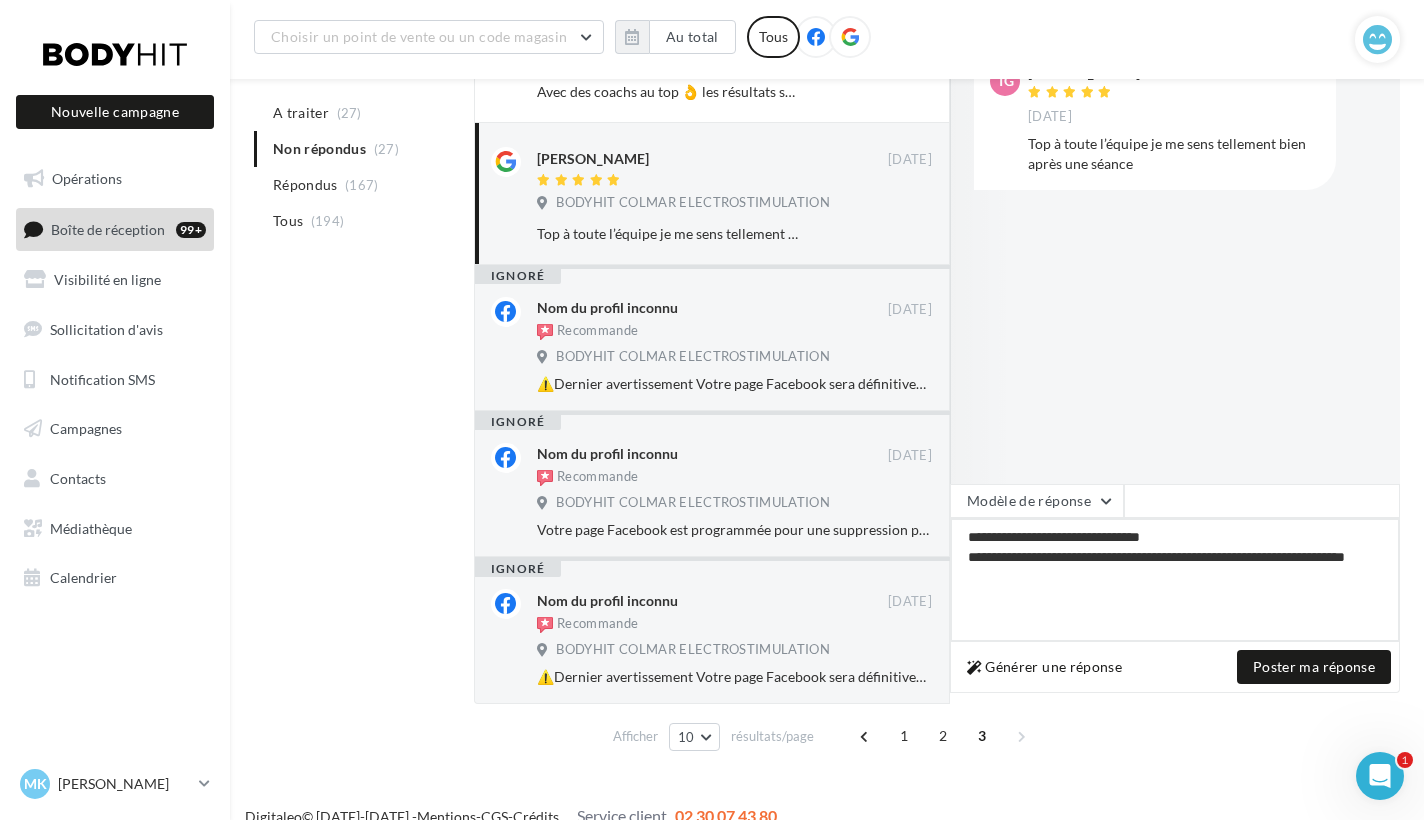 type on "**********" 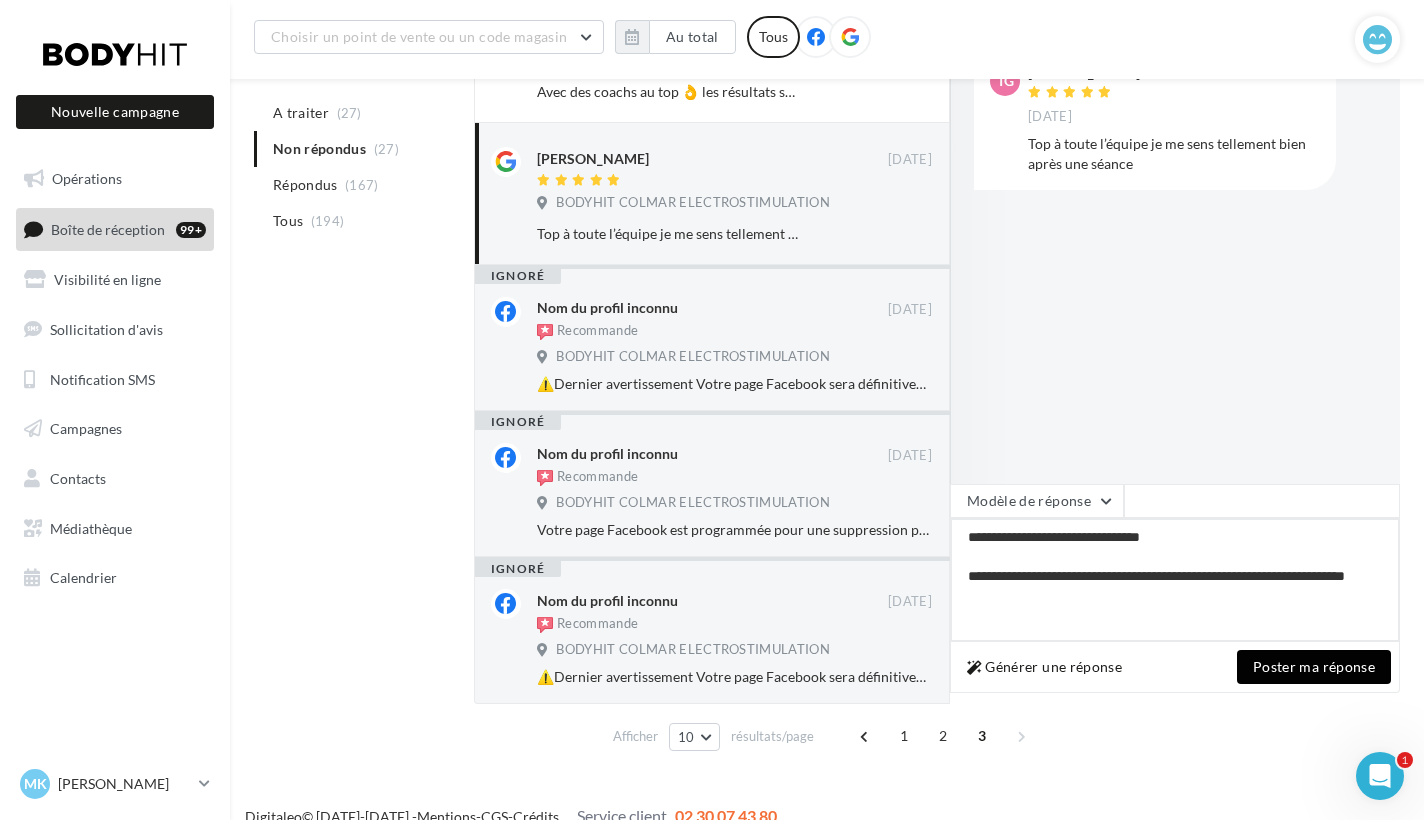 type on "**********" 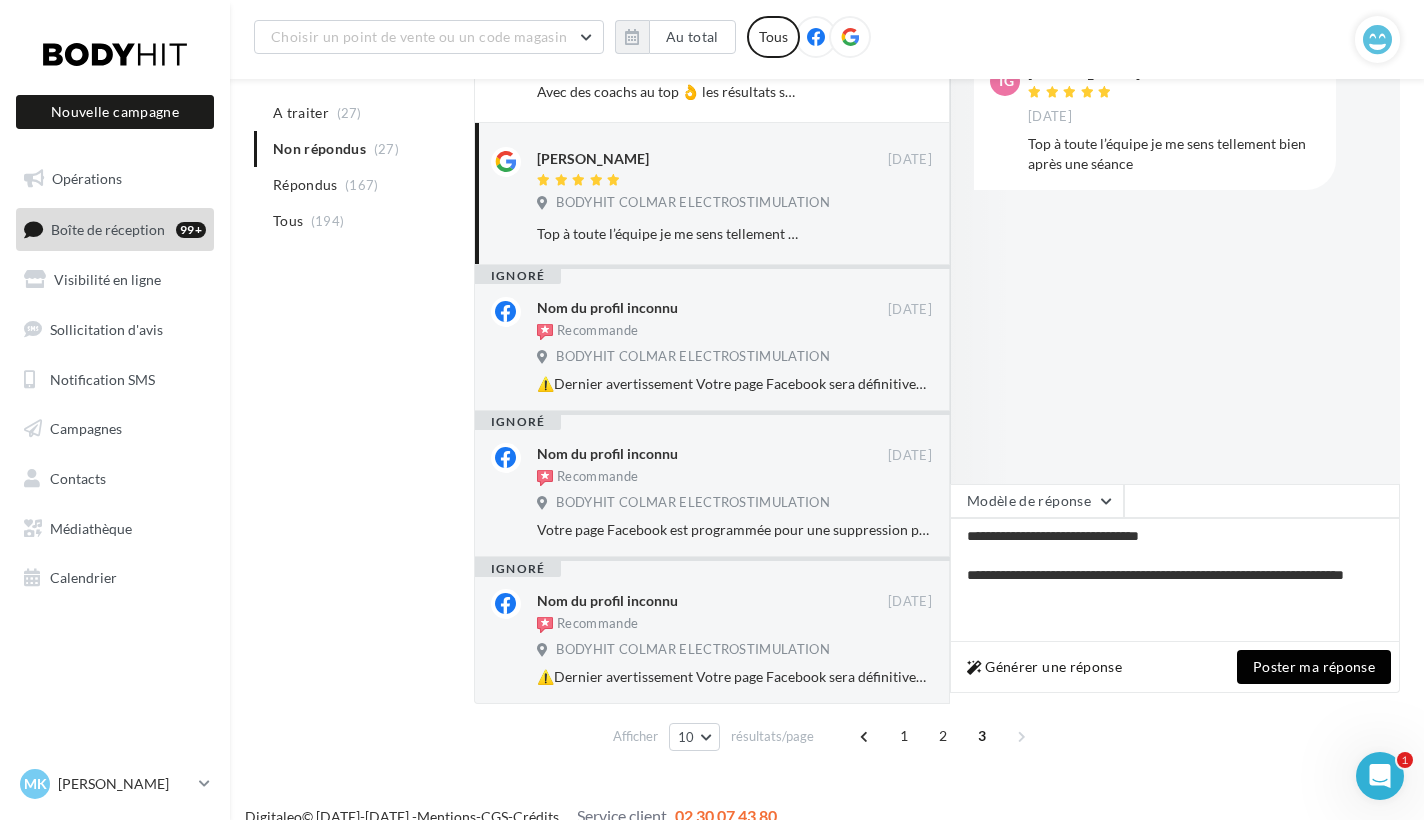 click on "Poster ma réponse" at bounding box center [1314, 667] 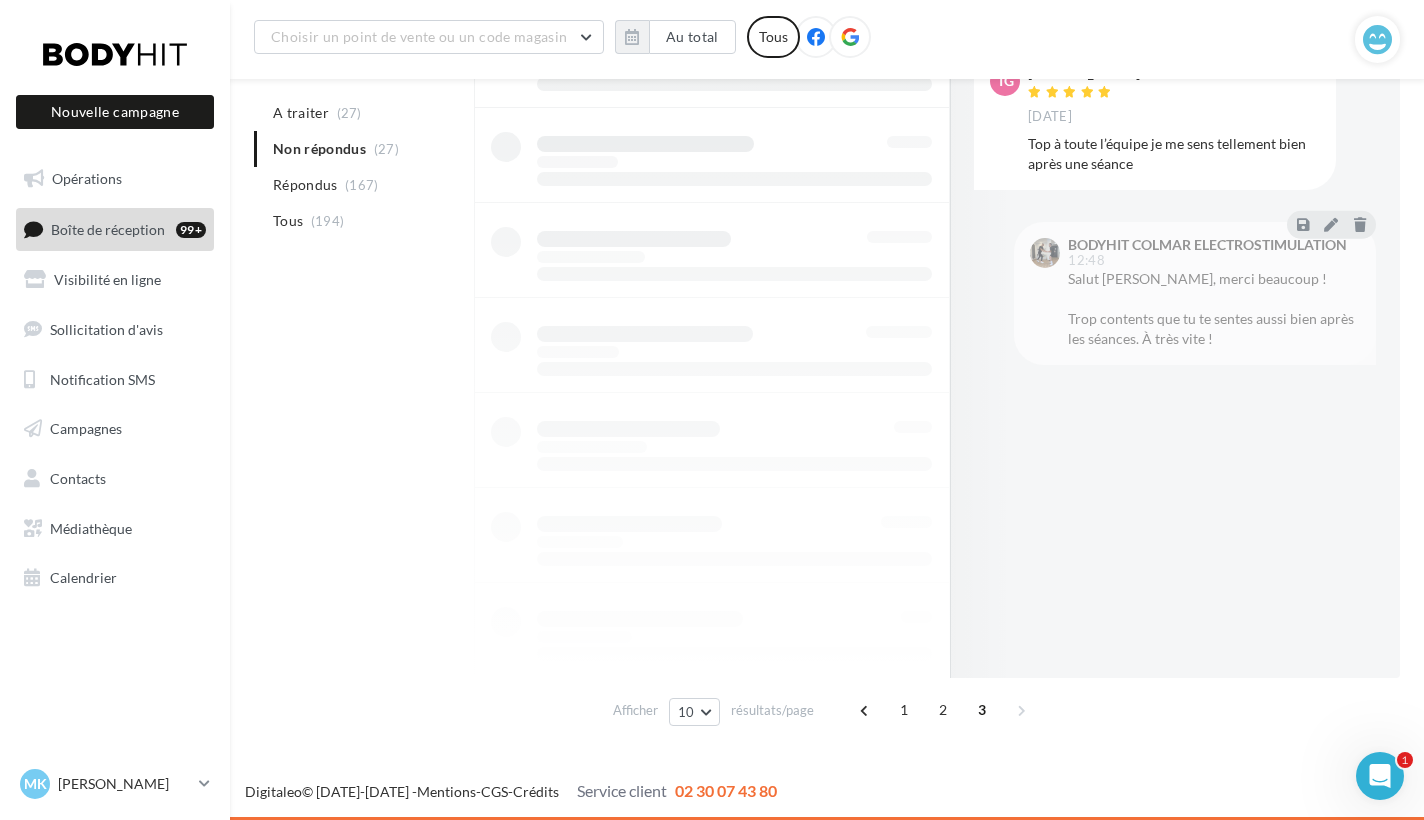 scroll, scrollTop: 492, scrollLeft: 0, axis: vertical 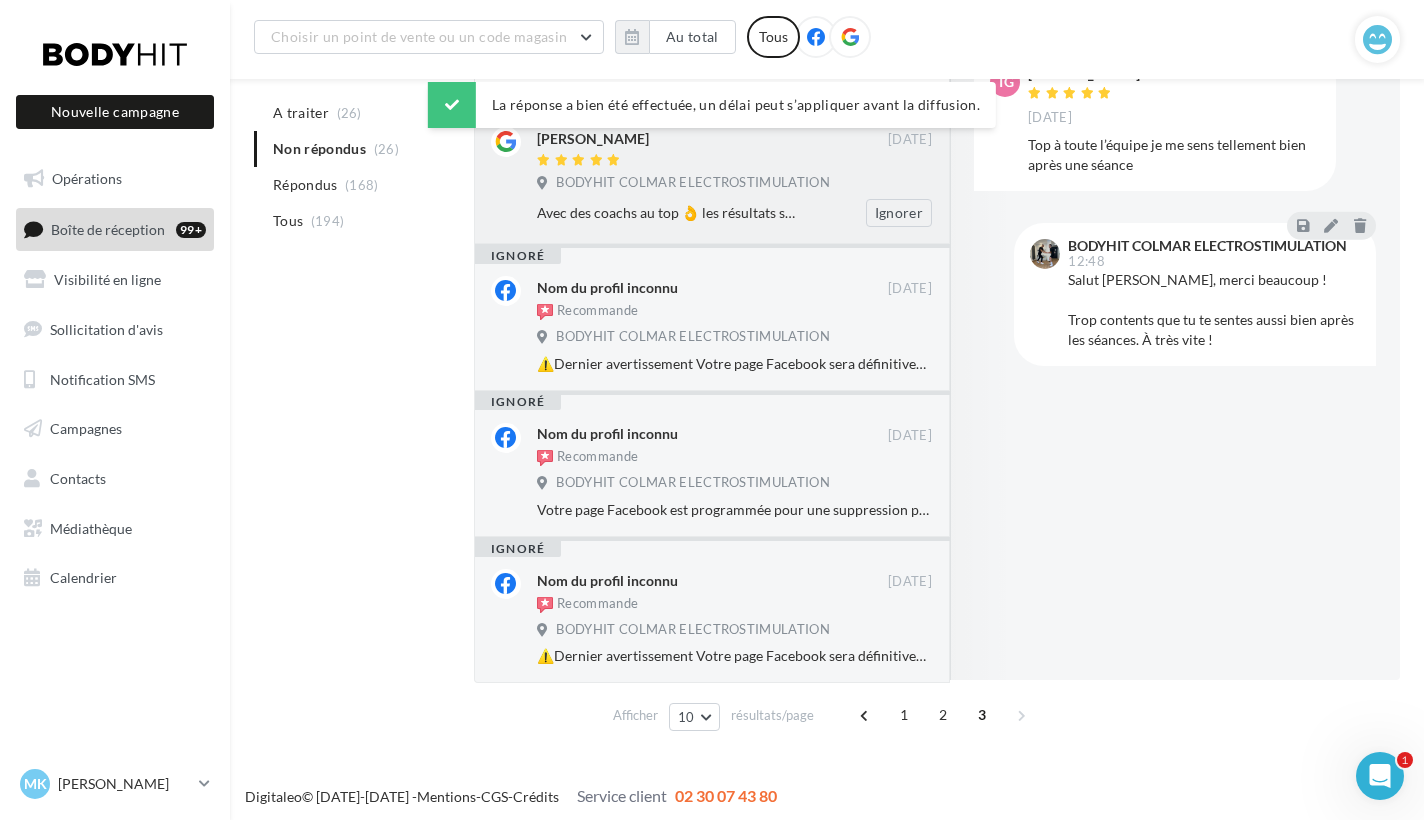 click on "Avec des coachs au top 👌 les résultats sont là" at bounding box center [669, 213] 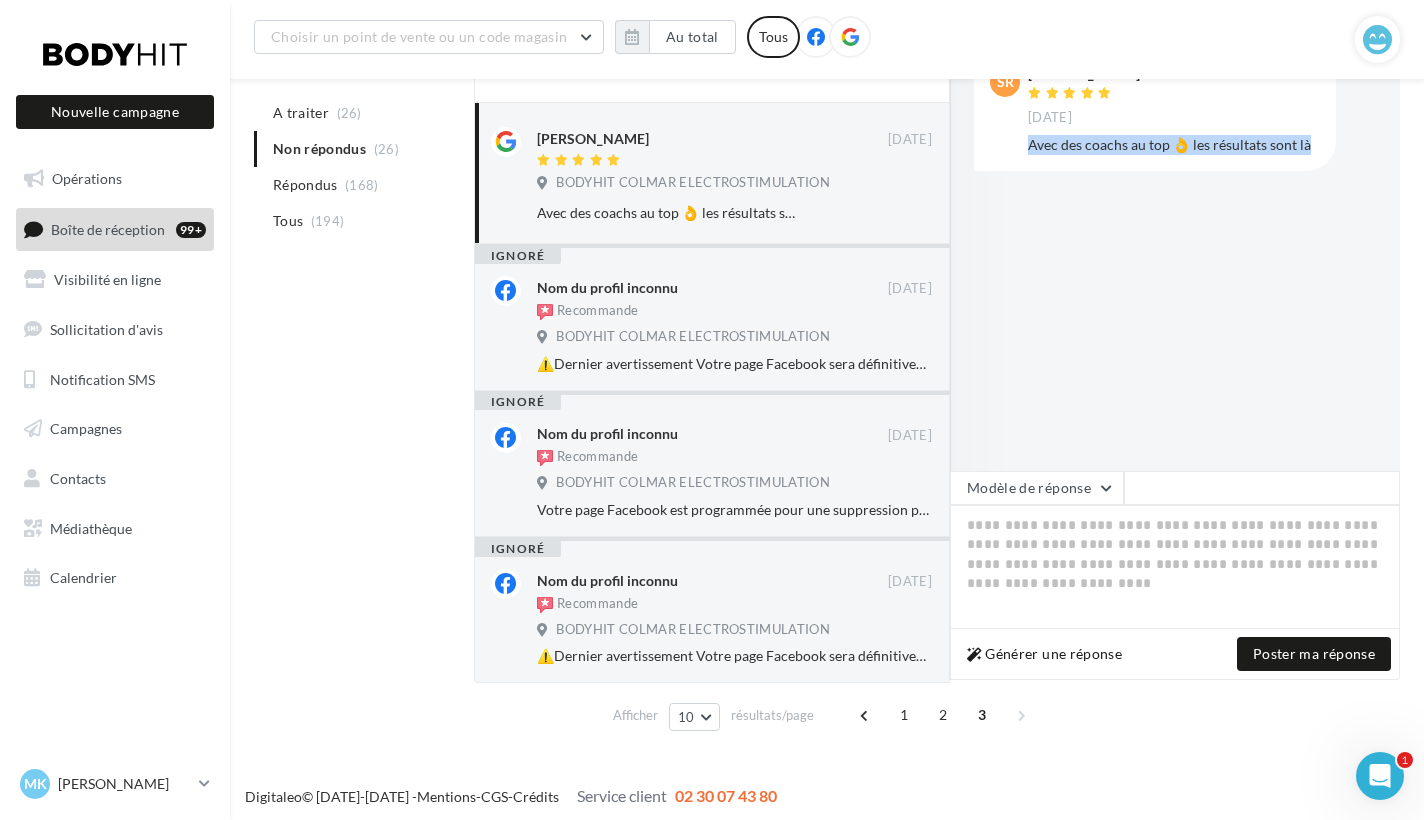 drag, startPoint x: 1323, startPoint y: 141, endPoint x: 1029, endPoint y: 140, distance: 294.0017 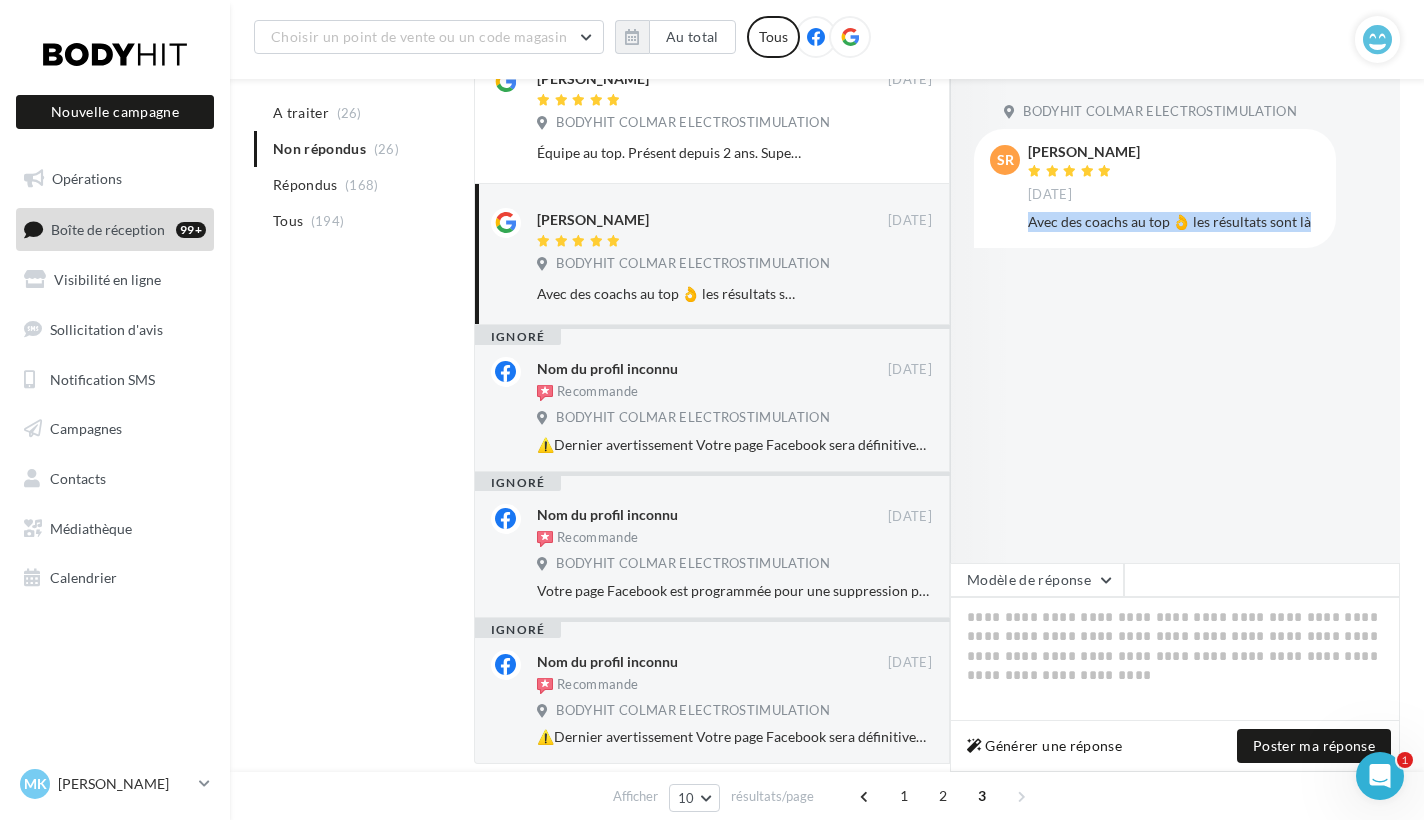 scroll, scrollTop: 389, scrollLeft: 0, axis: vertical 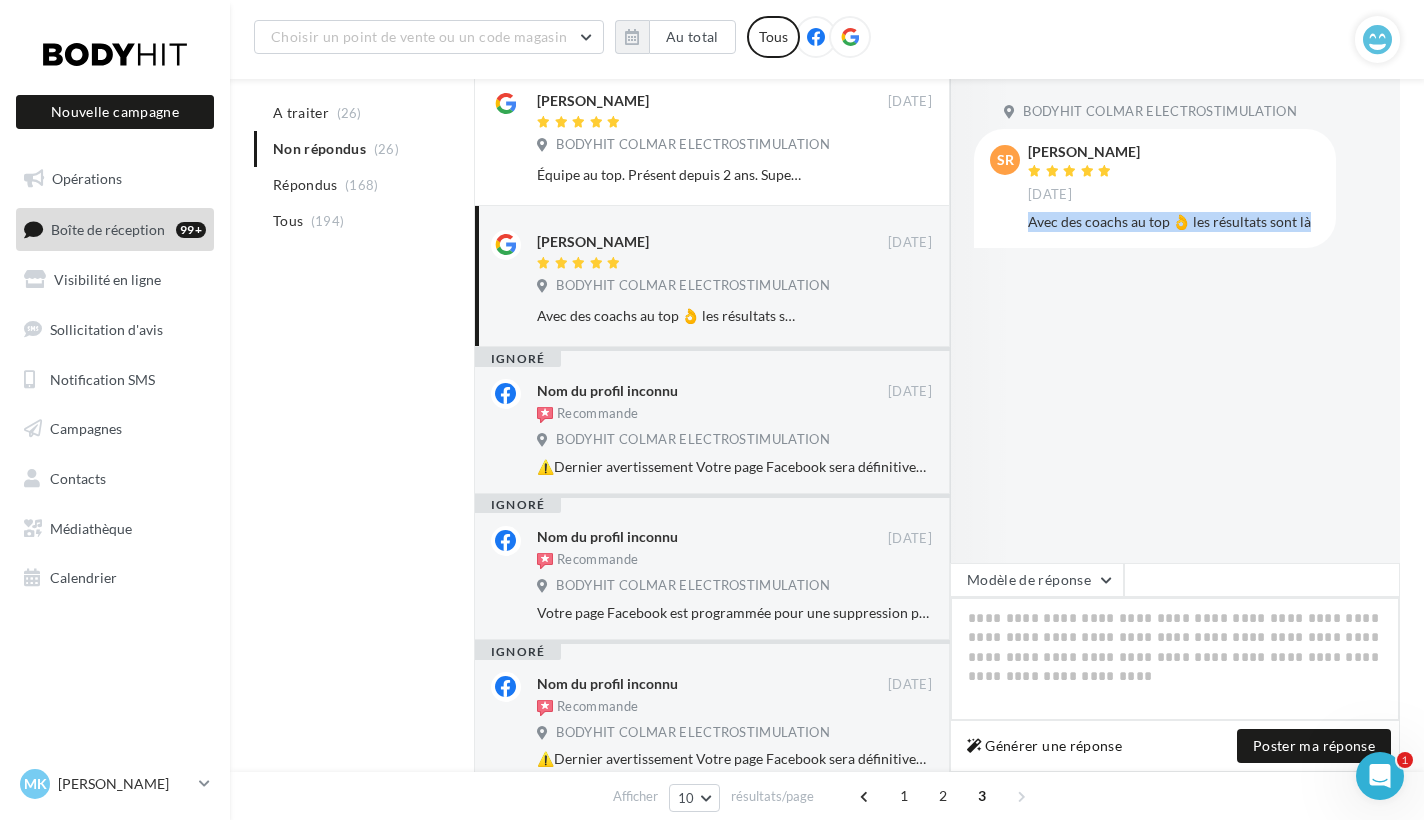 click at bounding box center (1175, 659) 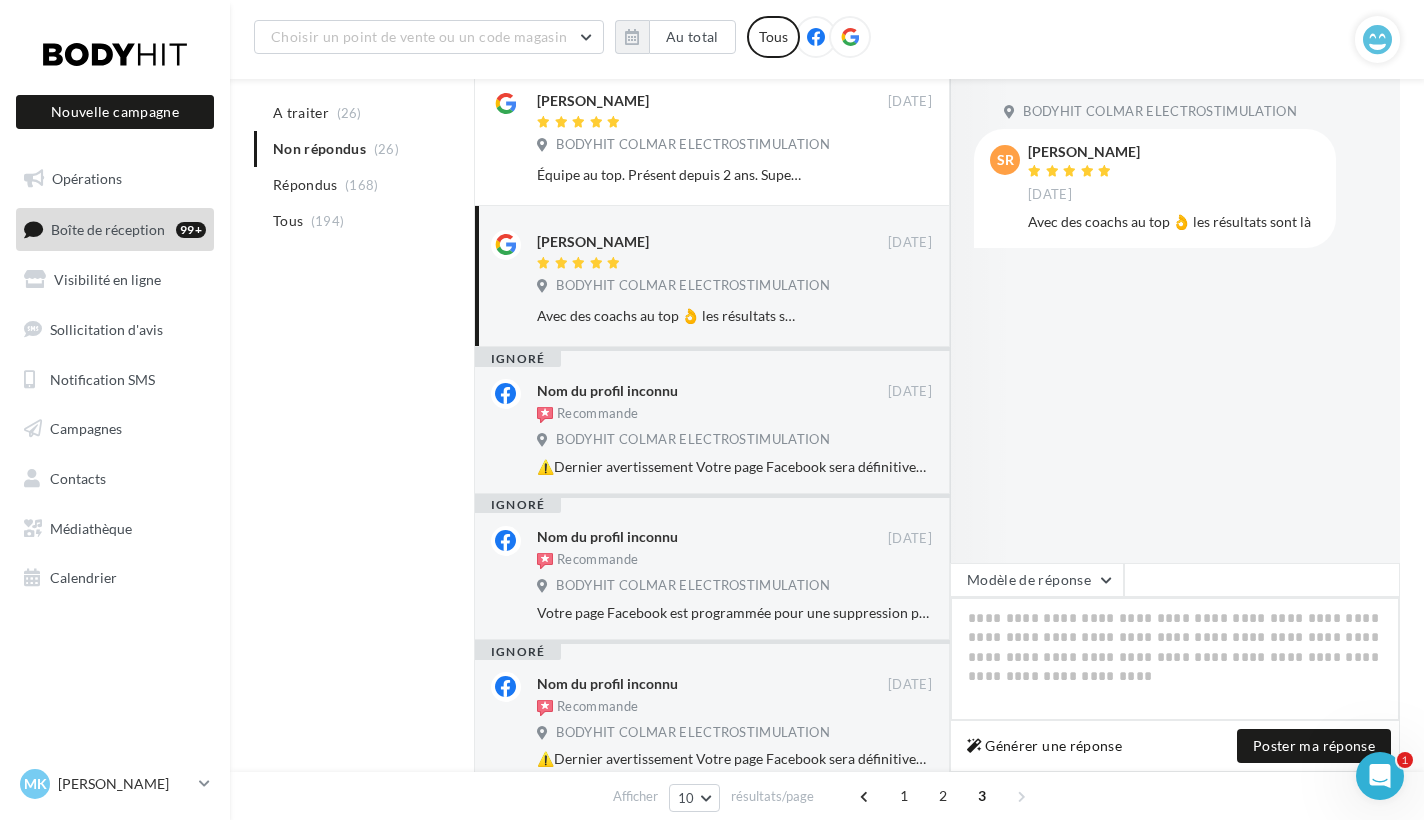 paste on "**********" 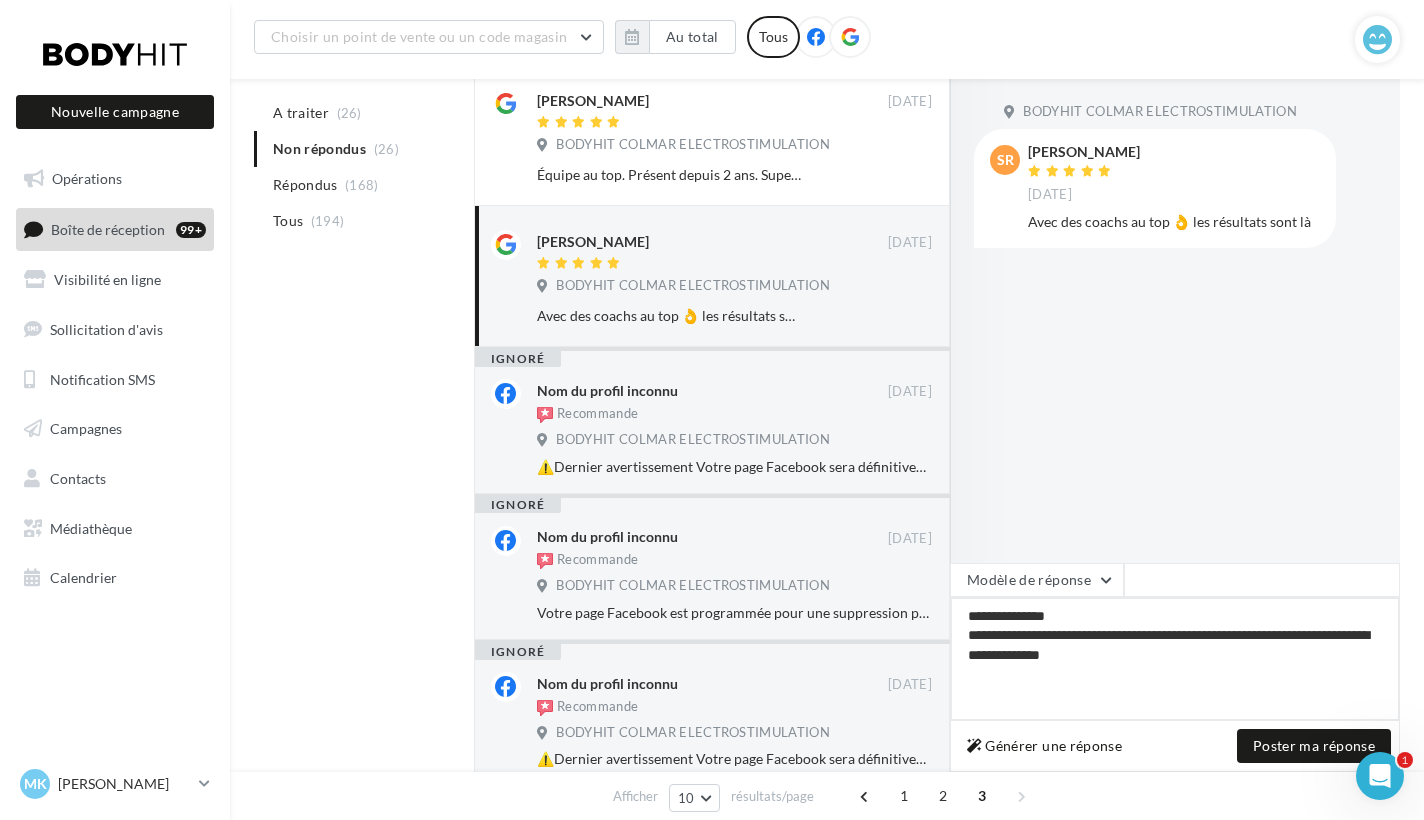 click on "**********" at bounding box center (1175, 659) 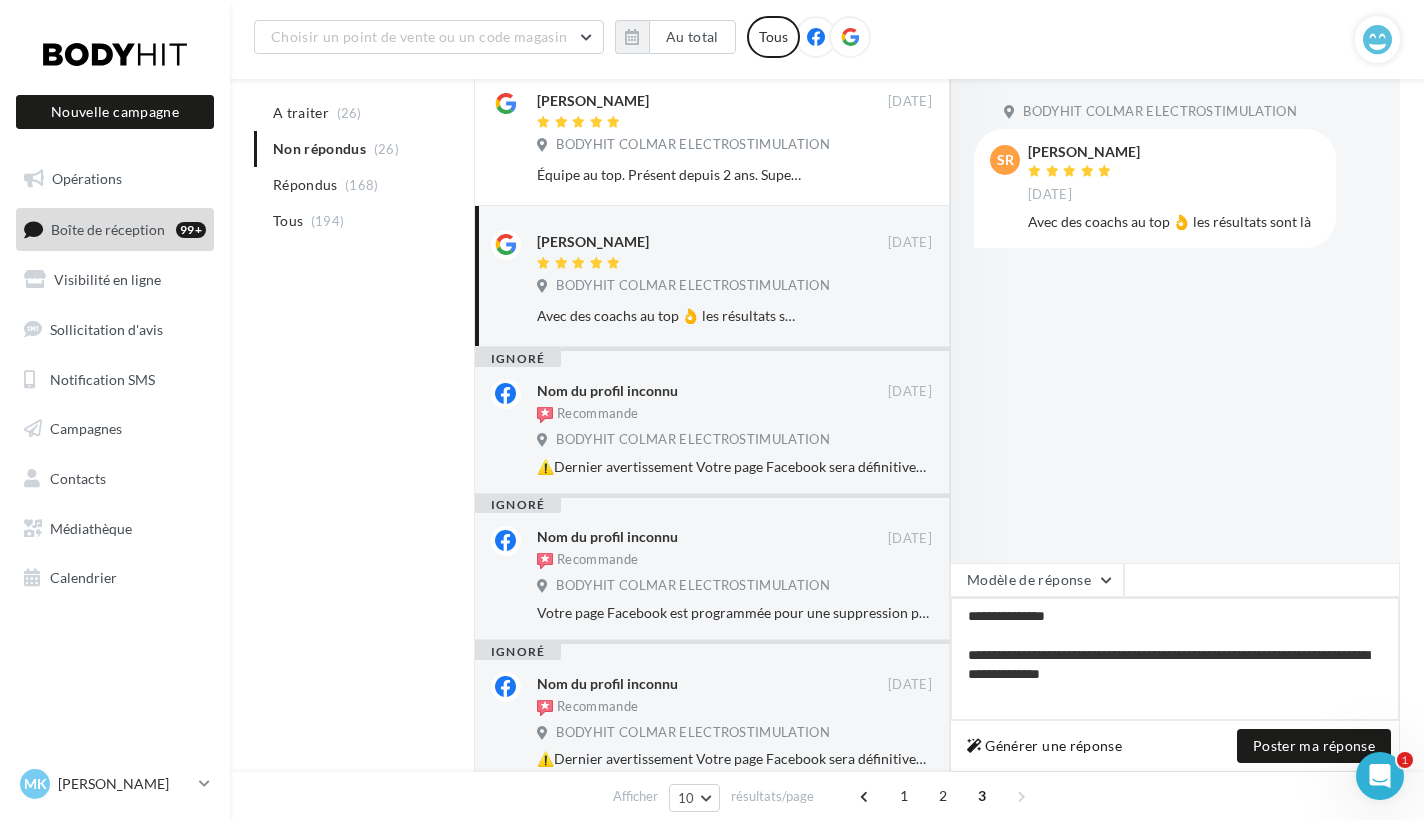 type on "**********" 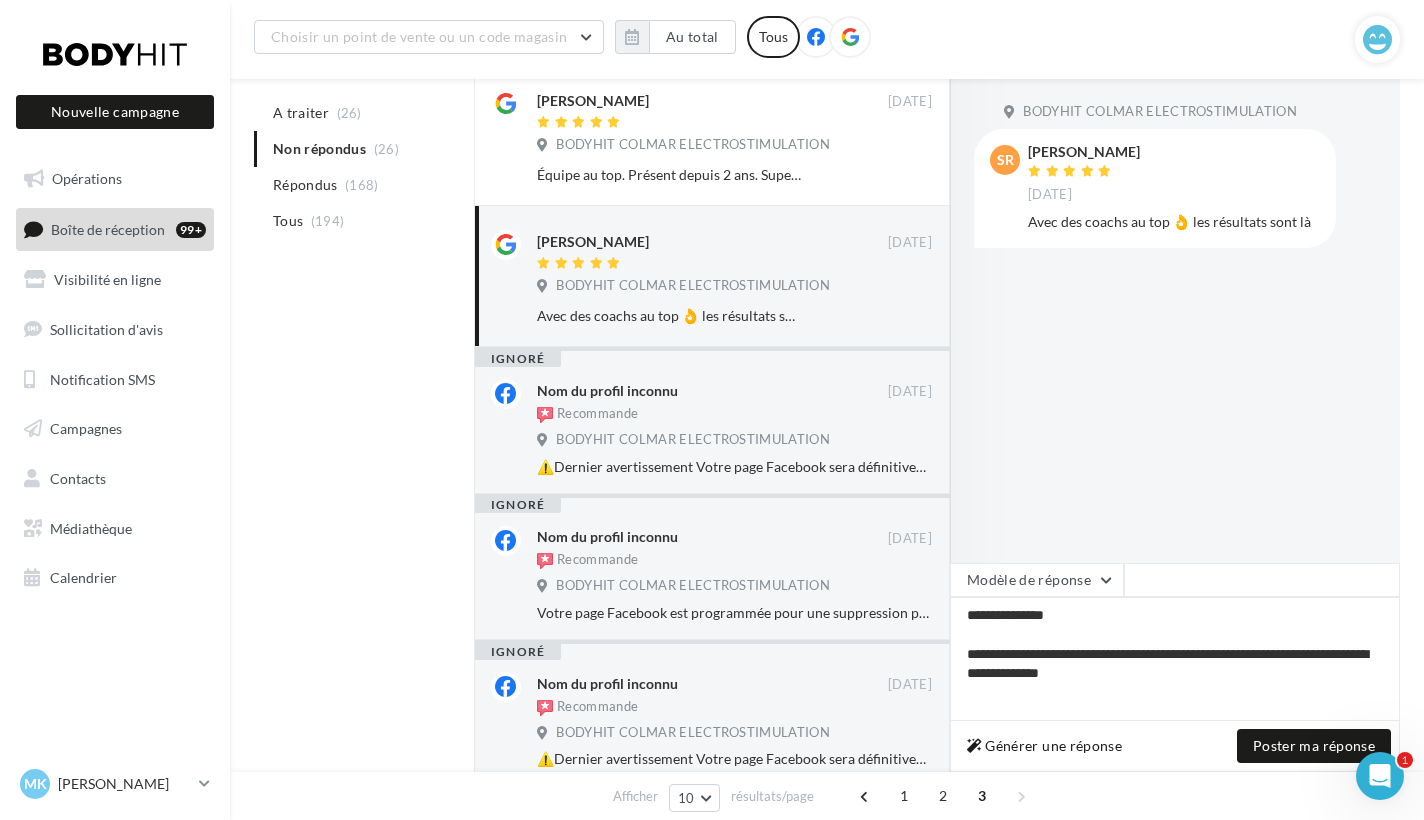 click on "Générer une réponse
Poster ma réponse" at bounding box center (1175, 746) 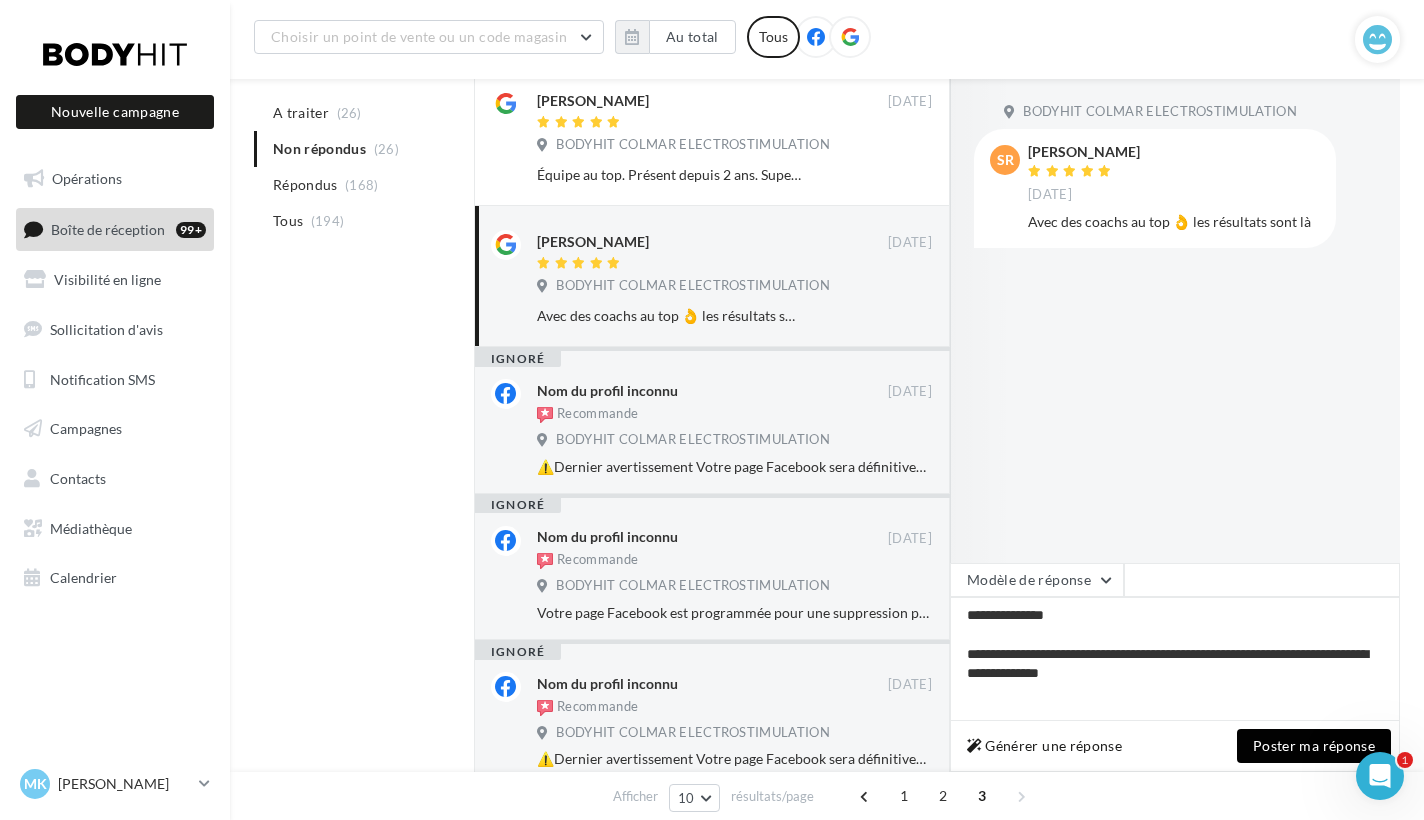 click on "Poster ma réponse" at bounding box center (1314, 746) 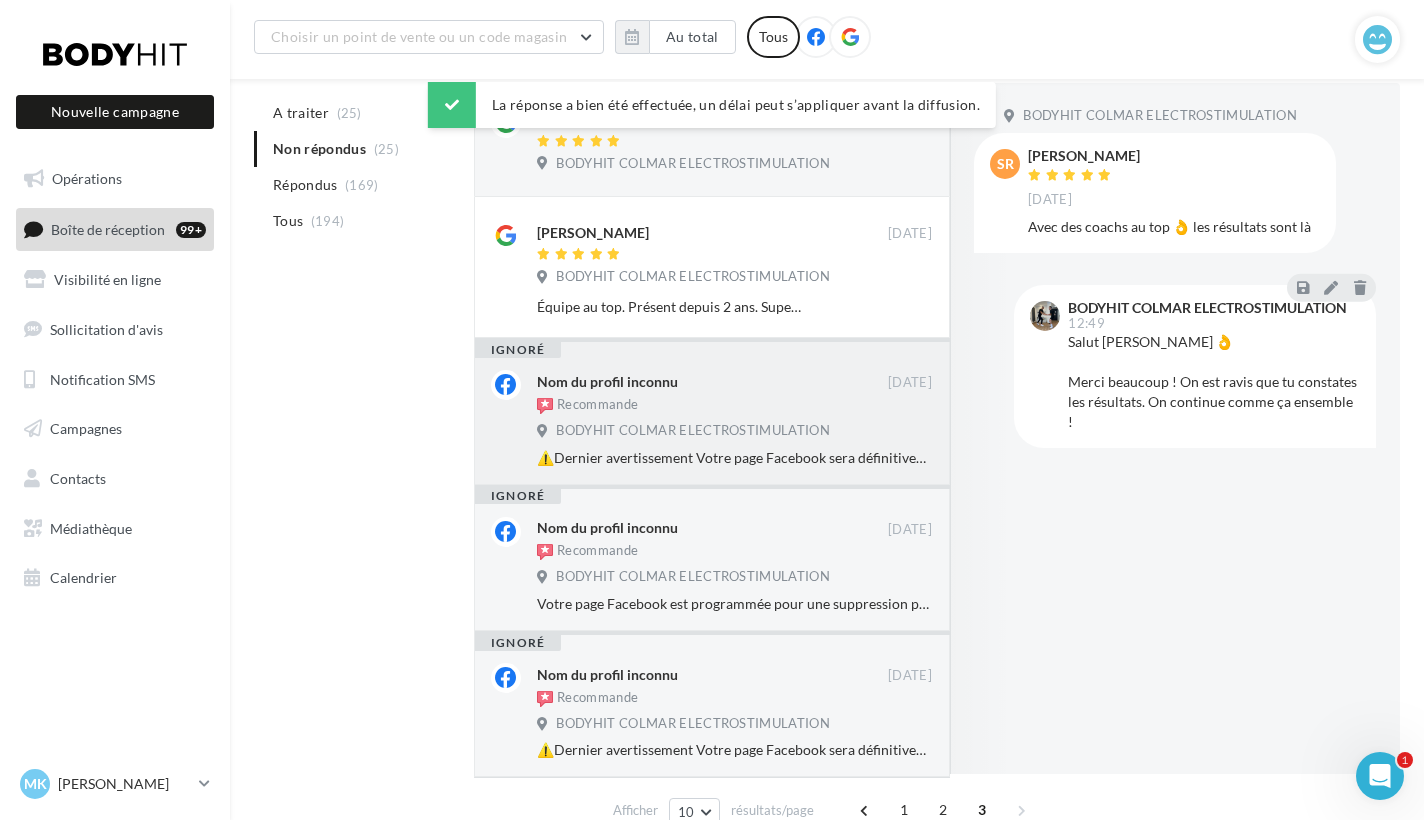 scroll, scrollTop: 255, scrollLeft: 0, axis: vertical 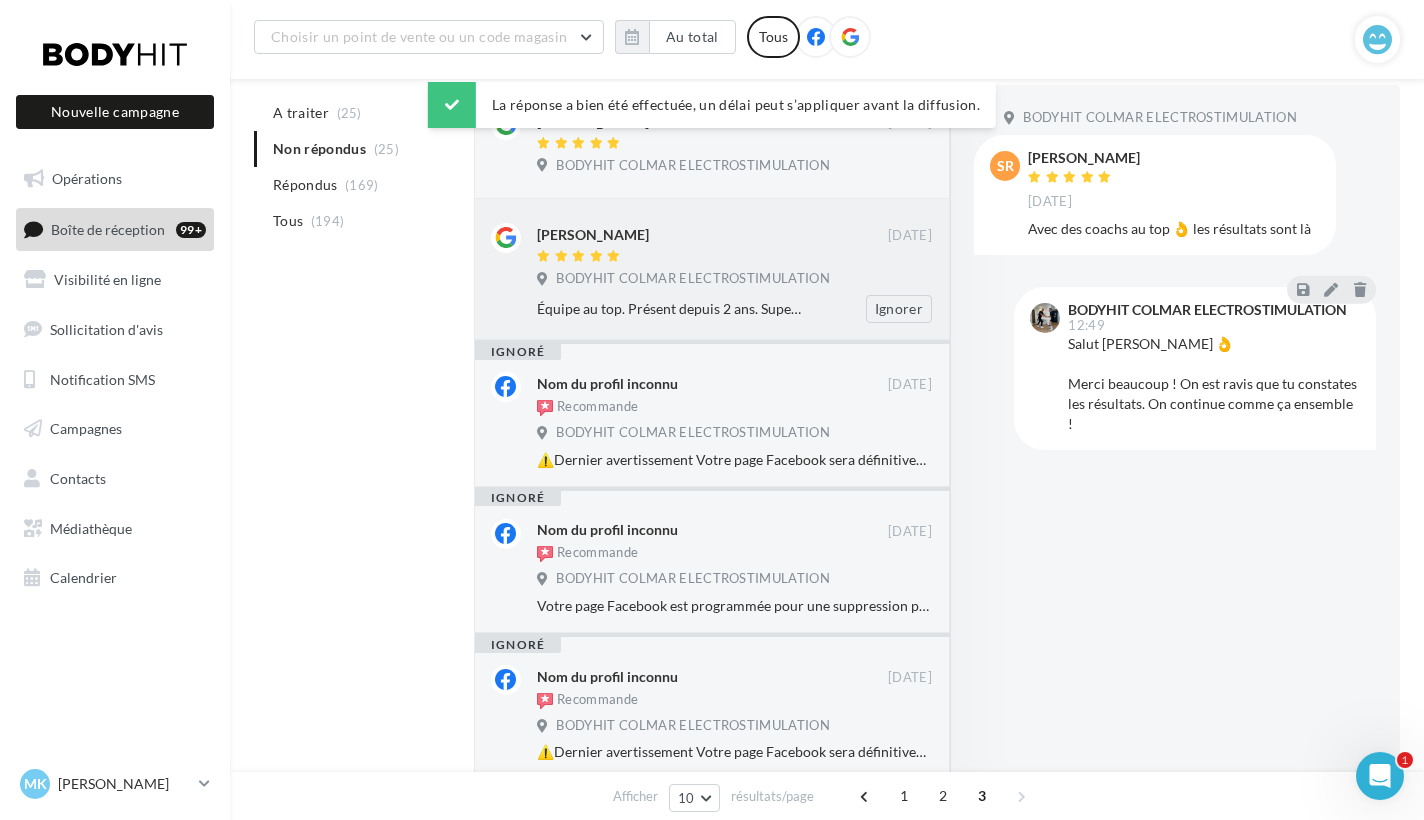 click on "Équipe au top. Présent depuis 2 ans. Super complément en plus d un autre sport!" at bounding box center [669, 309] 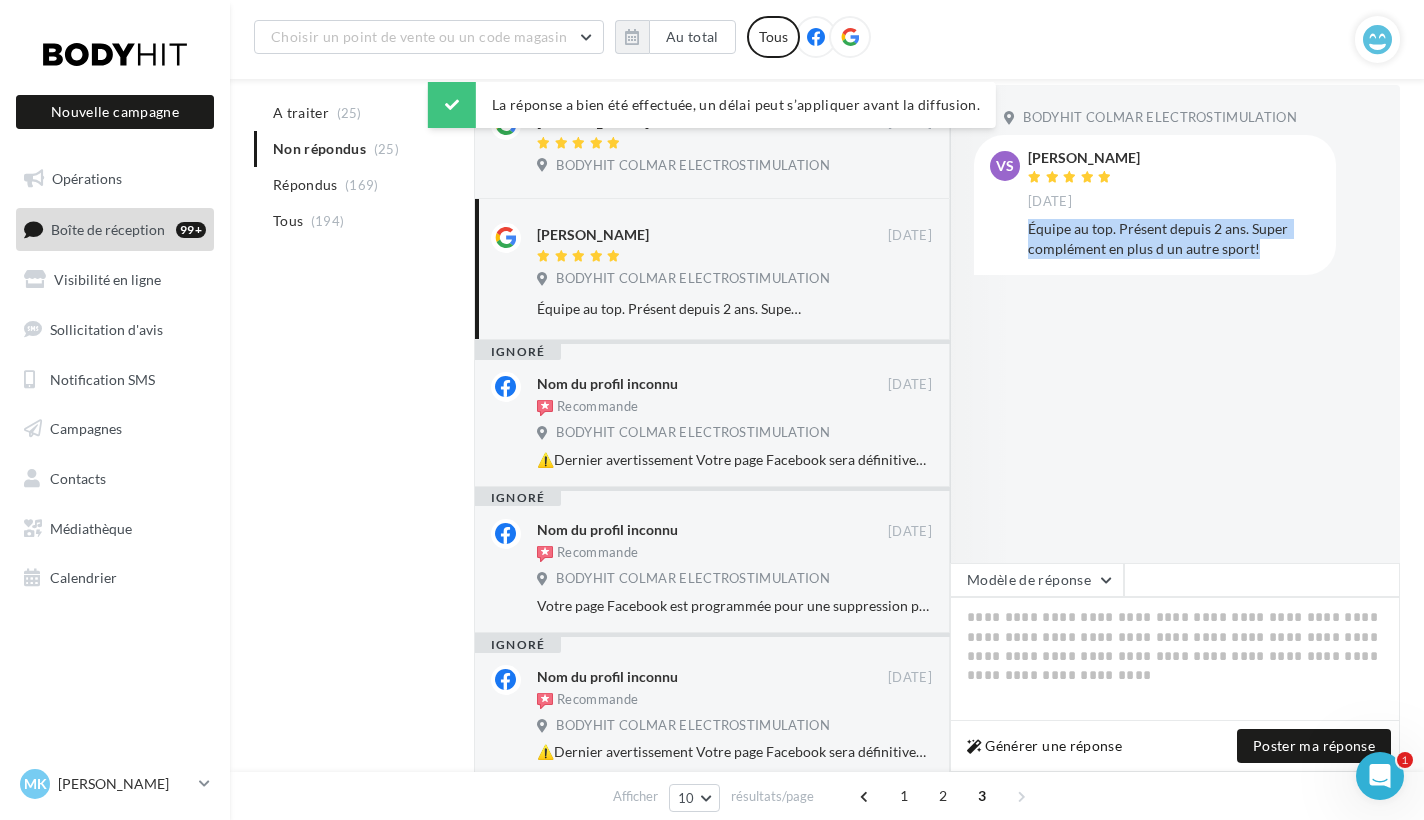 drag, startPoint x: 1268, startPoint y: 249, endPoint x: 1029, endPoint y: 222, distance: 240.52026 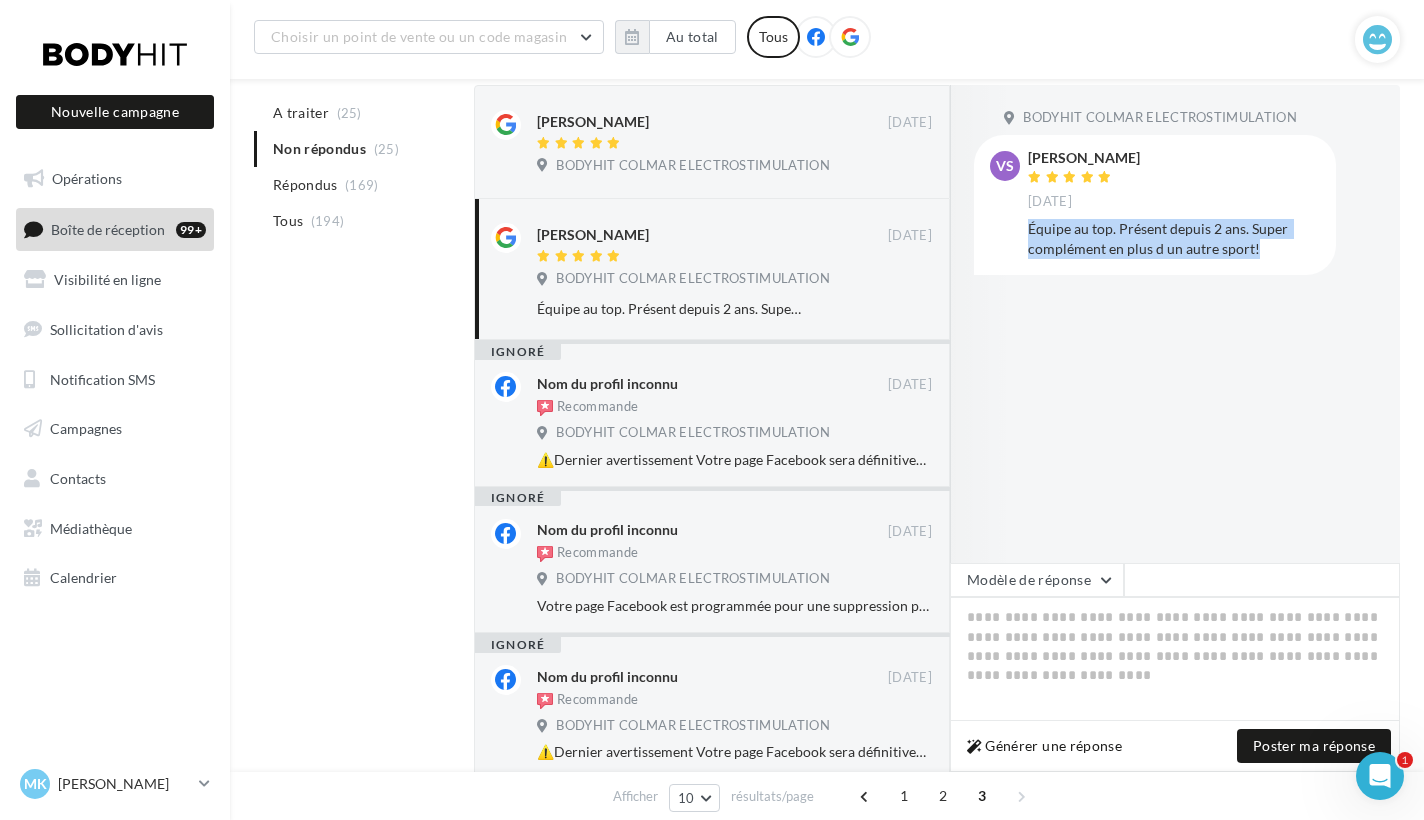 copy on "Équipe au top. Présent depuis 2 ans. Super complément en plus d un autre sport!" 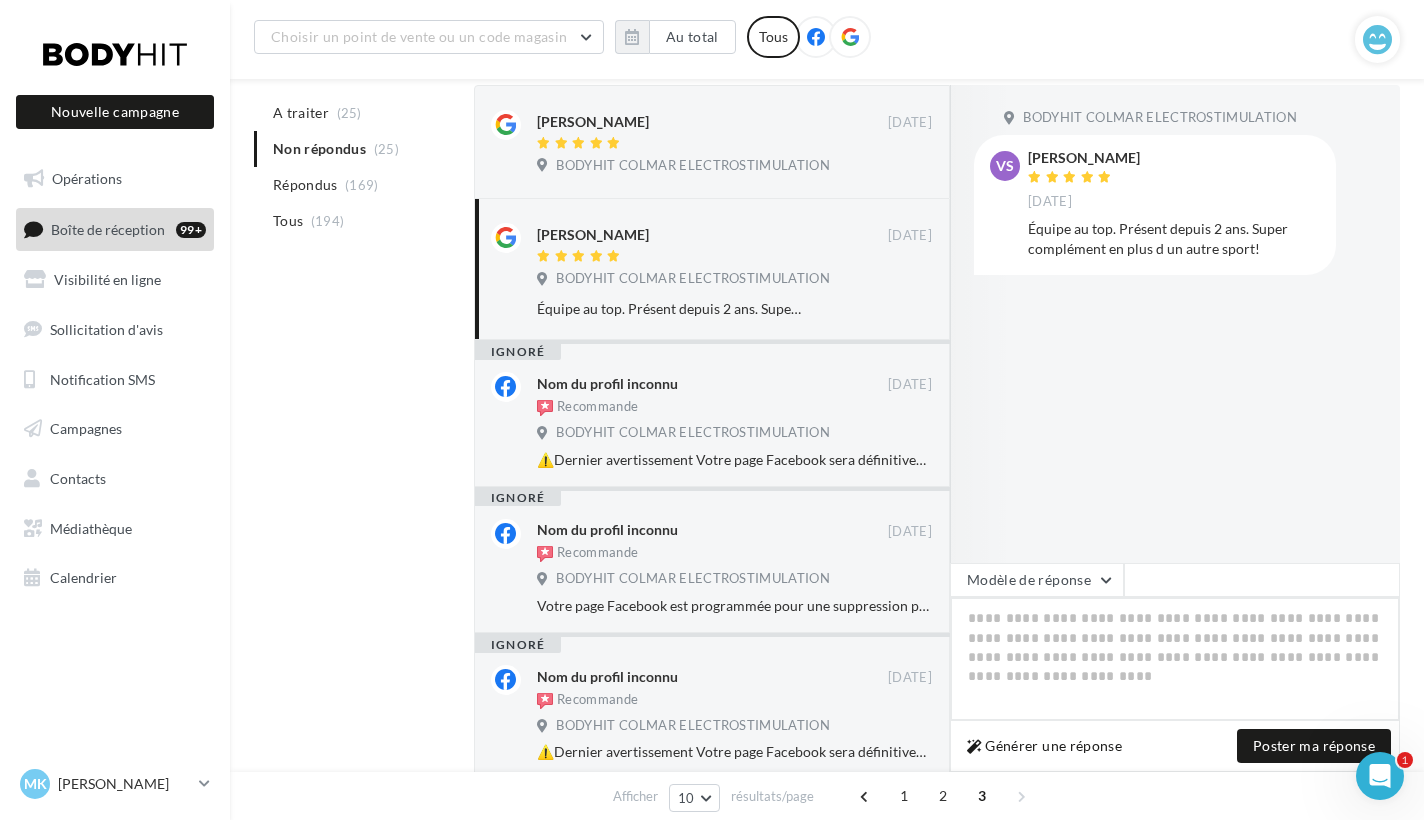 click at bounding box center [1175, 659] 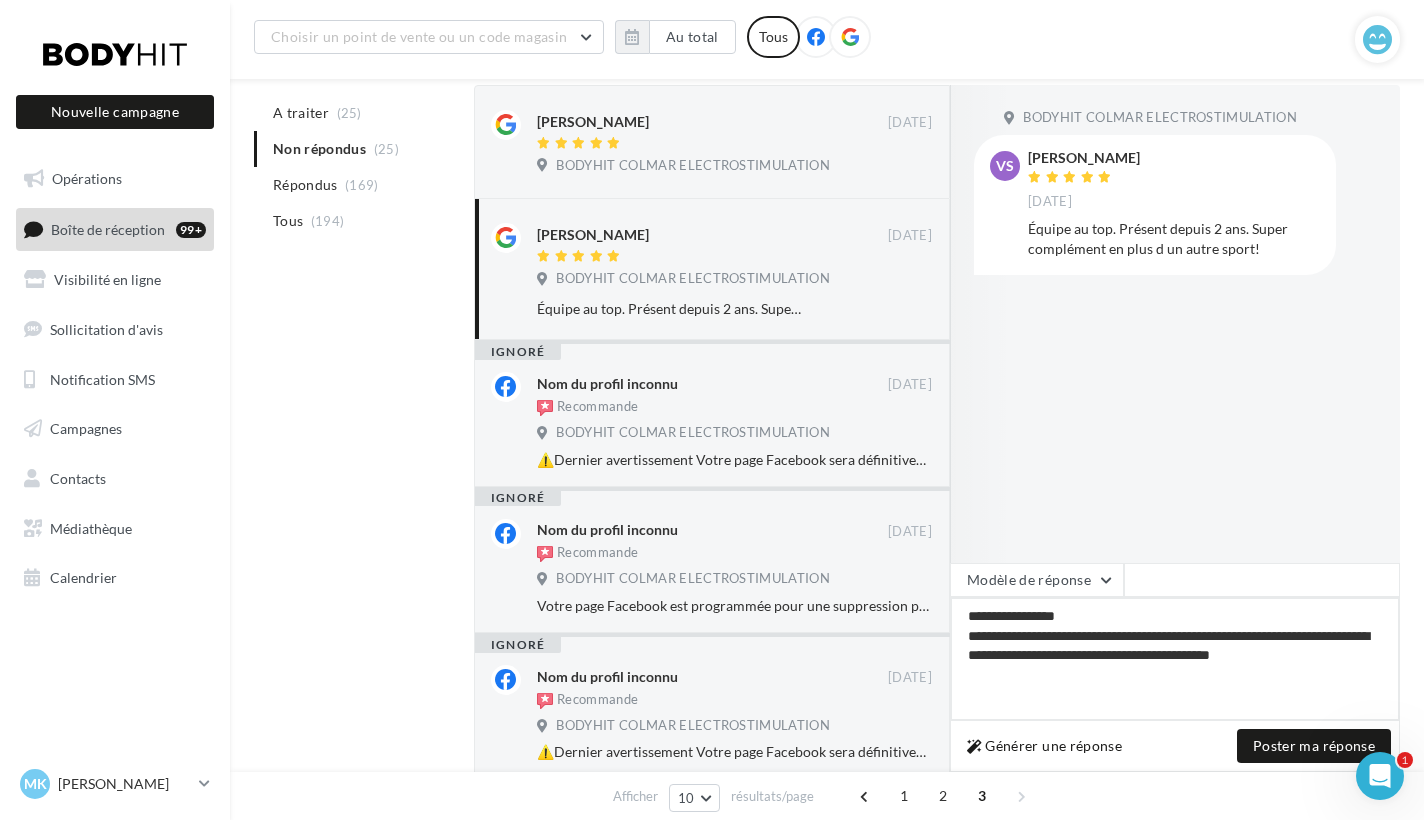 click on "**********" at bounding box center [1175, 659] 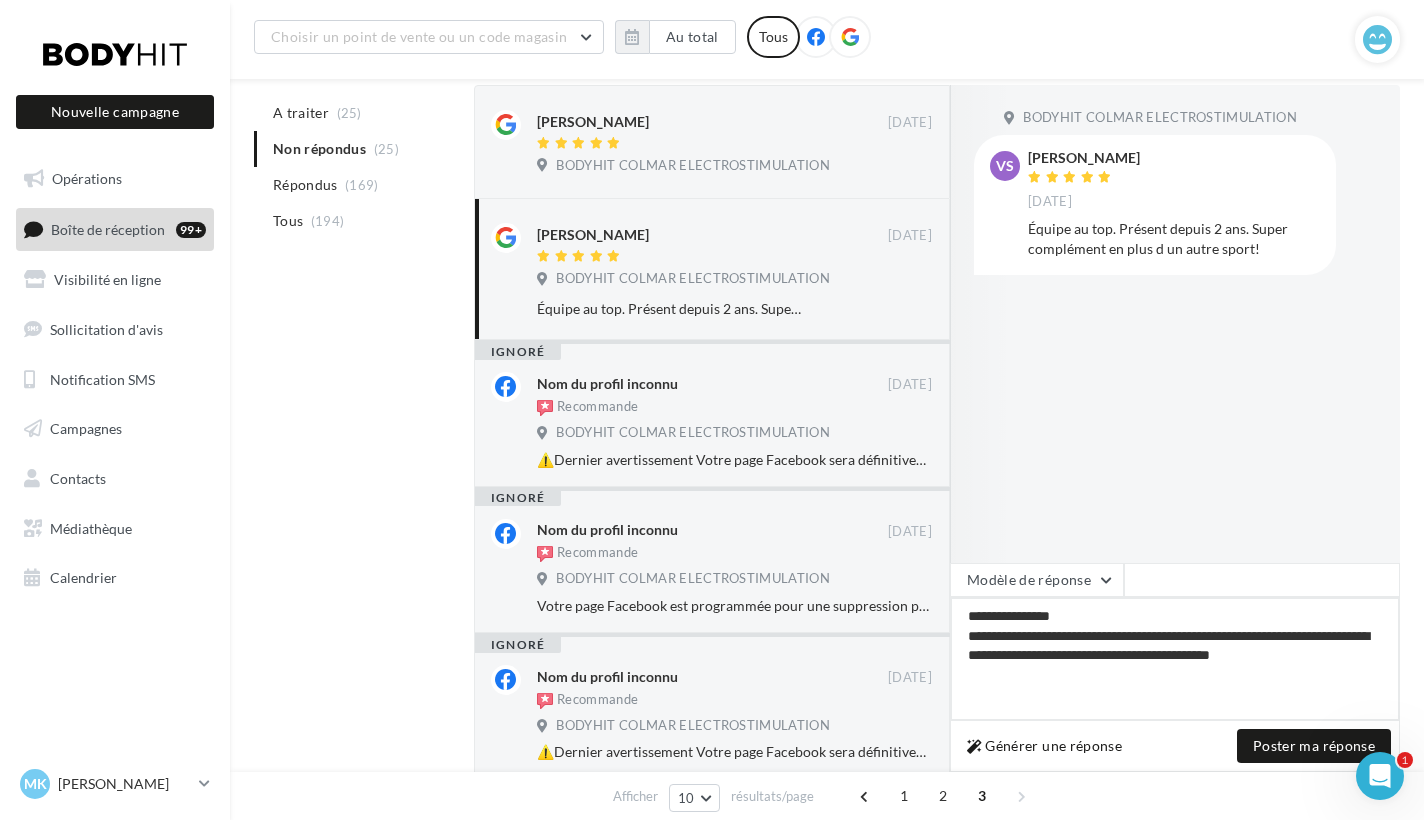 type on "**********" 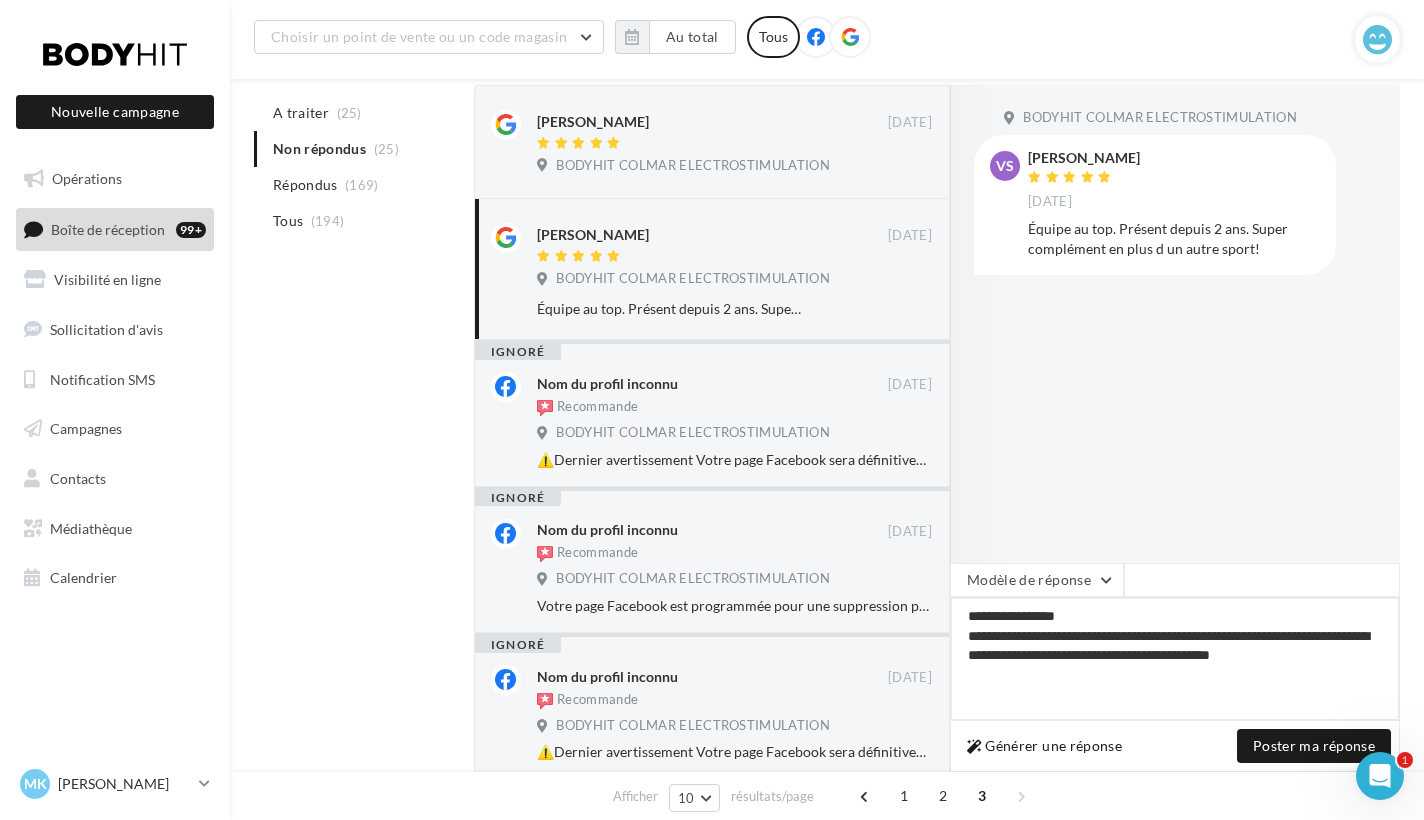 type on "**********" 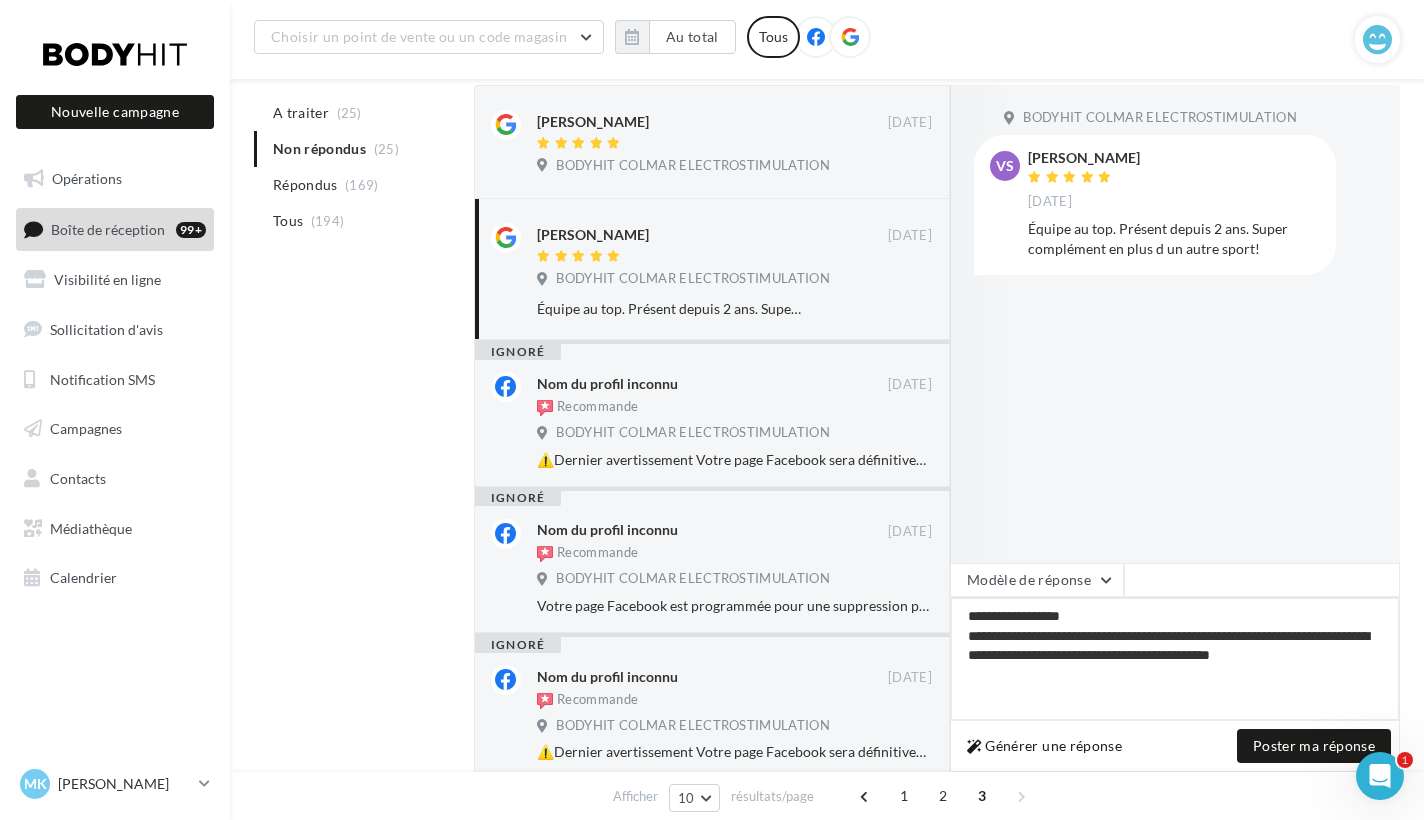 click on "**********" at bounding box center [1175, 659] 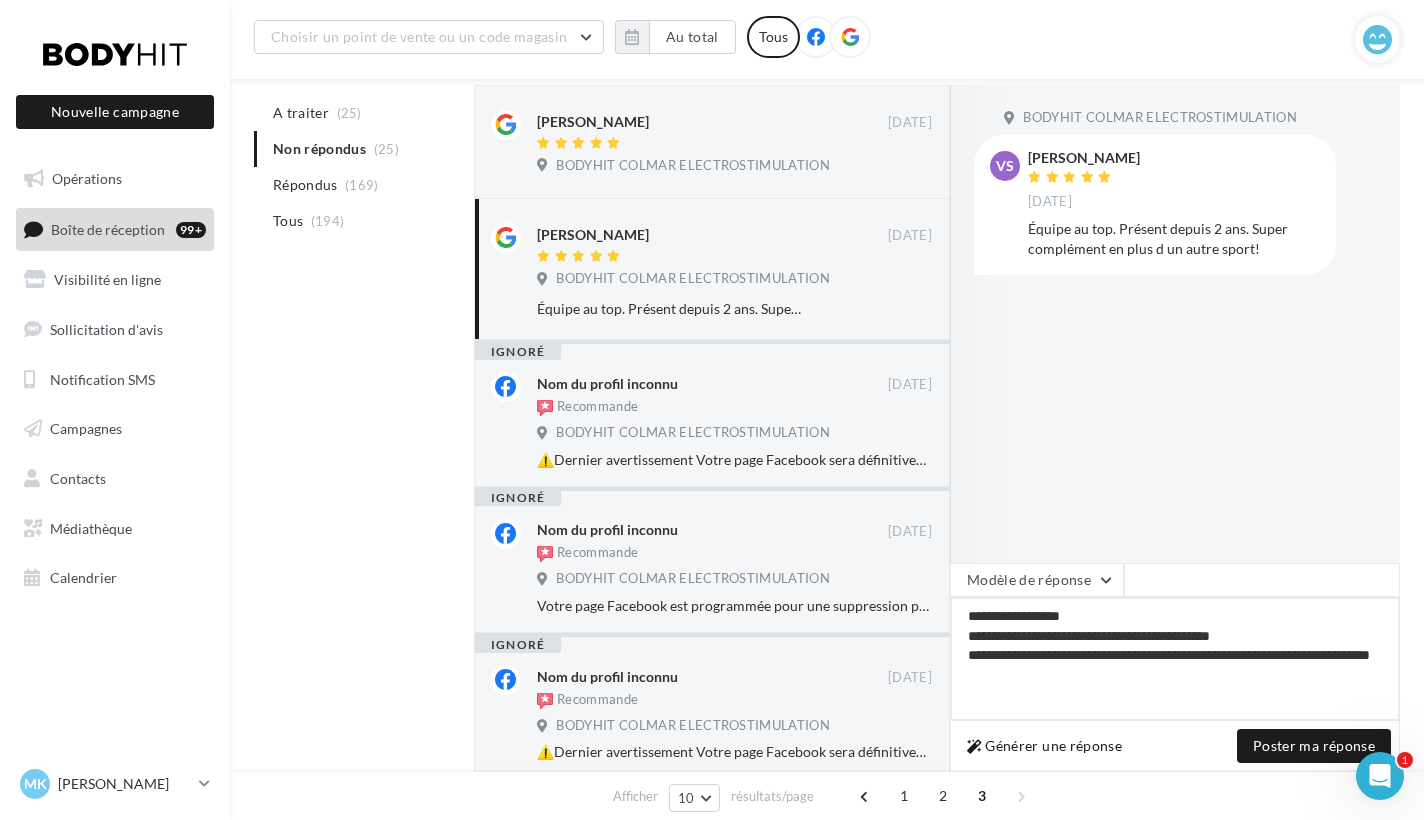 type on "**********" 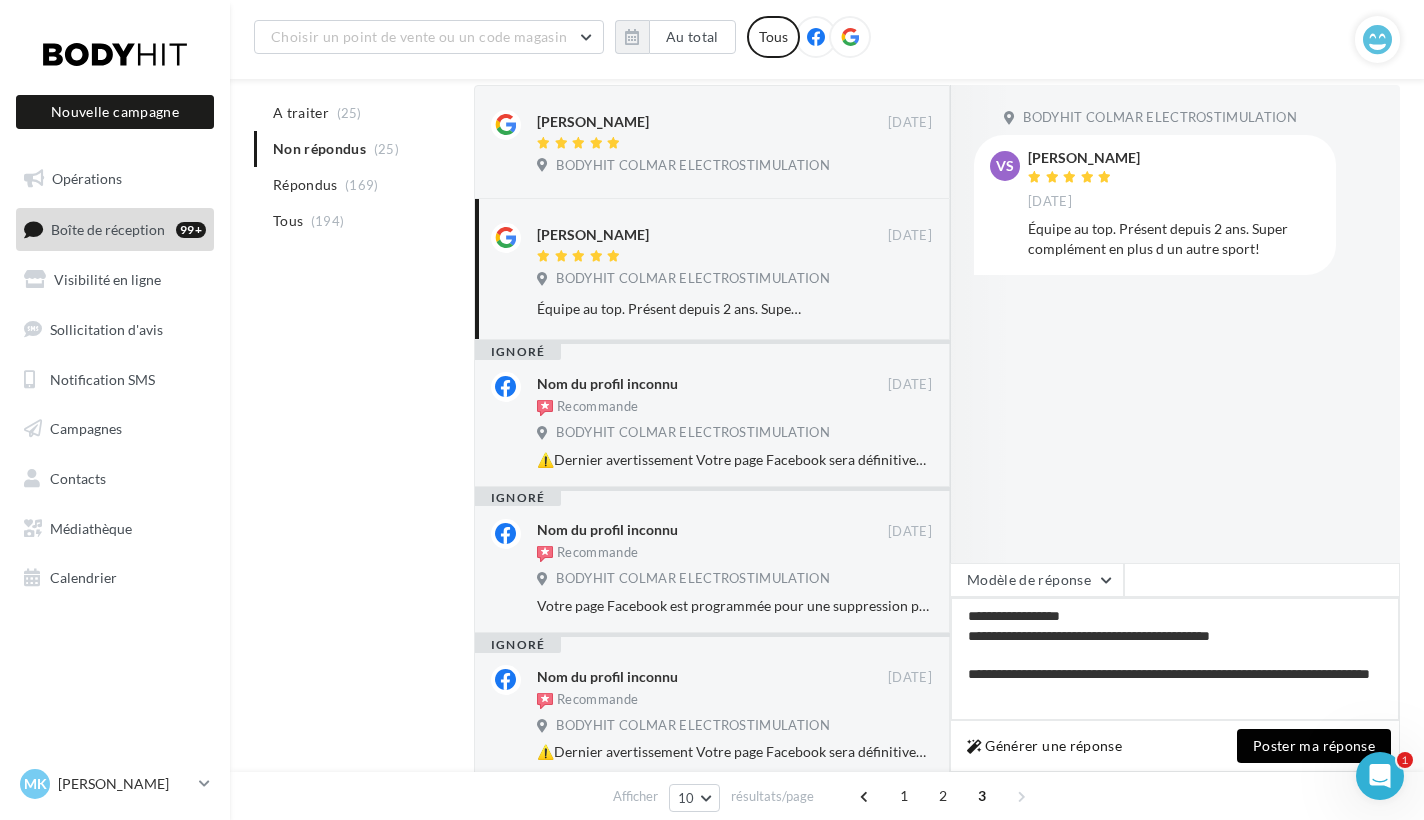 type on "**********" 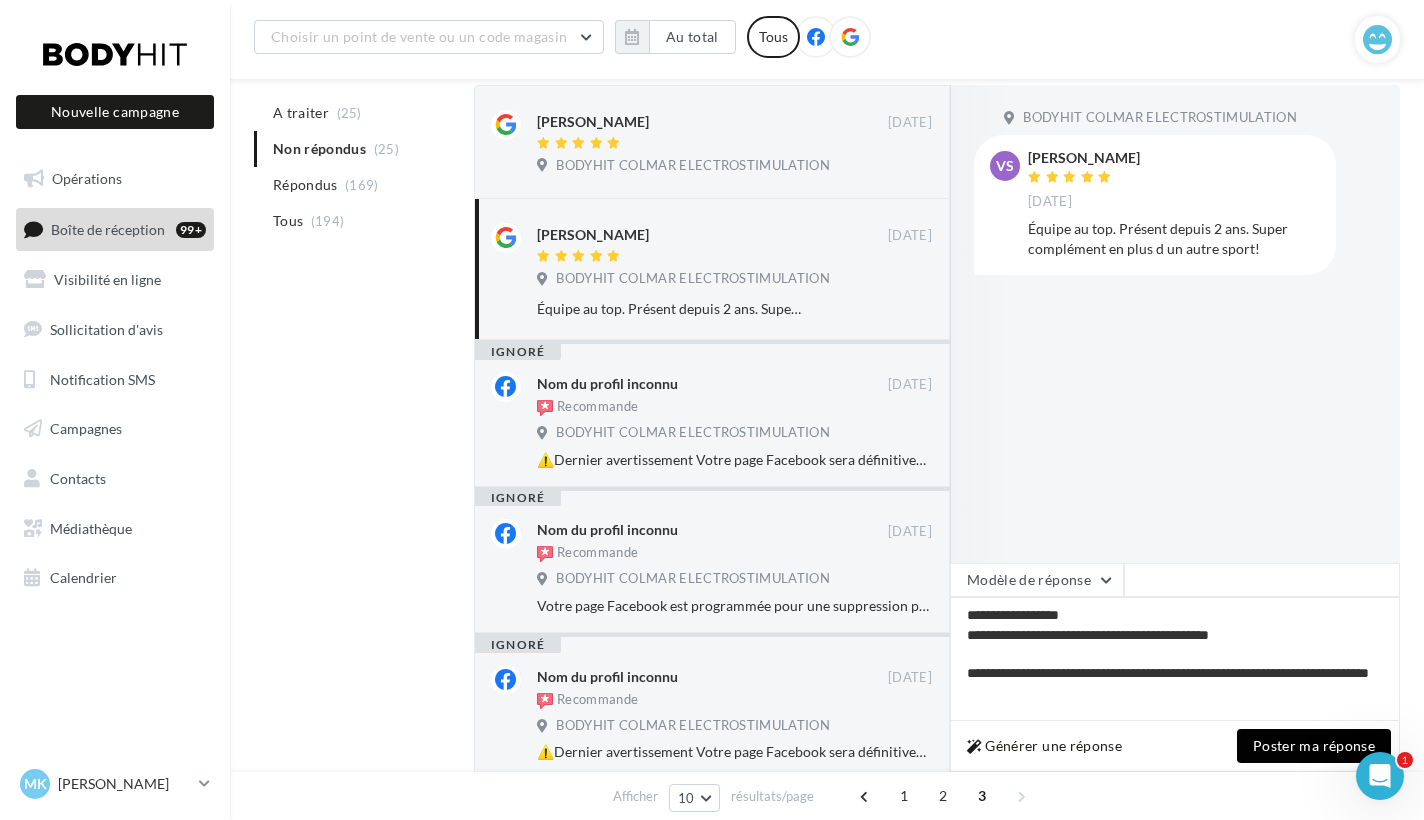 click on "Poster ma réponse" at bounding box center (1314, 746) 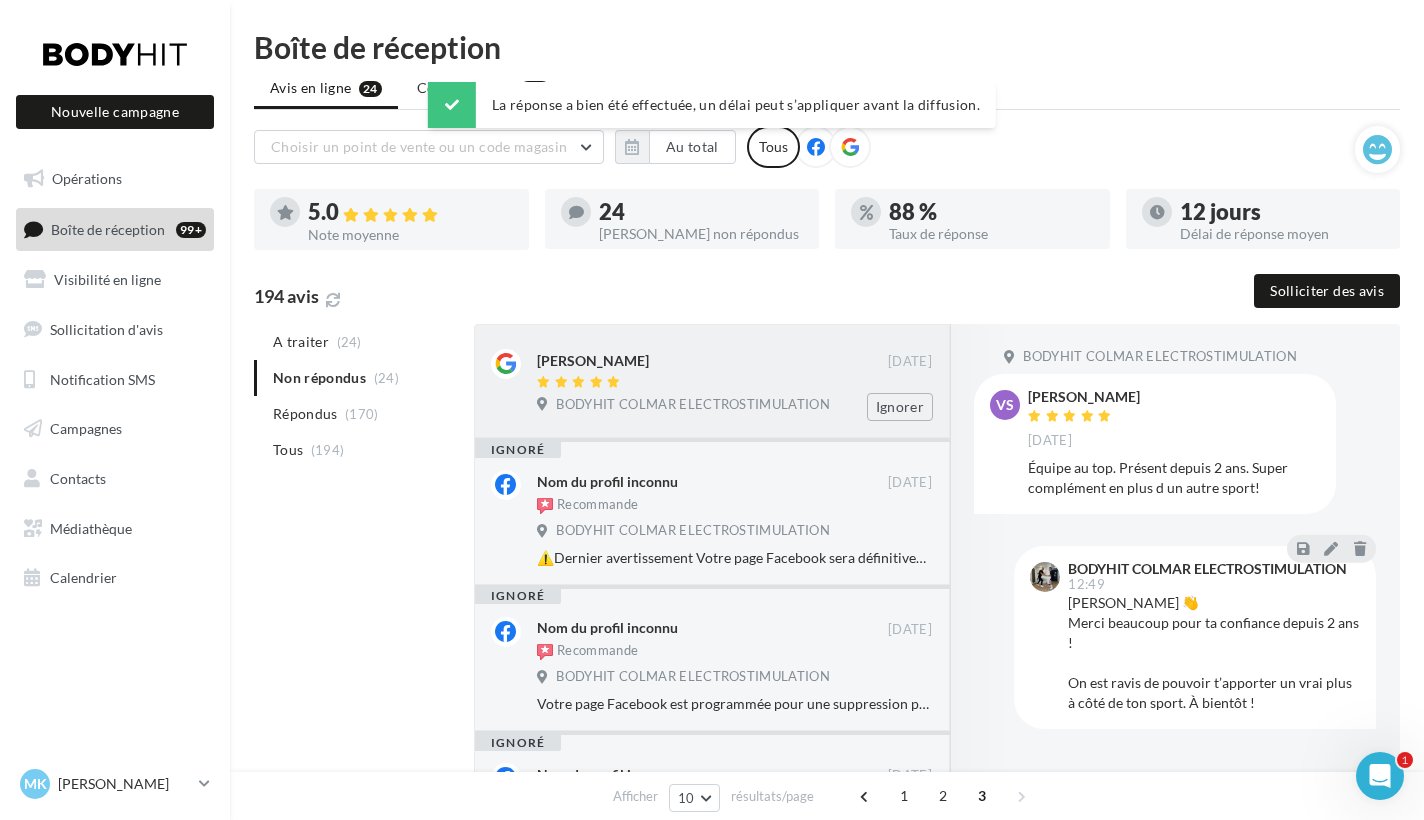 scroll, scrollTop: 0, scrollLeft: 0, axis: both 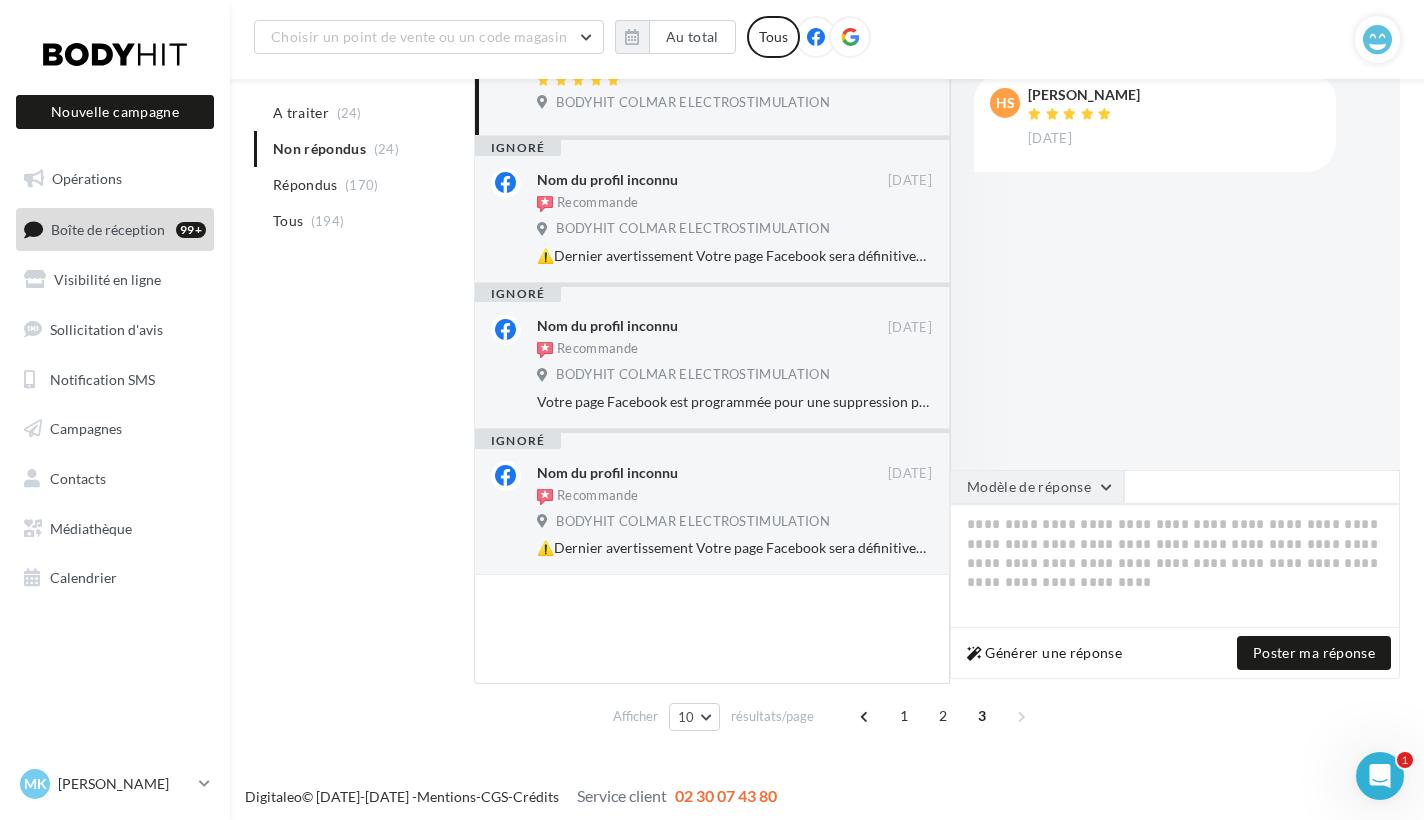 click on "Modèle de réponse" at bounding box center (1037, 487) 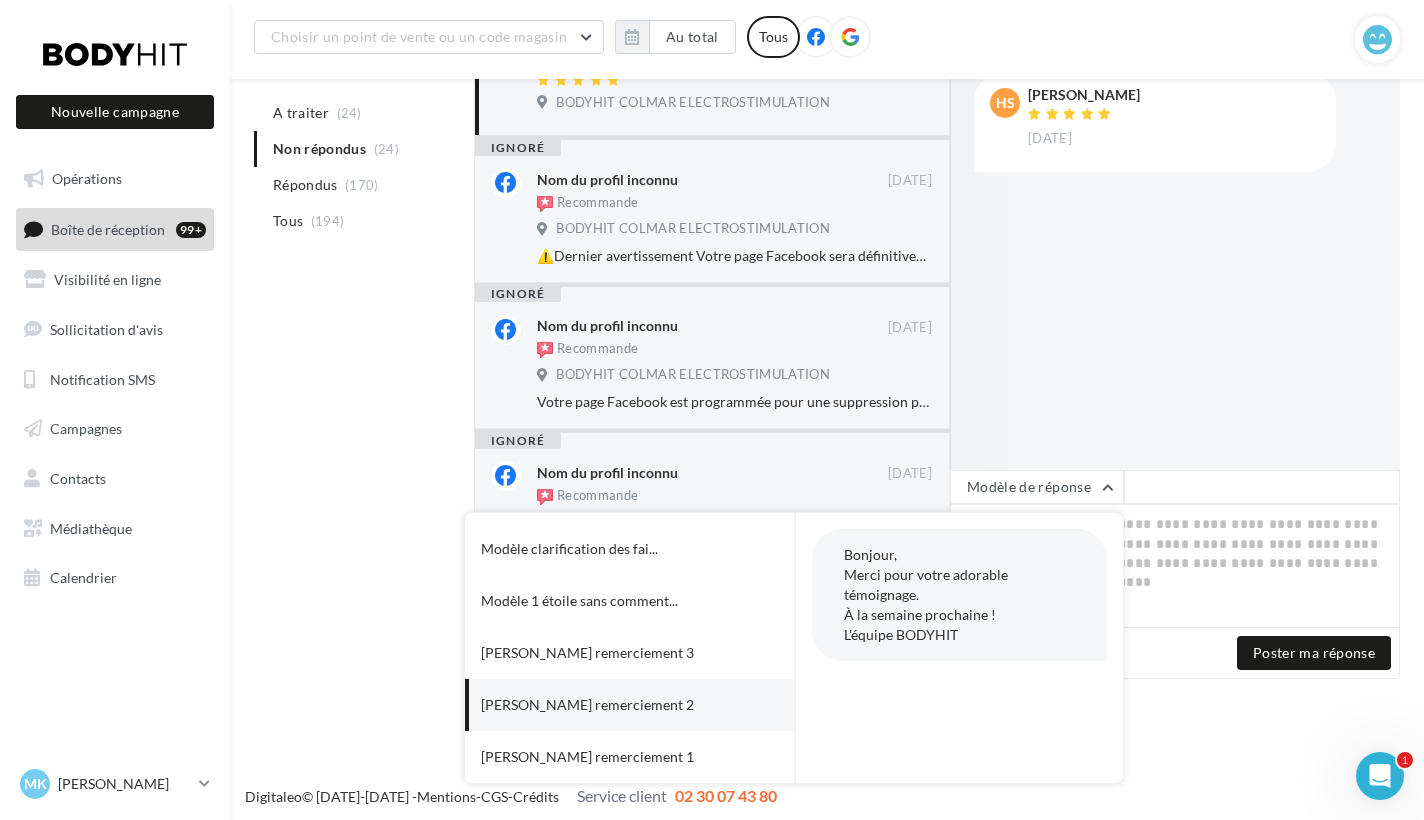 scroll, scrollTop: 42, scrollLeft: 0, axis: vertical 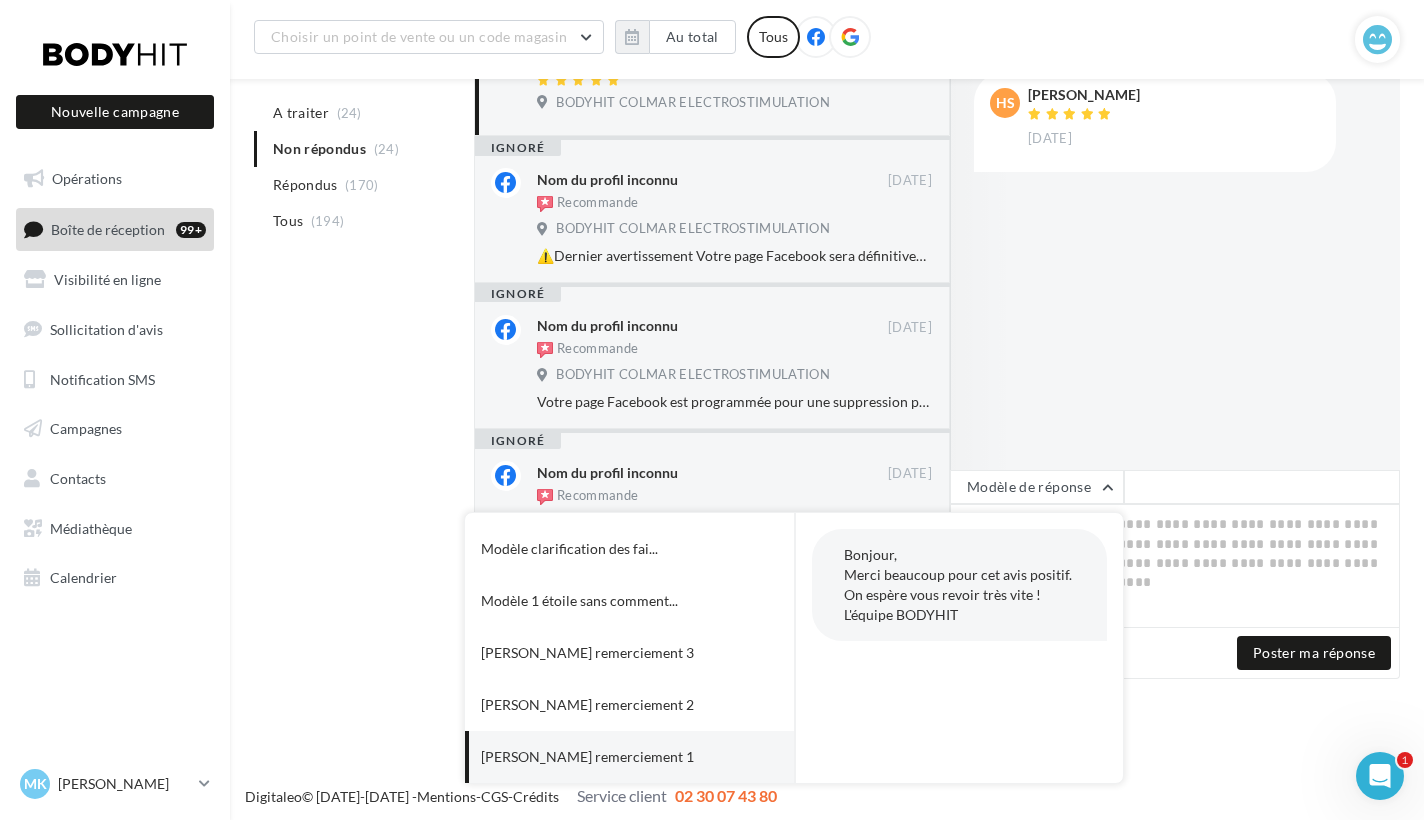 click on "[PERSON_NAME] remerciement 1" at bounding box center (587, 757) 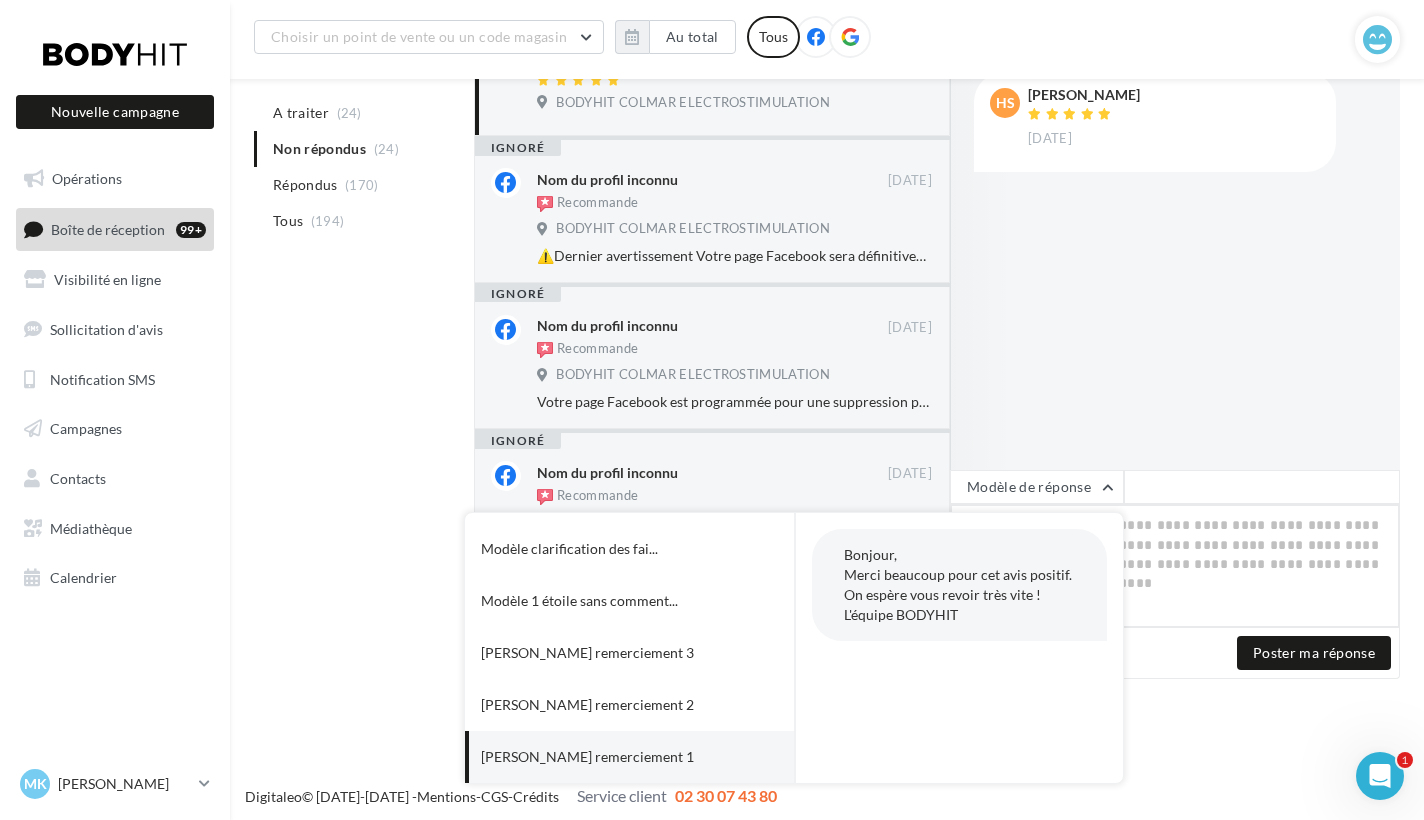 type on "**********" 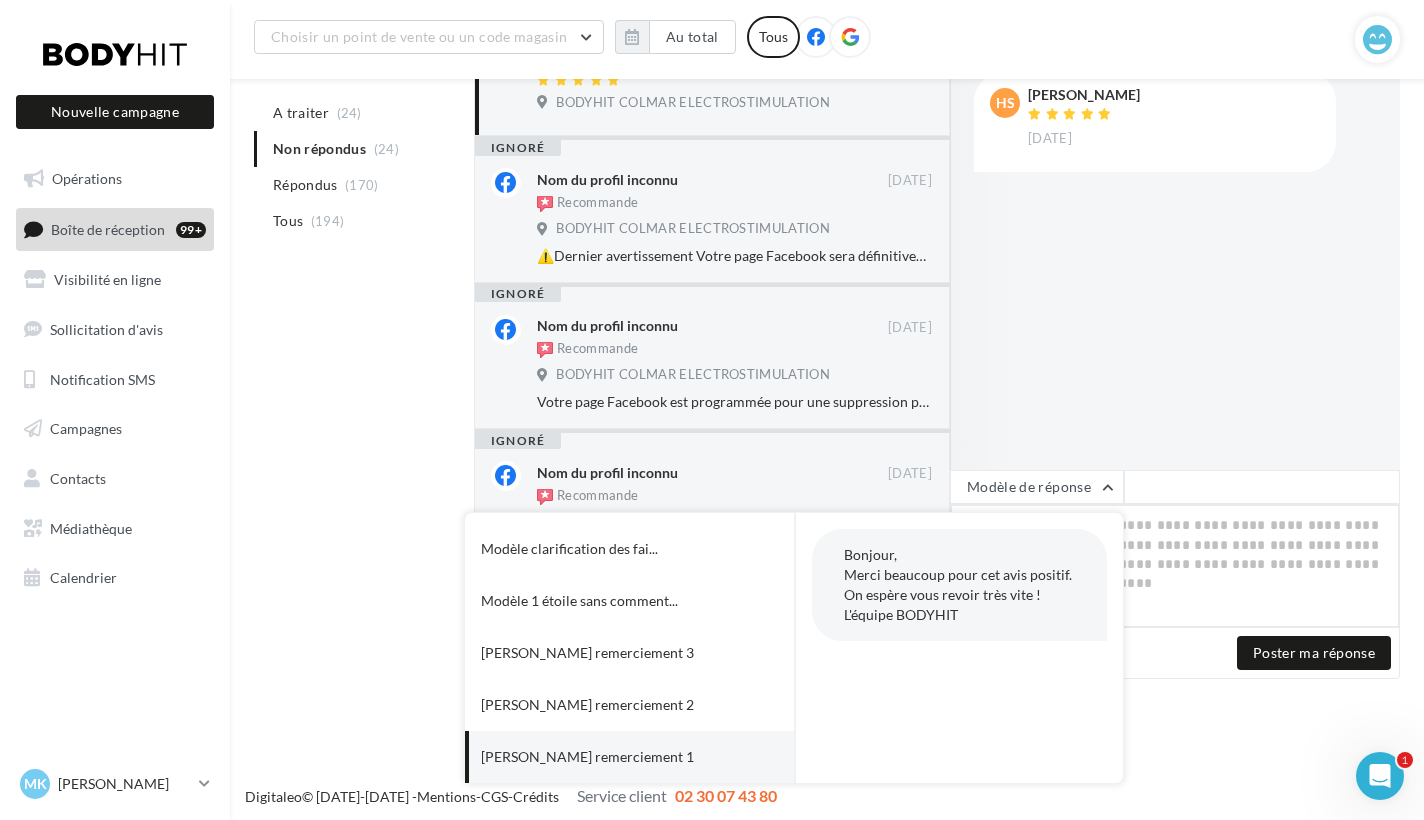 type on "**********" 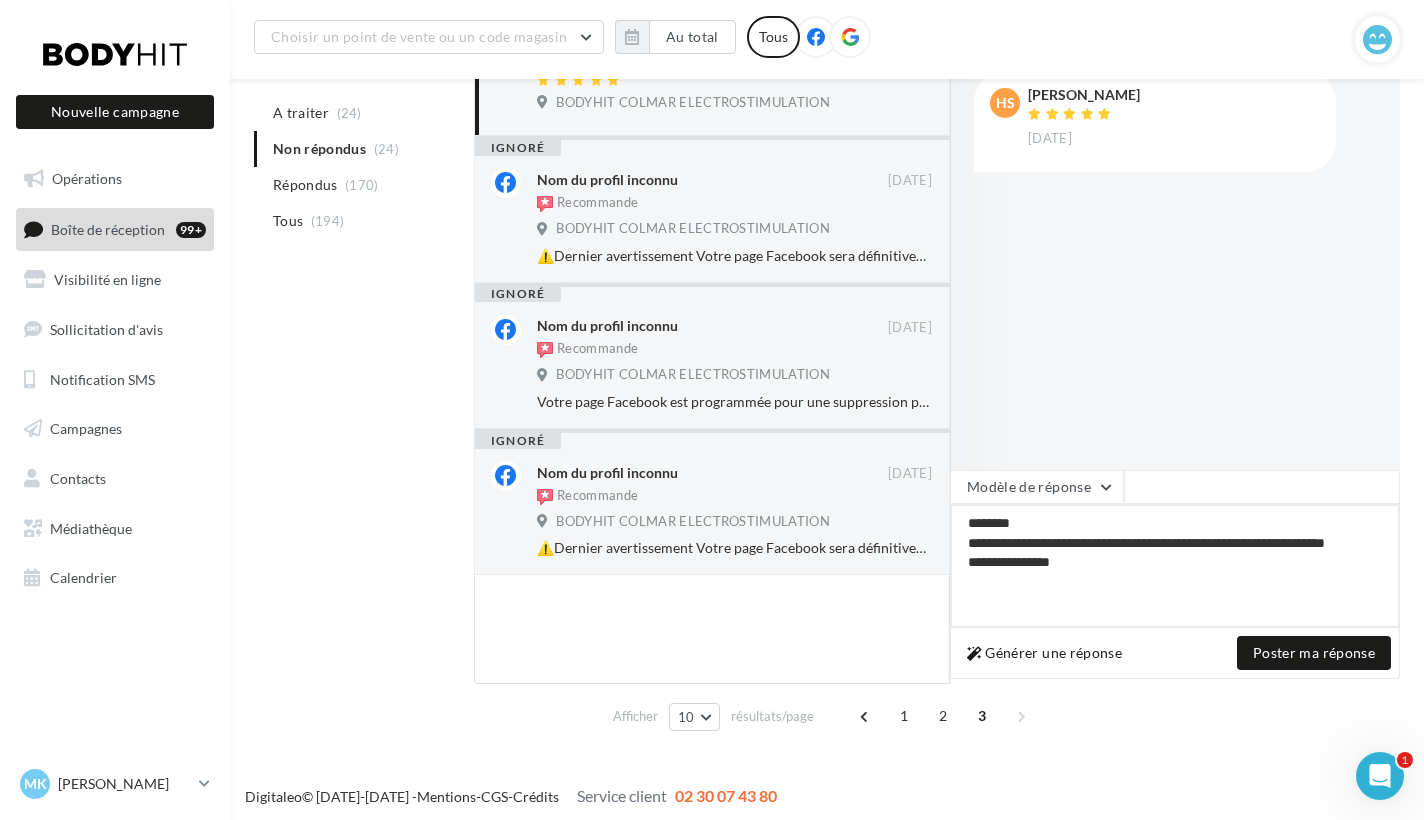 drag, startPoint x: 1118, startPoint y: 582, endPoint x: 950, endPoint y: 585, distance: 168.02678 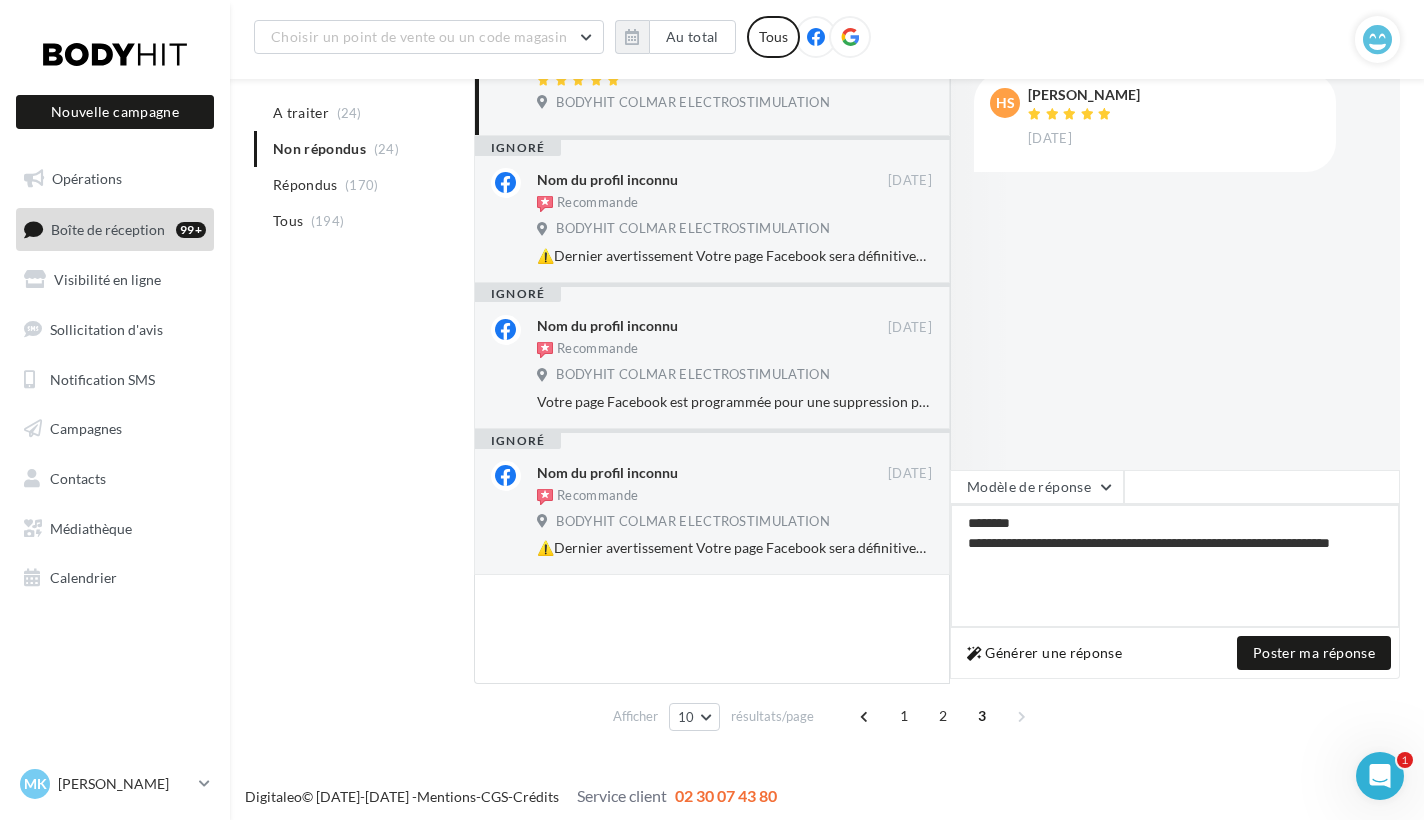 drag, startPoint x: 1020, startPoint y: 522, endPoint x: 955, endPoint y: 523, distance: 65.00769 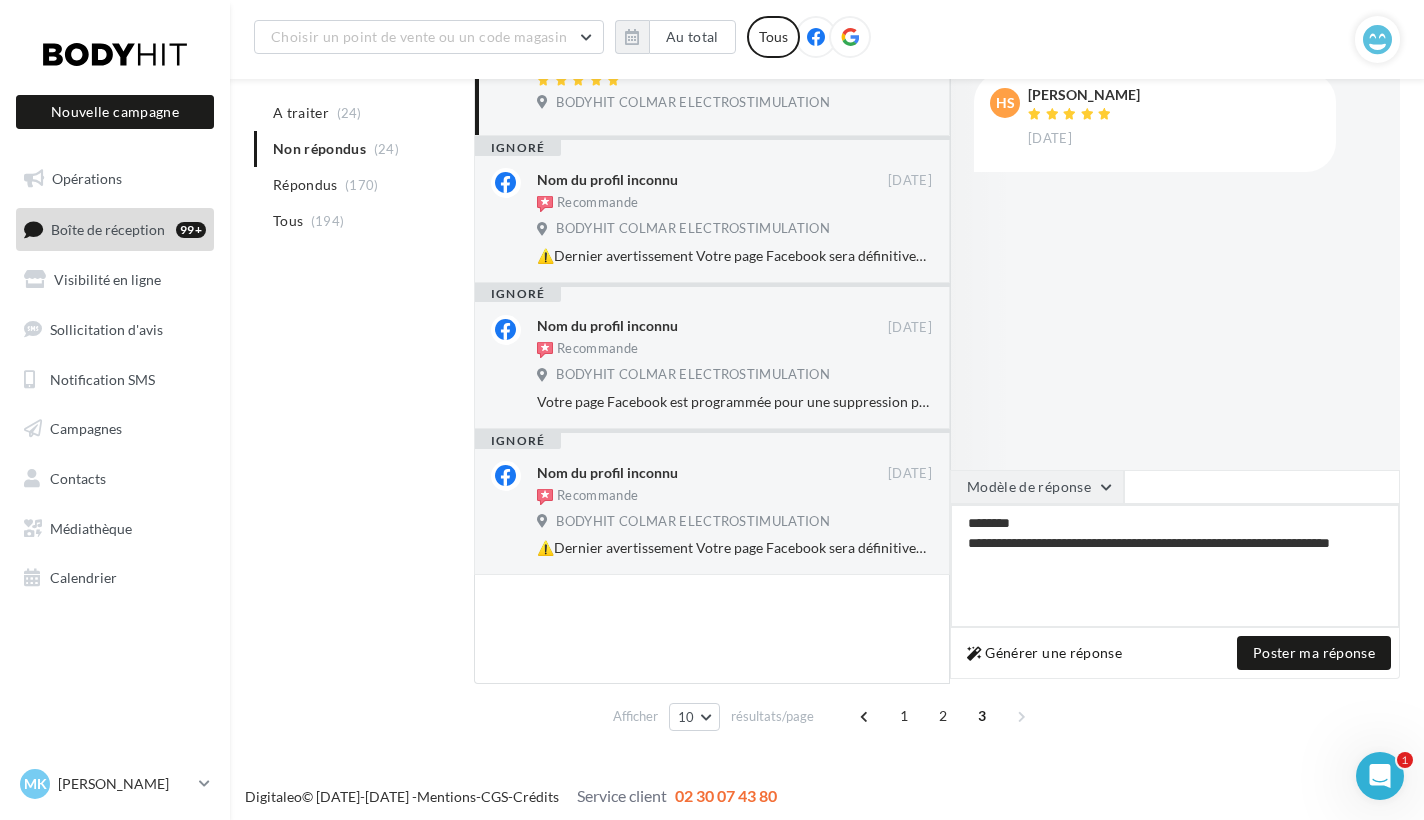 type on "**********" 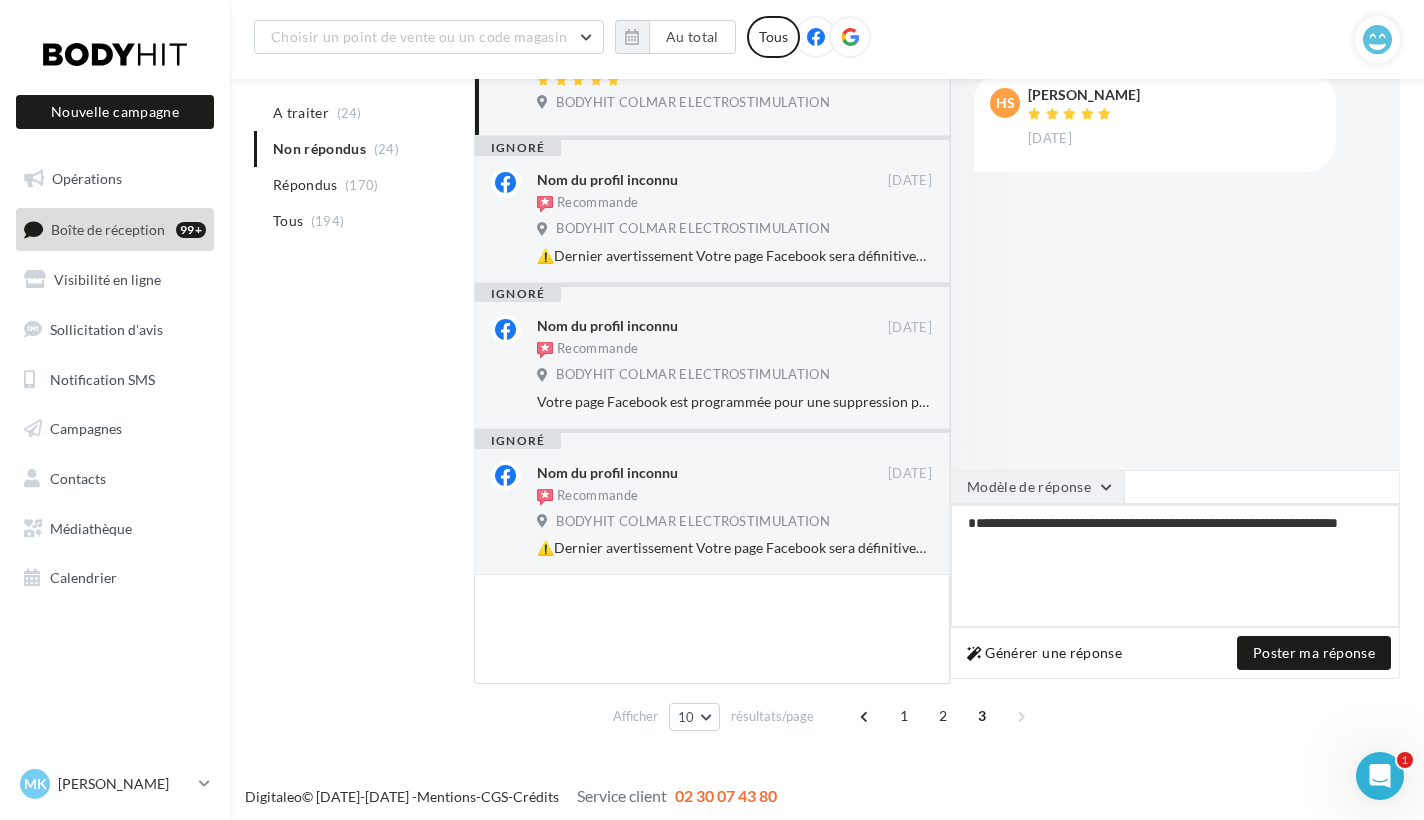 type on "**********" 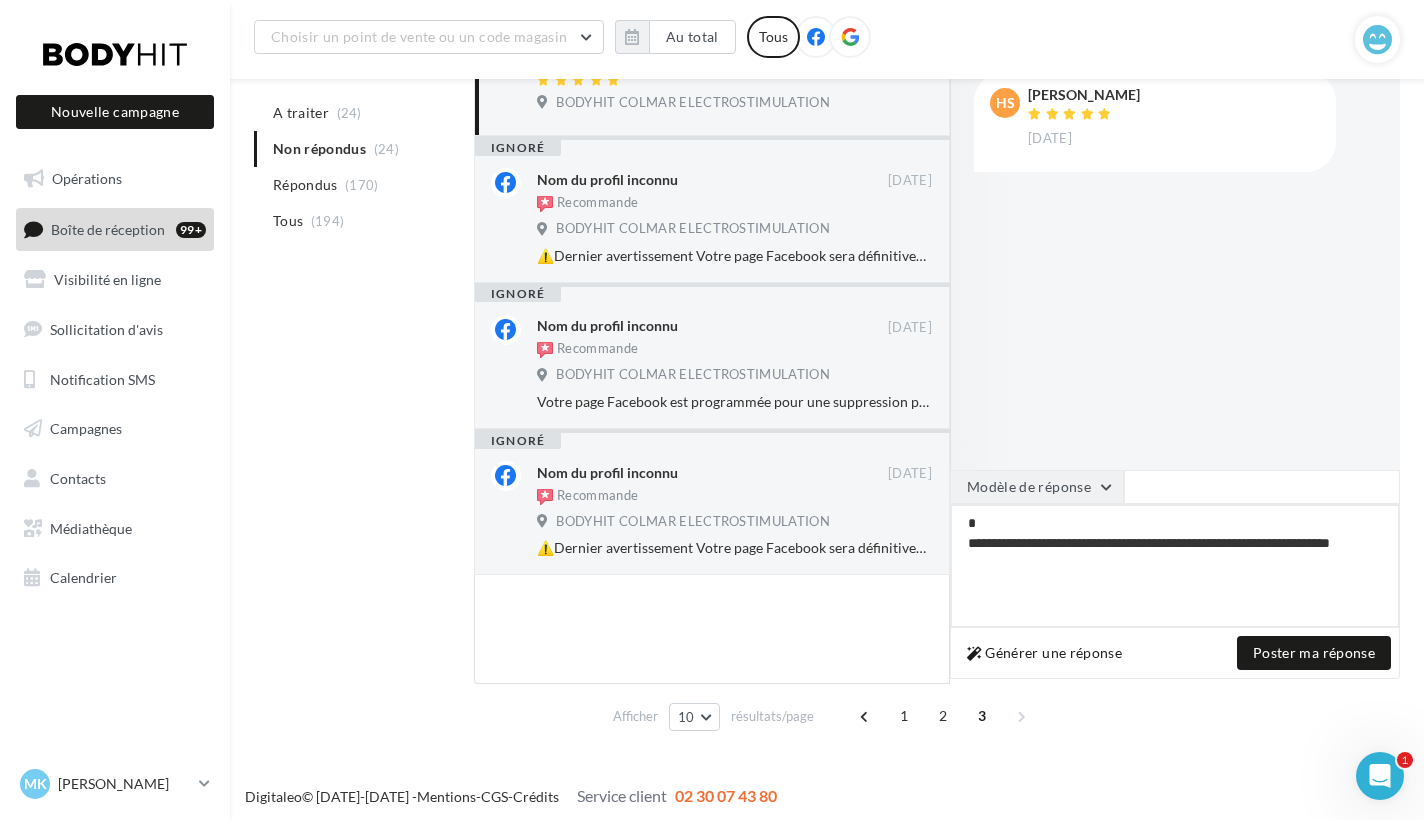type on "**********" 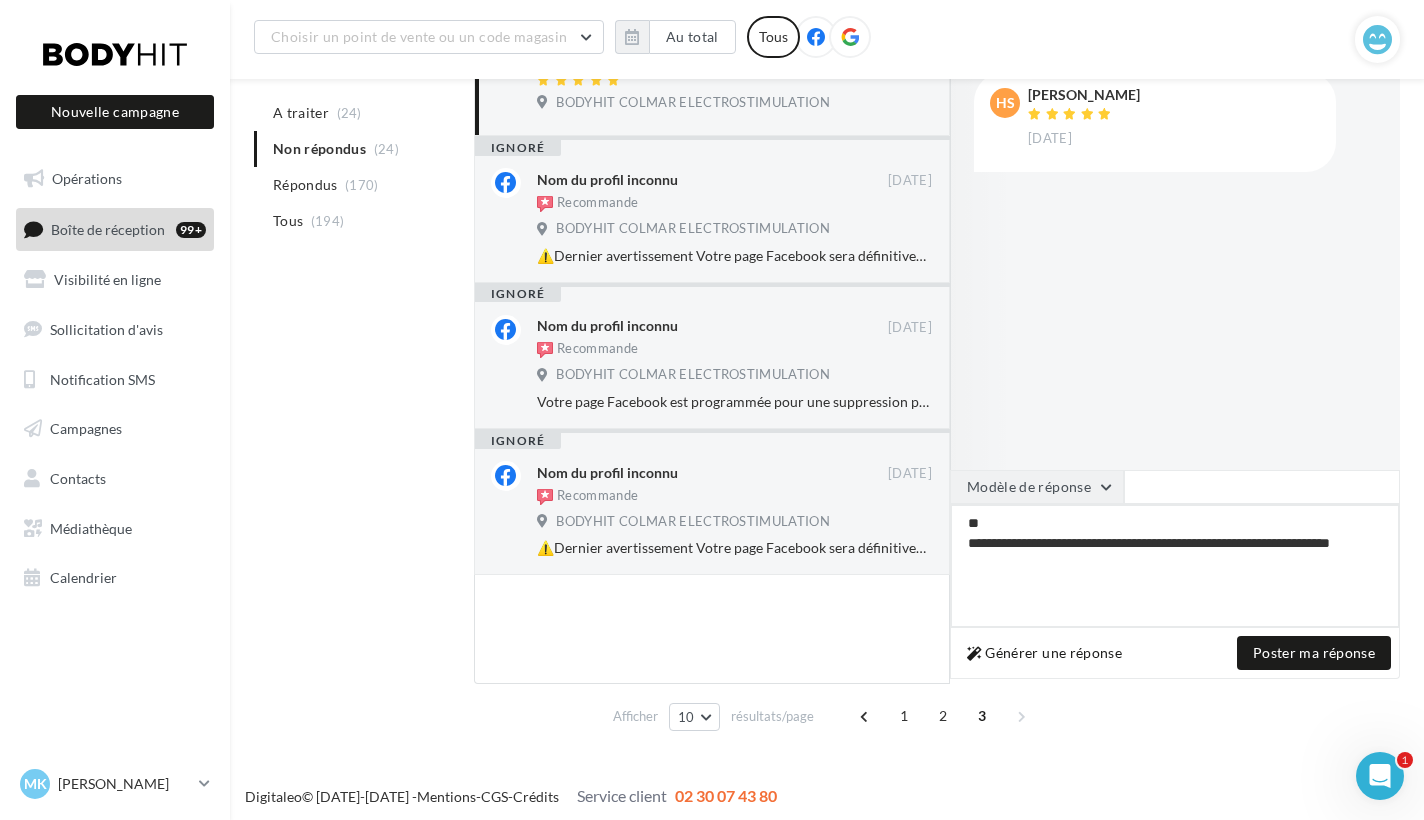 type on "**********" 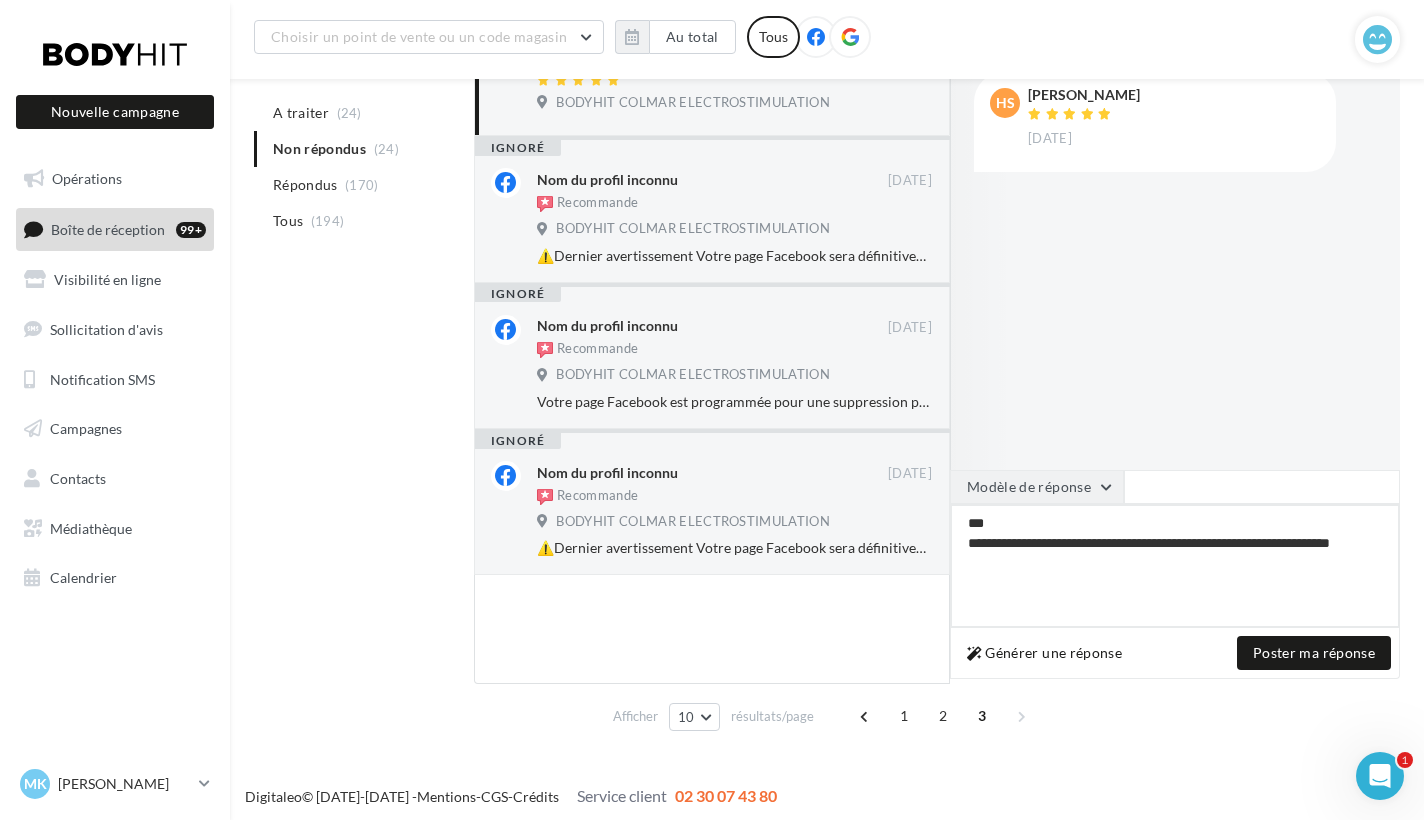 type on "**********" 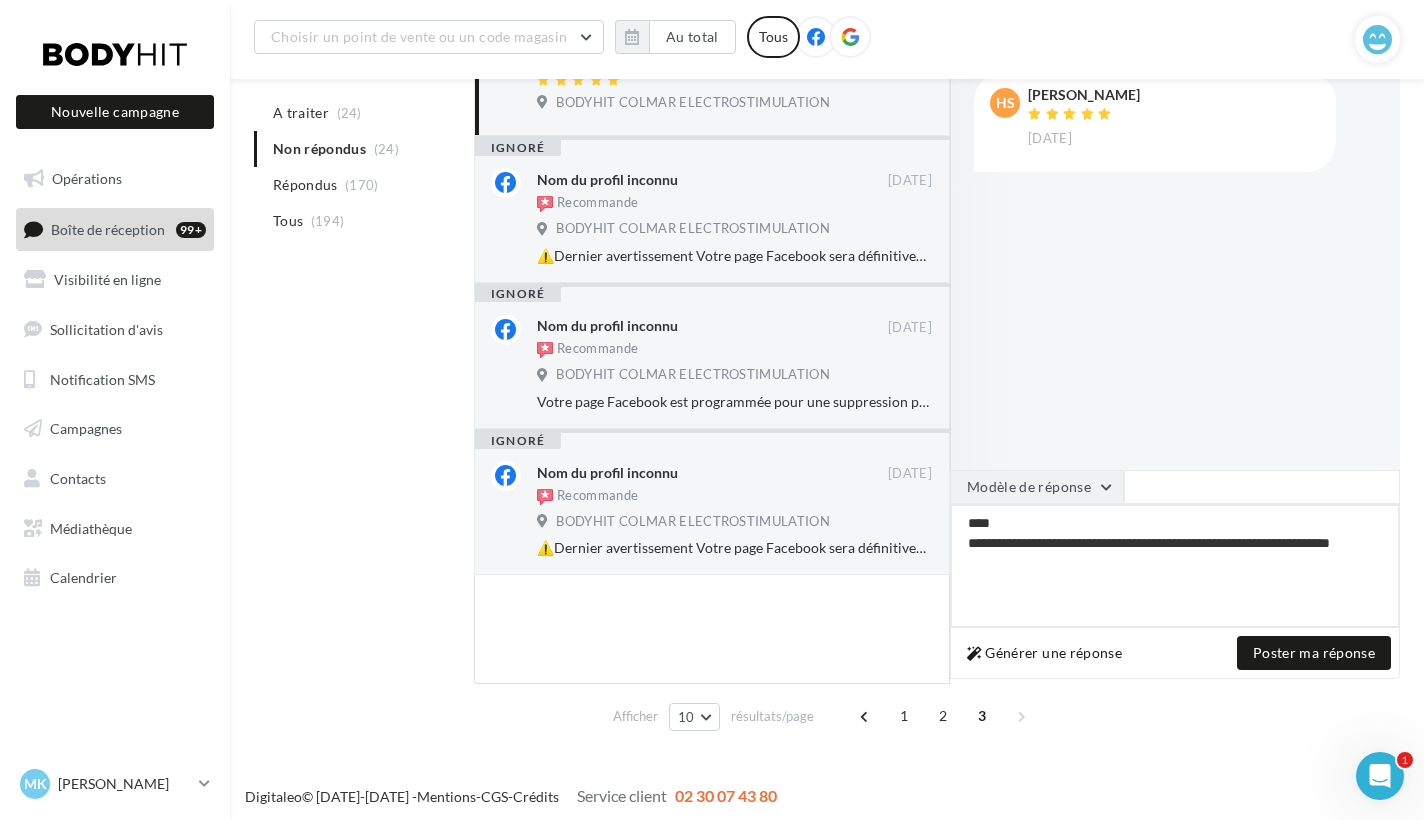 type on "**********" 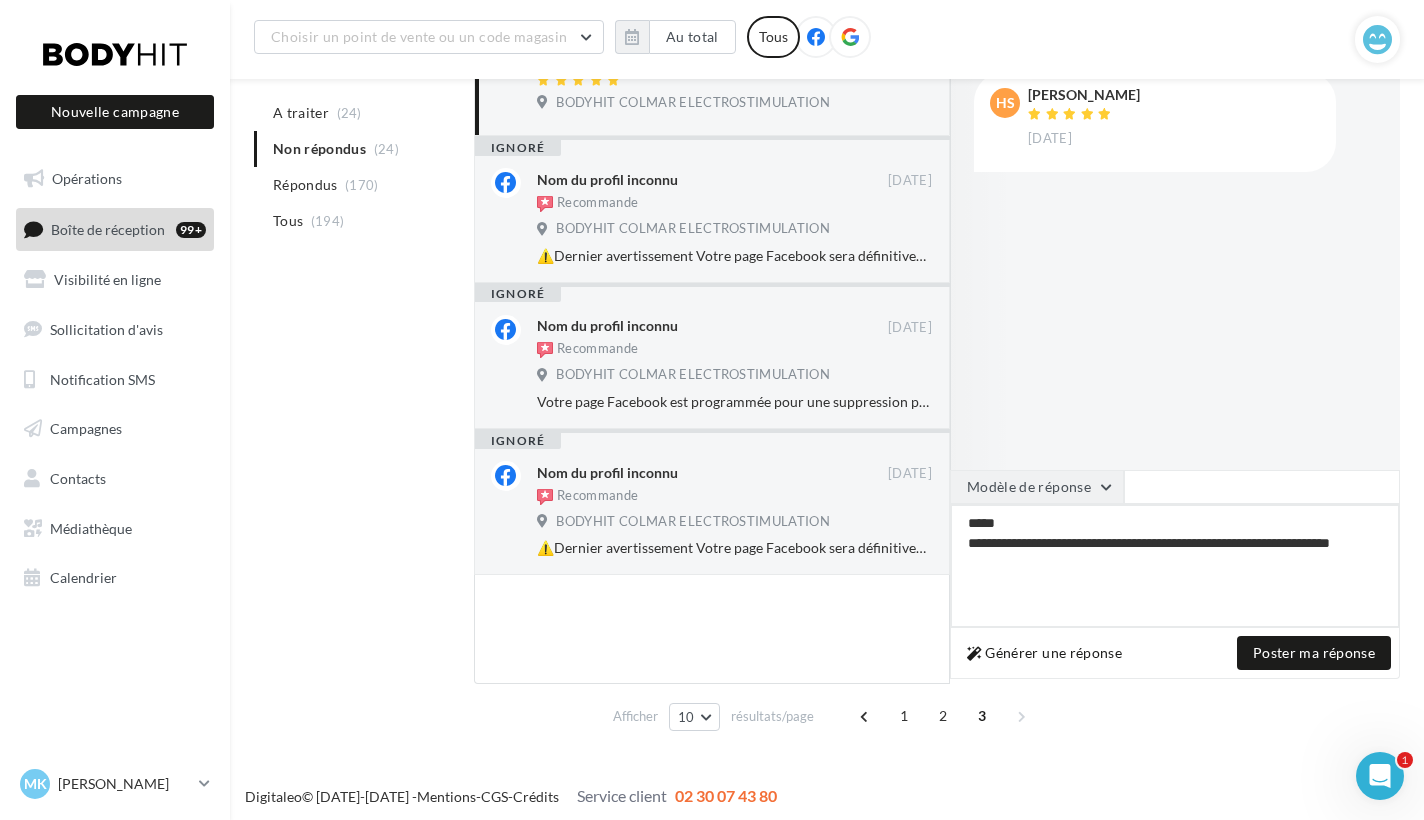 type on "**********" 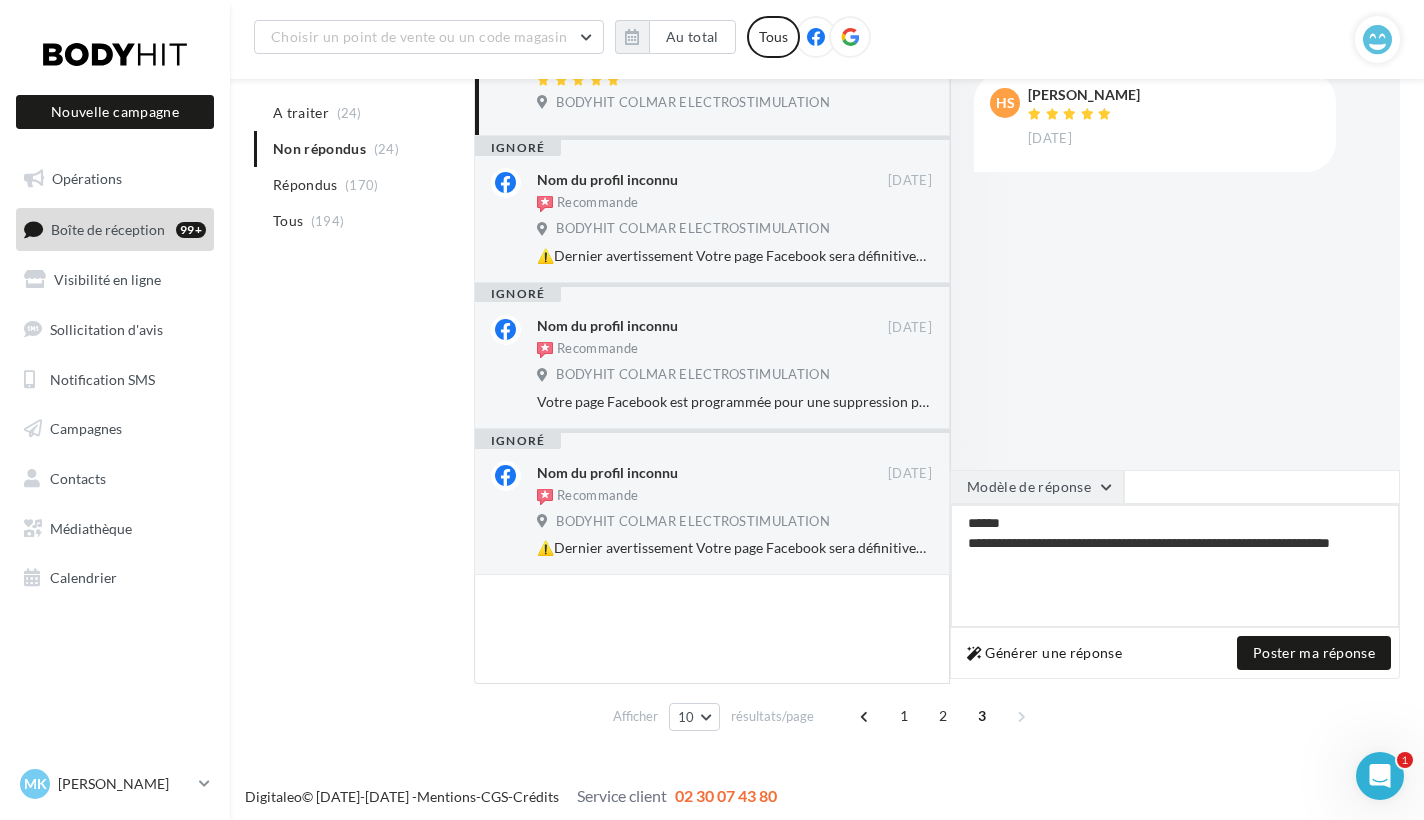 type on "**********" 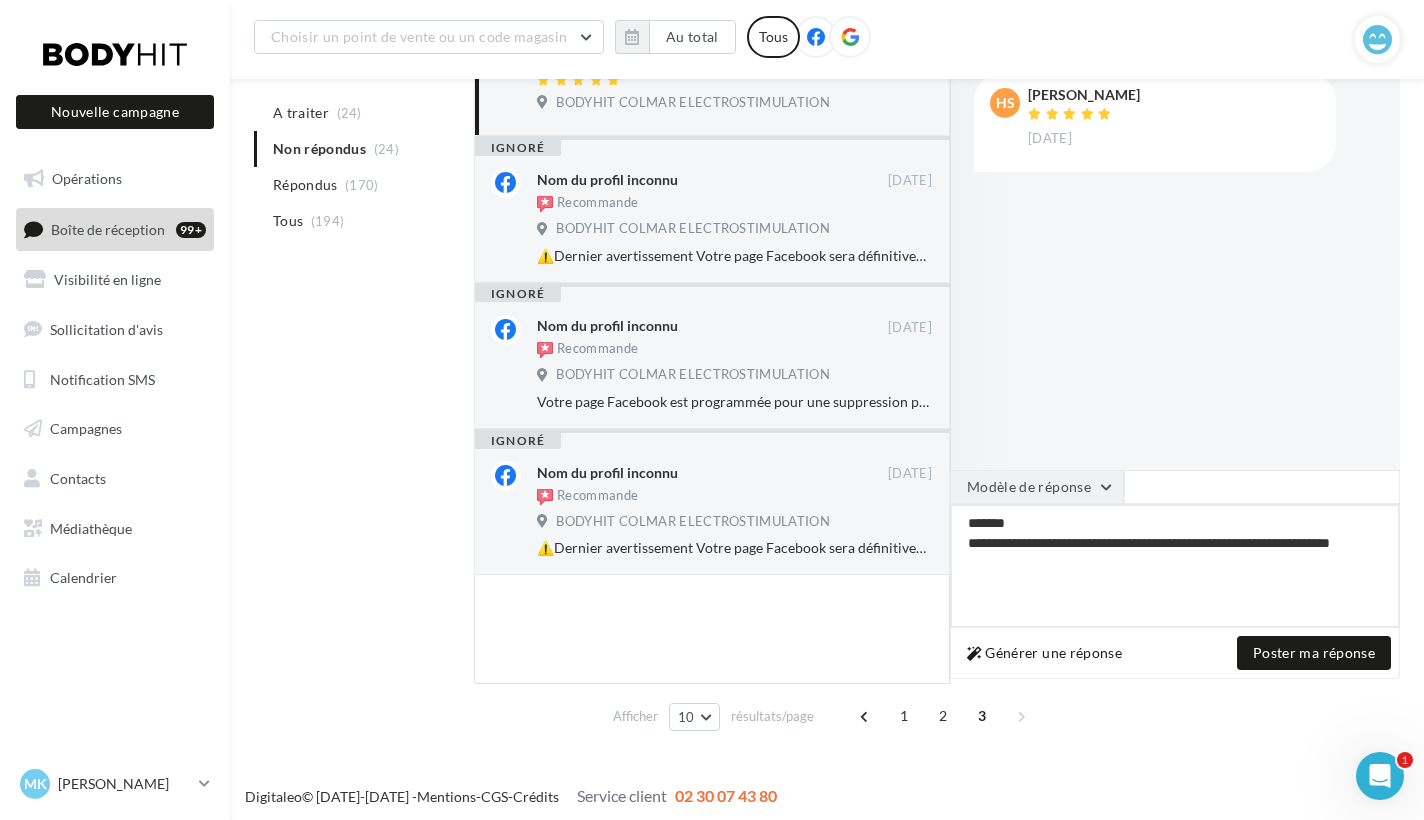 type on "**********" 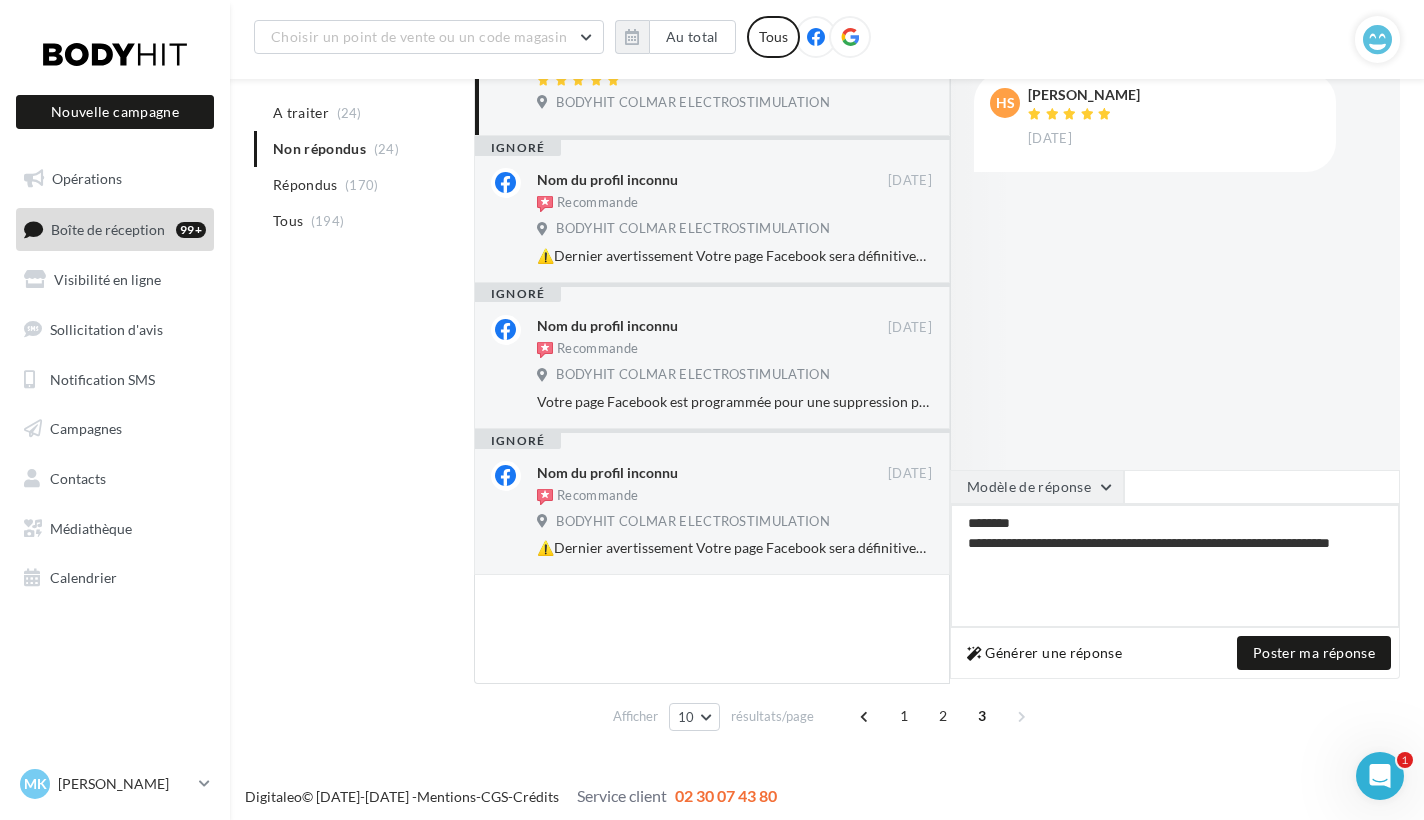 type on "**********" 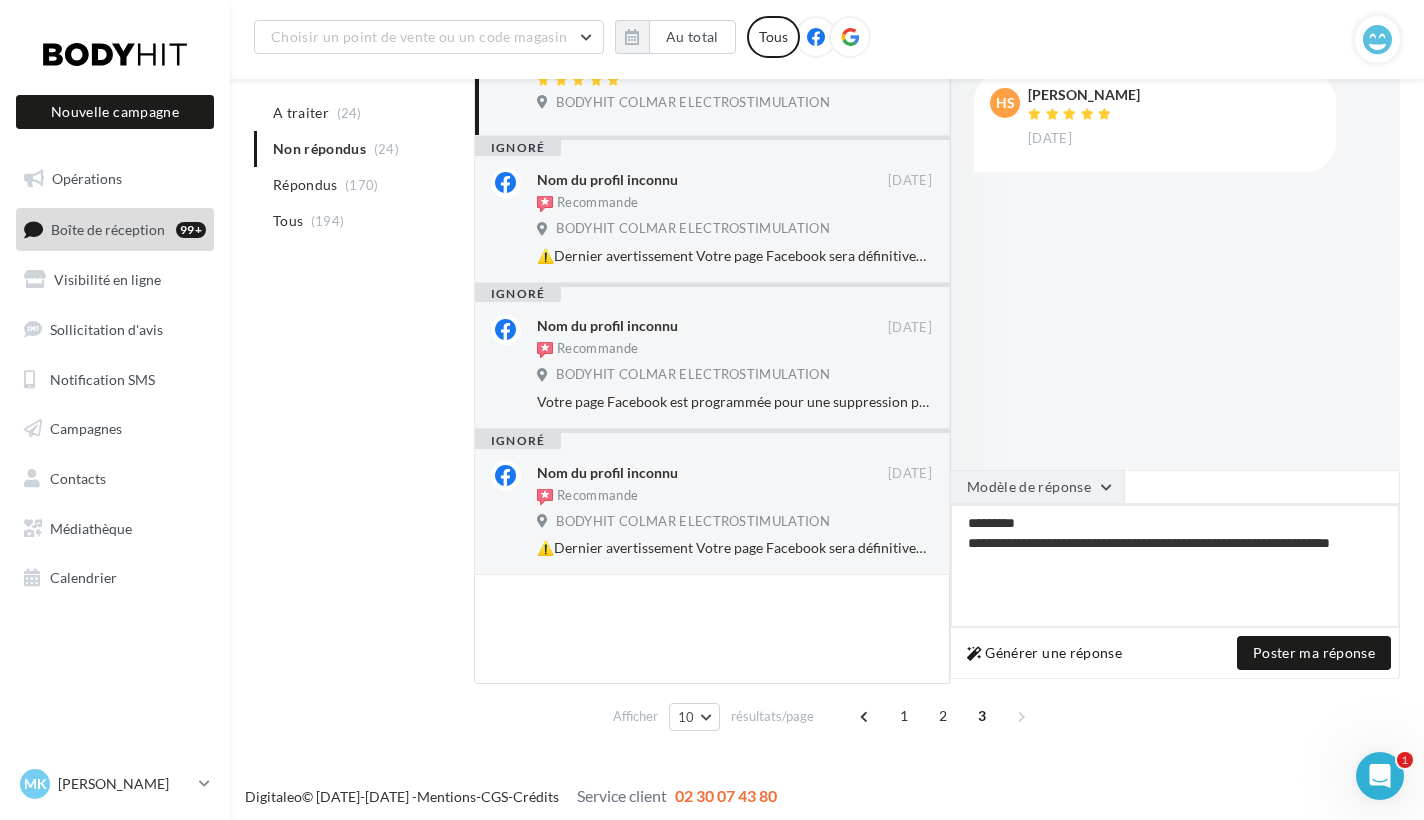type on "**********" 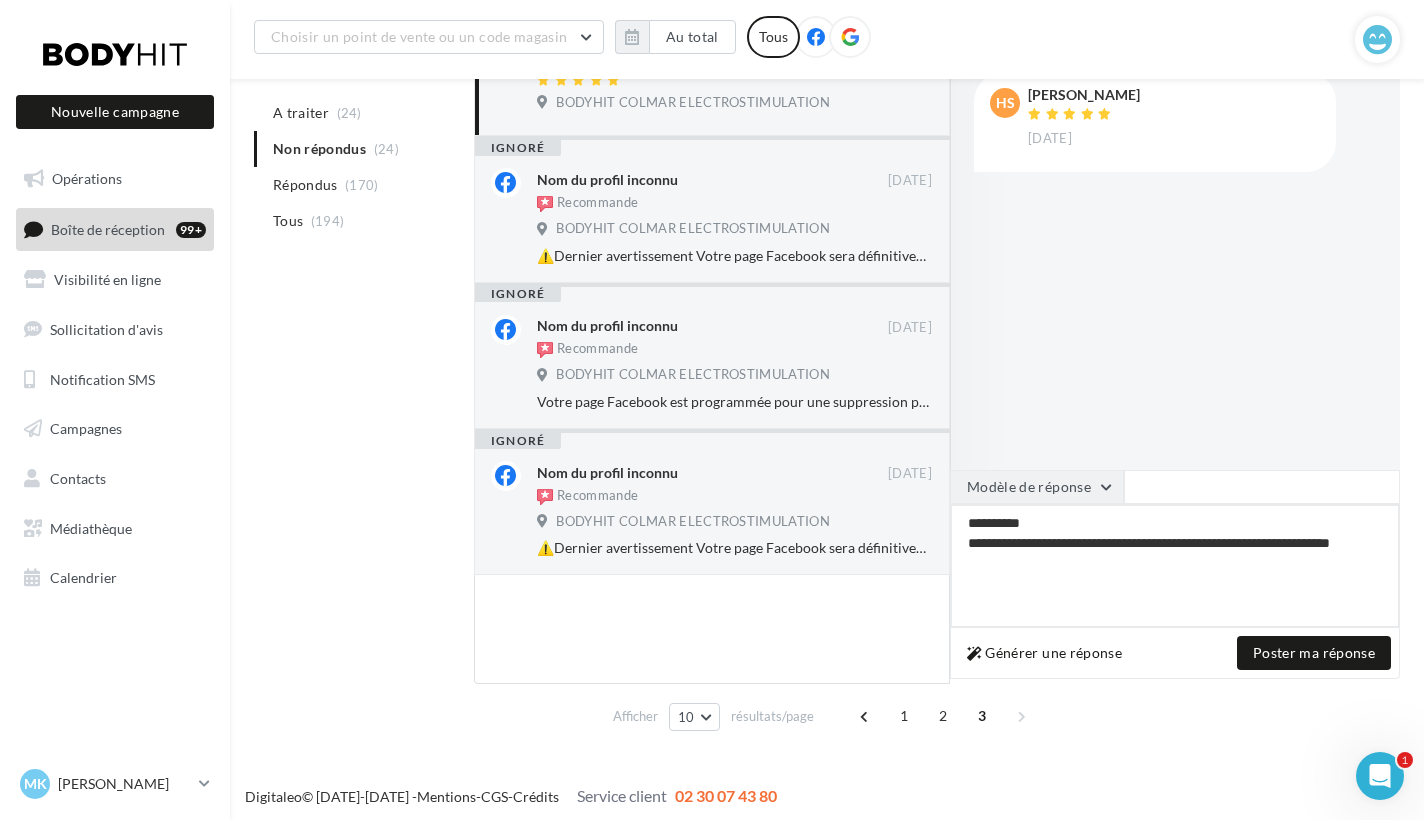 type on "**********" 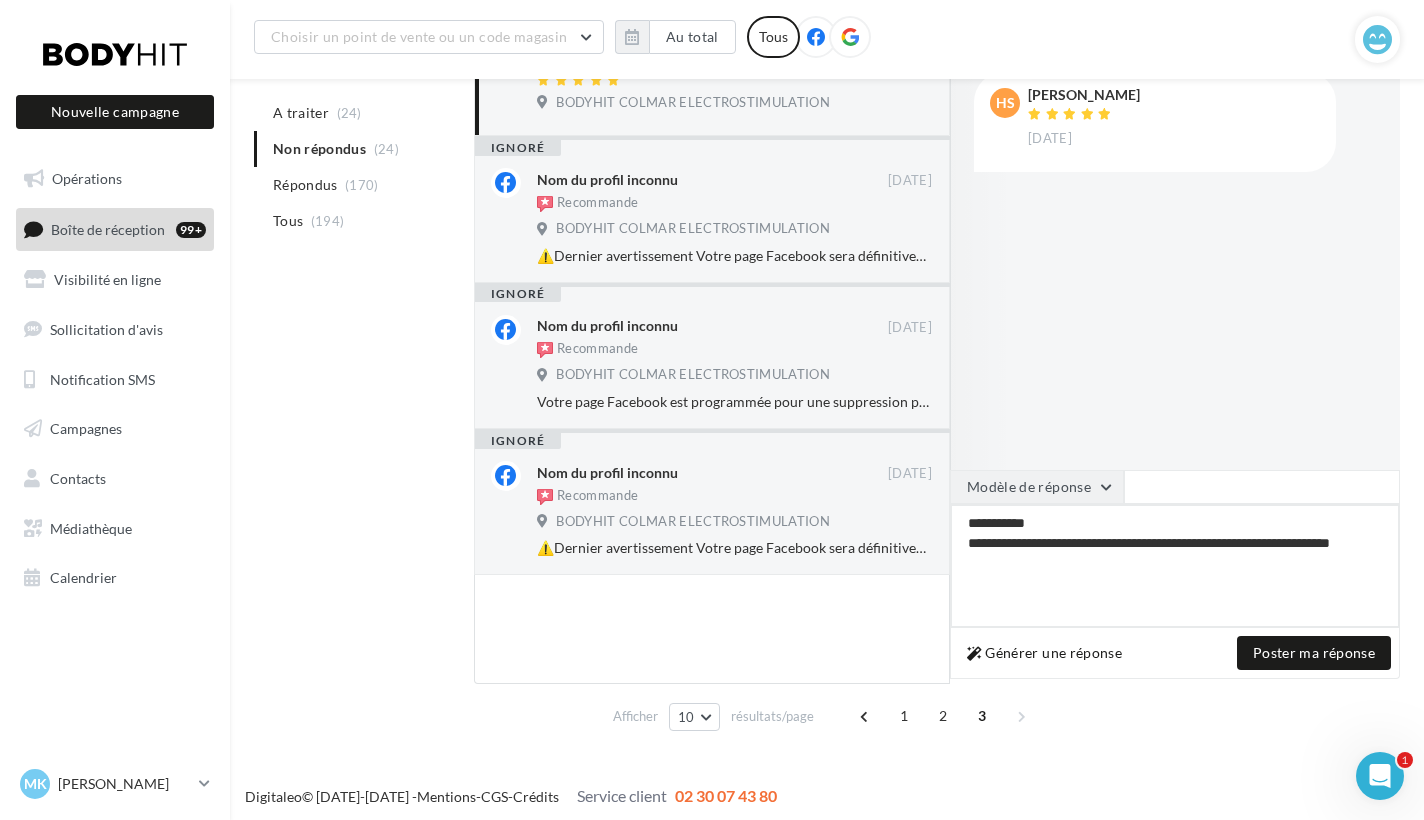 type on "**********" 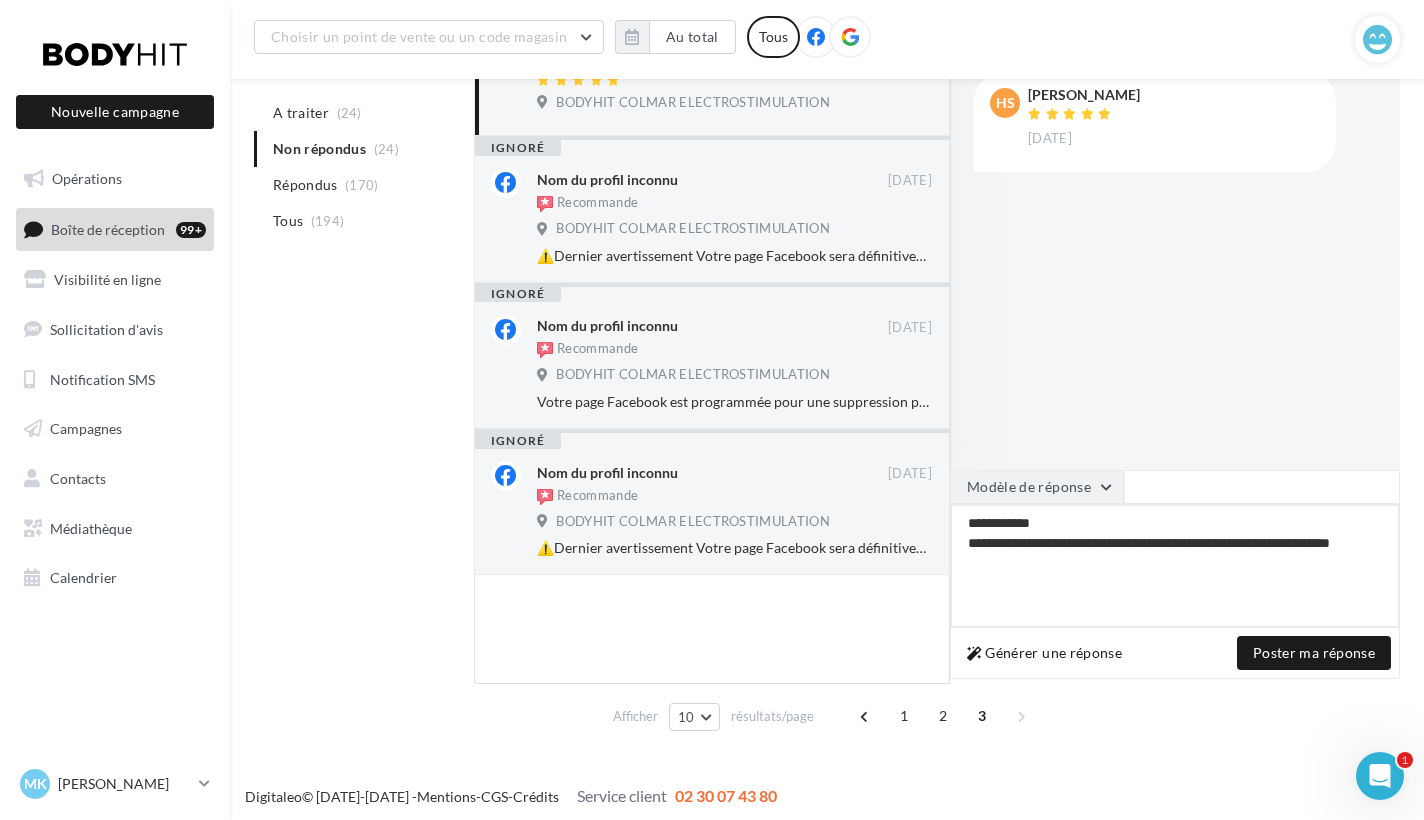 type on "**********" 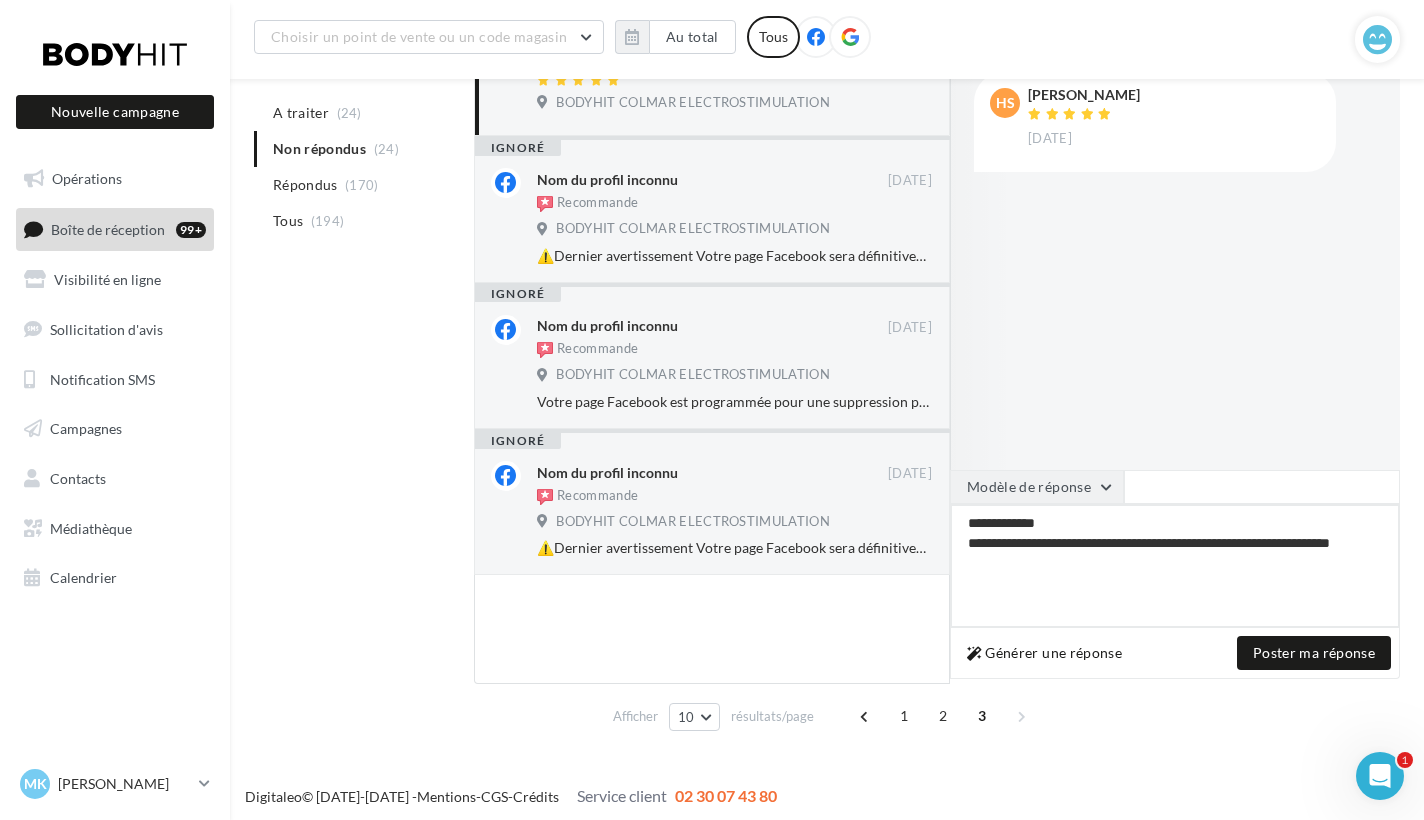 type on "**********" 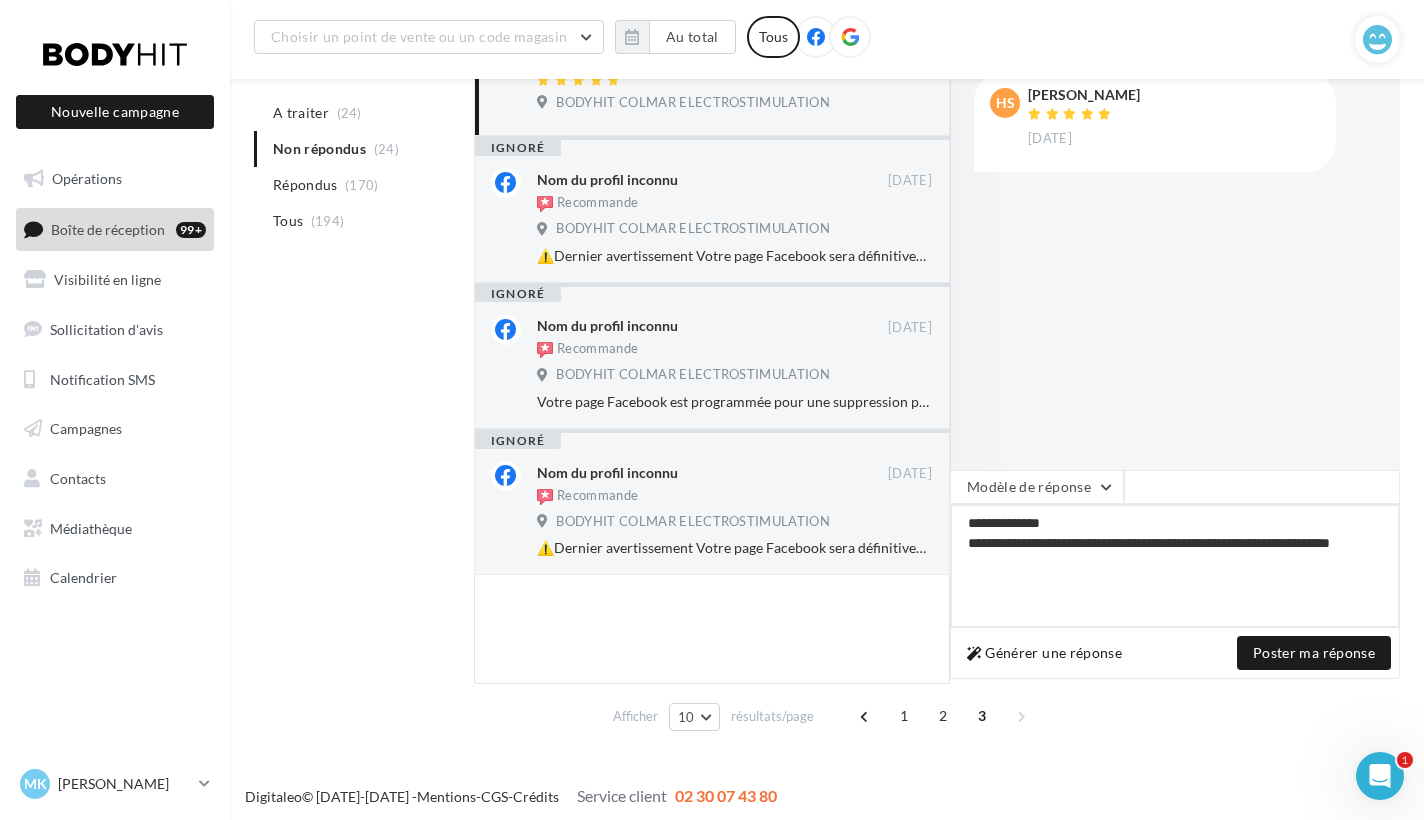 drag, startPoint x: 1197, startPoint y: 536, endPoint x: 1389, endPoint y: 529, distance: 192.12756 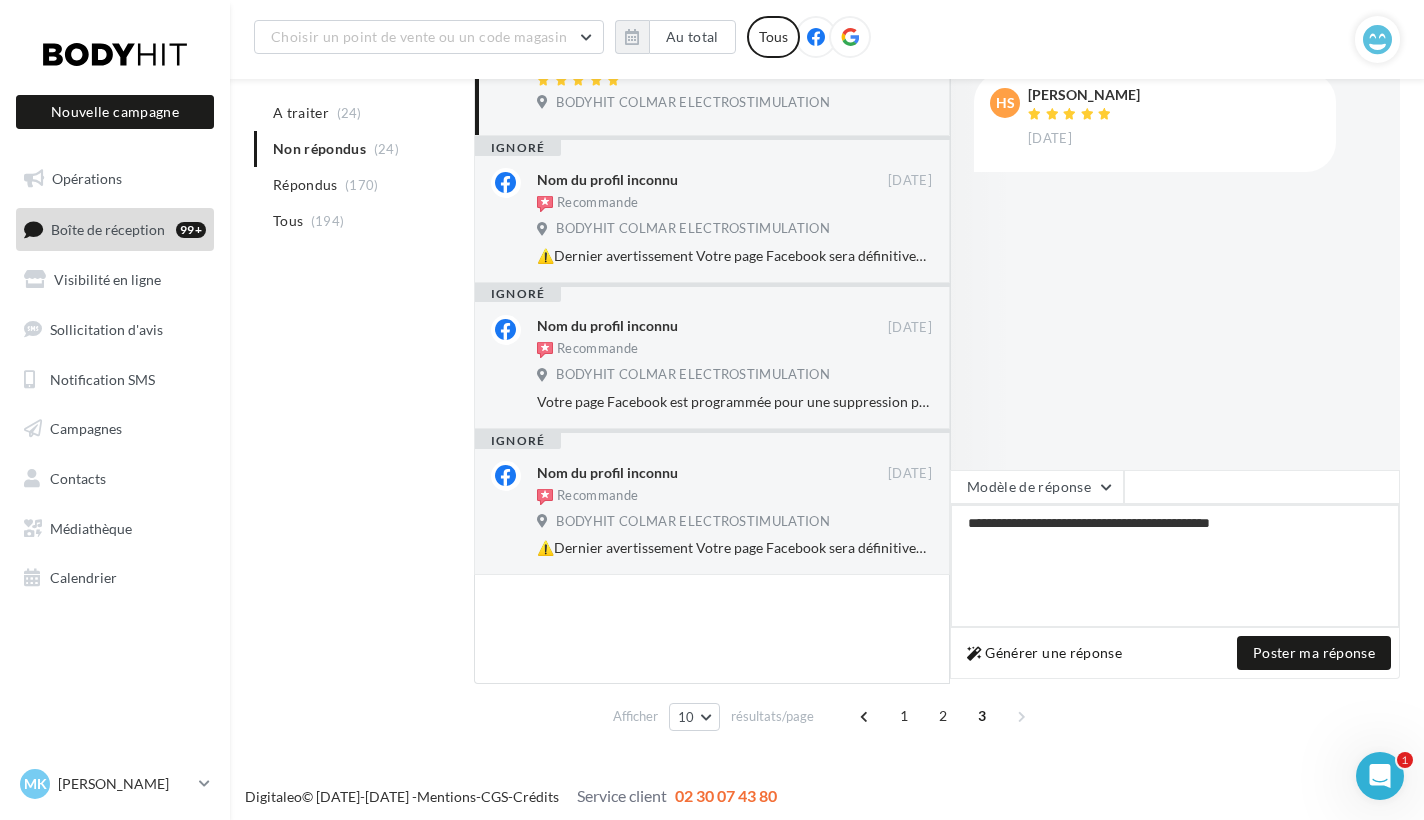 type on "**********" 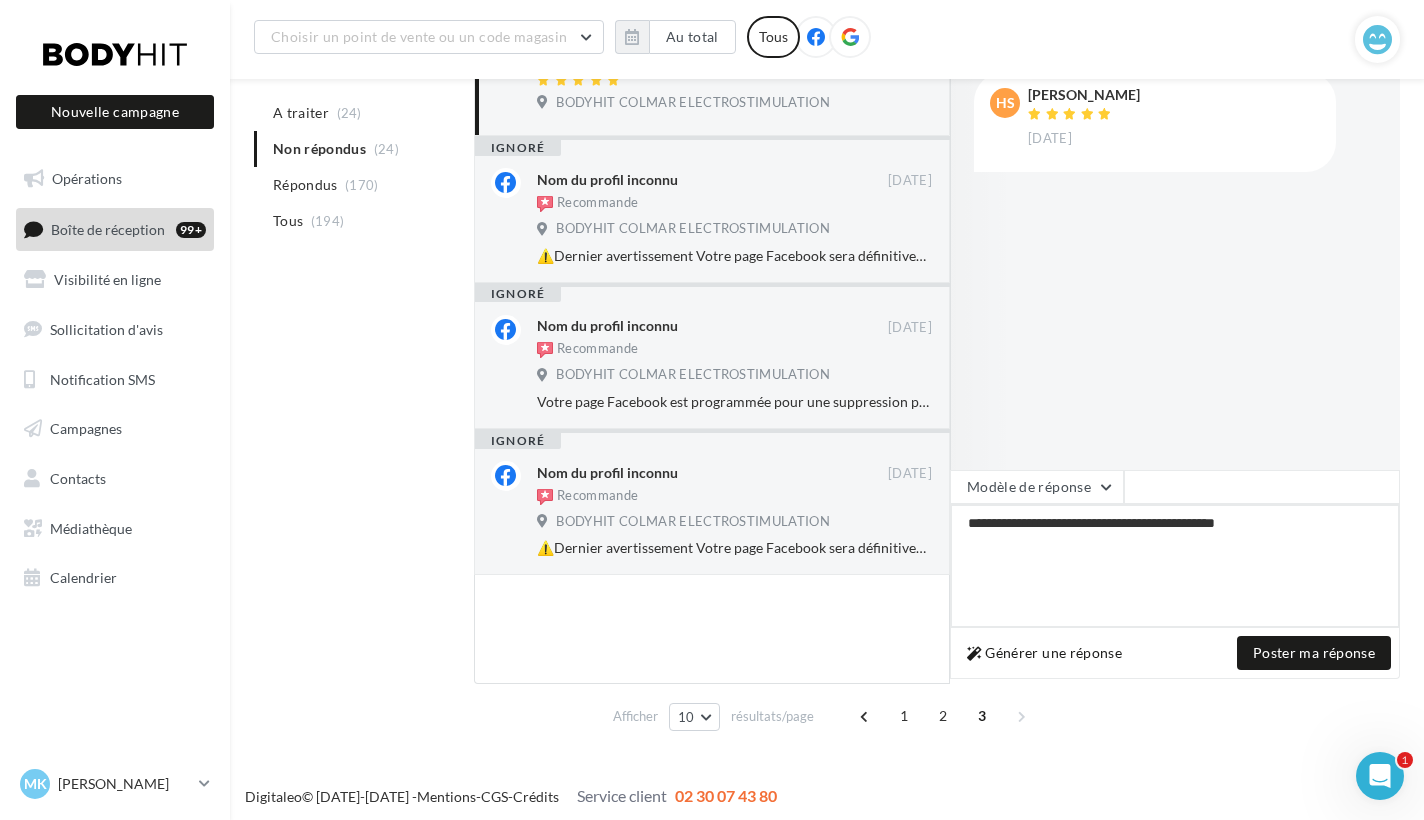 drag, startPoint x: 1282, startPoint y: 511, endPoint x: 1101, endPoint y: 515, distance: 181.04419 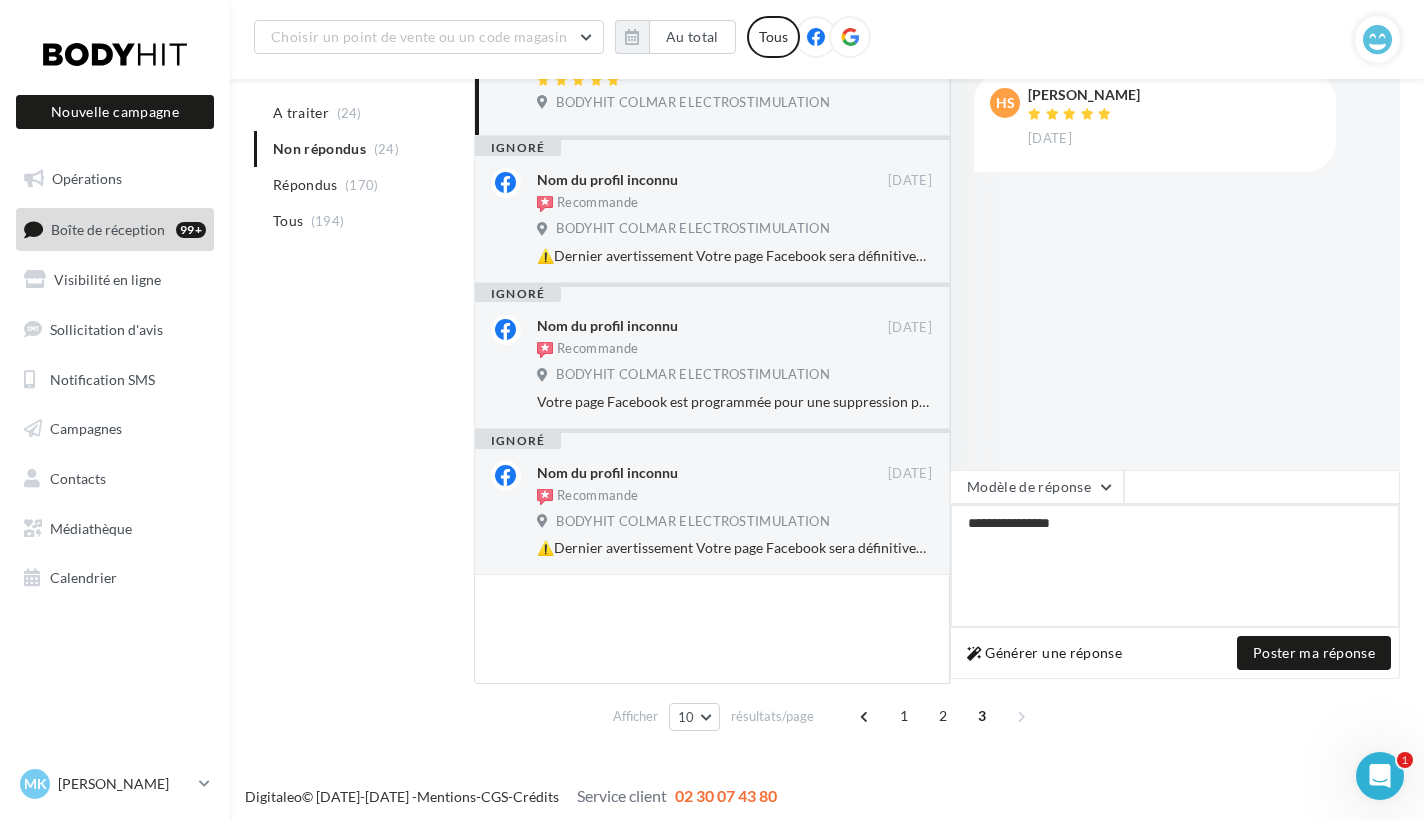 type on "**********" 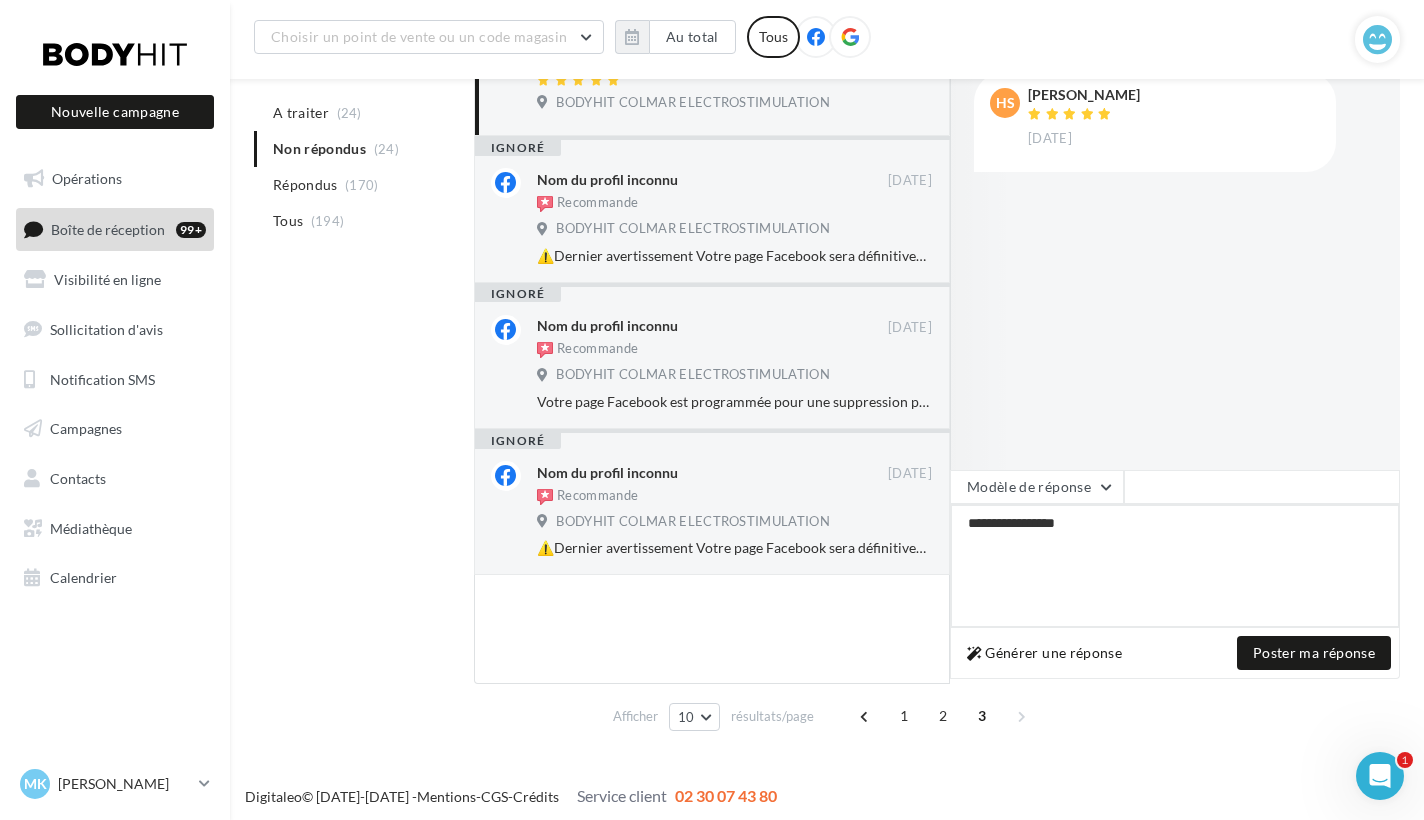 type on "**********" 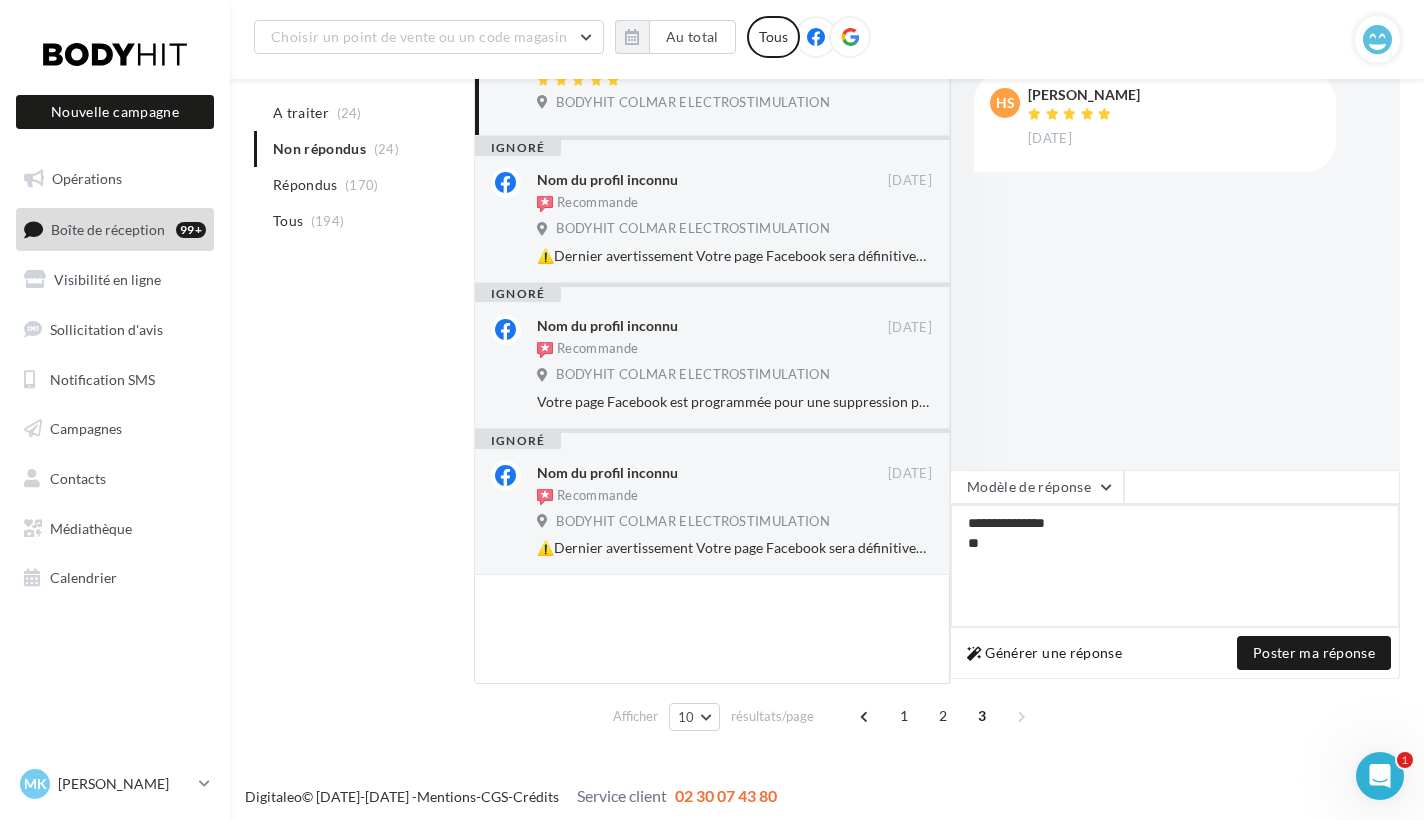 type on "**********" 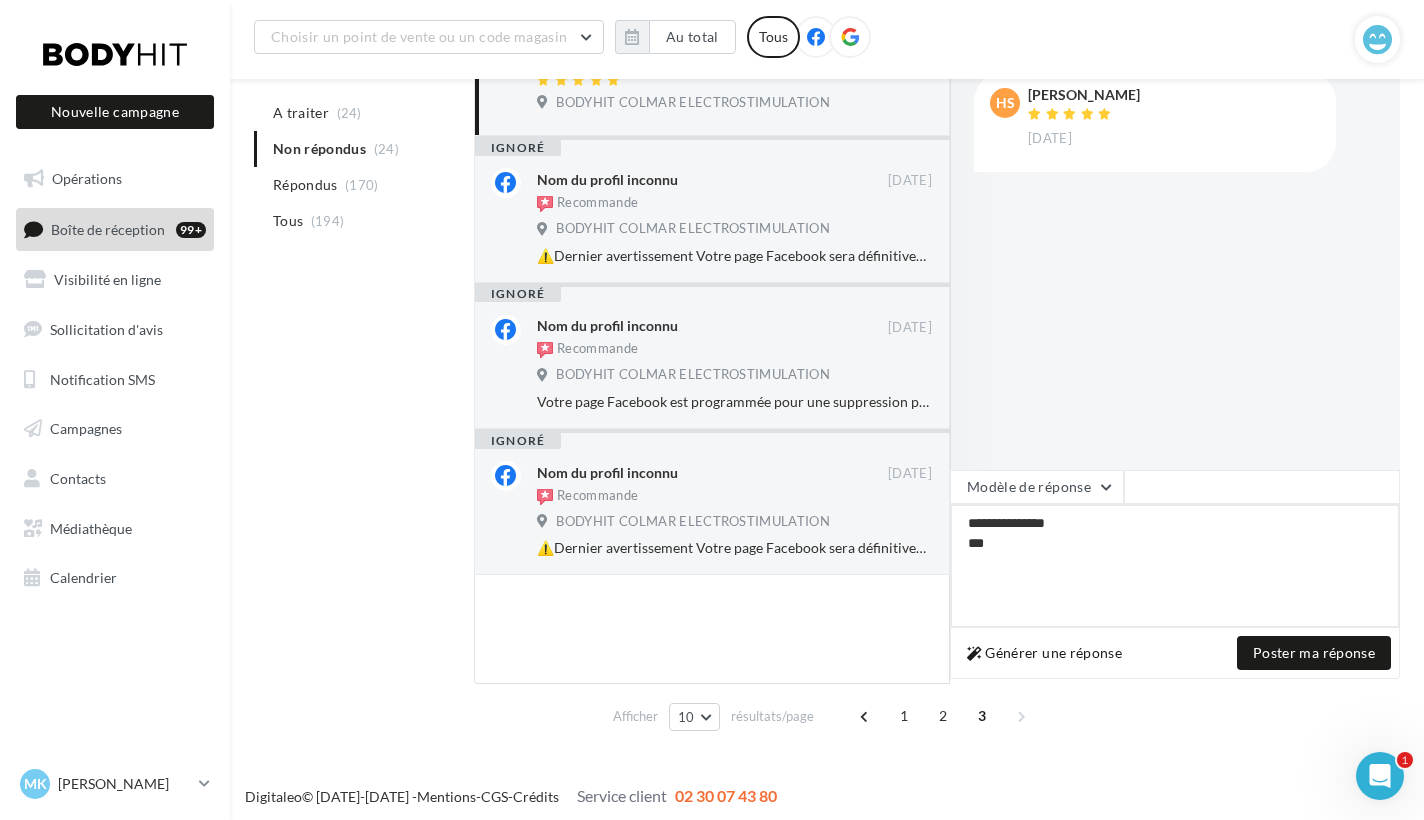 type on "**********" 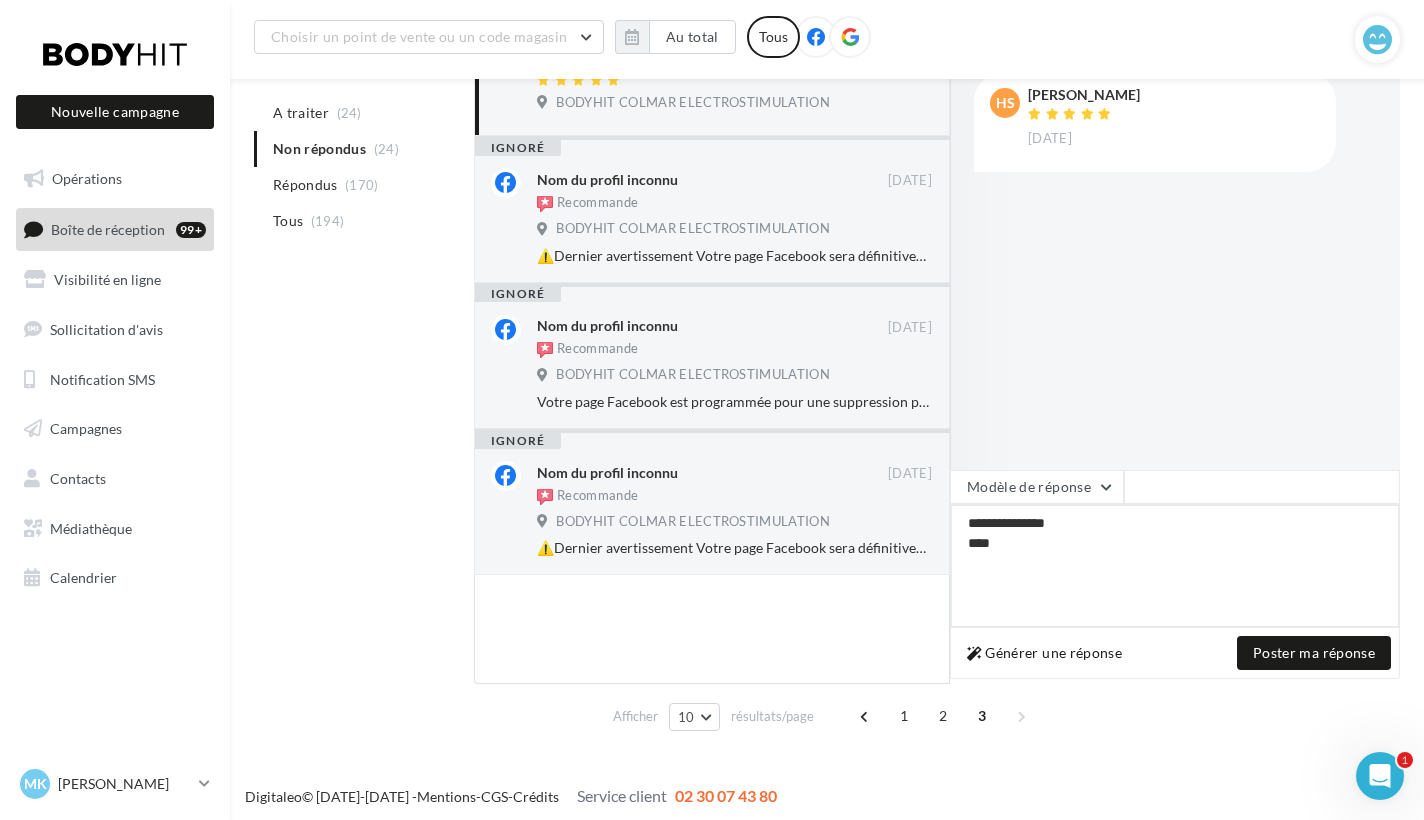 type on "**********" 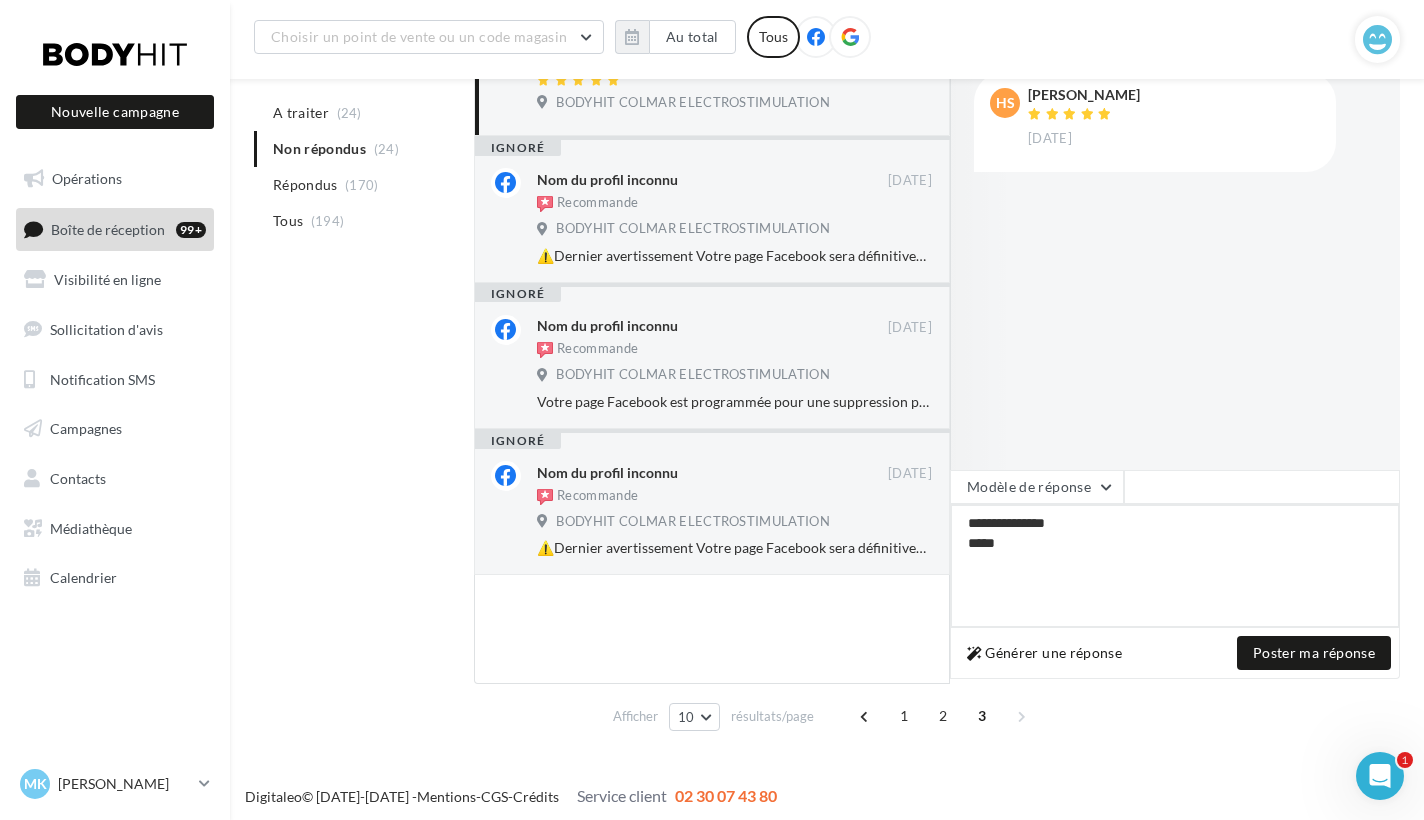 type on "**********" 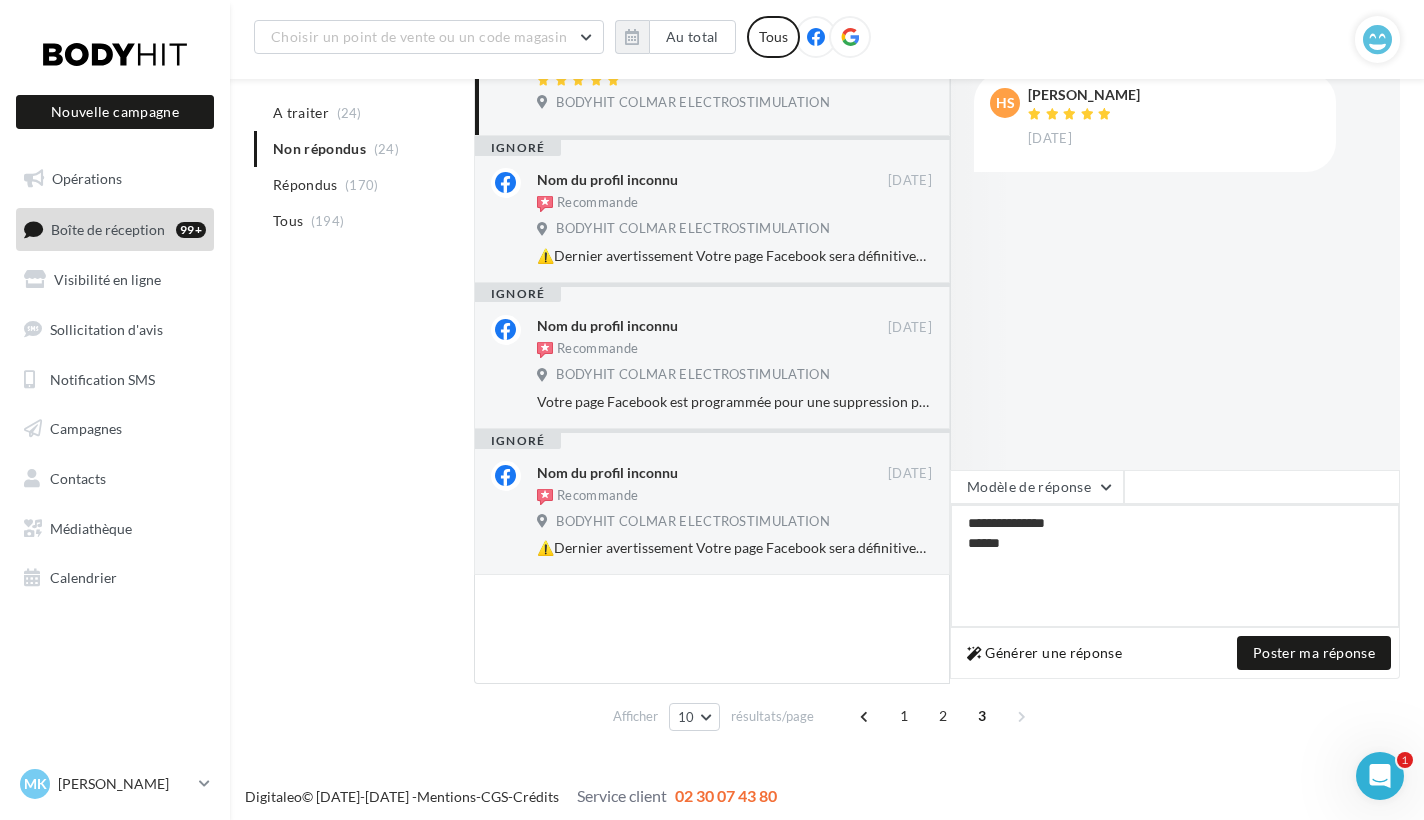 type on "**********" 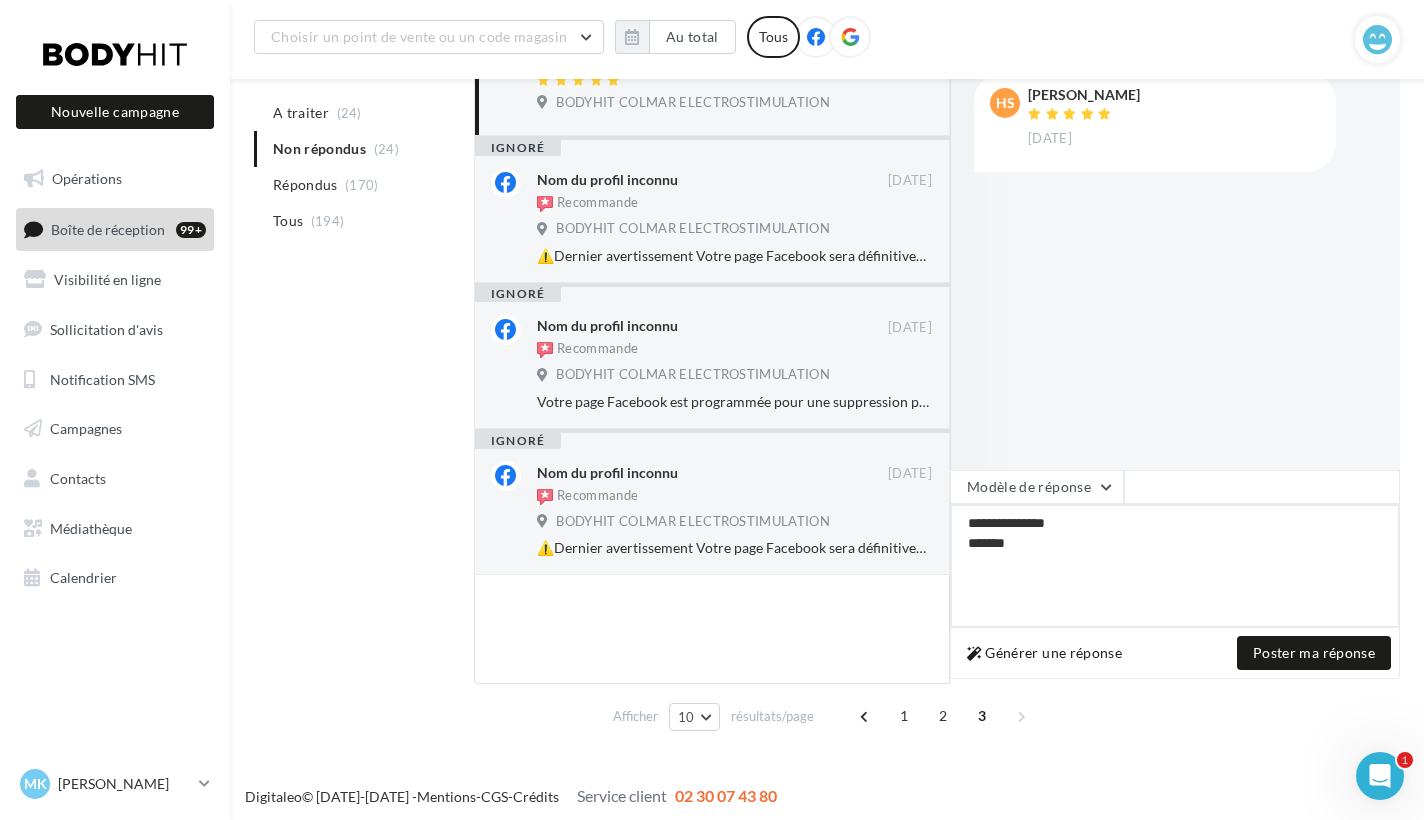 type on "**********" 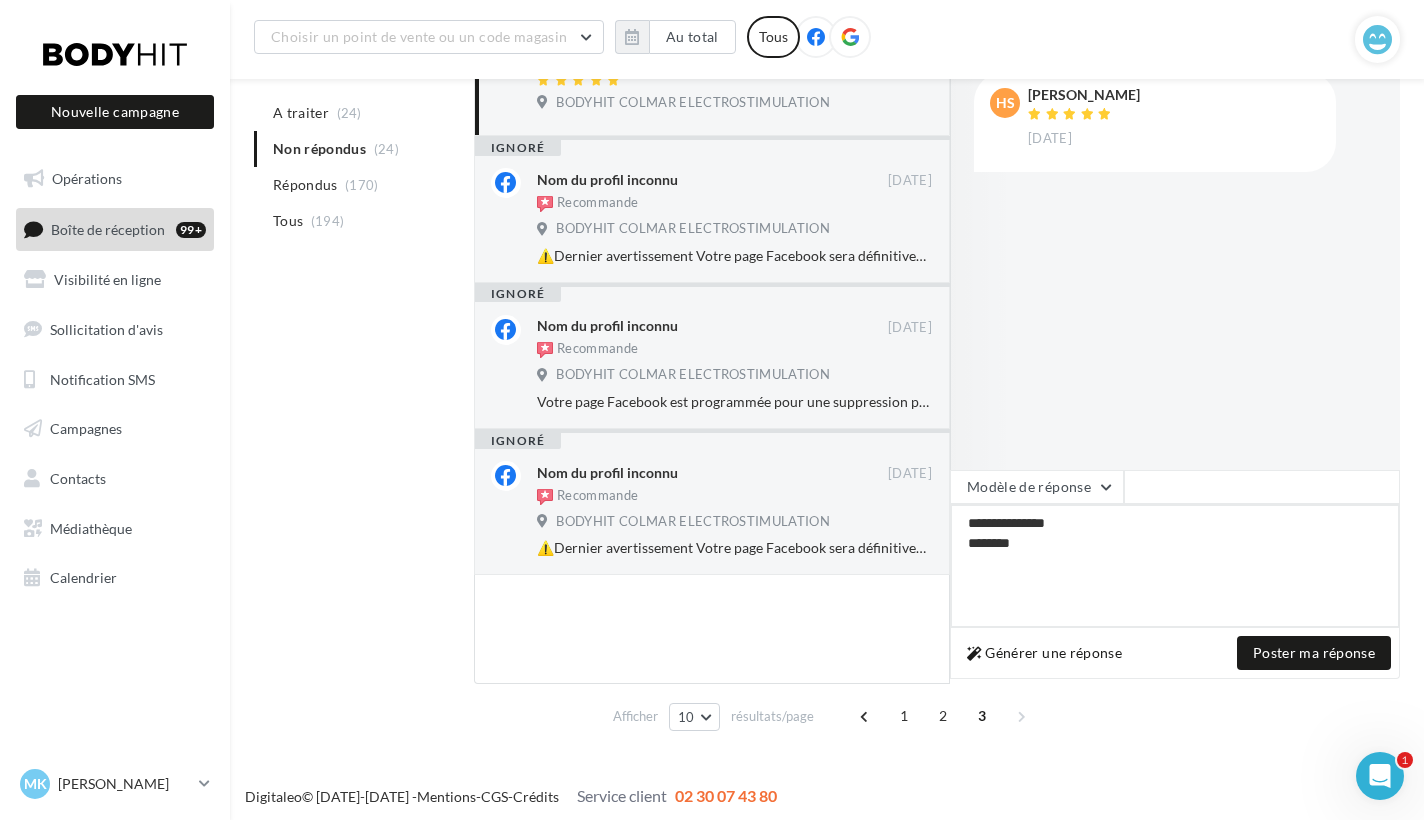 type on "**********" 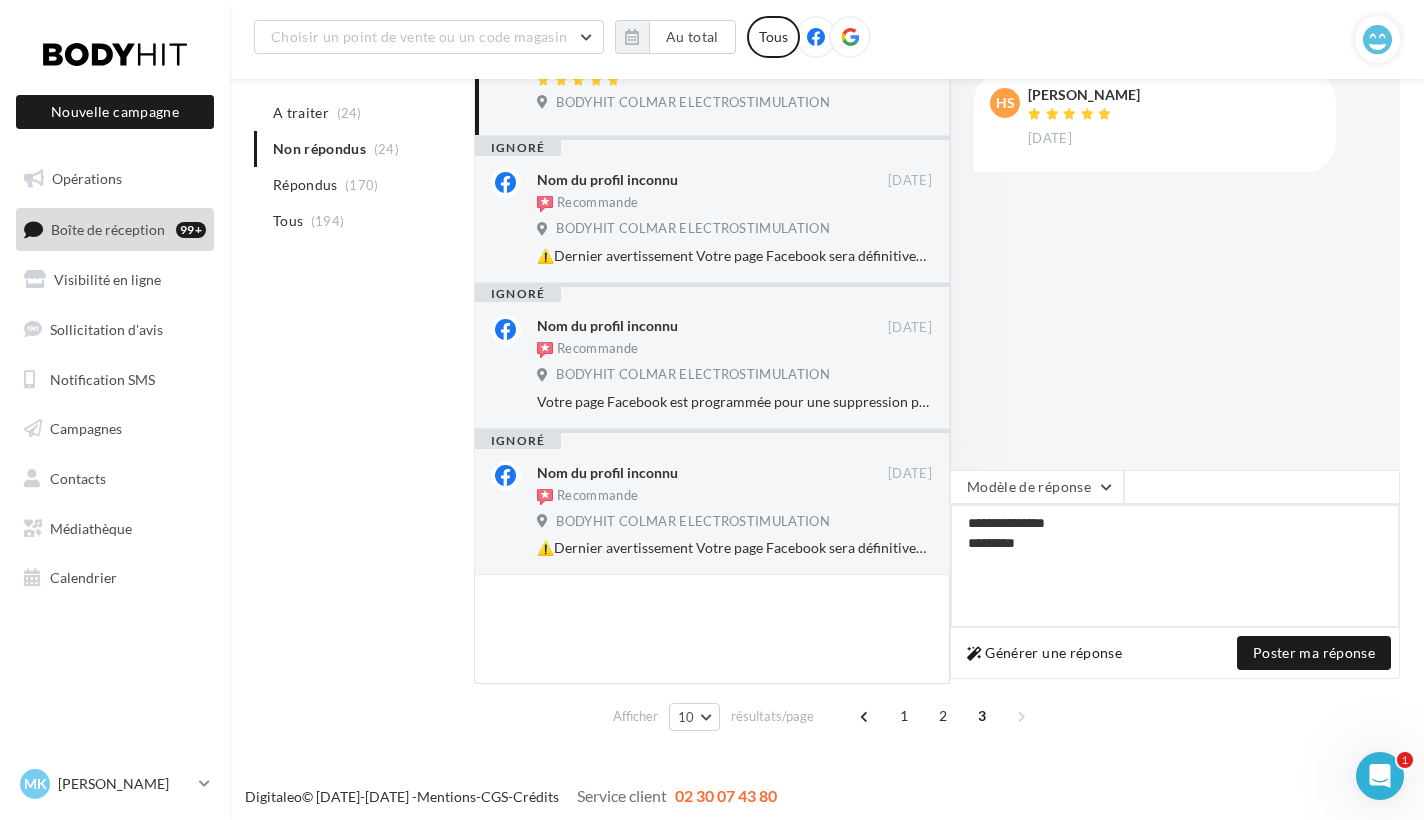 type 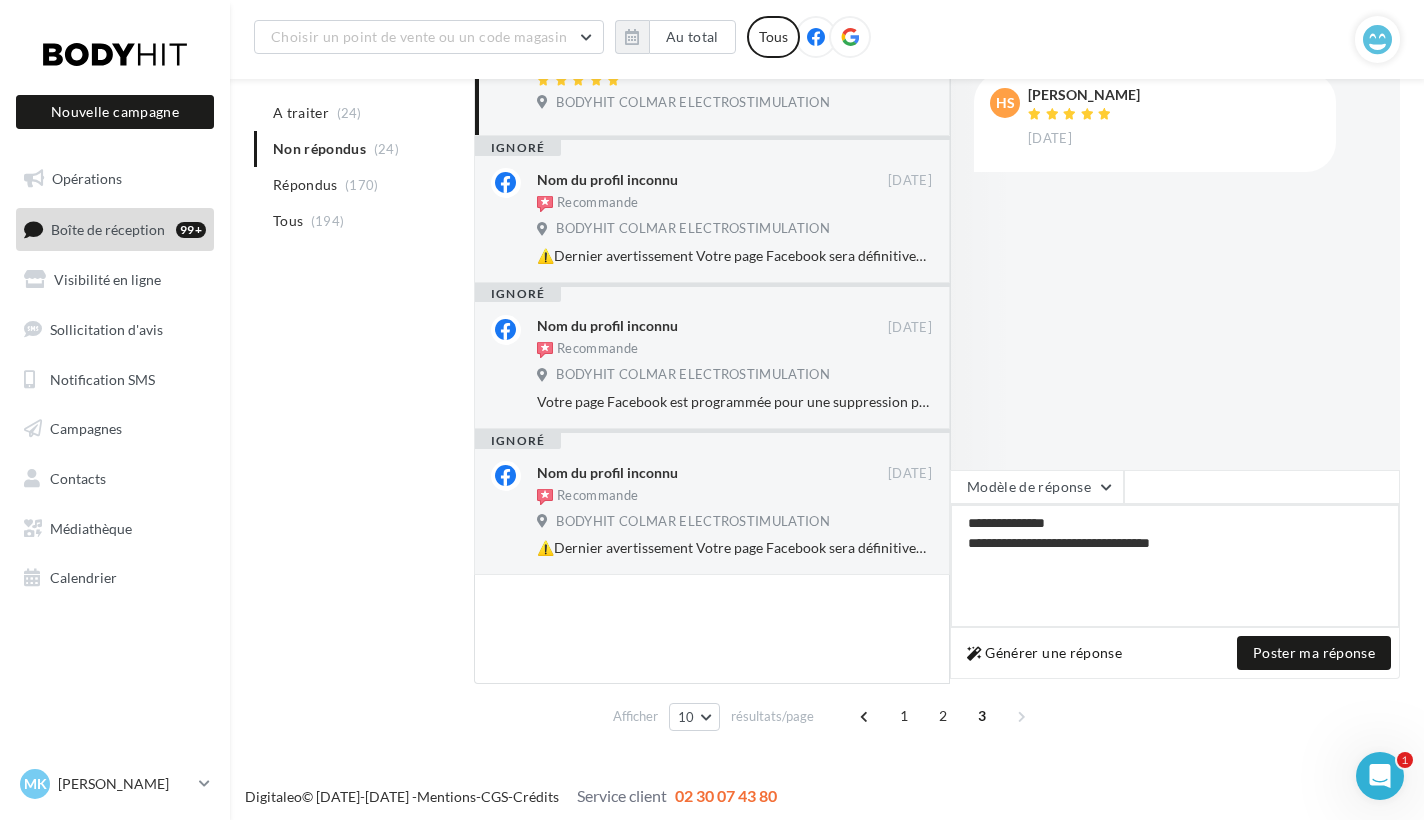 click on "**********" at bounding box center (1175, 566) 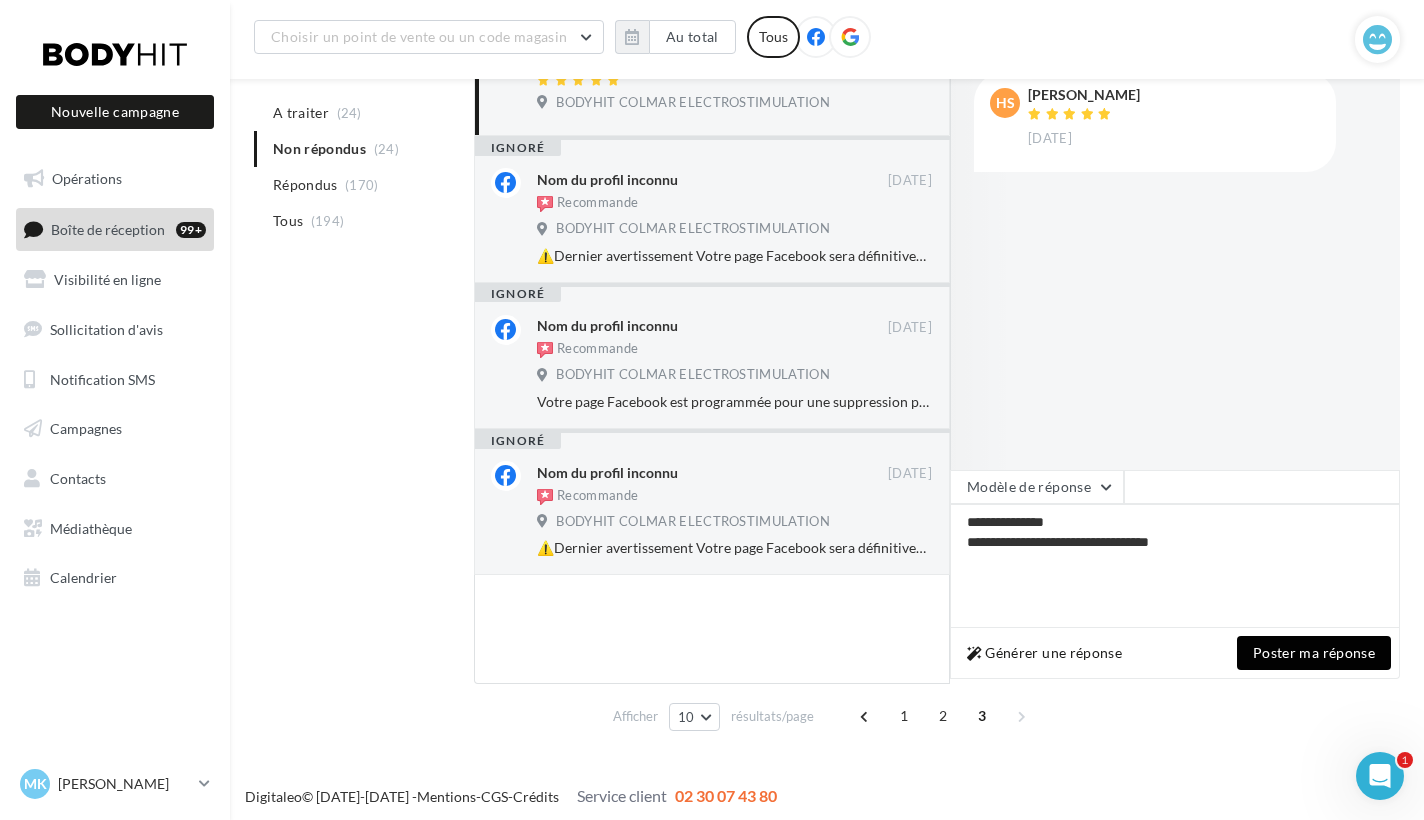 click on "Poster ma réponse" at bounding box center [1314, 653] 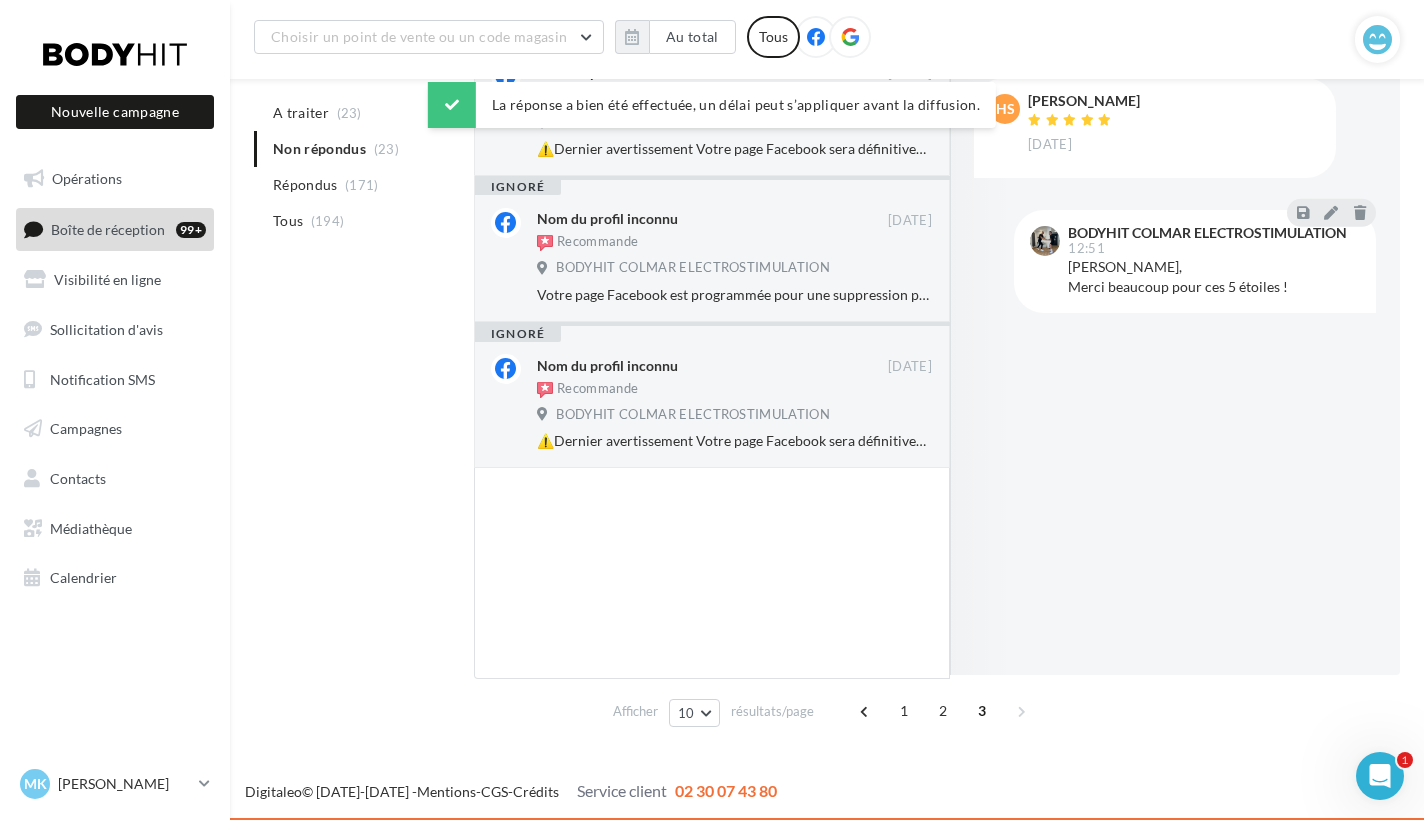 scroll, scrollTop: 316, scrollLeft: 0, axis: vertical 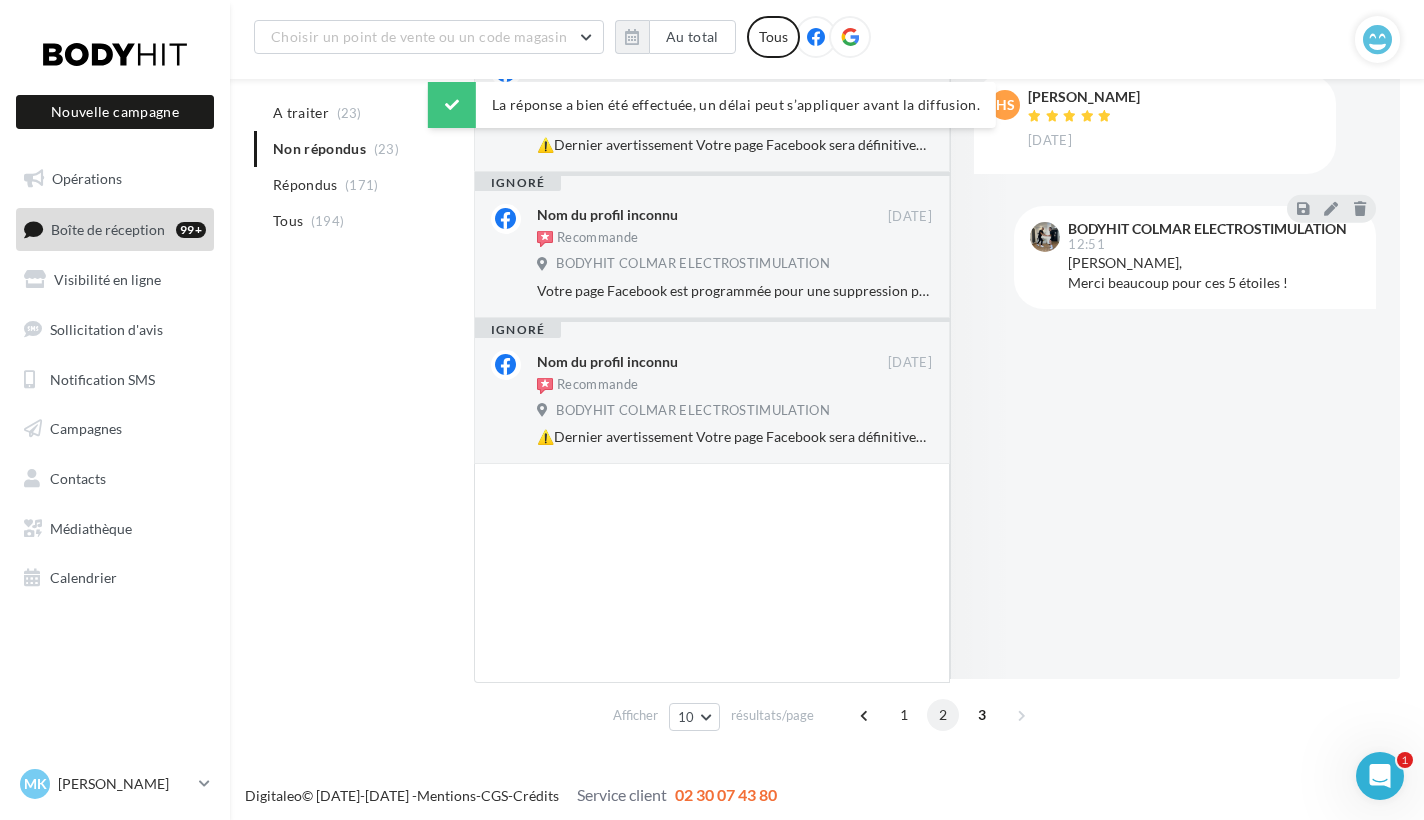 click on "2" at bounding box center [943, 715] 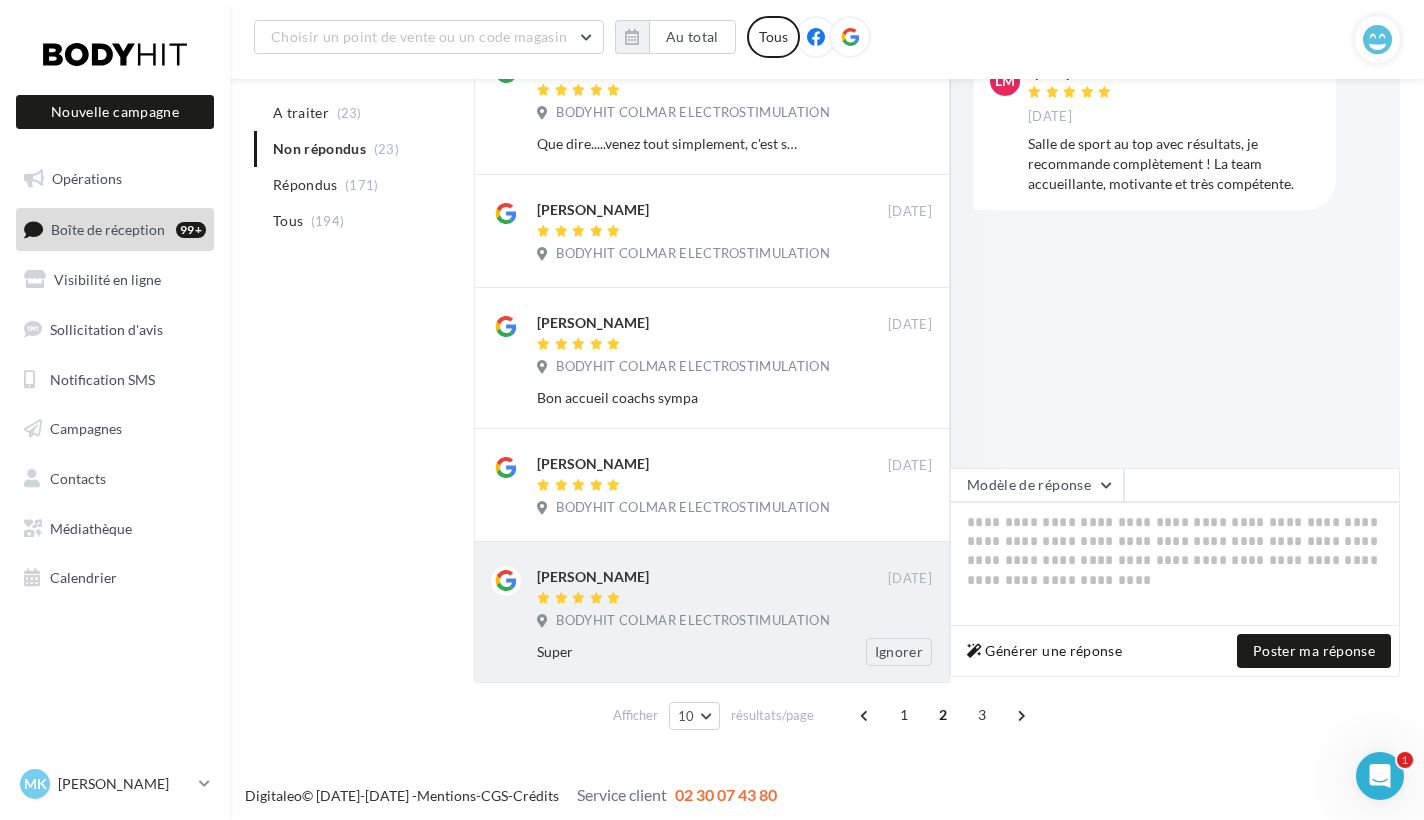 scroll, scrollTop: 984, scrollLeft: 0, axis: vertical 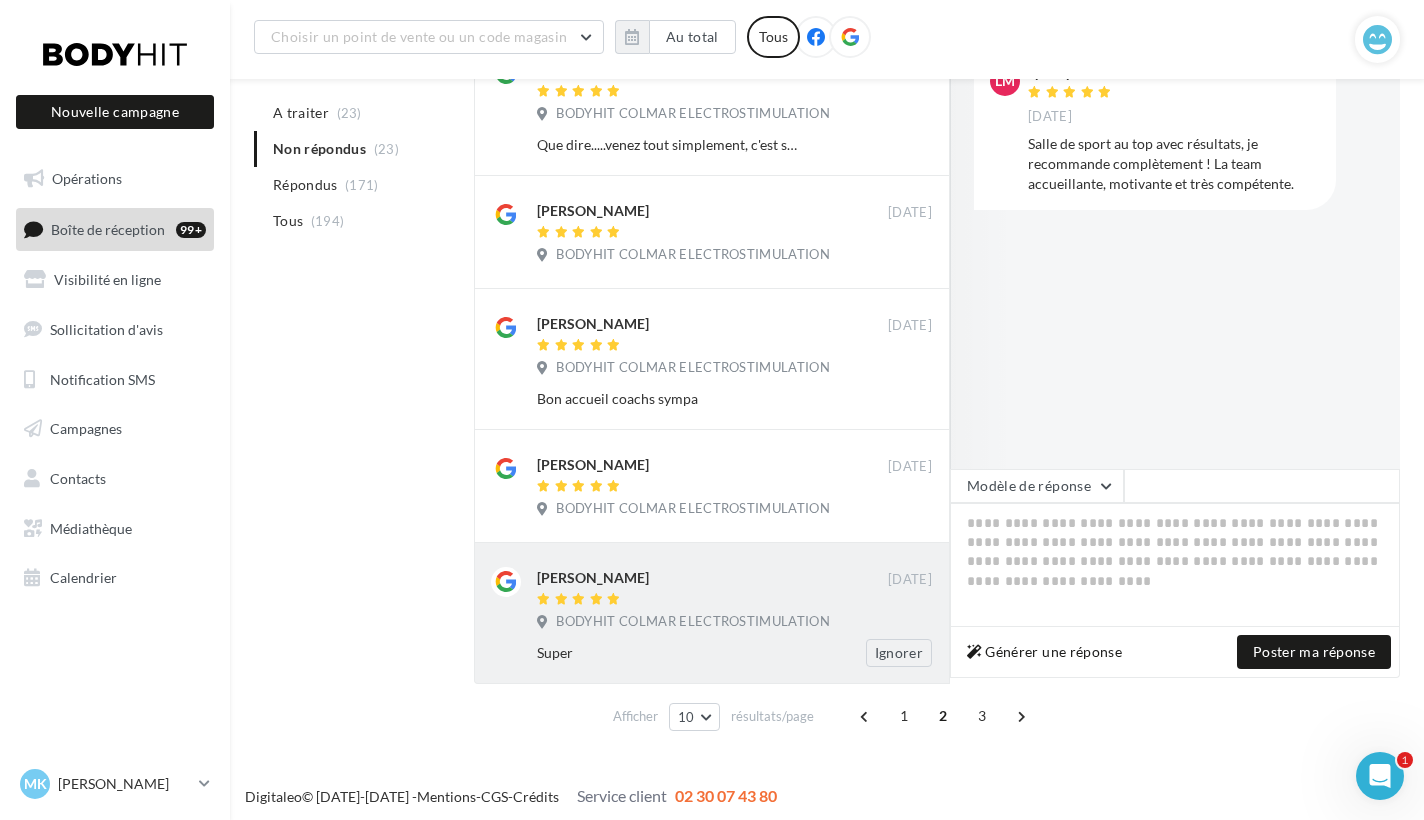 click at bounding box center (712, 600) 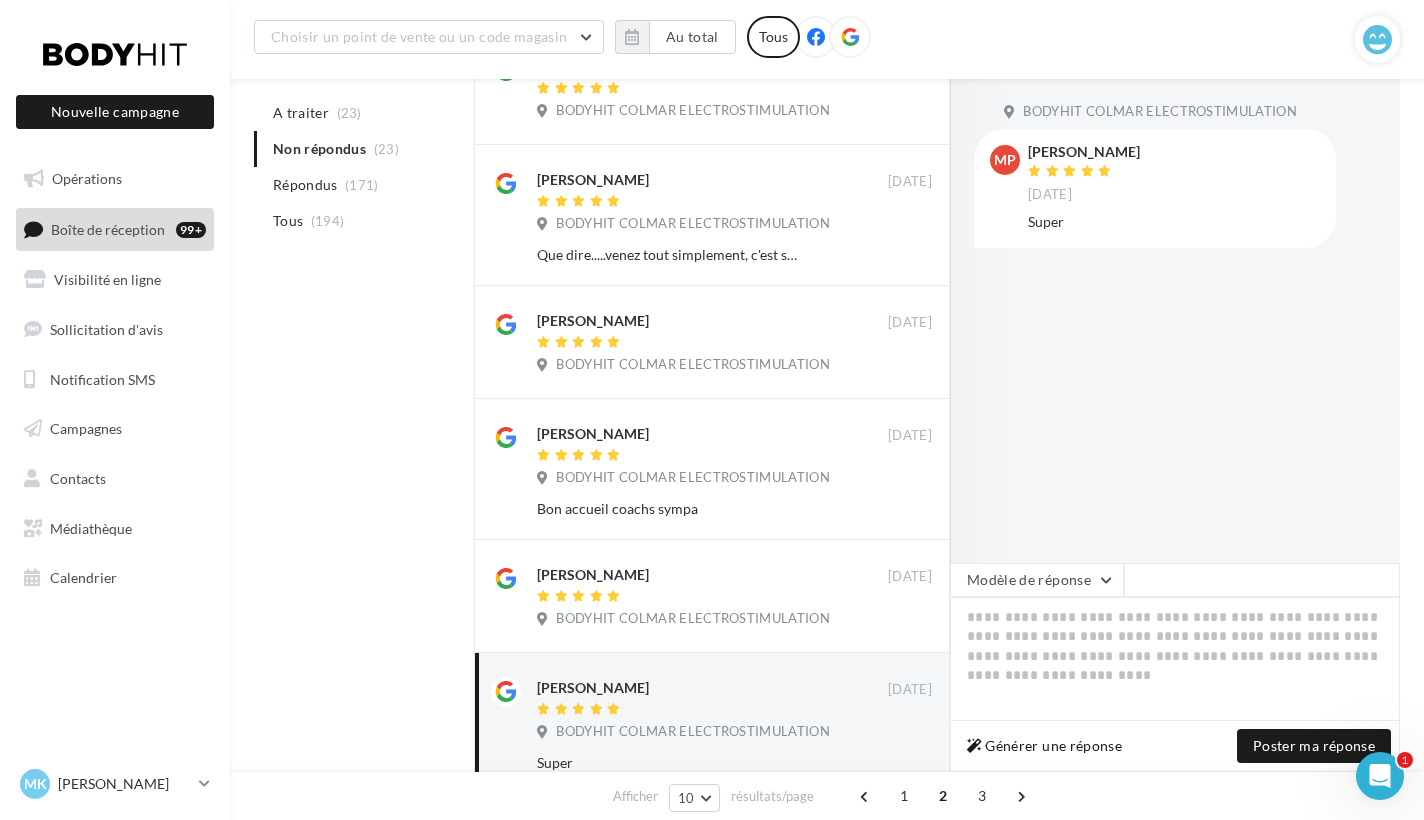 scroll, scrollTop: 875, scrollLeft: 0, axis: vertical 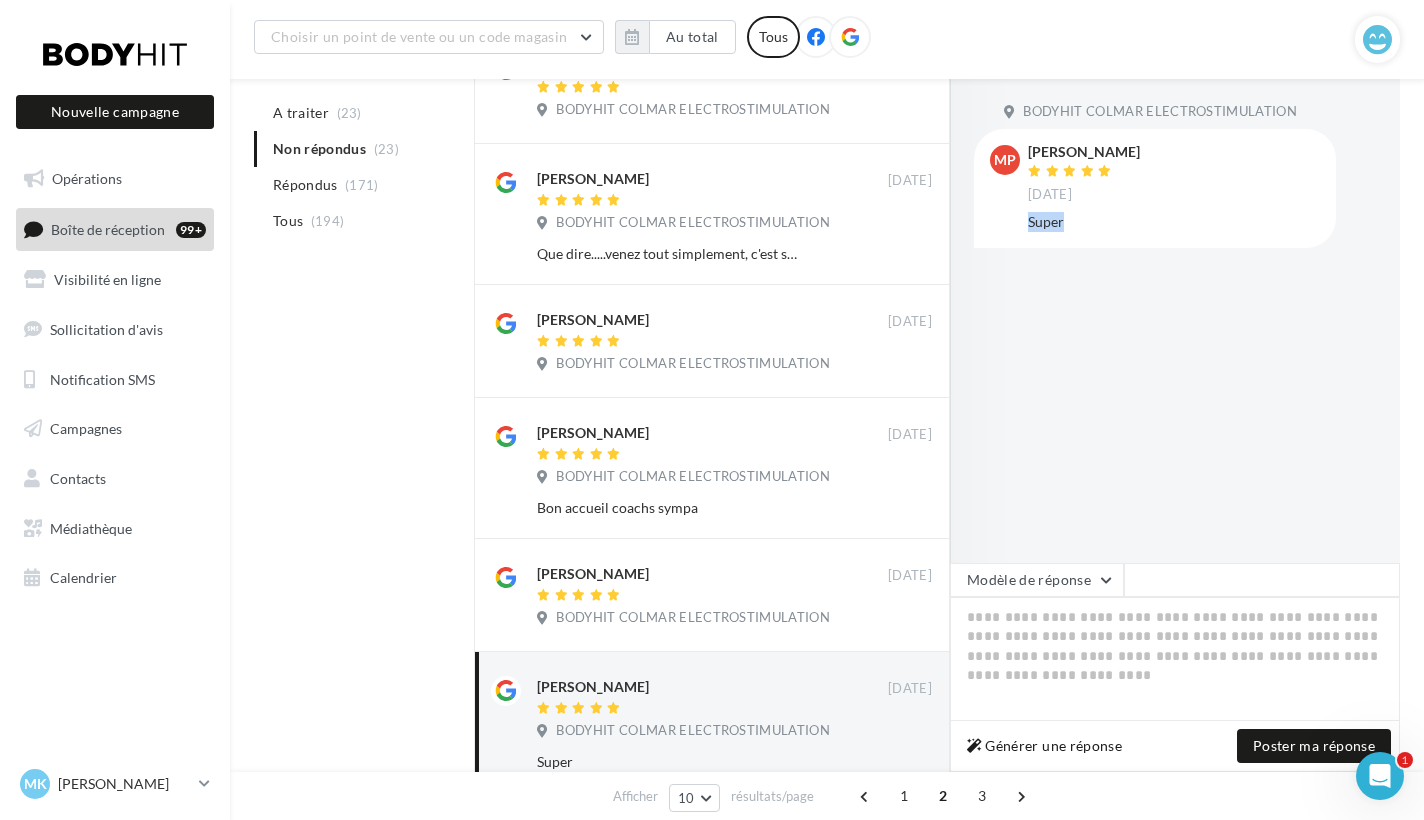 drag, startPoint x: 1110, startPoint y: 219, endPoint x: 1028, endPoint y: 222, distance: 82.05486 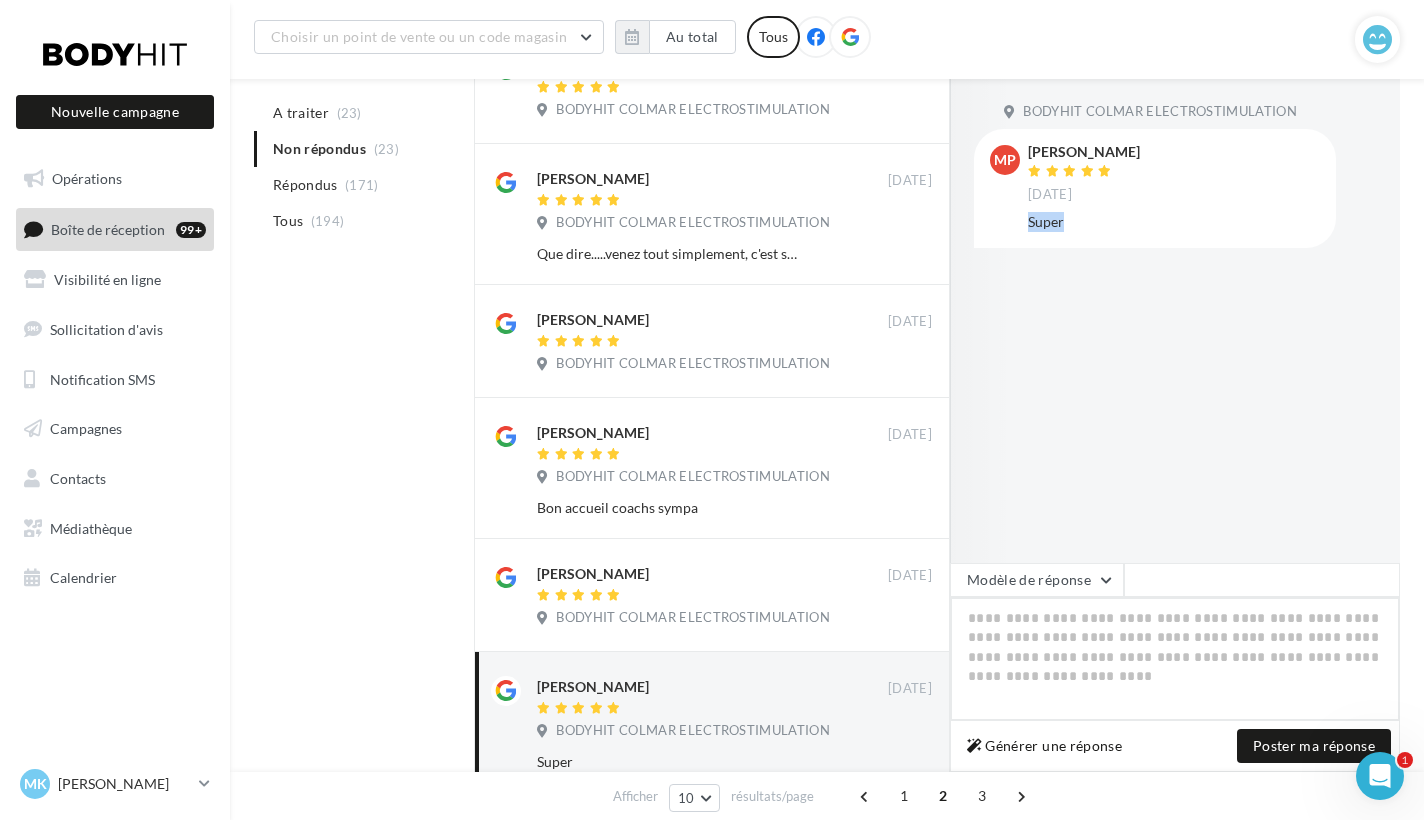 click at bounding box center [1175, 659] 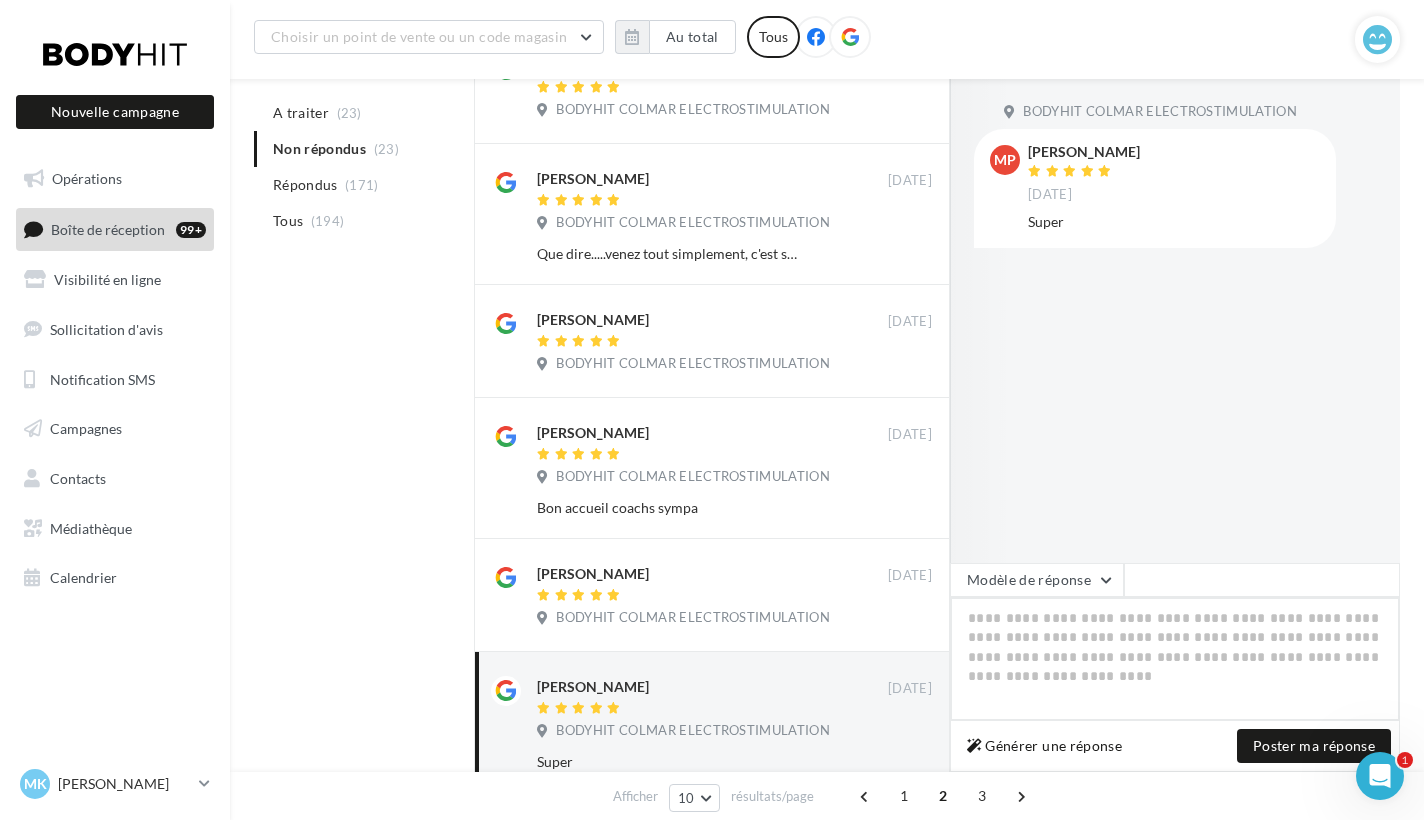 paste on "**********" 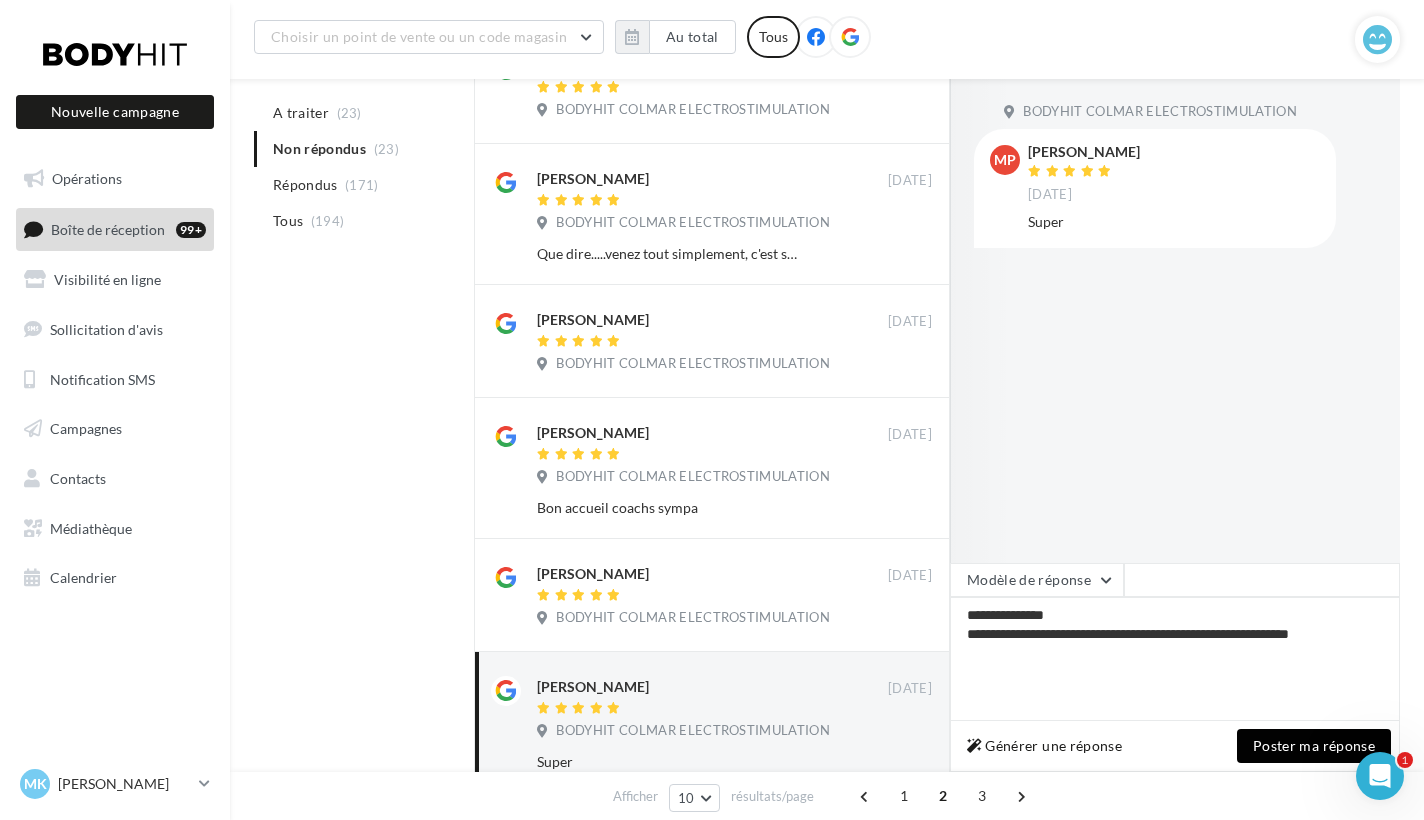 click on "Poster ma réponse" at bounding box center [1314, 746] 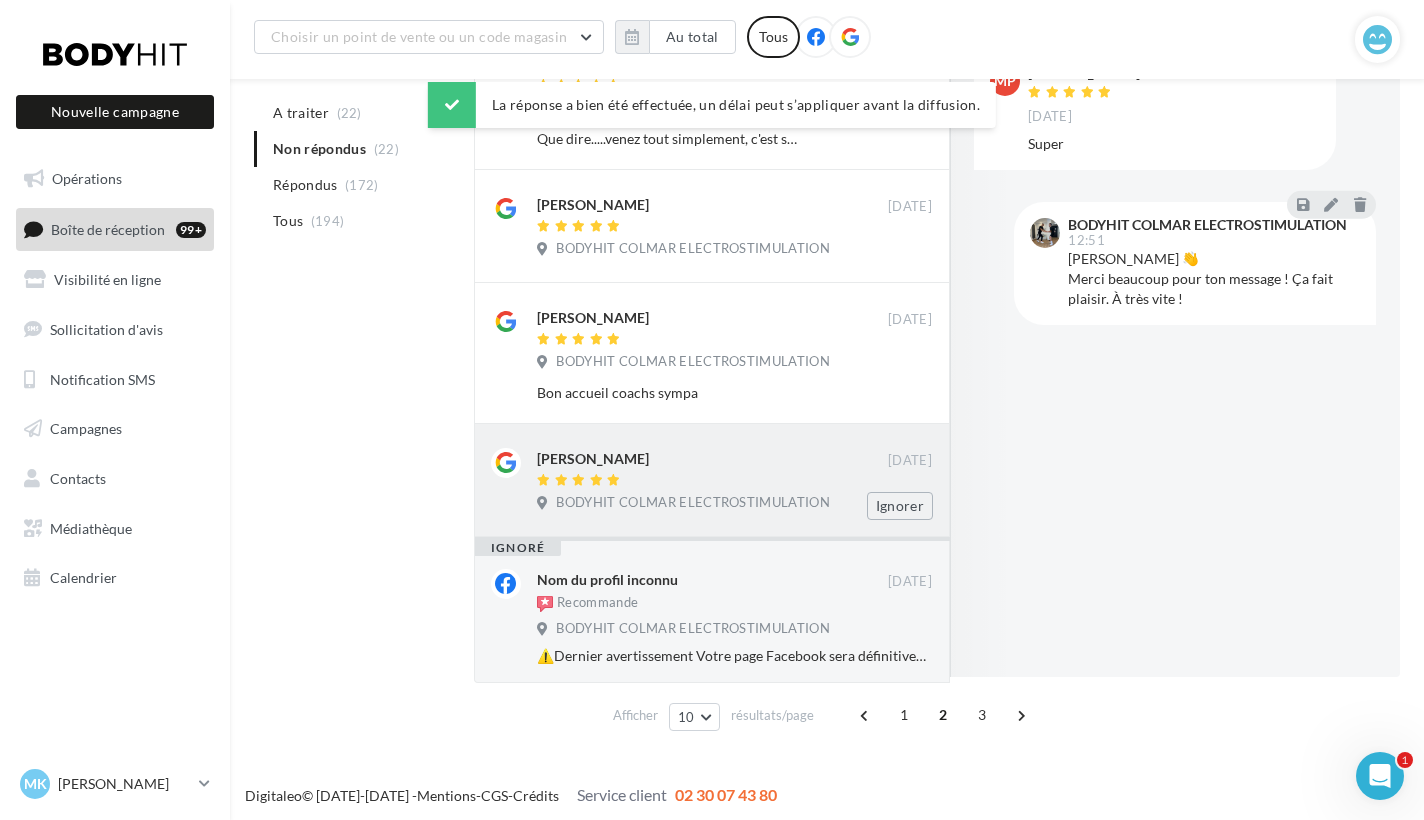 scroll, scrollTop: 989, scrollLeft: 0, axis: vertical 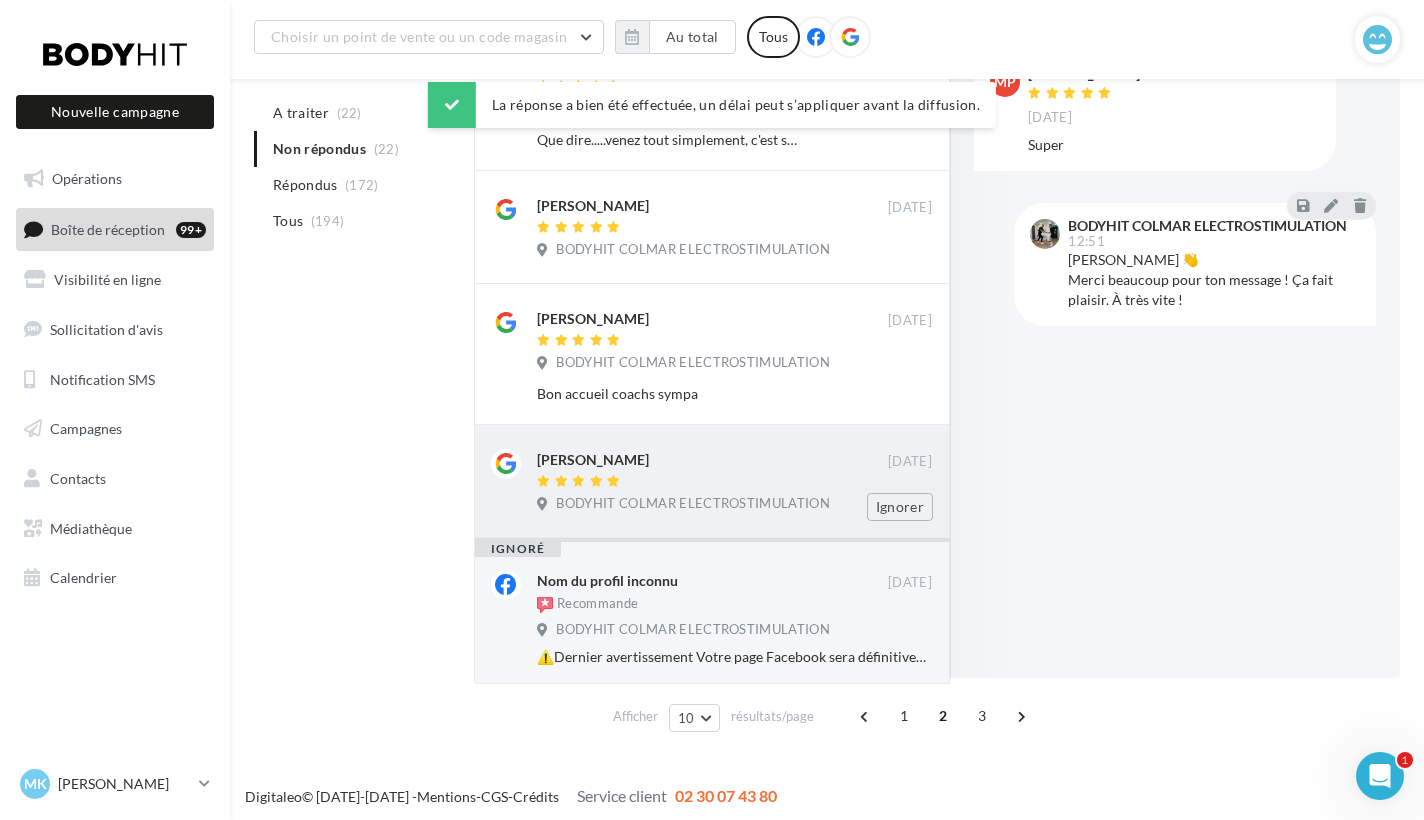 click at bounding box center (712, 482) 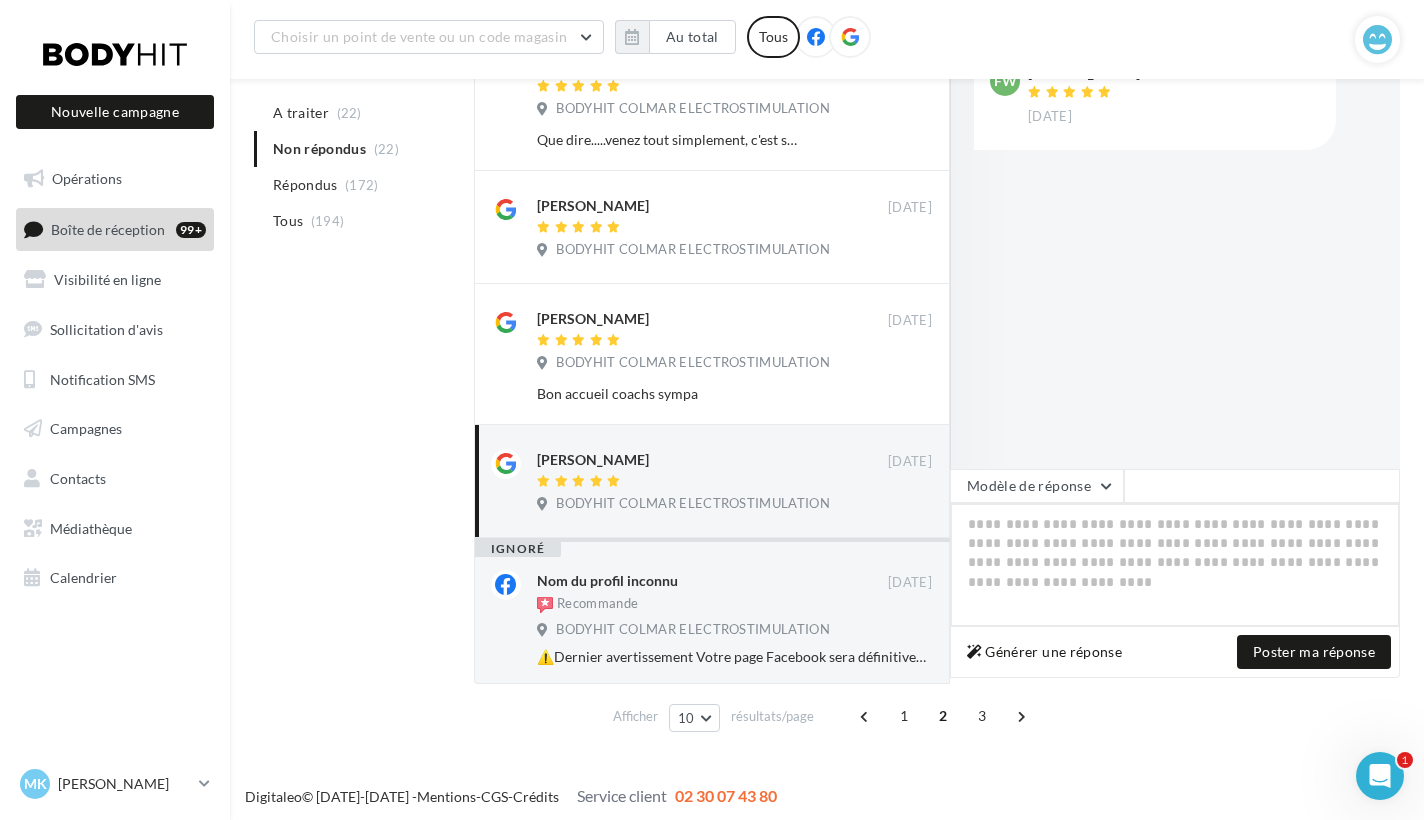 click at bounding box center [1175, 565] 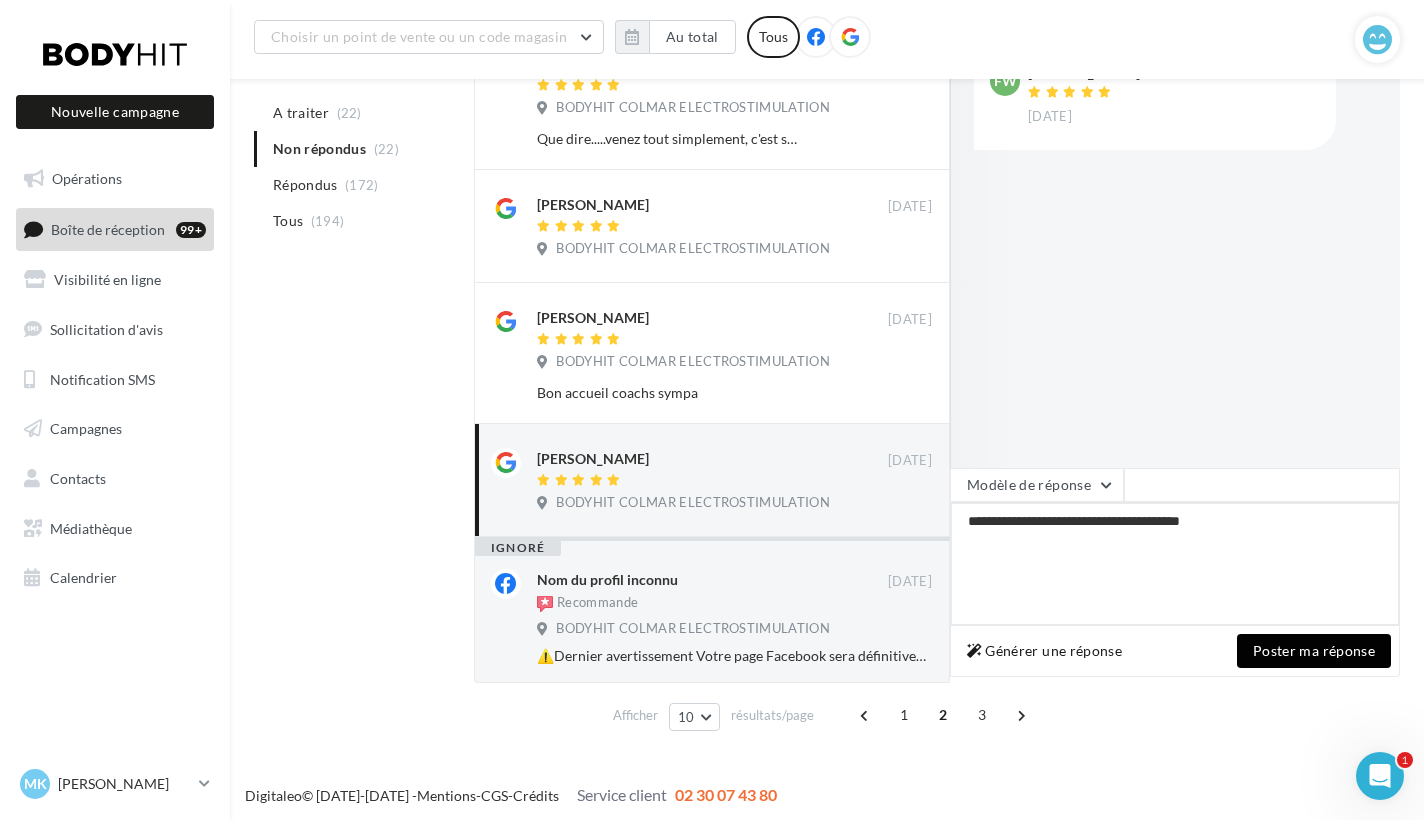 scroll, scrollTop: 989, scrollLeft: 0, axis: vertical 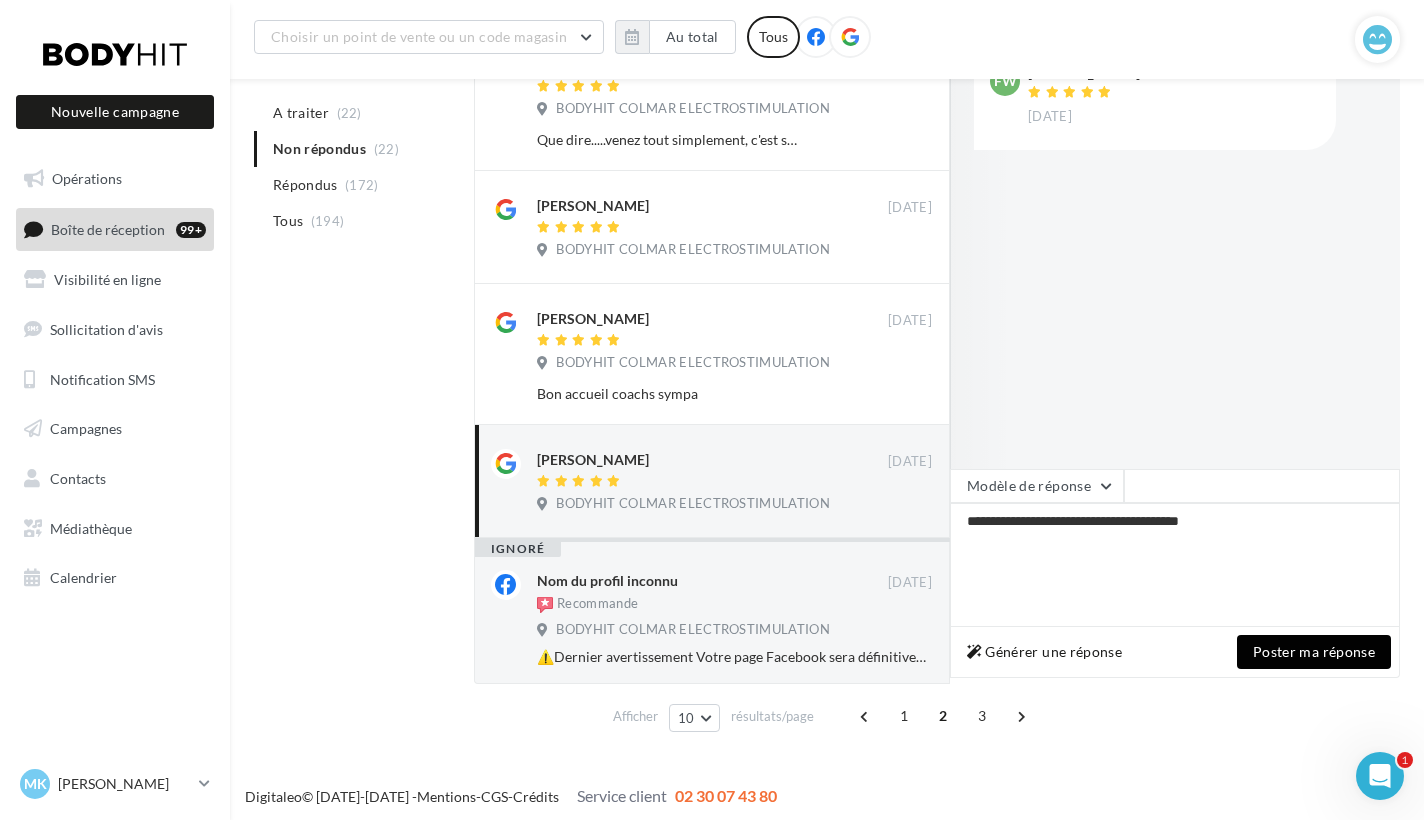 click on "Poster ma réponse" at bounding box center [1314, 652] 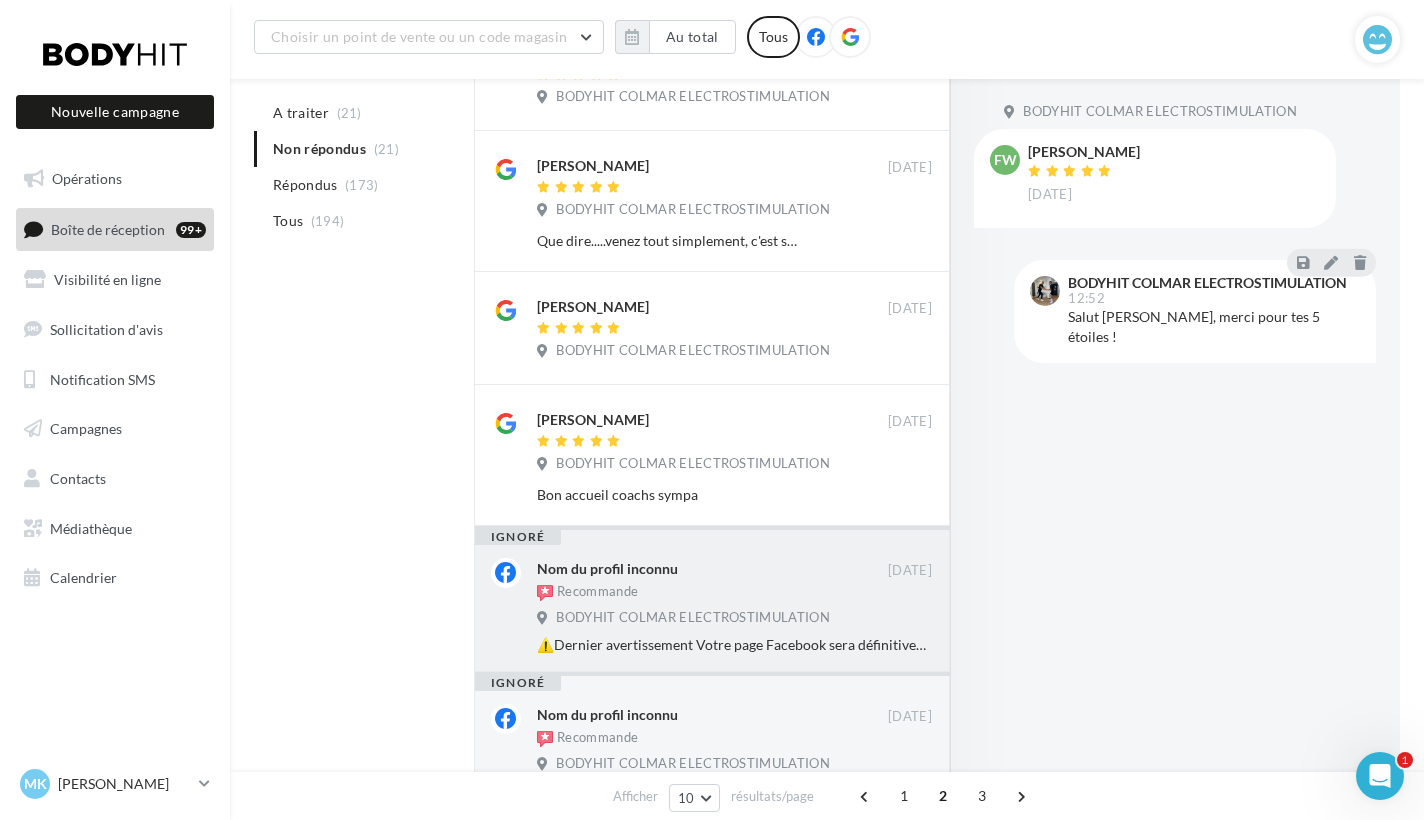 scroll, scrollTop: 952, scrollLeft: 0, axis: vertical 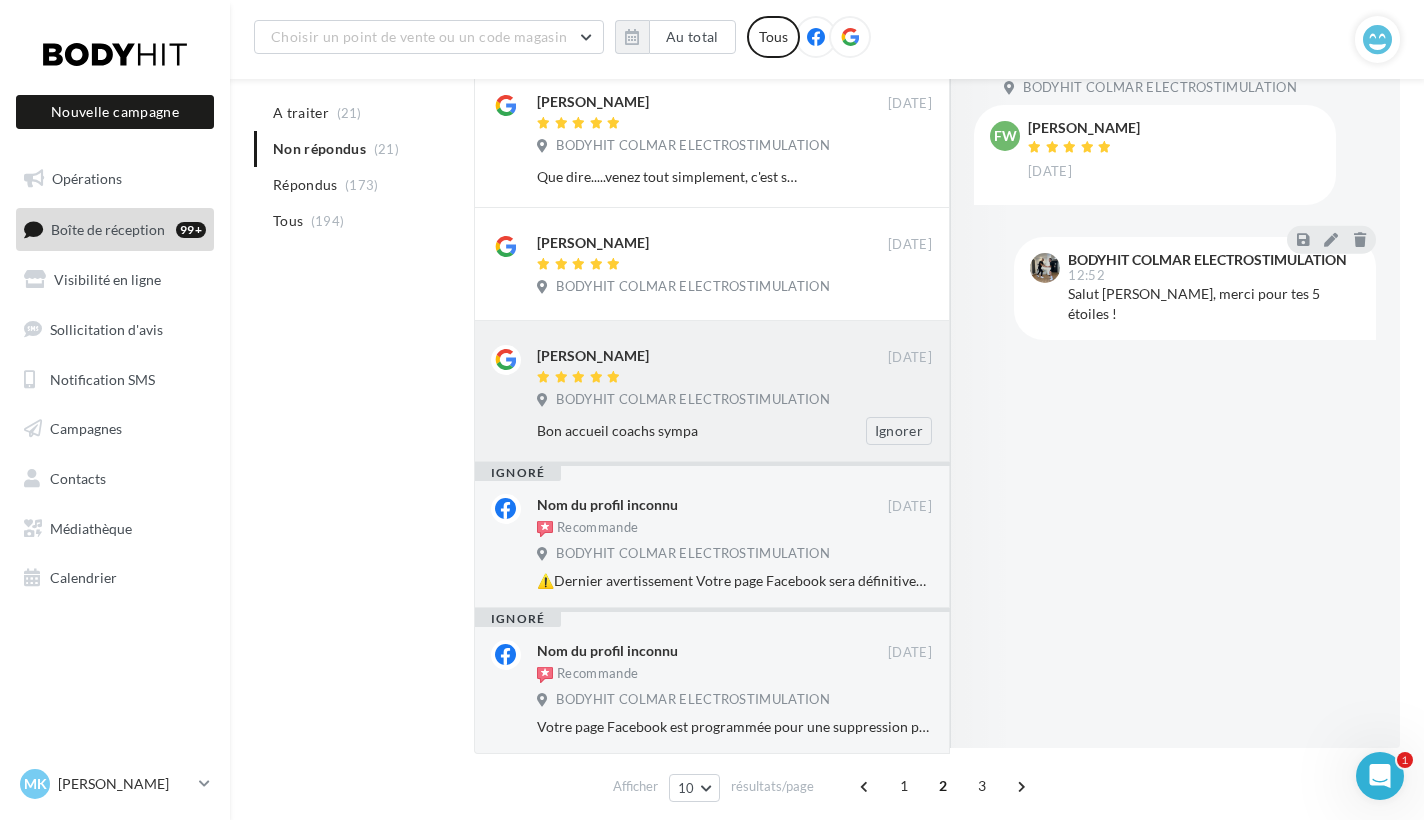 click on "[PERSON_NAME]" at bounding box center (712, 366) 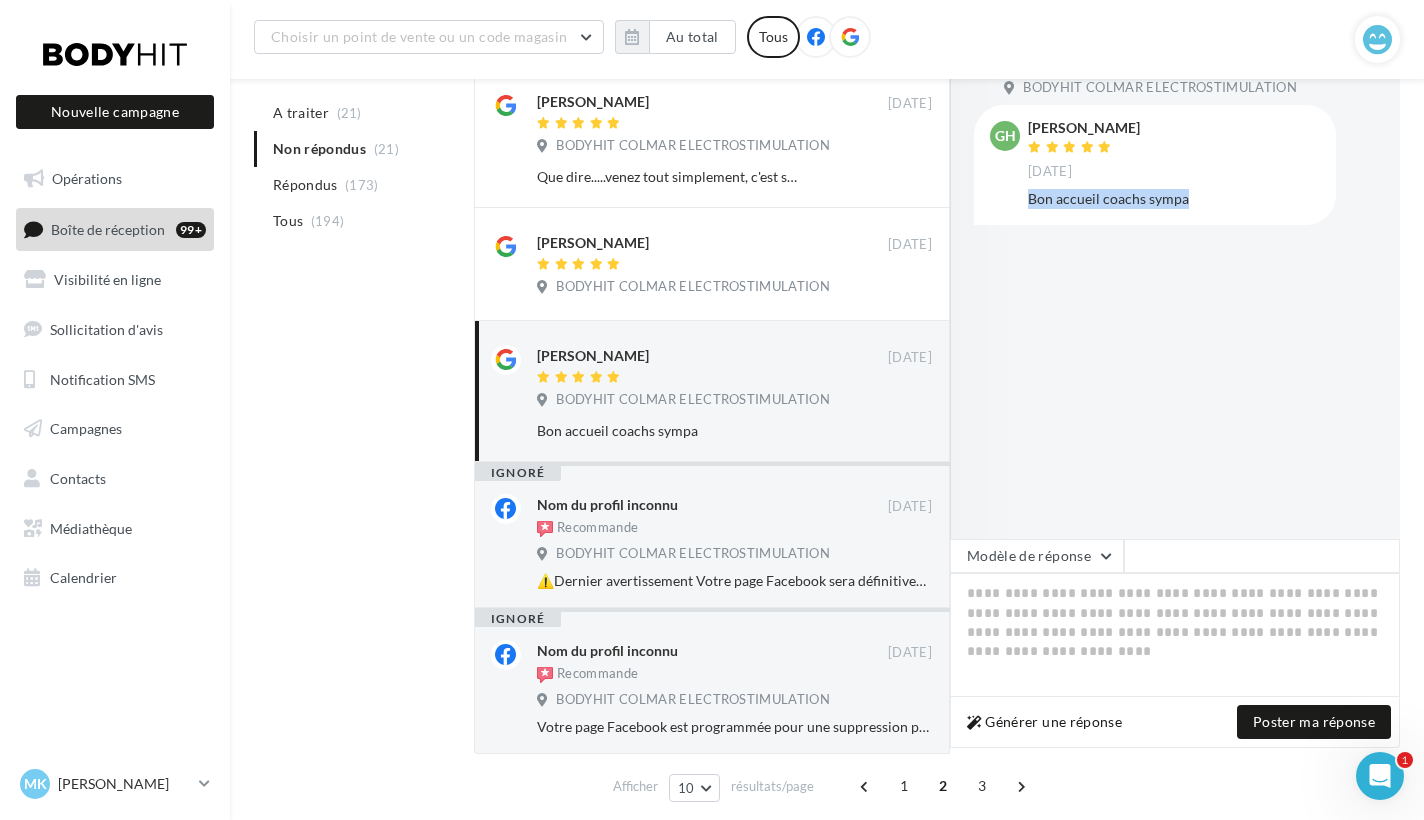 drag, startPoint x: 1206, startPoint y: 196, endPoint x: 1025, endPoint y: 200, distance: 181.04419 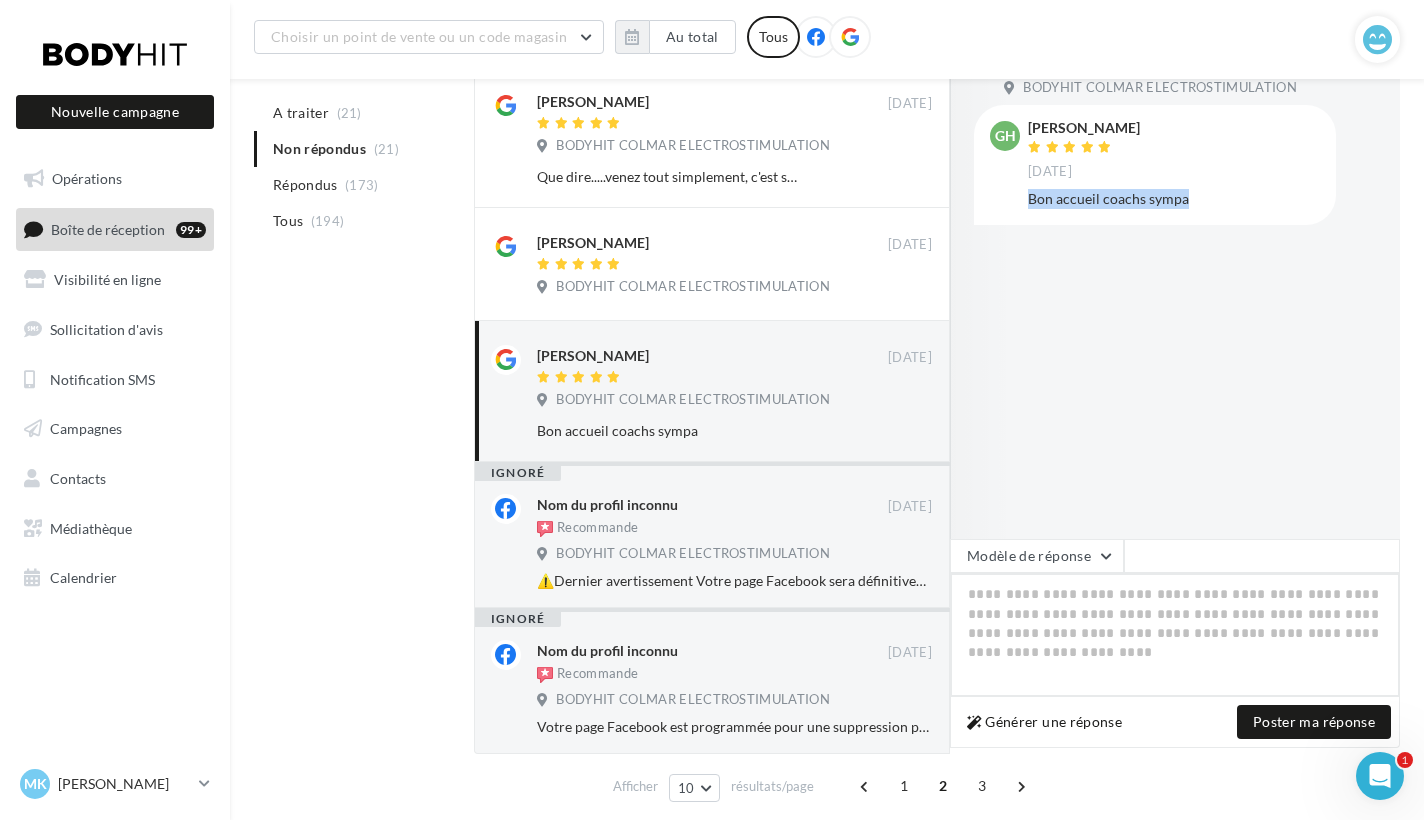 click at bounding box center [1175, 635] 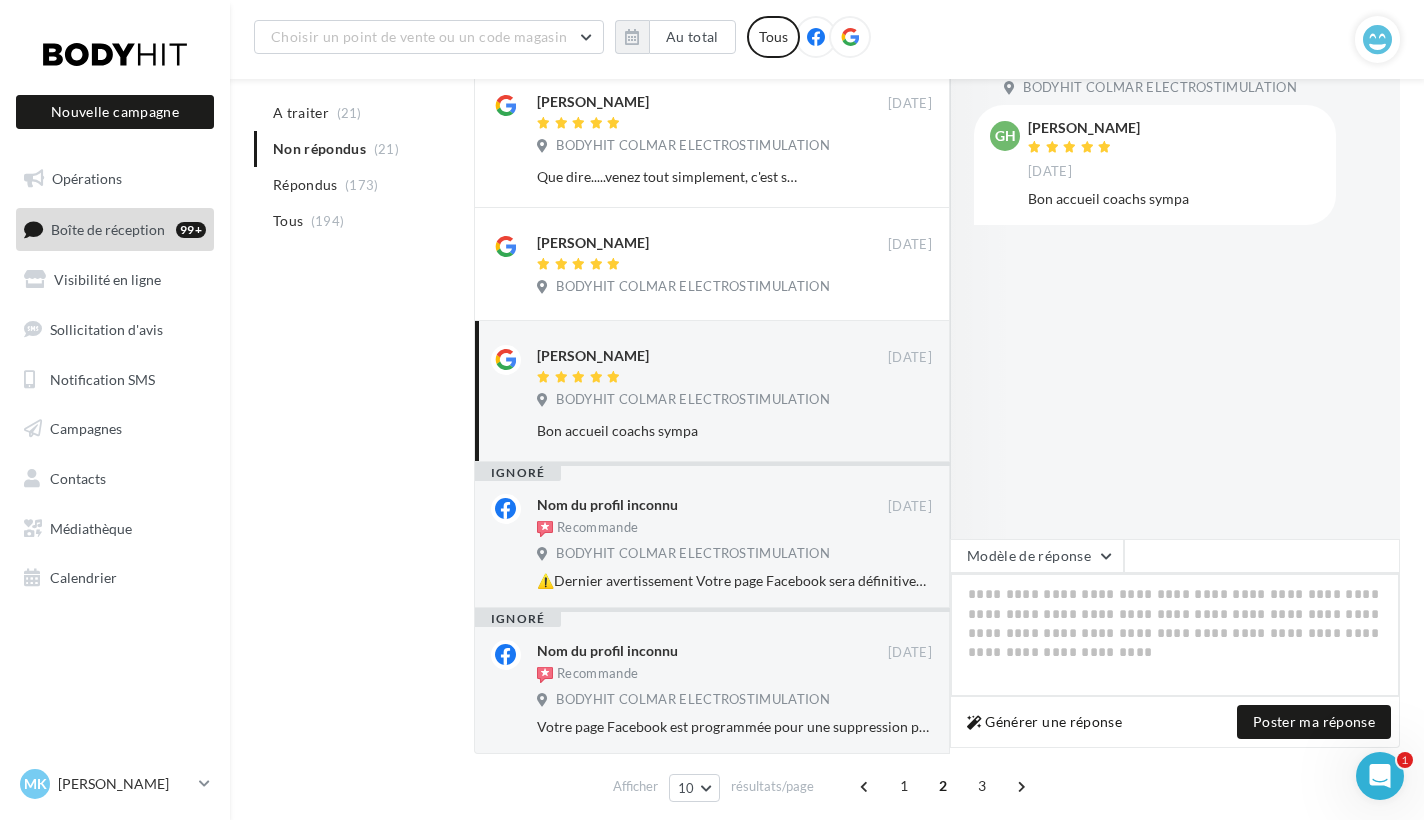 paste on "**********" 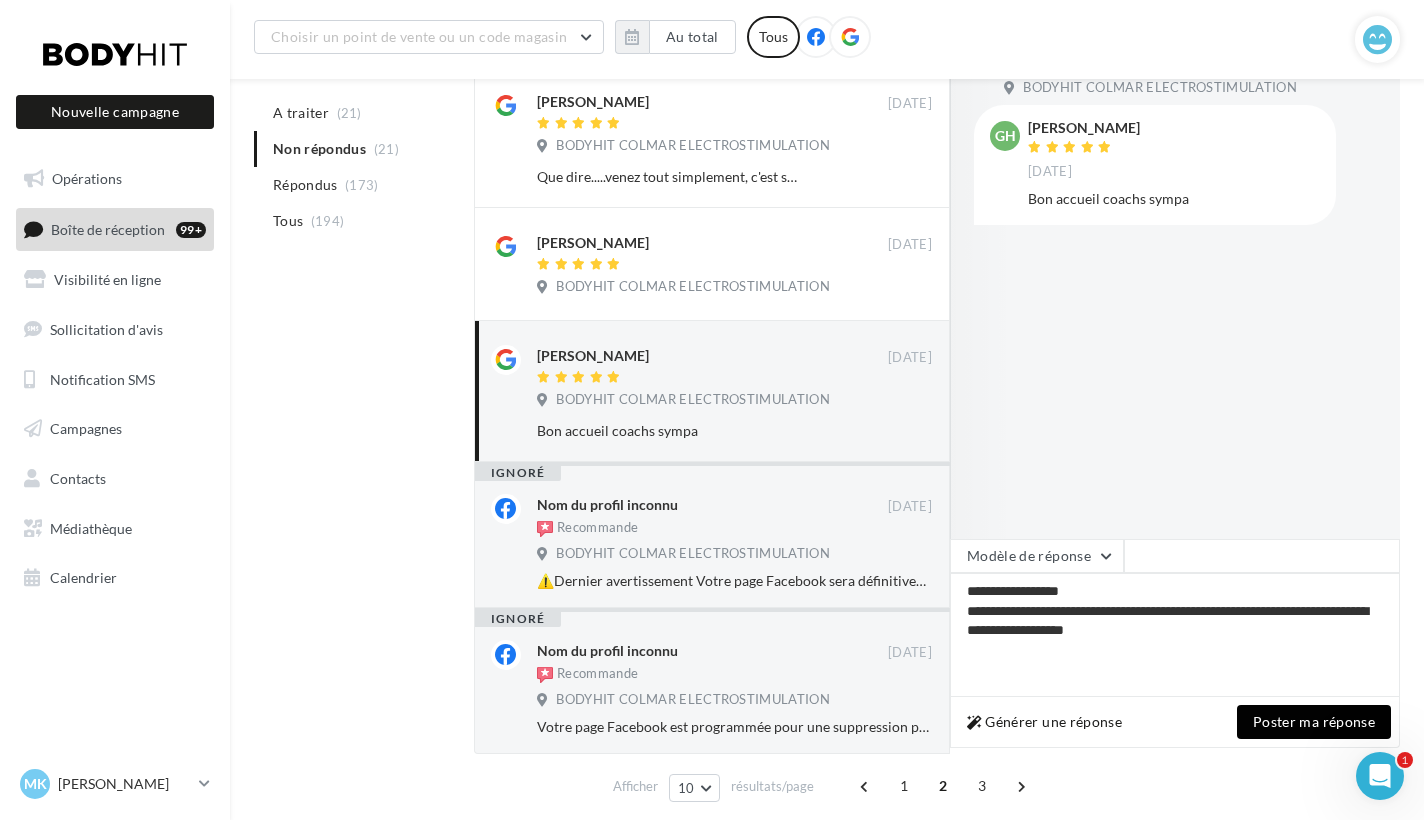 click on "Poster ma réponse" at bounding box center [1314, 722] 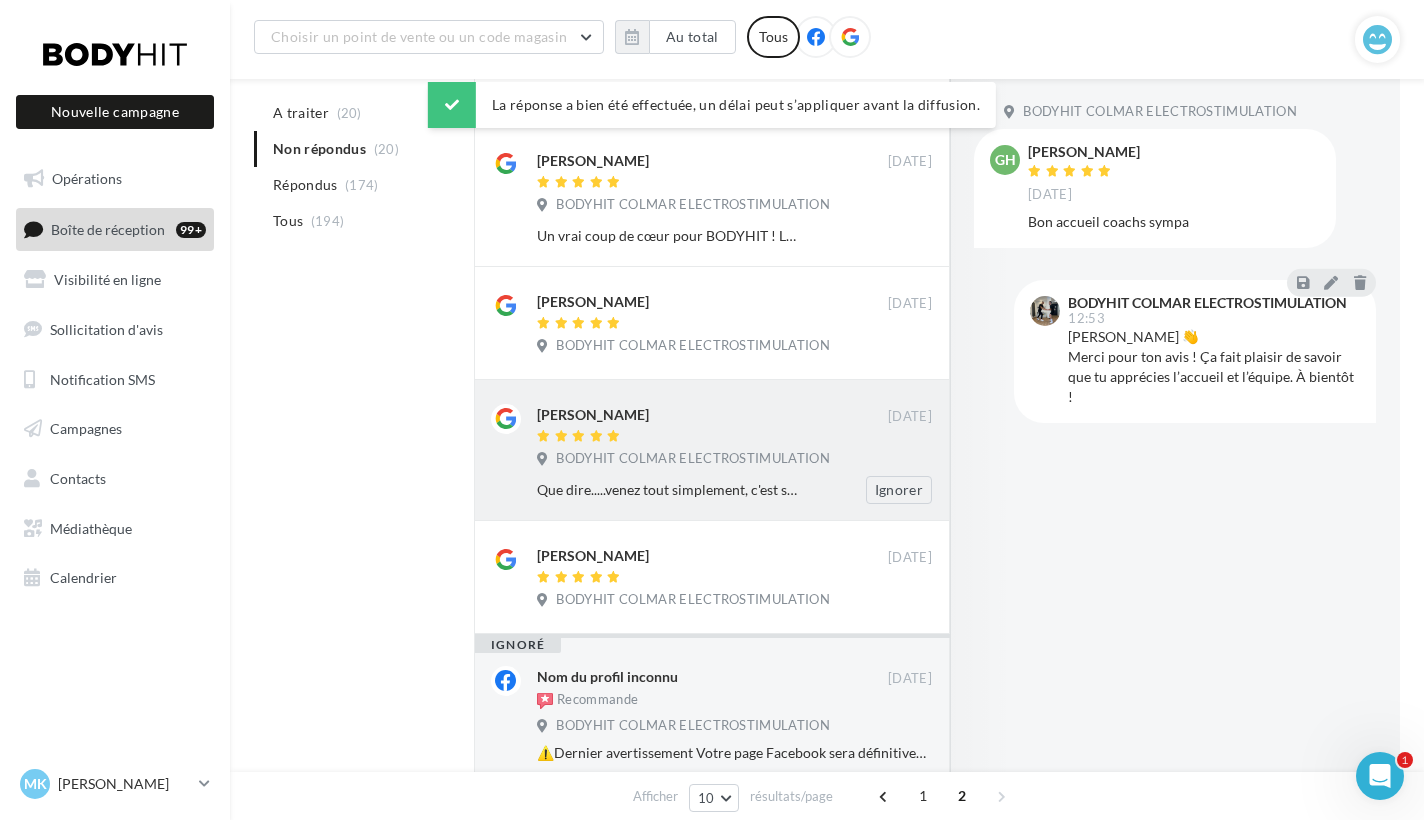 scroll, scrollTop: 651, scrollLeft: 0, axis: vertical 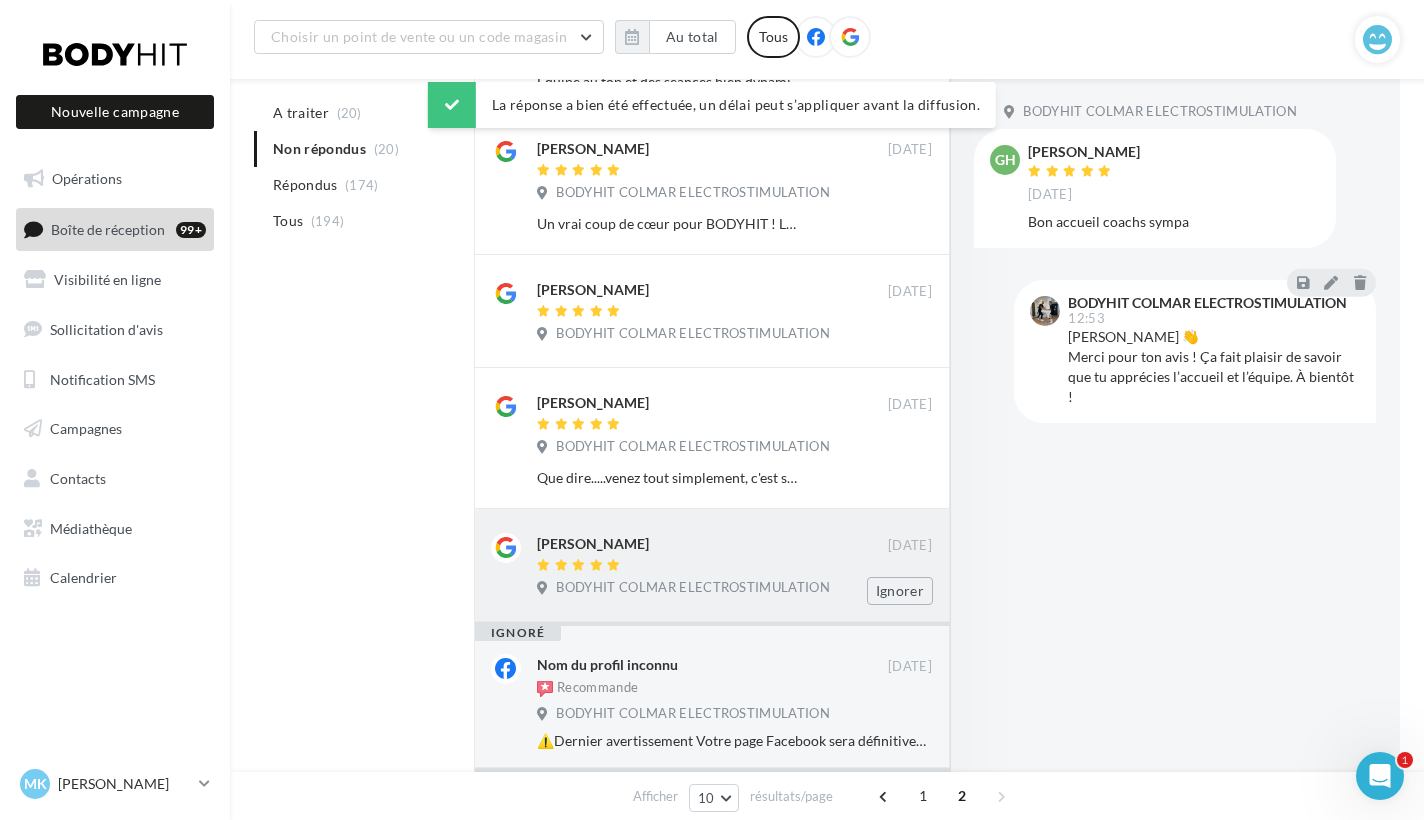 click on "[PERSON_NAME]
[DATE]
BODYHIT COLMAR ELECTROSTIMULATION
Ignorer" at bounding box center (734, 569) 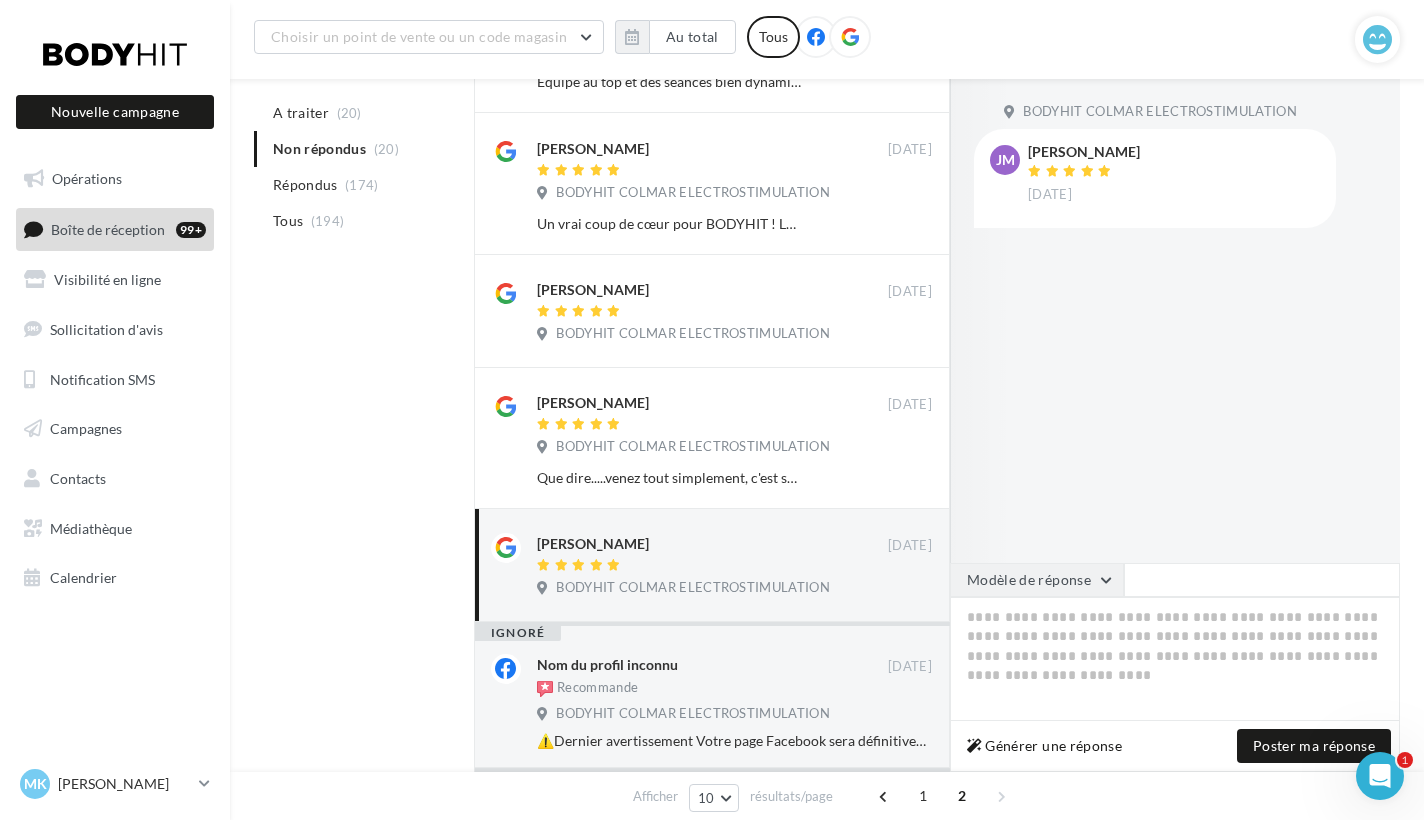 click on "Modèle de réponse" at bounding box center (1037, 580) 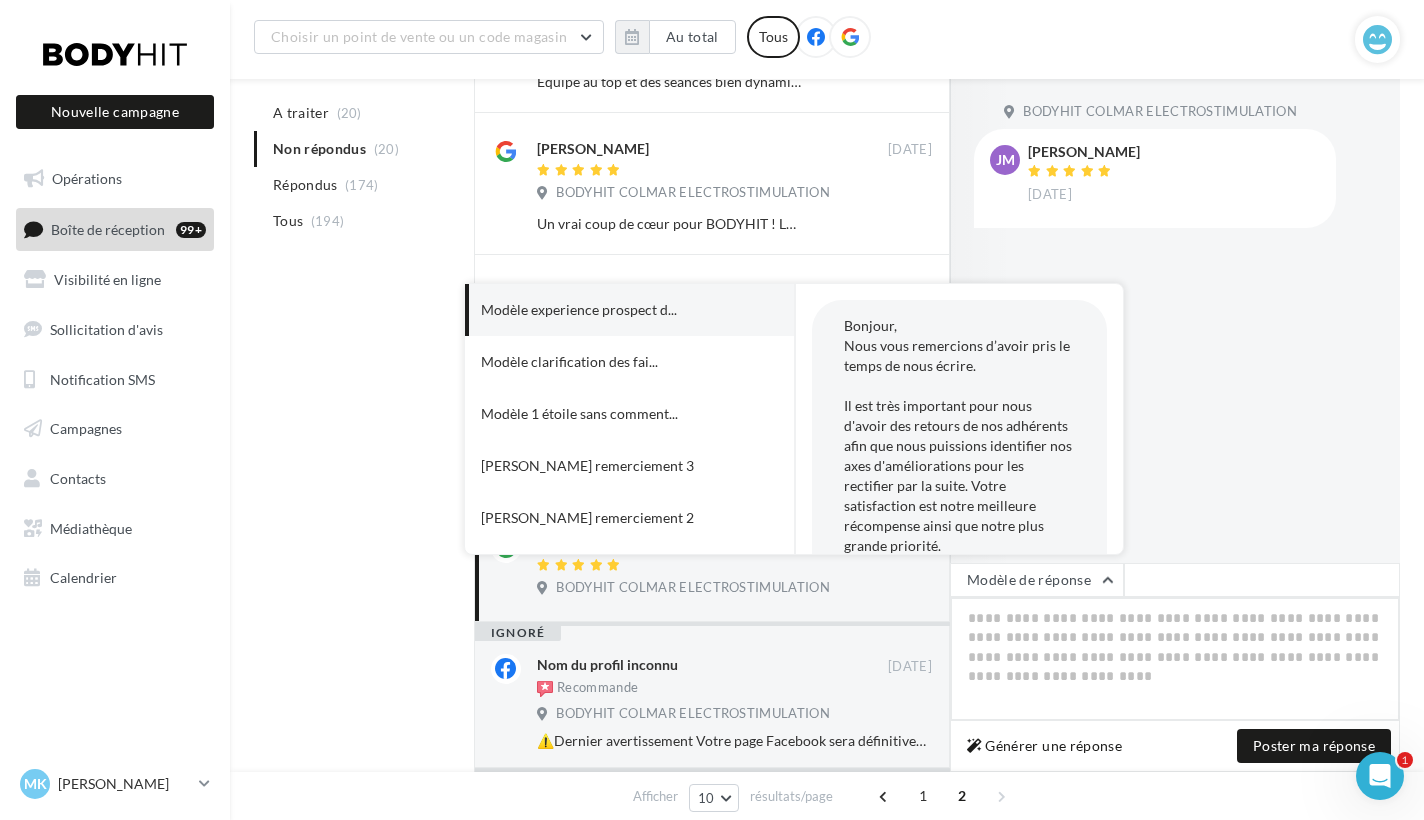 click at bounding box center [1175, 659] 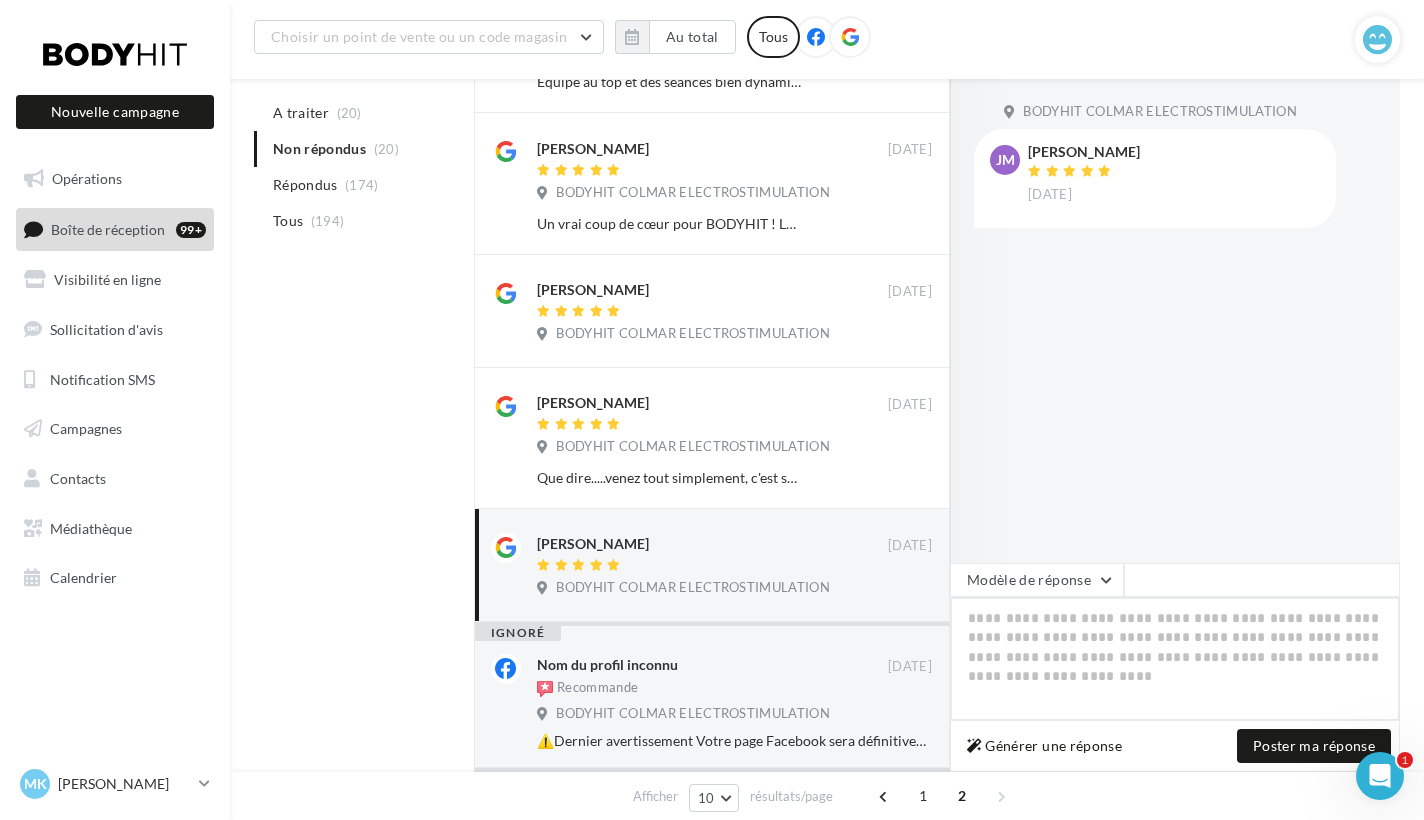paste on "**********" 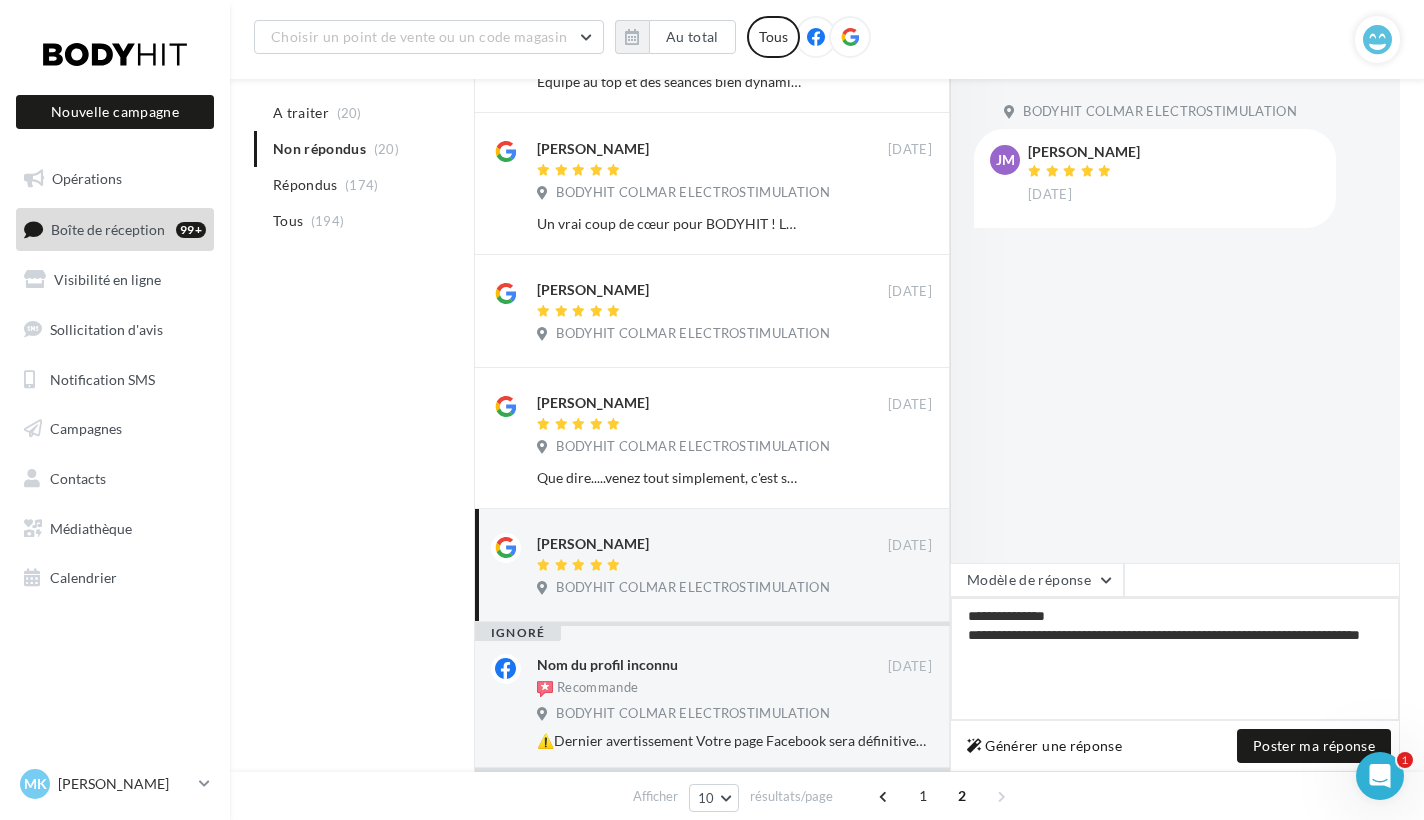 click on "**********" at bounding box center (1175, 659) 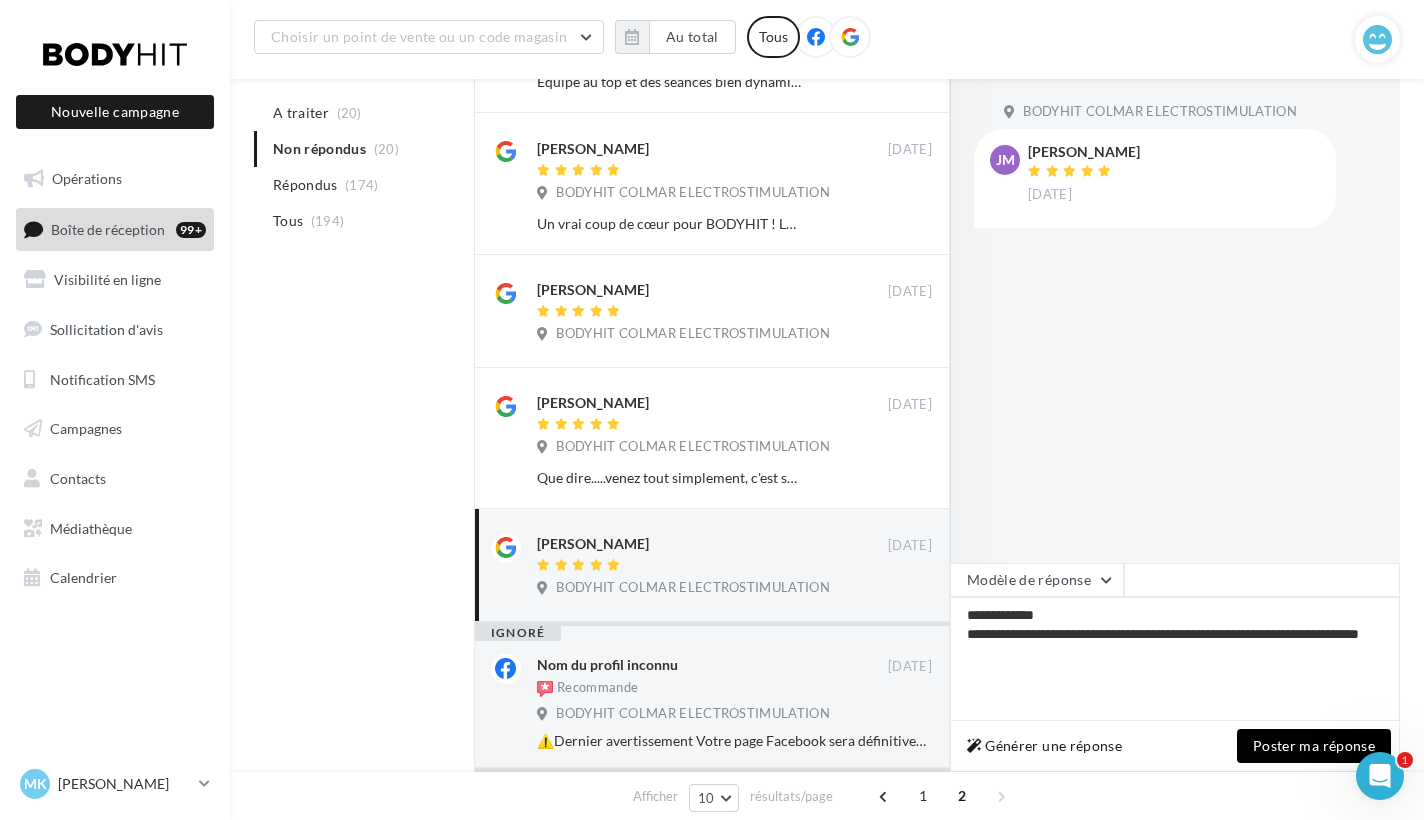 click on "Poster ma réponse" at bounding box center [1314, 746] 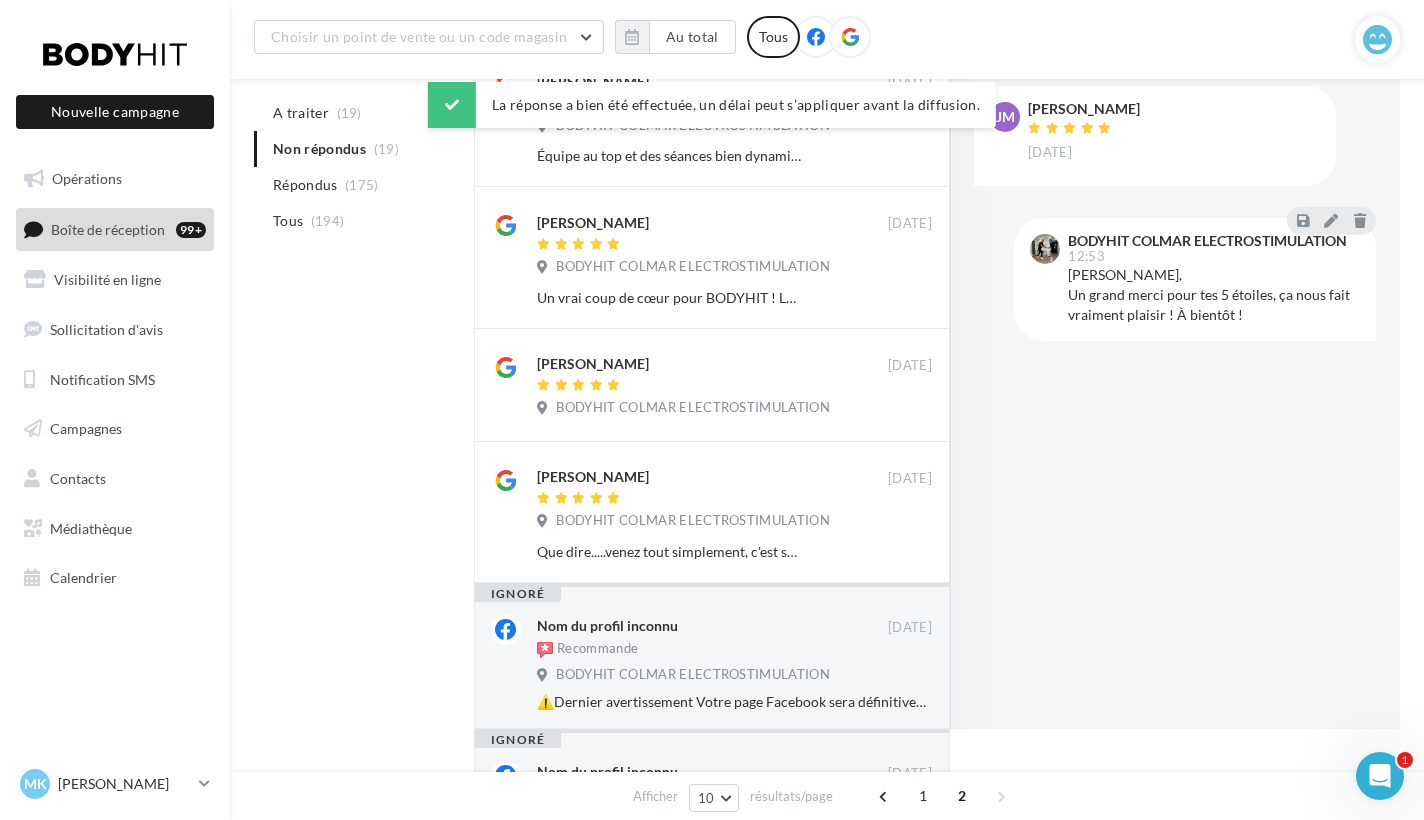 scroll, scrollTop: 504, scrollLeft: 0, axis: vertical 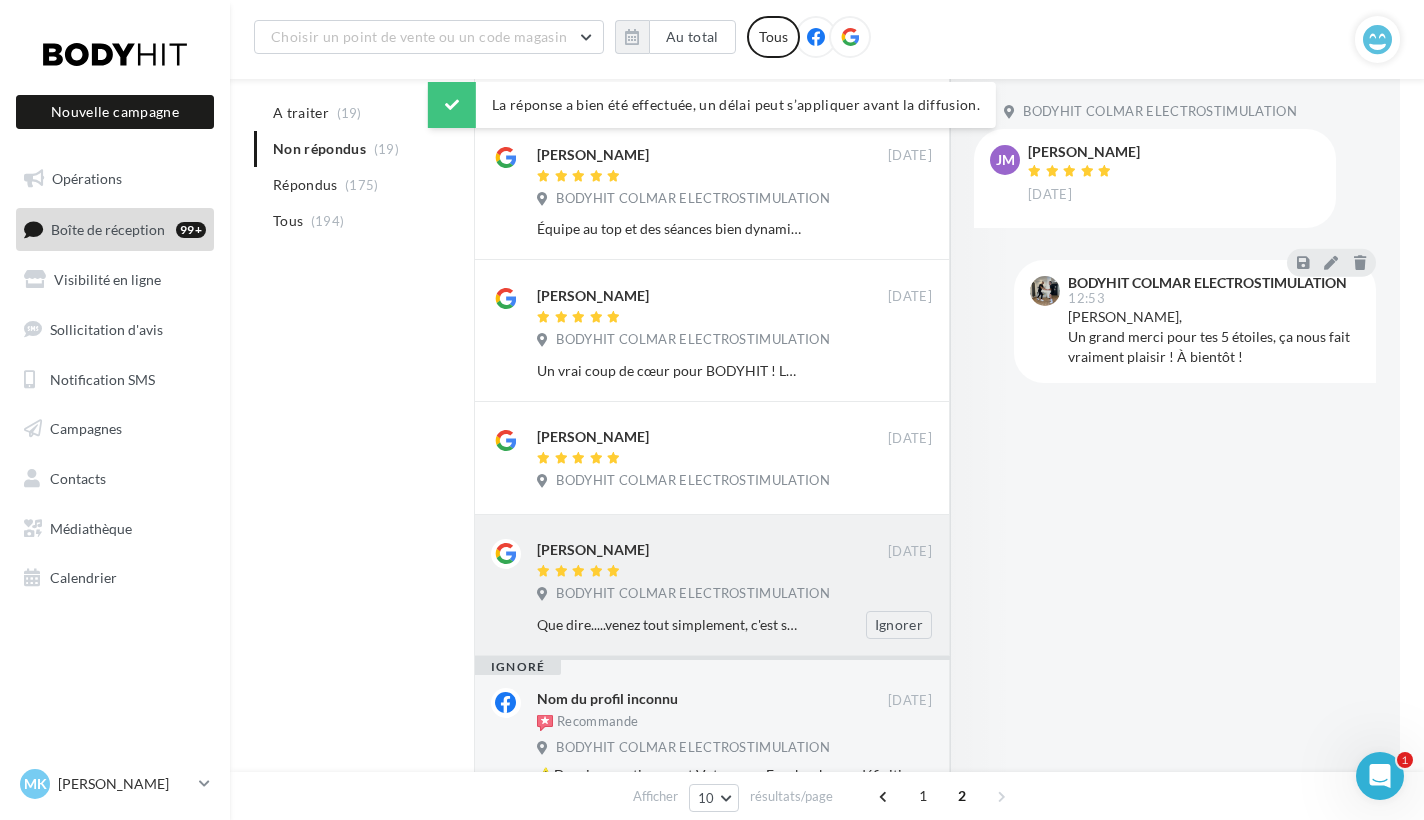 click on "BODYHIT COLMAR ELECTROSTIMULATION" at bounding box center (693, 594) 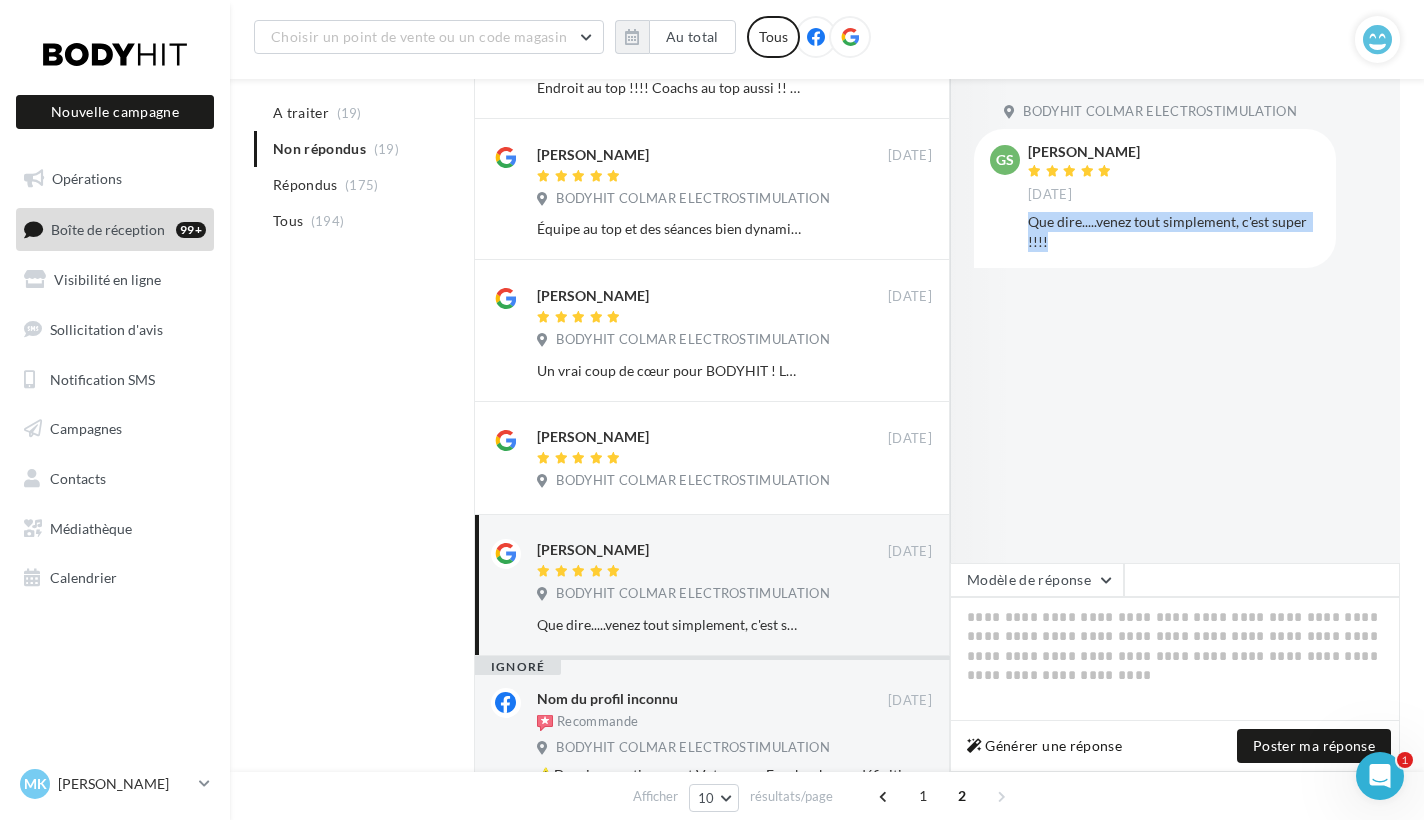 drag, startPoint x: 1167, startPoint y: 250, endPoint x: 1032, endPoint y: 217, distance: 138.97482 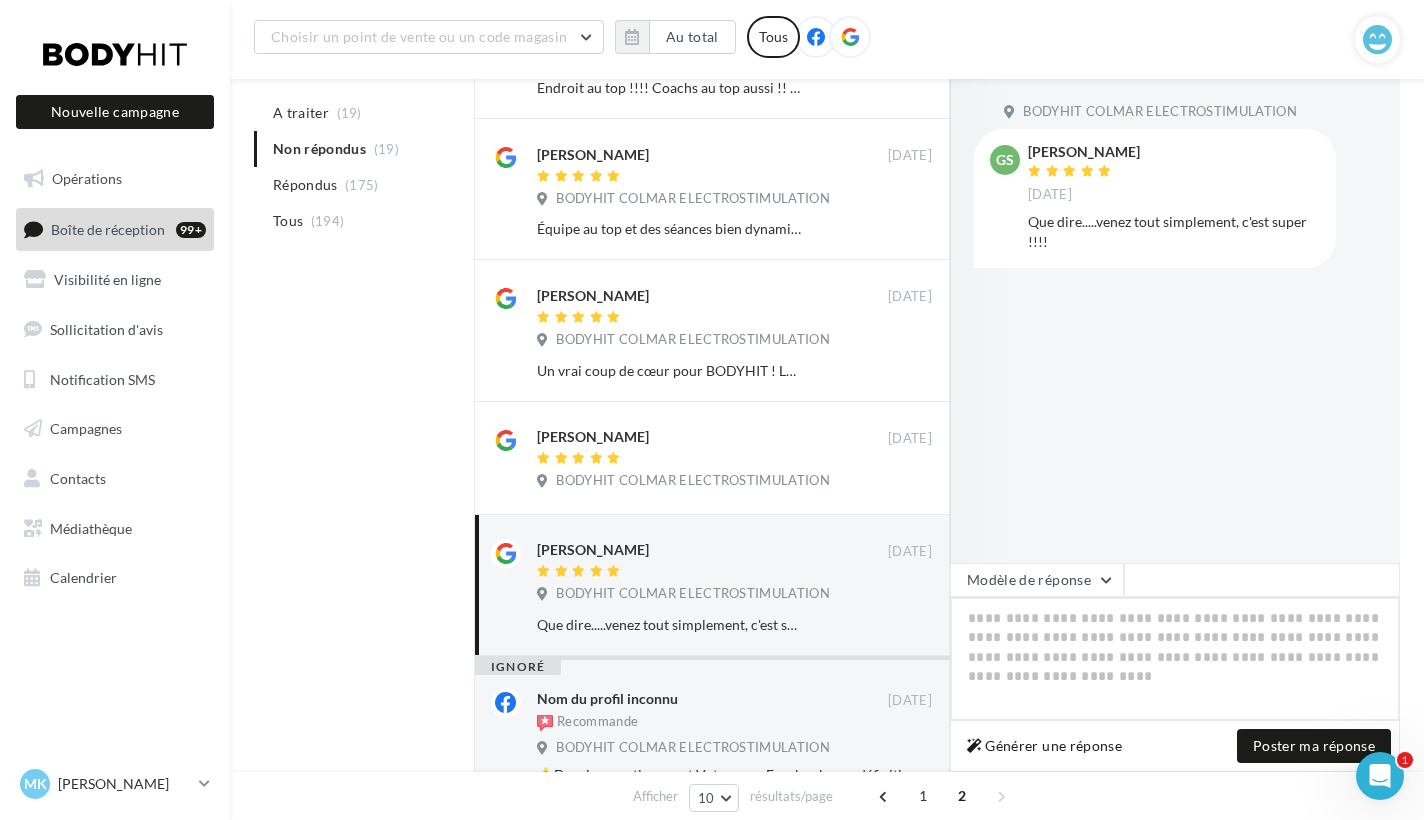 click at bounding box center [1175, 659] 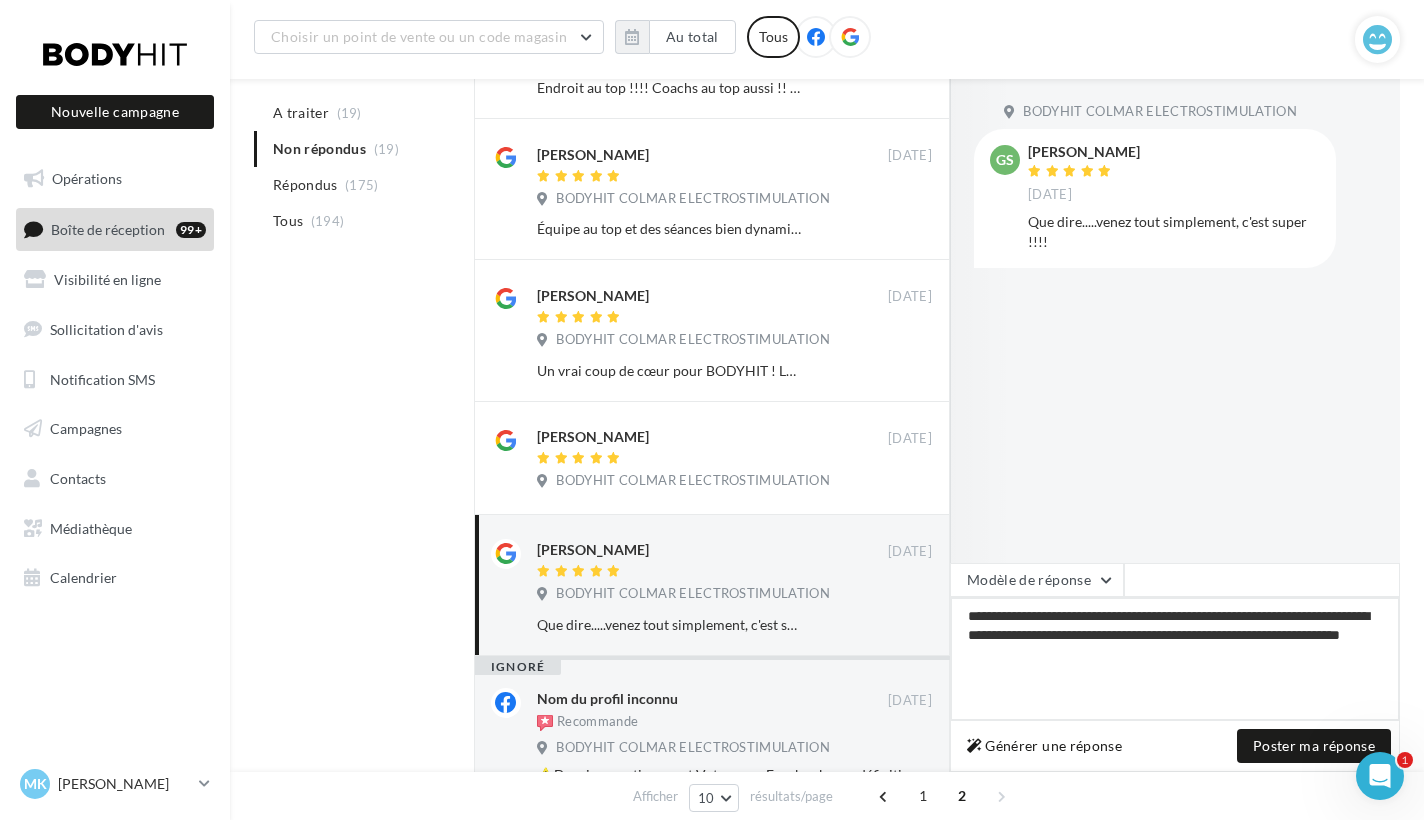 click on "**********" at bounding box center (1175, 659) 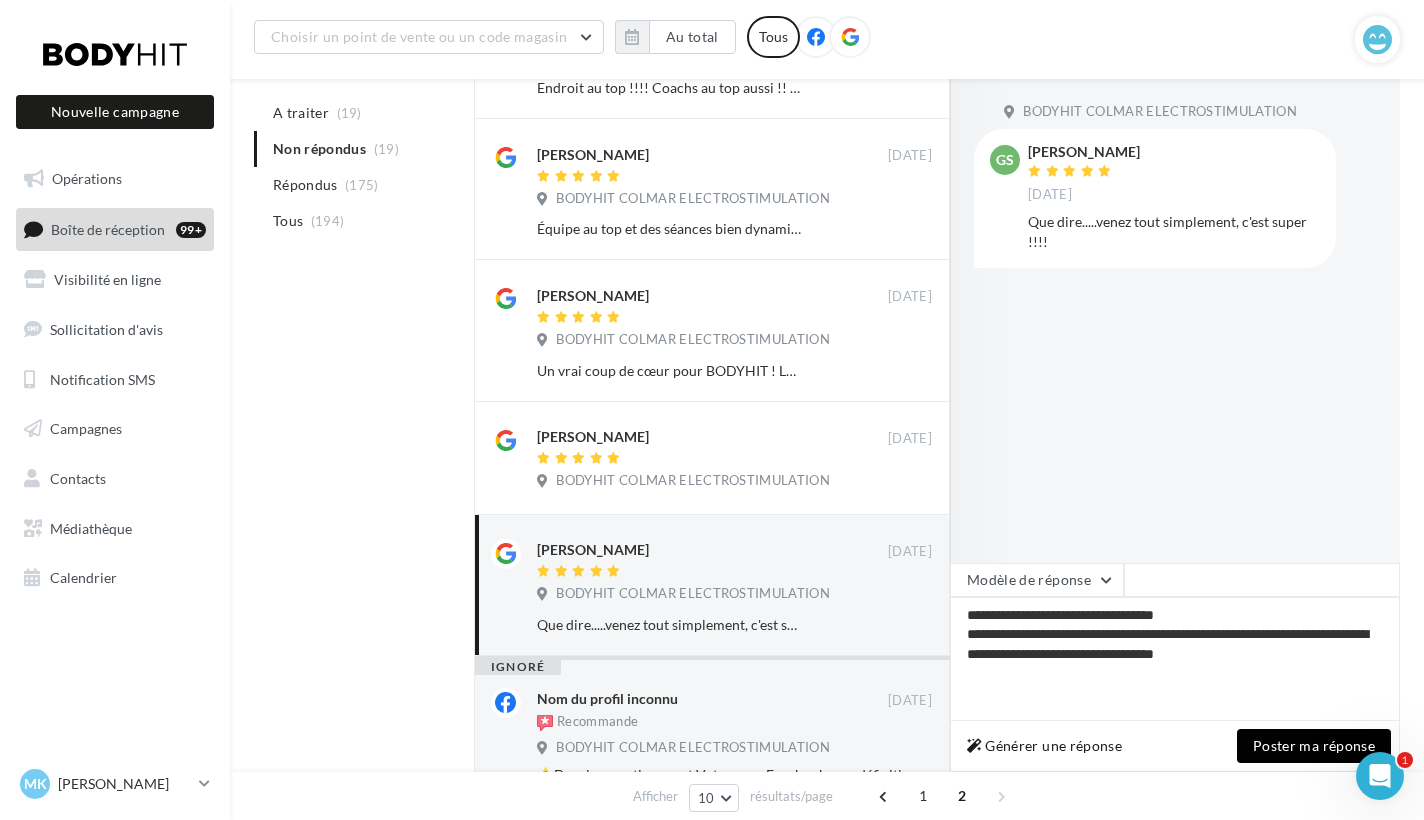click on "Poster ma réponse" at bounding box center [1314, 746] 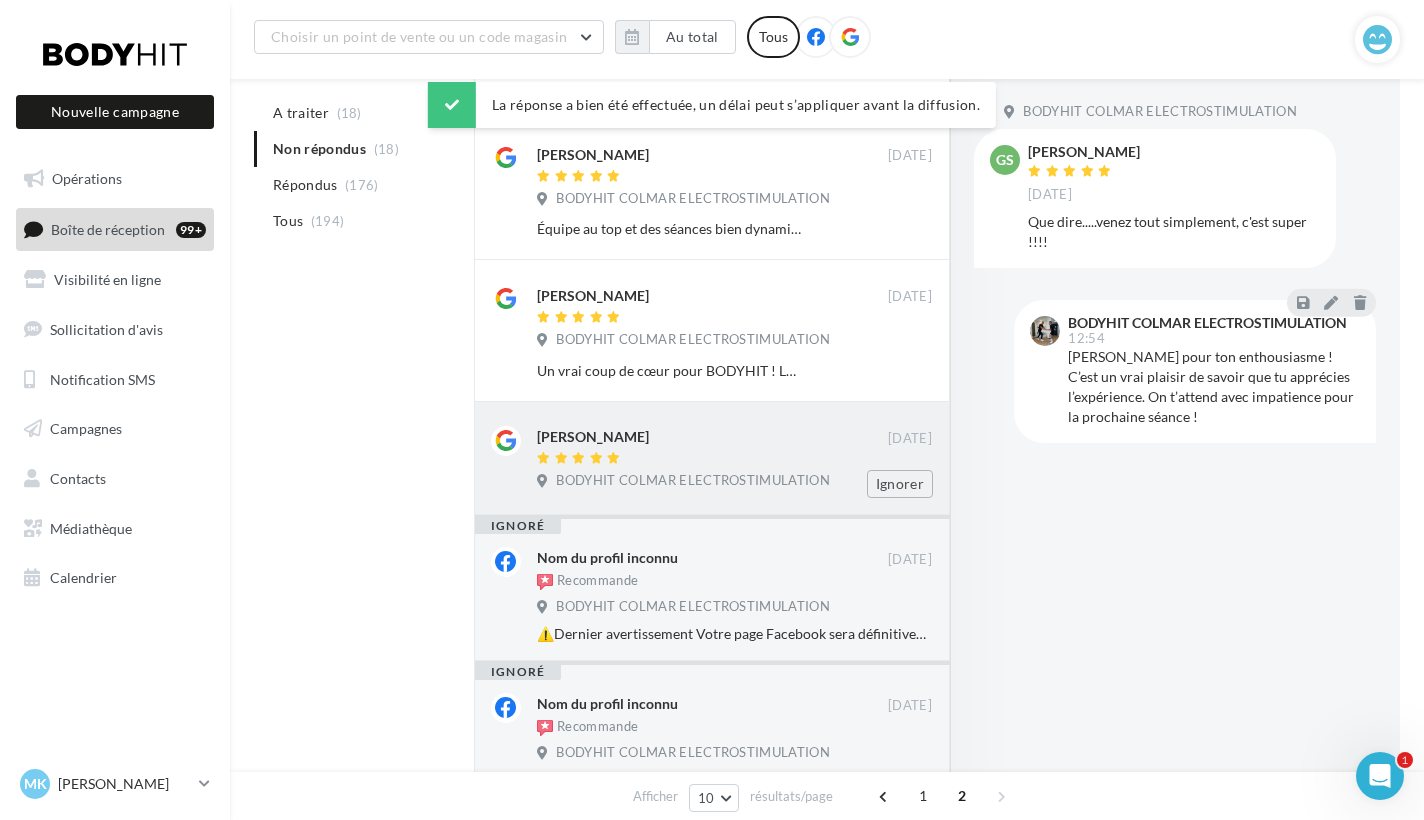 click on "[PERSON_NAME]" at bounding box center [712, 436] 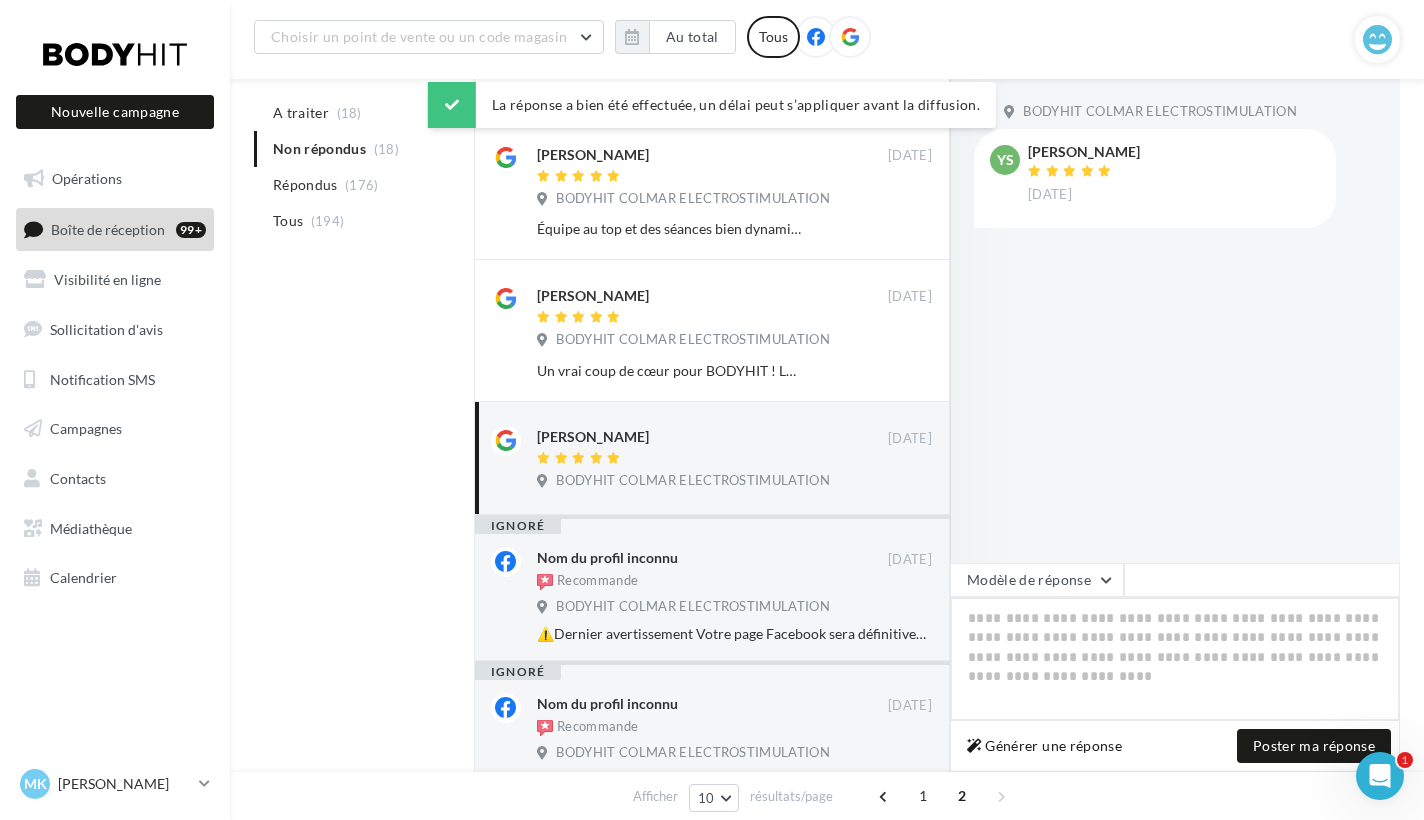 click at bounding box center [1175, 659] 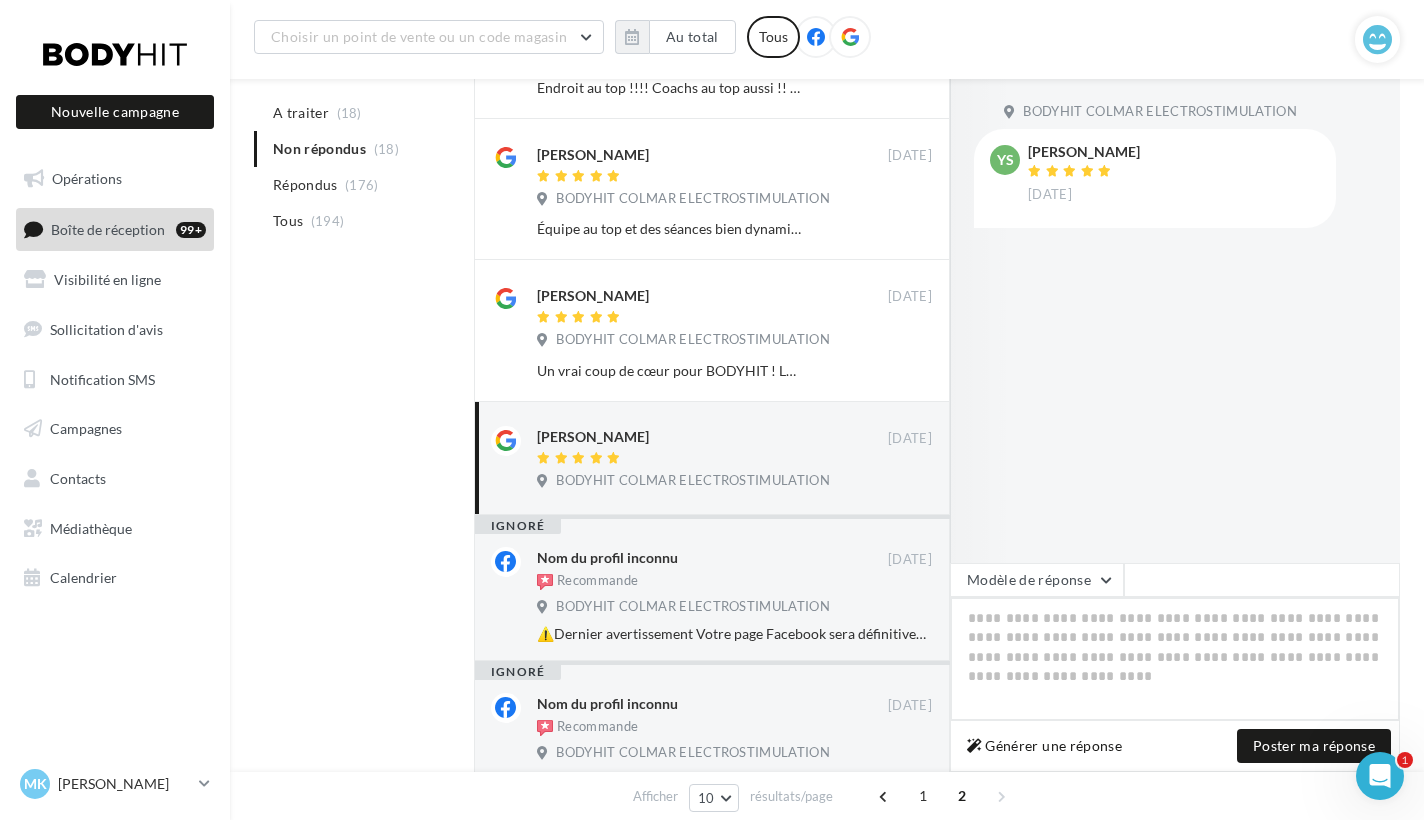 paste on "**********" 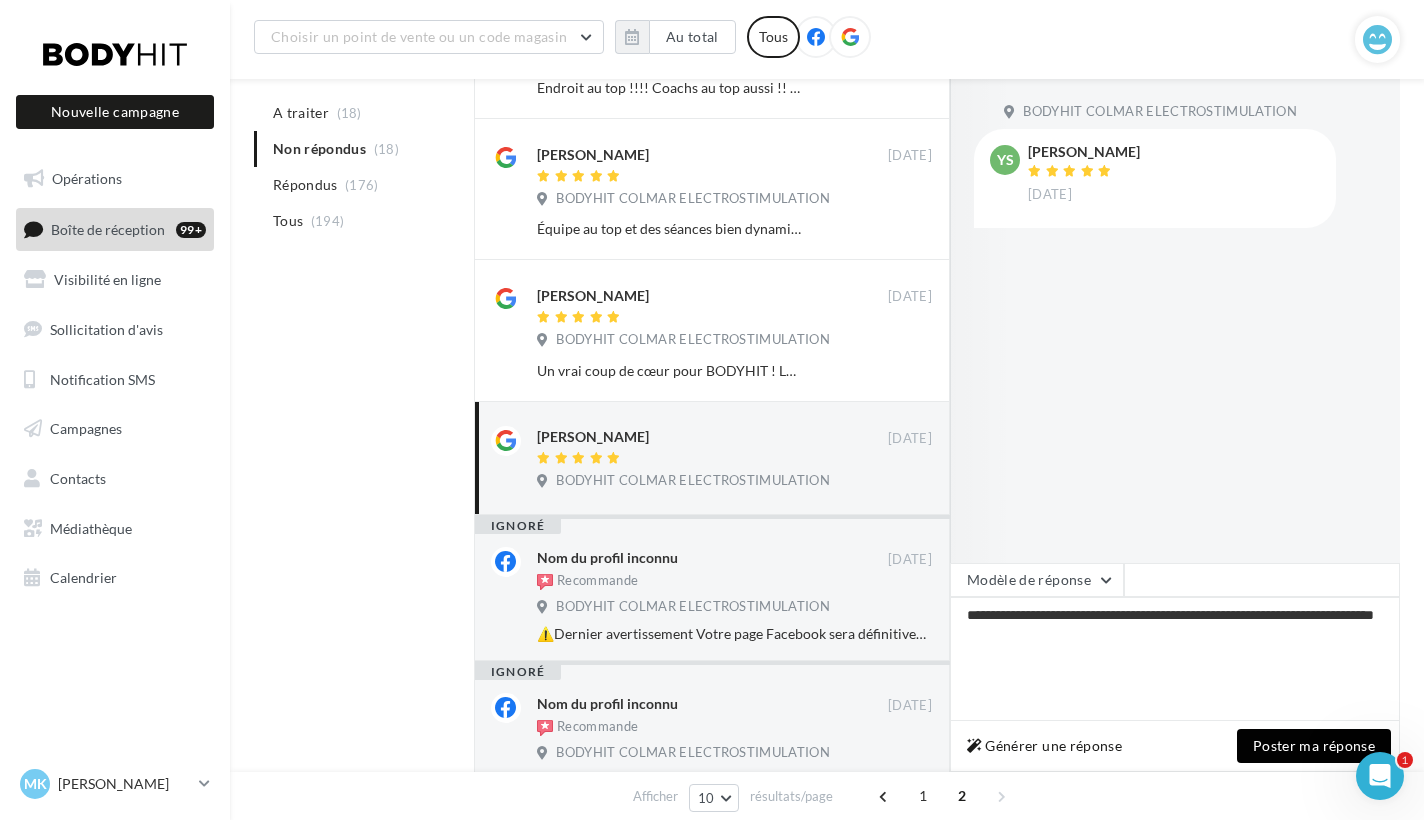 click on "Poster ma réponse" at bounding box center [1314, 746] 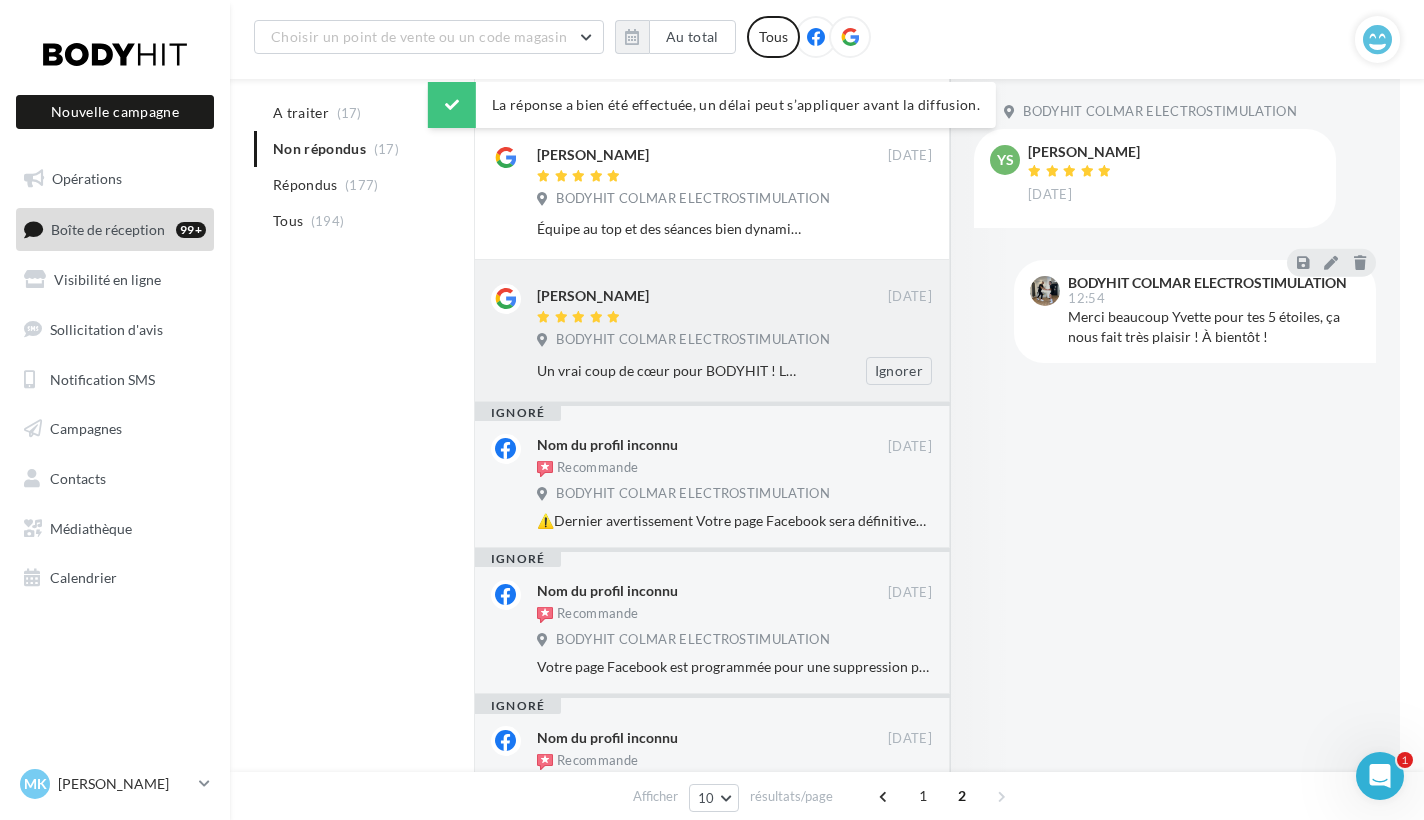 click on "[PERSON_NAME]
[DATE]
BODYHIT COLMAR ELECTROSTIMULATION
Un vrai coup de cœur pour BODYHIT !
Les séances sont courtes mais ultra efficaces, l’équipe est au top : professionnelle, motivante et toujours bienveillante.
Je ressors à chaque fois avec la sensation d’avoir vraiment travaillé, sans jamais me blesser.
Parfait pour reprendre confiance, se tonifier, et gagner du temps ! 💪
Merci à toute l’équipe pour l’accompagnement personnalisé et l’ambiance toujours au rendez-vous !
Ignorer" at bounding box center (712, 330) 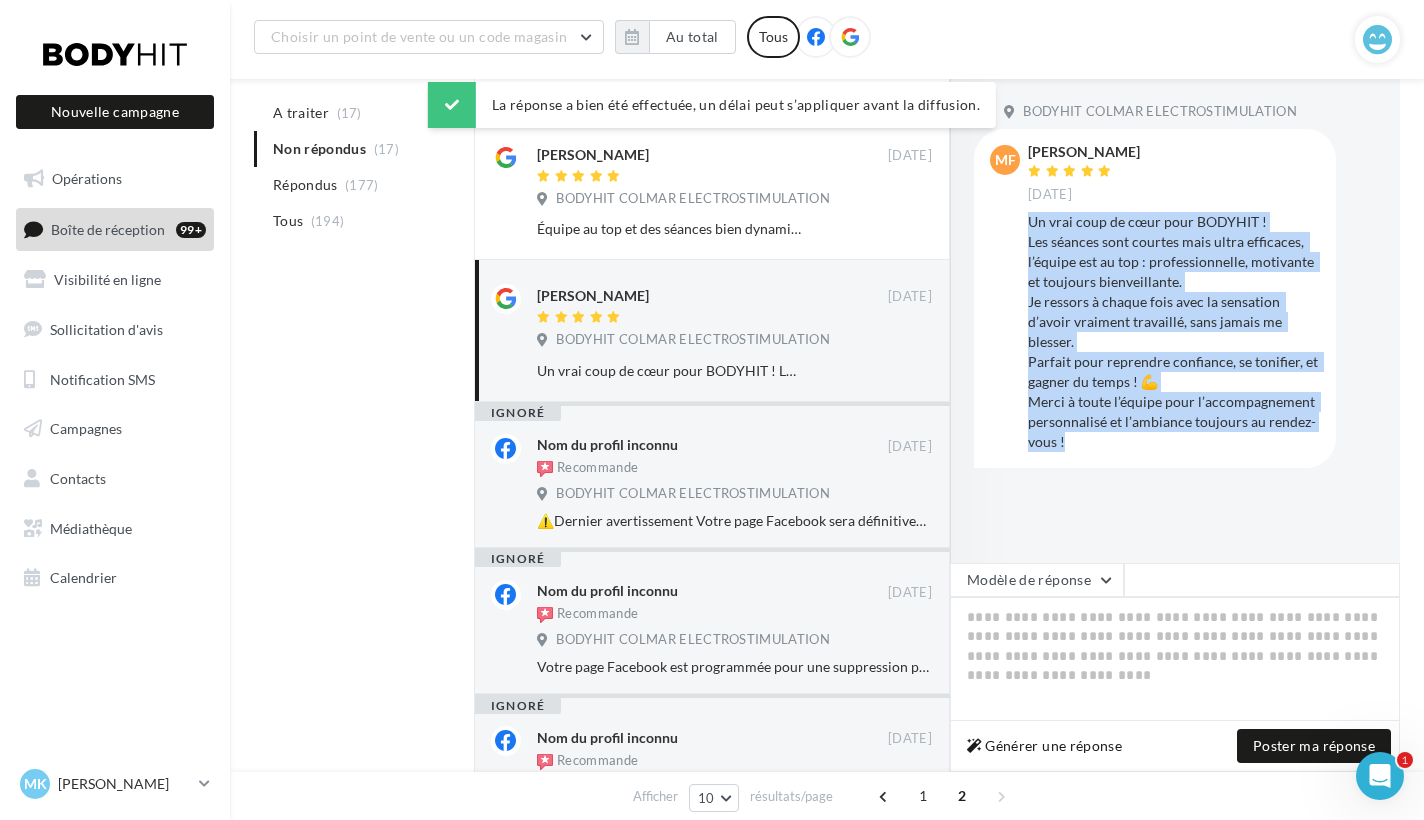 drag, startPoint x: 1086, startPoint y: 429, endPoint x: 1031, endPoint y: 215, distance: 220.95474 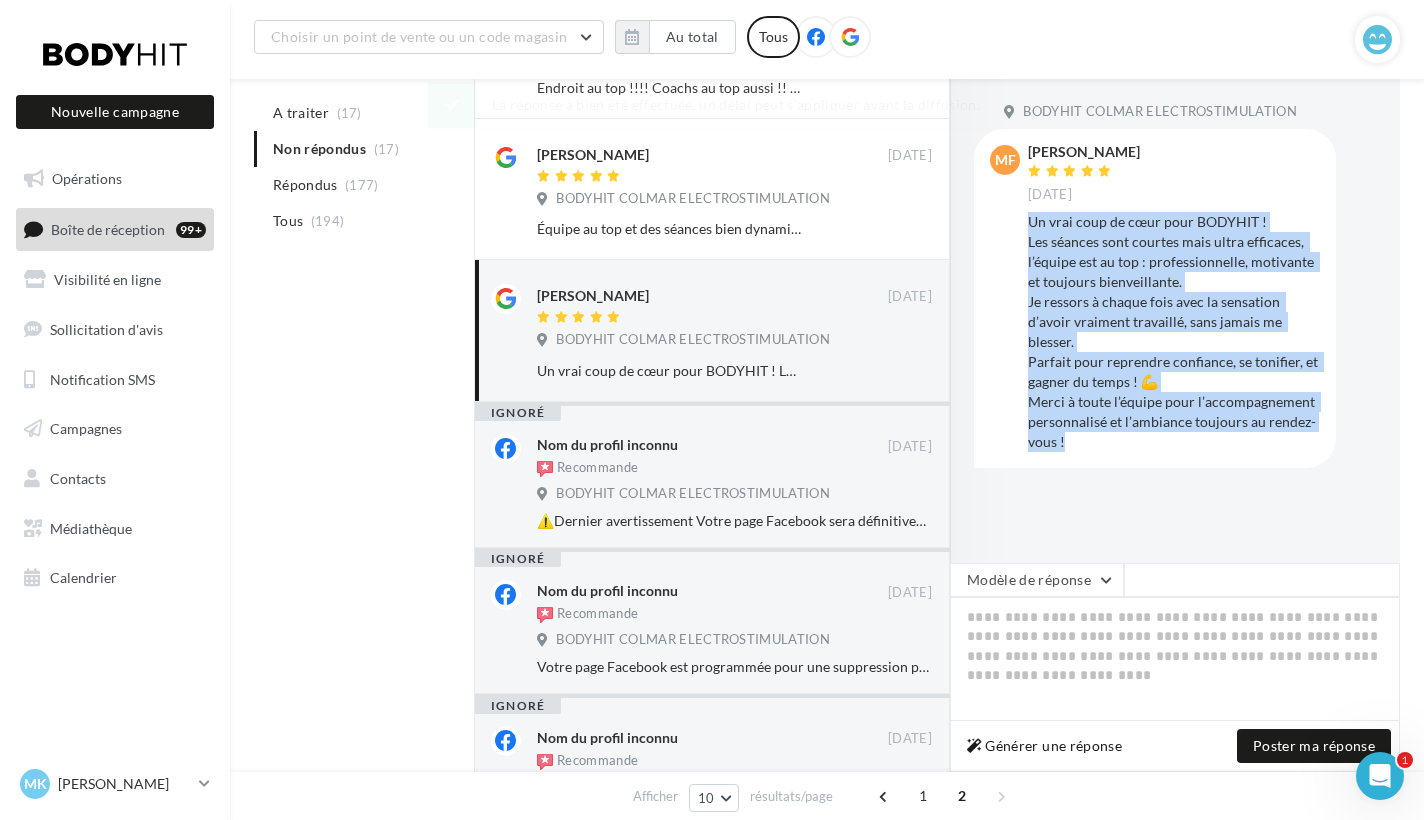 copy on "Un vrai coup de cœur pour BODYHIT !
Les séances sont courtes mais ultra efficaces, l’équipe est au top : professionnelle, motivante et toujours bienveillante.
Je ressors à chaque fois avec la sensation d’avoir vraiment travaillé, sans jamais me blesser.
Parfait pour reprendre confiance, se tonifier, et gagner du temps ! 💪
Merci à toute l’équipe pour l’accompagnement personnalisé et l’ambiance toujours au rendez-vous !" 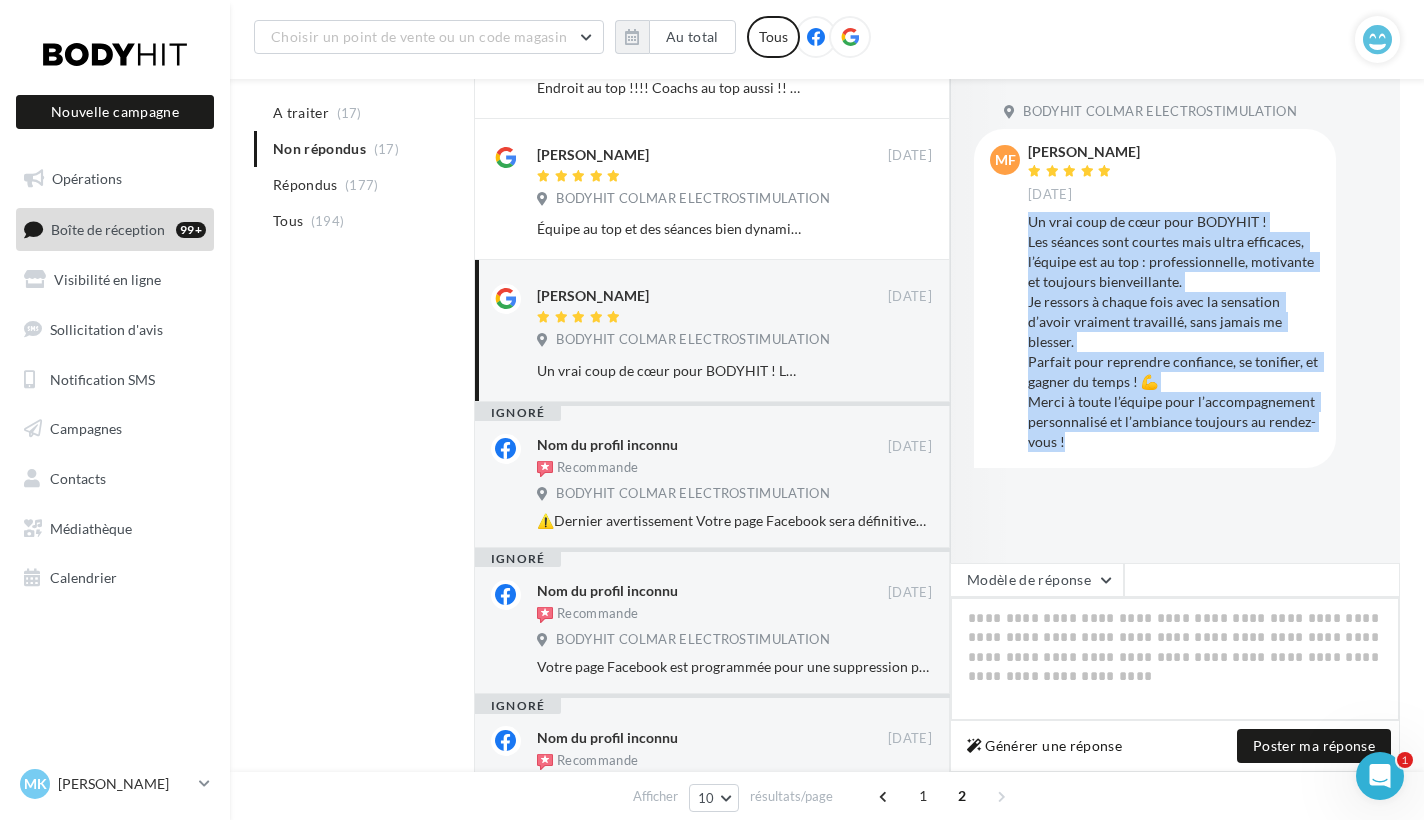 click at bounding box center (1175, 659) 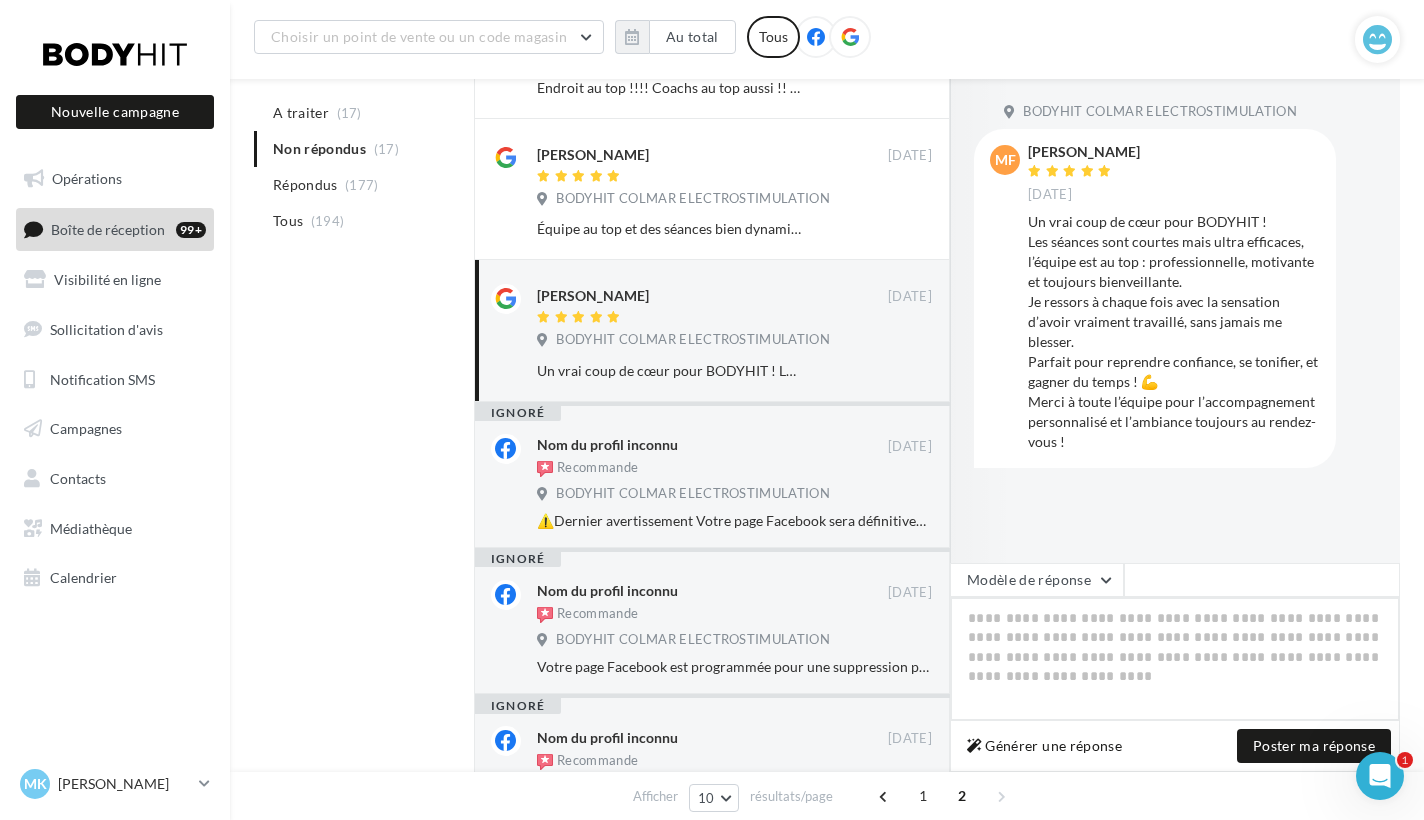 paste on "**********" 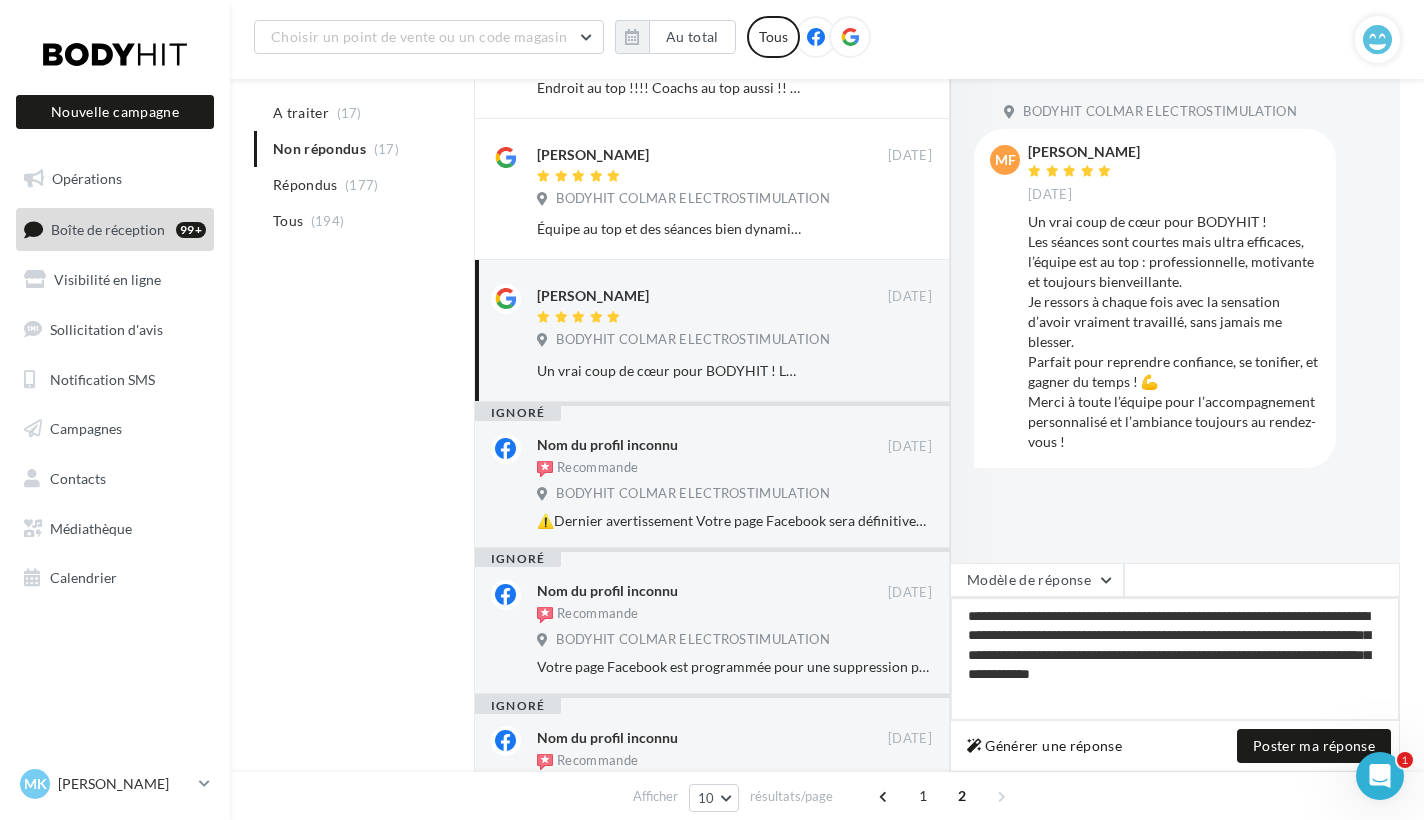 click on "**********" at bounding box center [1175, 659] 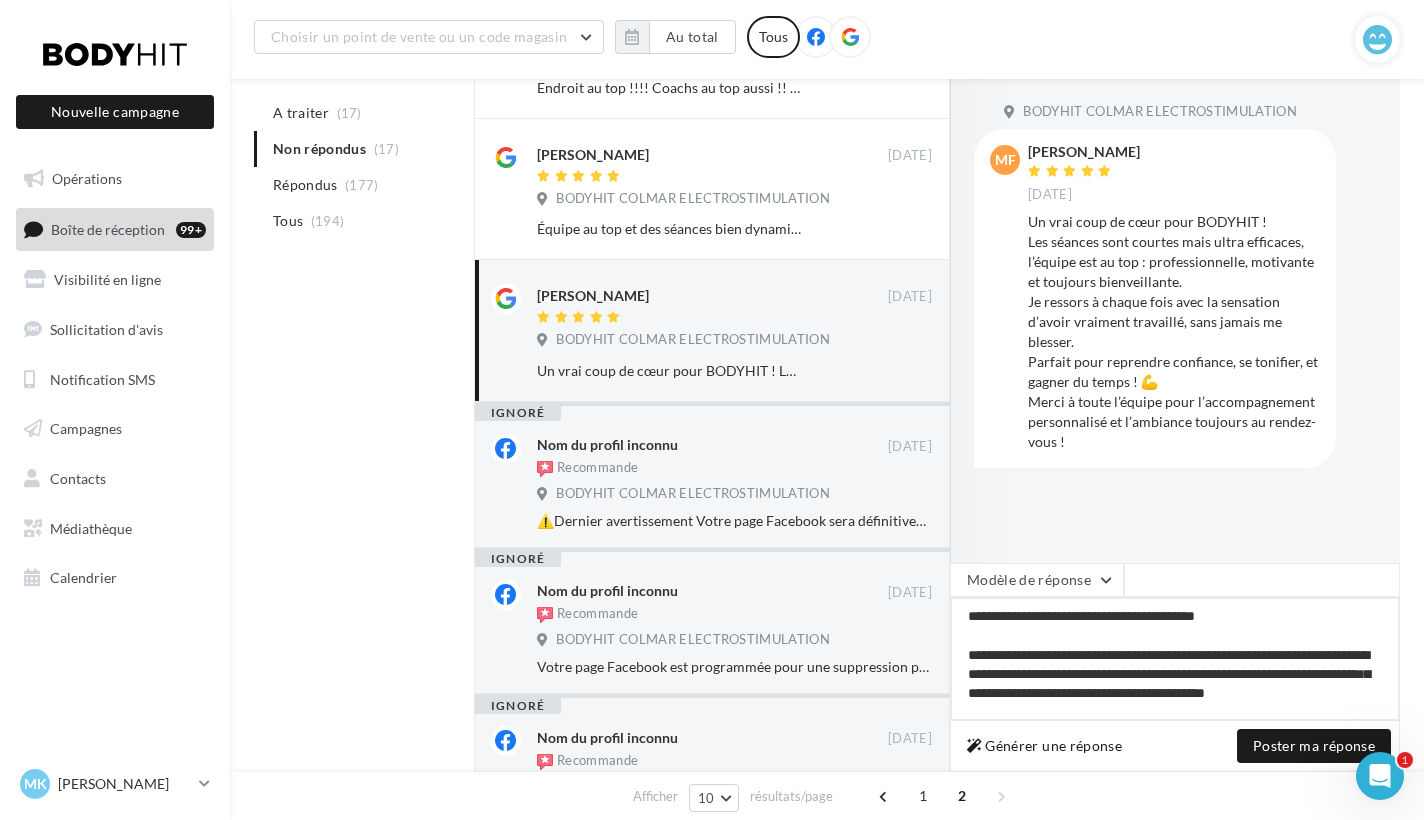 click on "**********" at bounding box center (1175, 659) 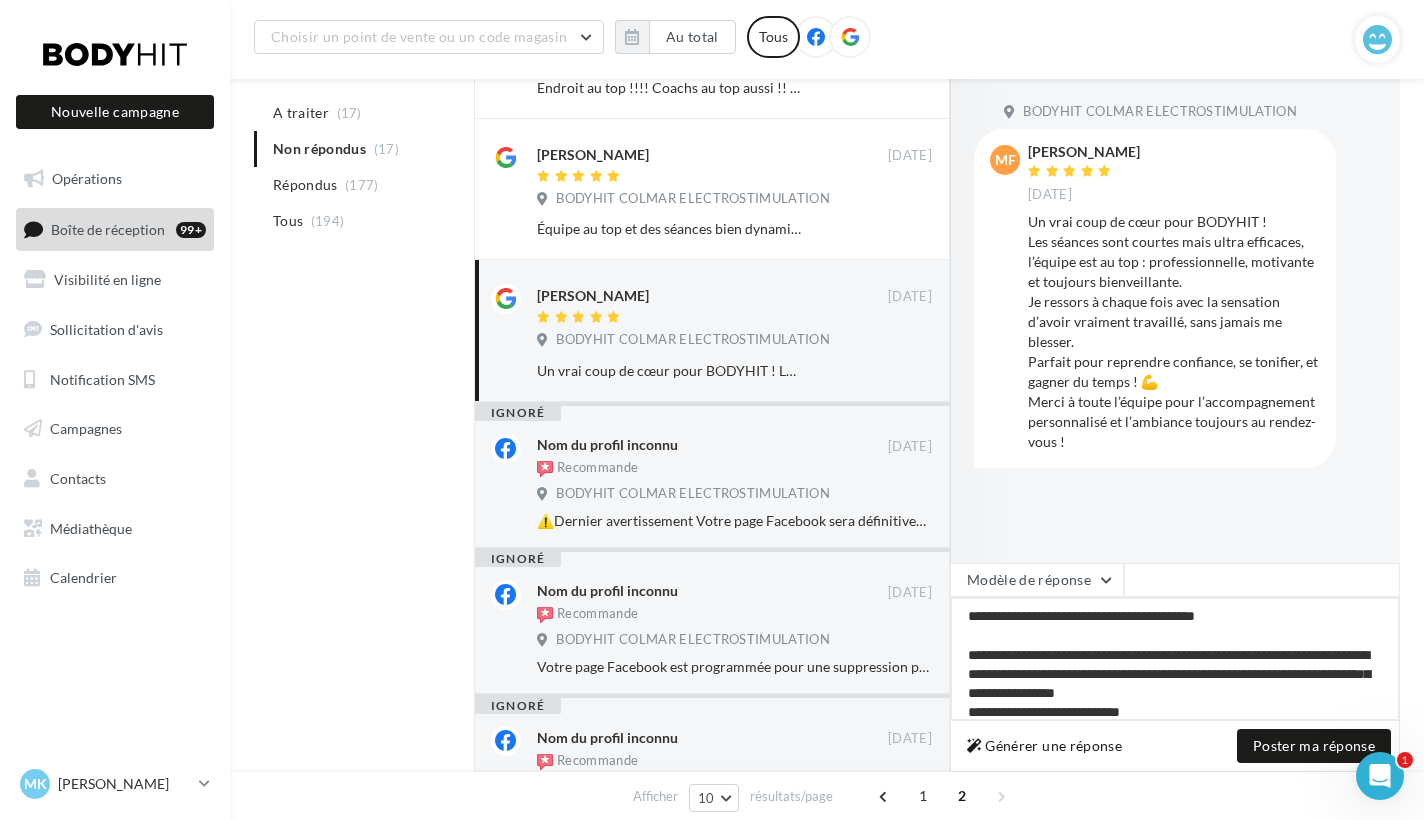 scroll, scrollTop: 1, scrollLeft: 0, axis: vertical 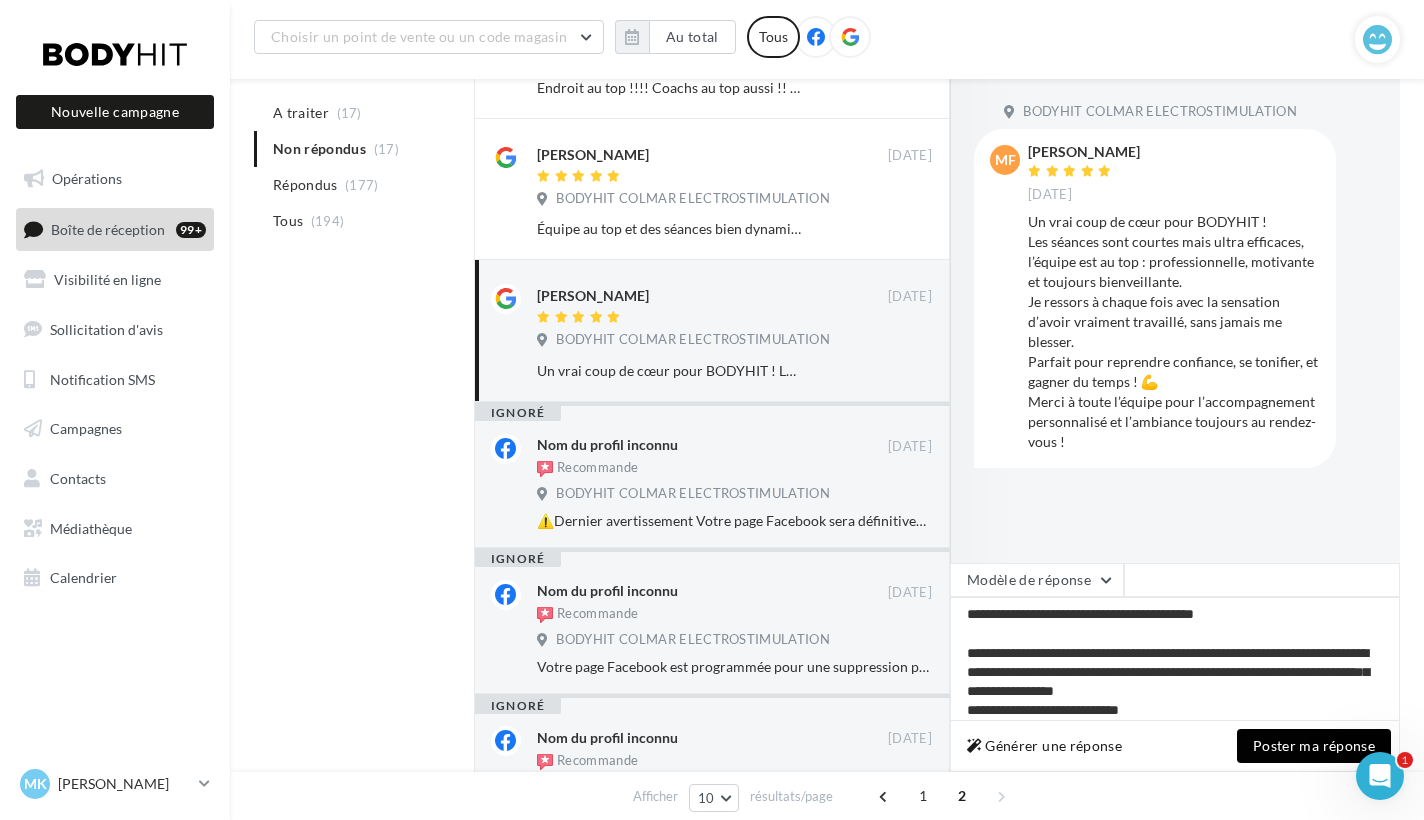 click on "Poster ma réponse" at bounding box center (1314, 746) 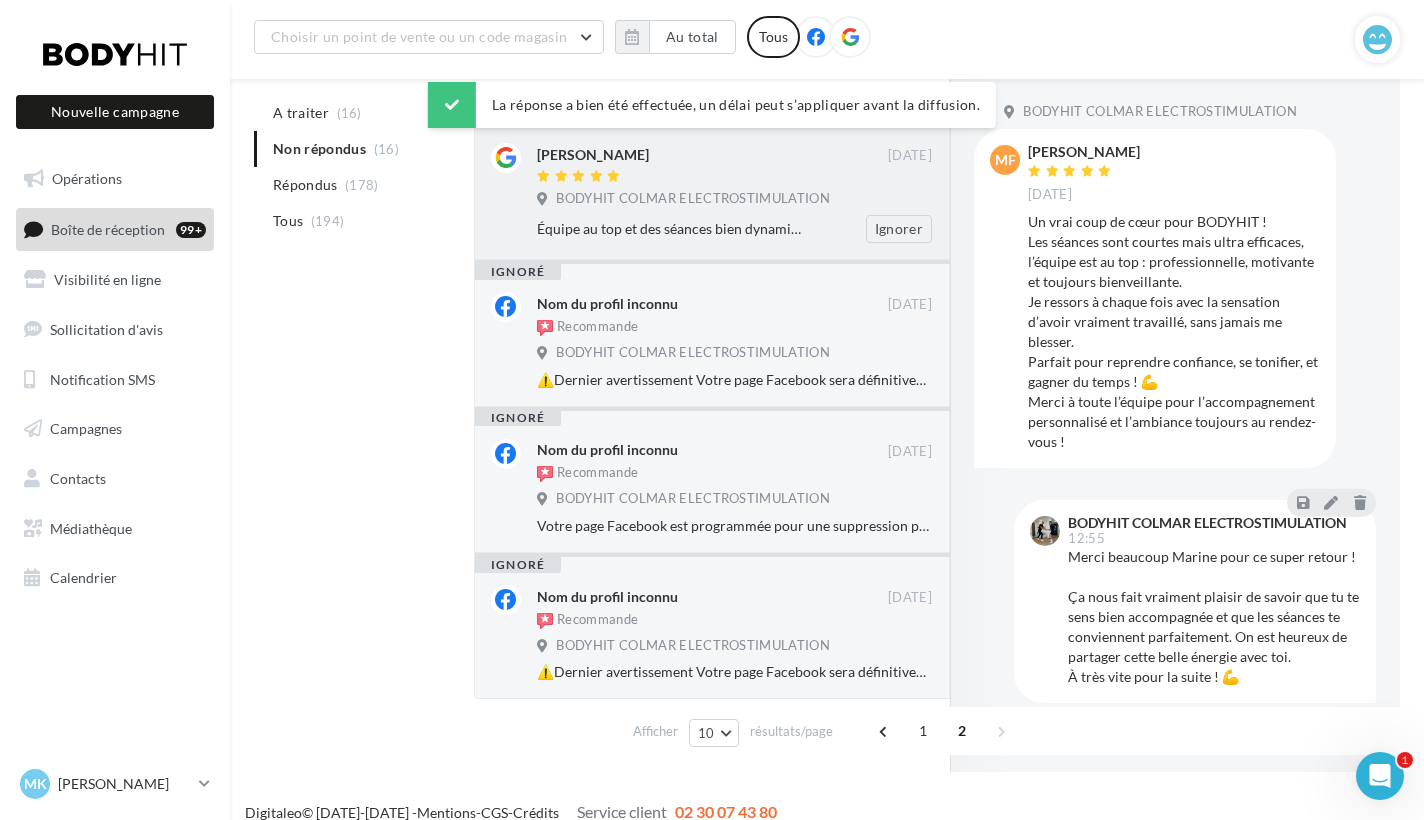 click on "BODYHIT COLMAR ELECTROSTIMULATION" at bounding box center [734, 201] 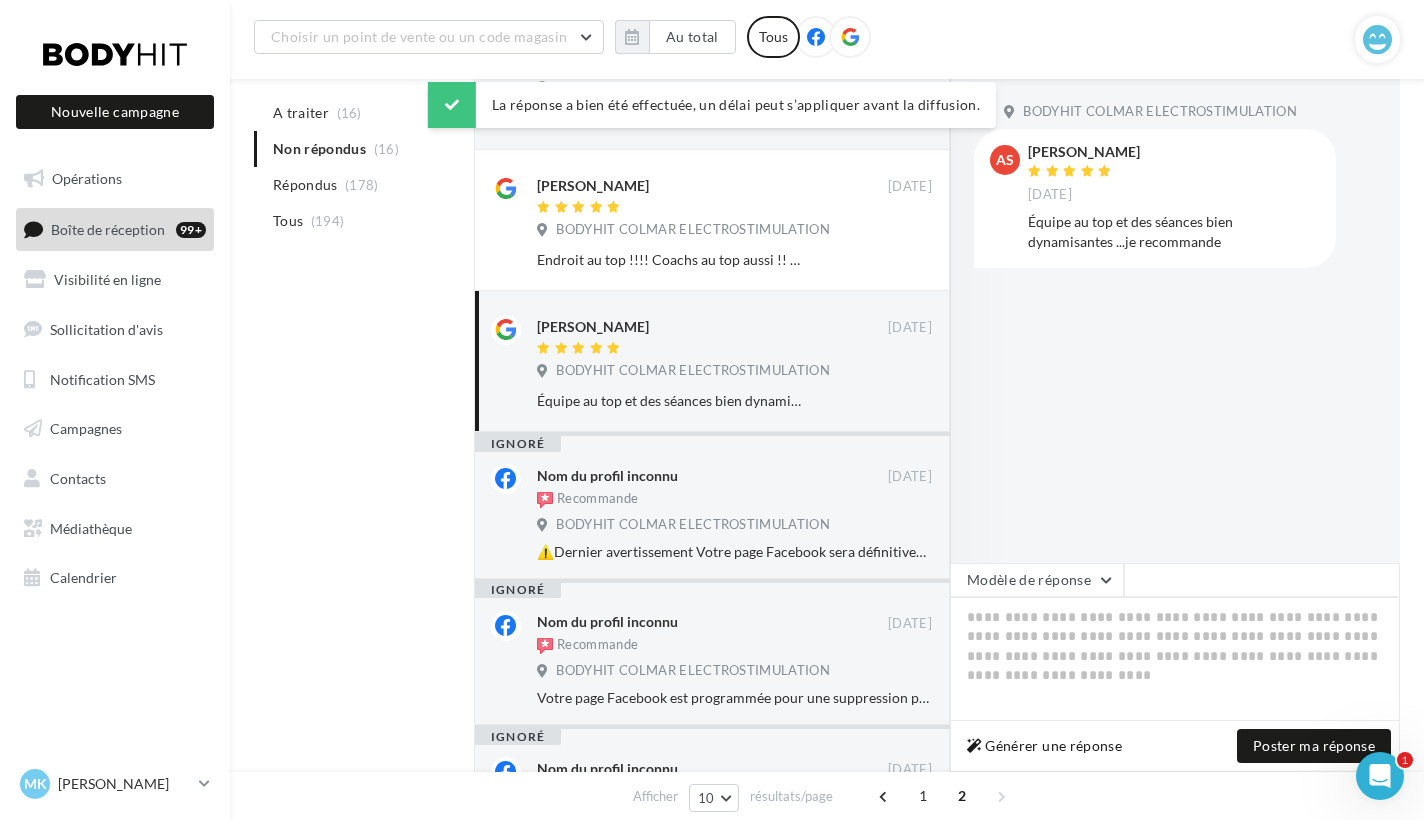 scroll, scrollTop: 329, scrollLeft: 0, axis: vertical 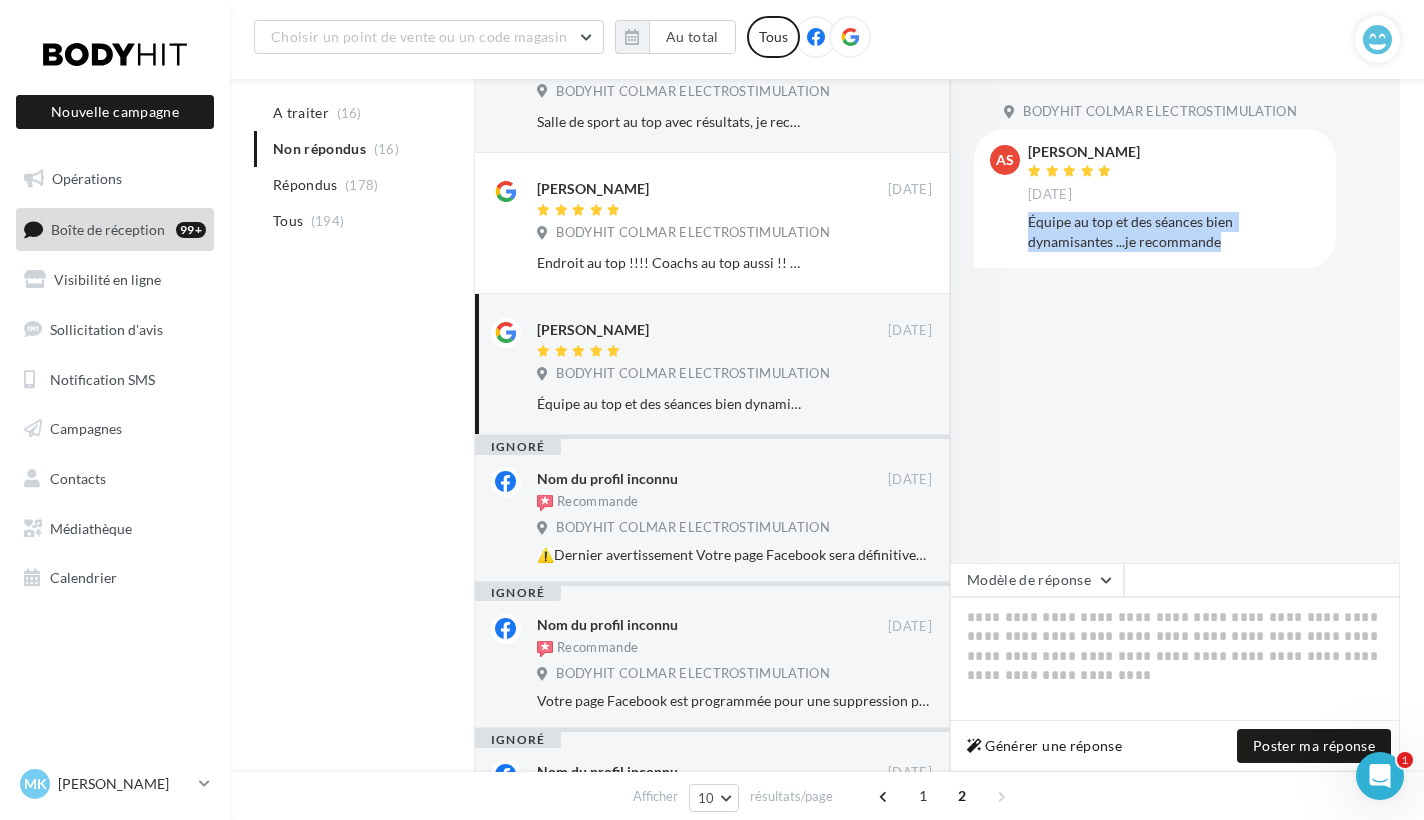 drag, startPoint x: 1141, startPoint y: 238, endPoint x: 1026, endPoint y: 222, distance: 116.10771 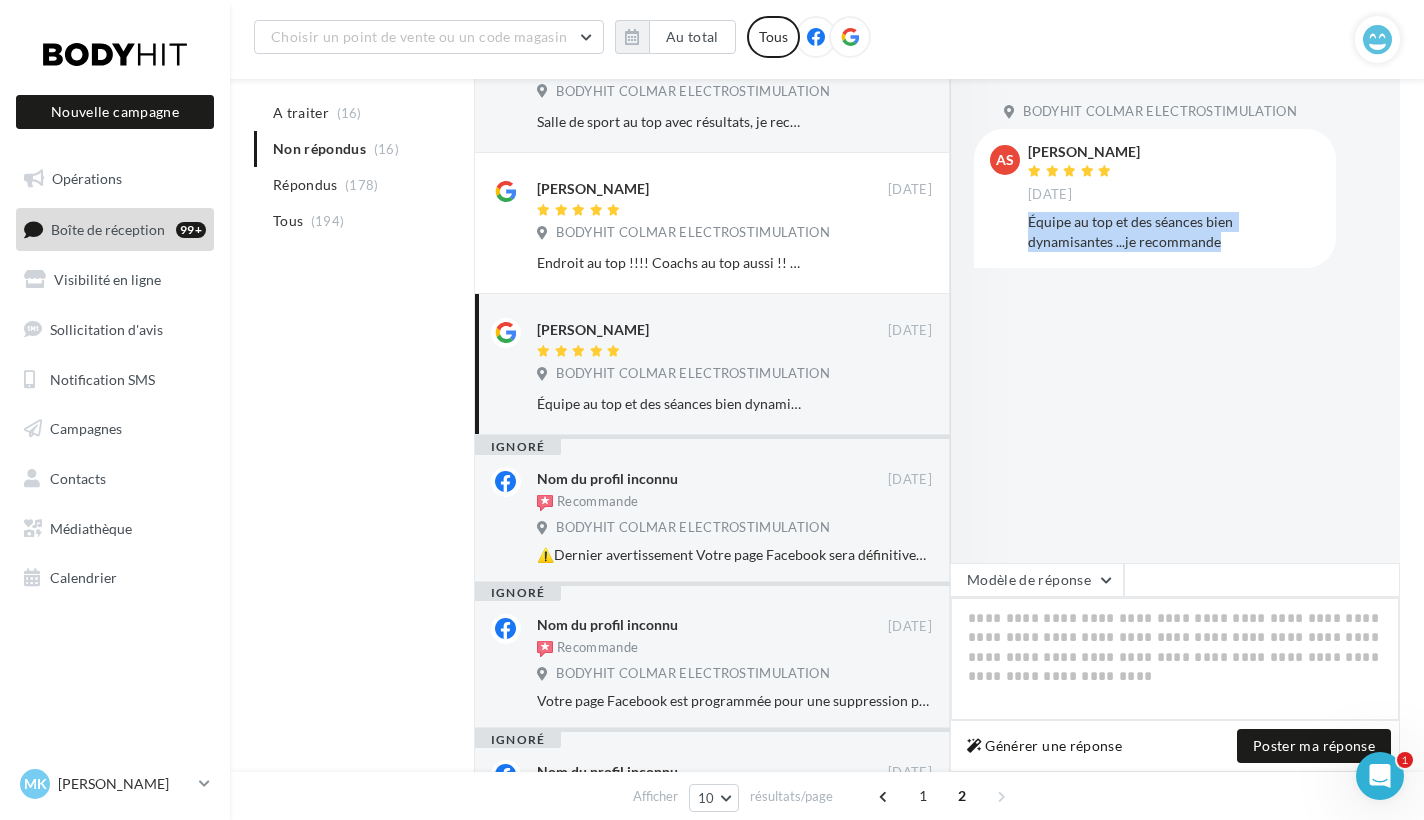 click at bounding box center (1175, 659) 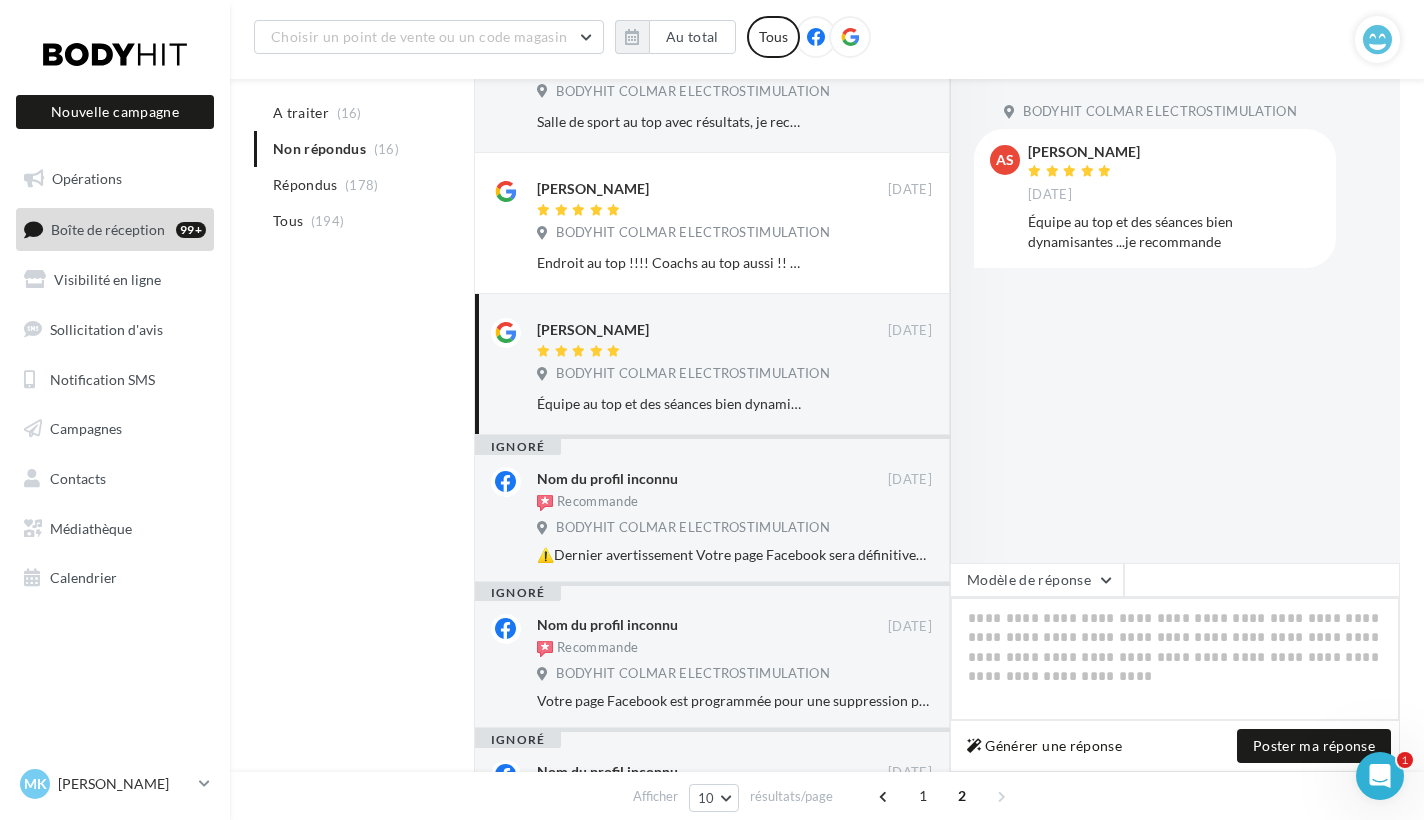 paste on "**********" 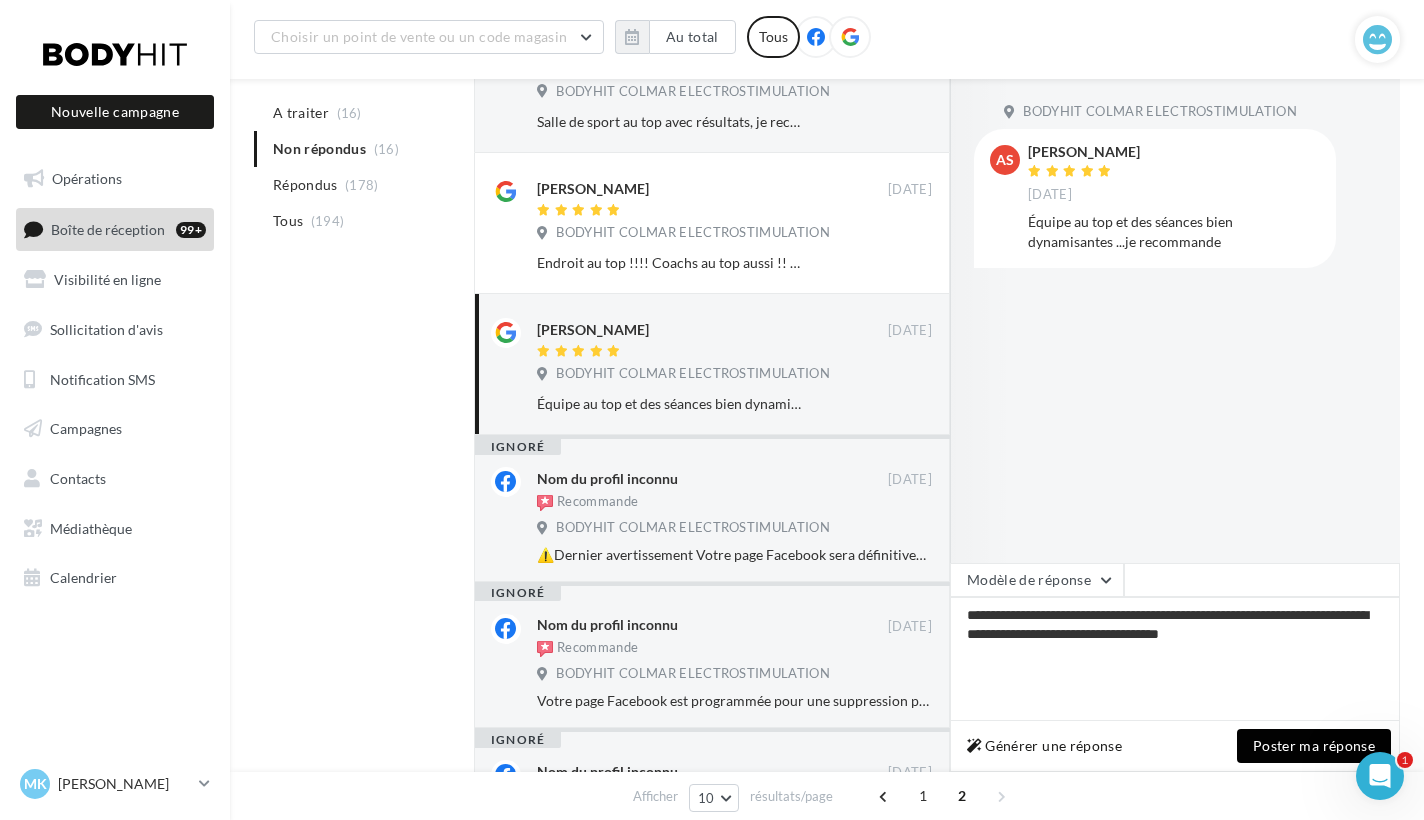 click on "Poster ma réponse" at bounding box center (1314, 746) 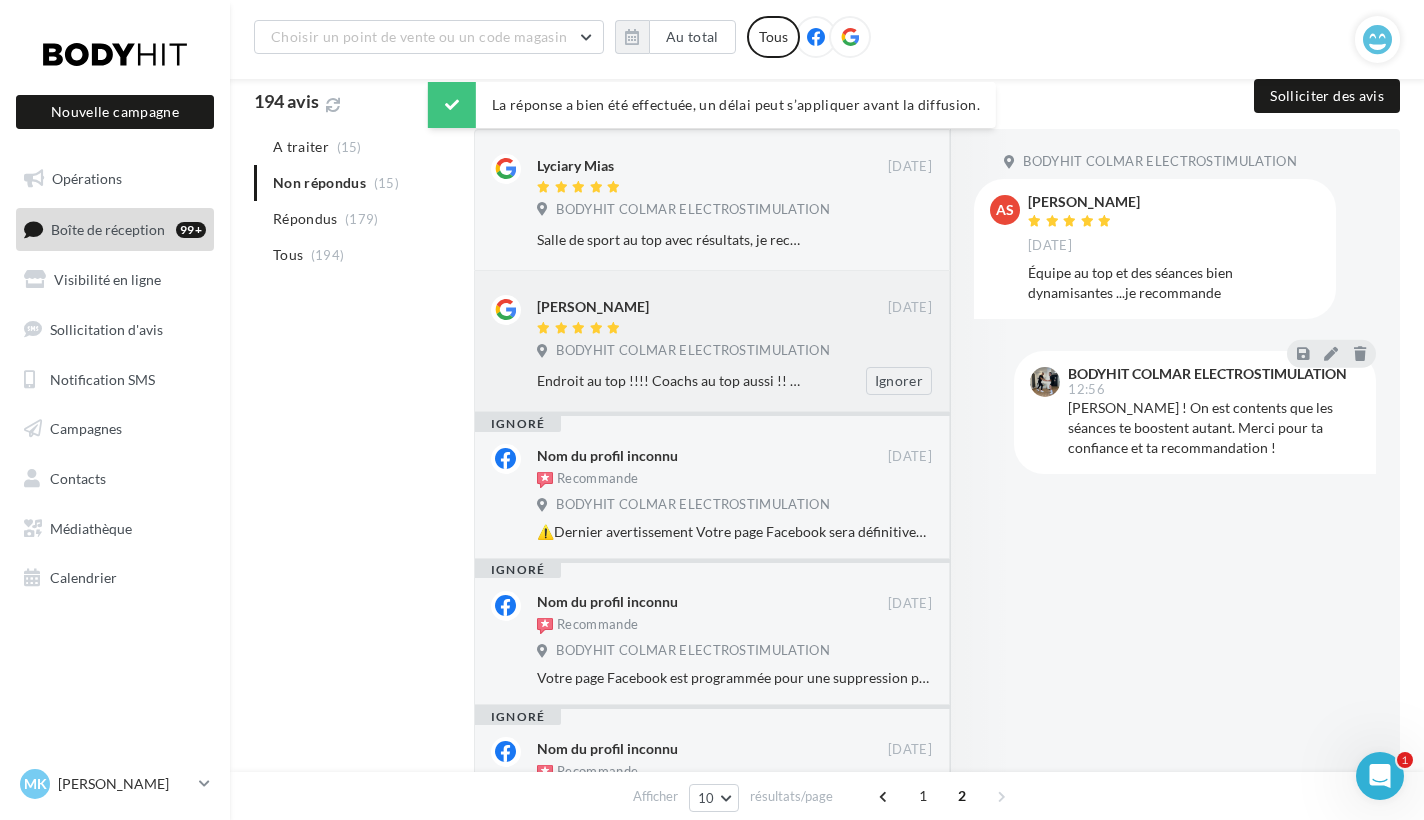 scroll, scrollTop: 188, scrollLeft: 0, axis: vertical 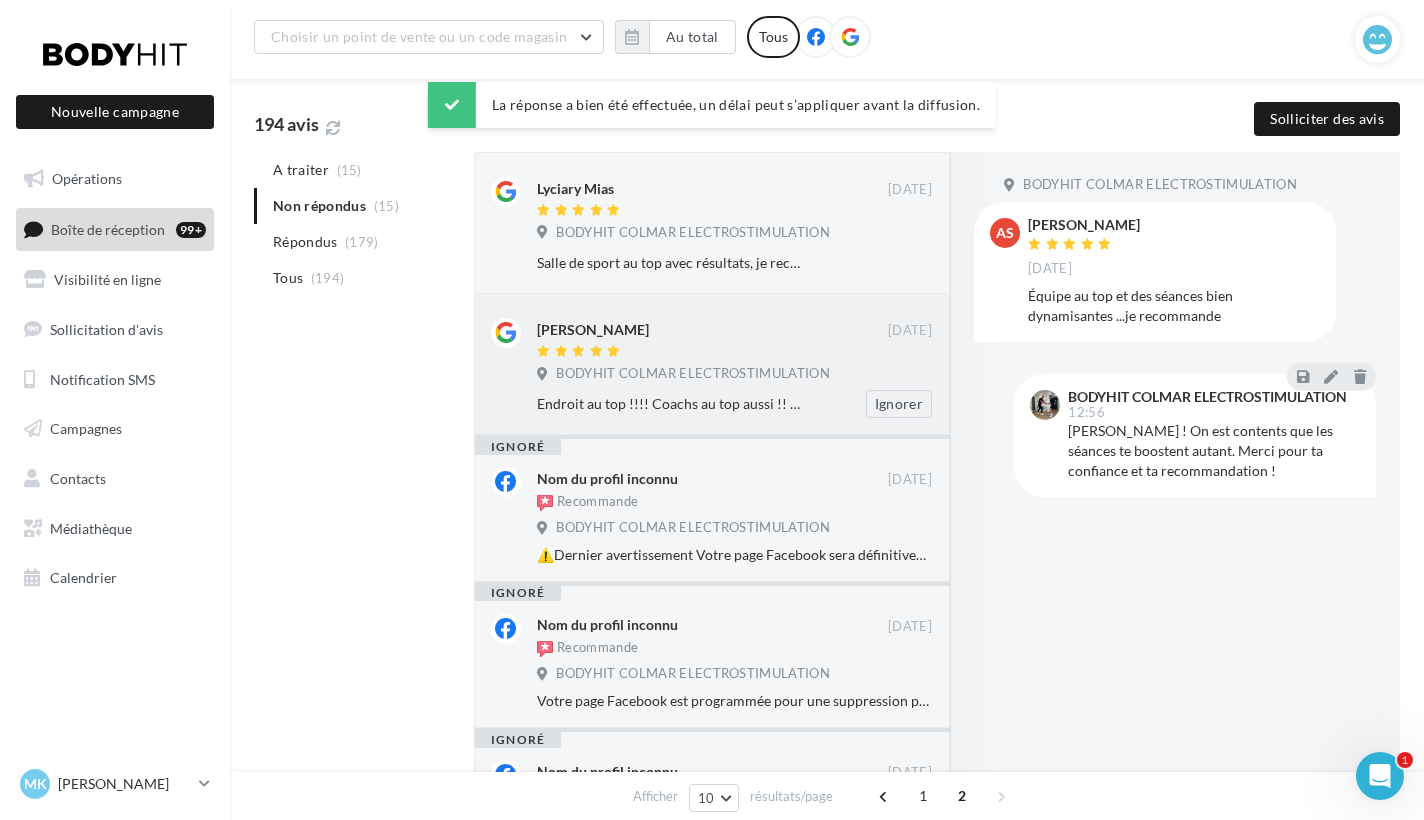 click on "Endroit au top !!!! Coachs au top aussi !! Résultats assurés !!" at bounding box center [669, 404] 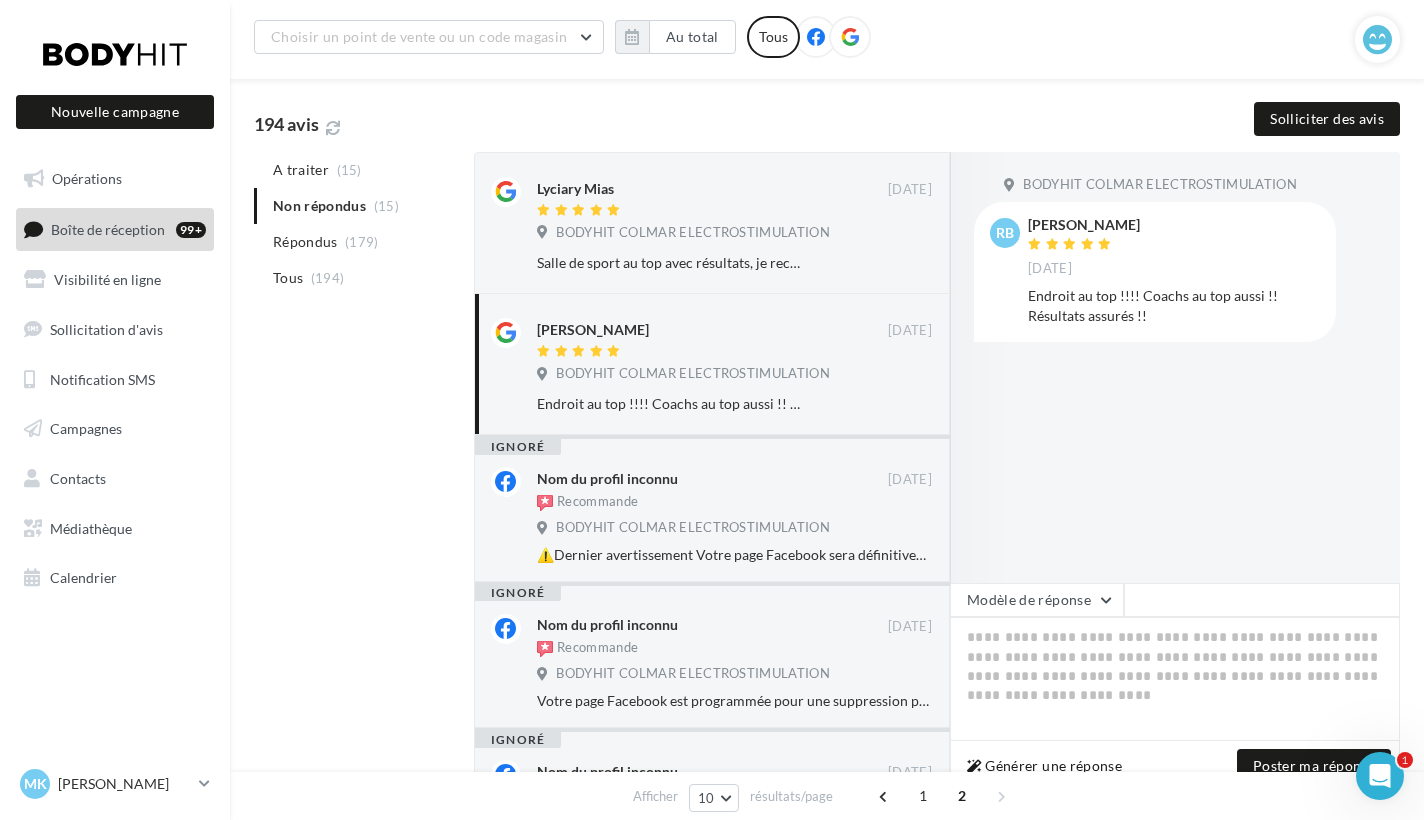 click on "A traiter
(15)
Non répondus
(15)
Répondus
(179)
Tous
(194)" at bounding box center (360, 224) 